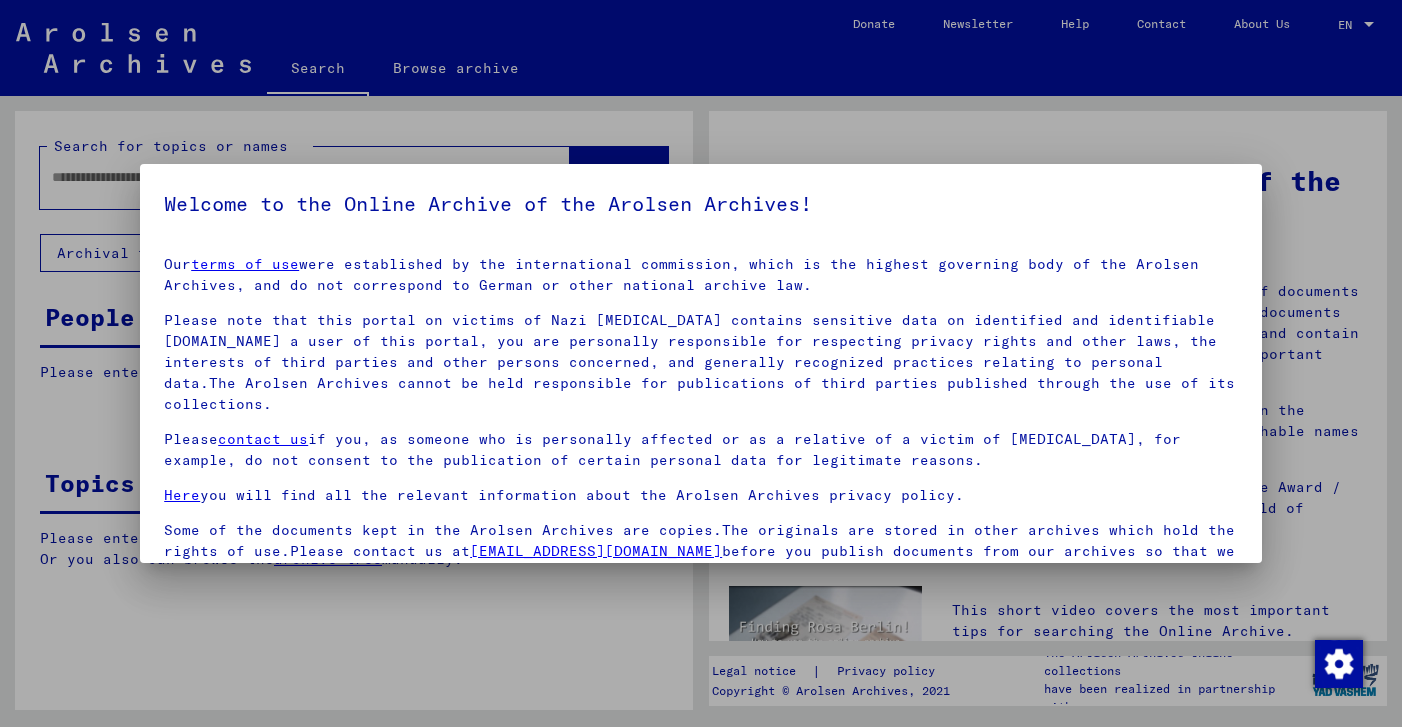 scroll, scrollTop: 0, scrollLeft: 0, axis: both 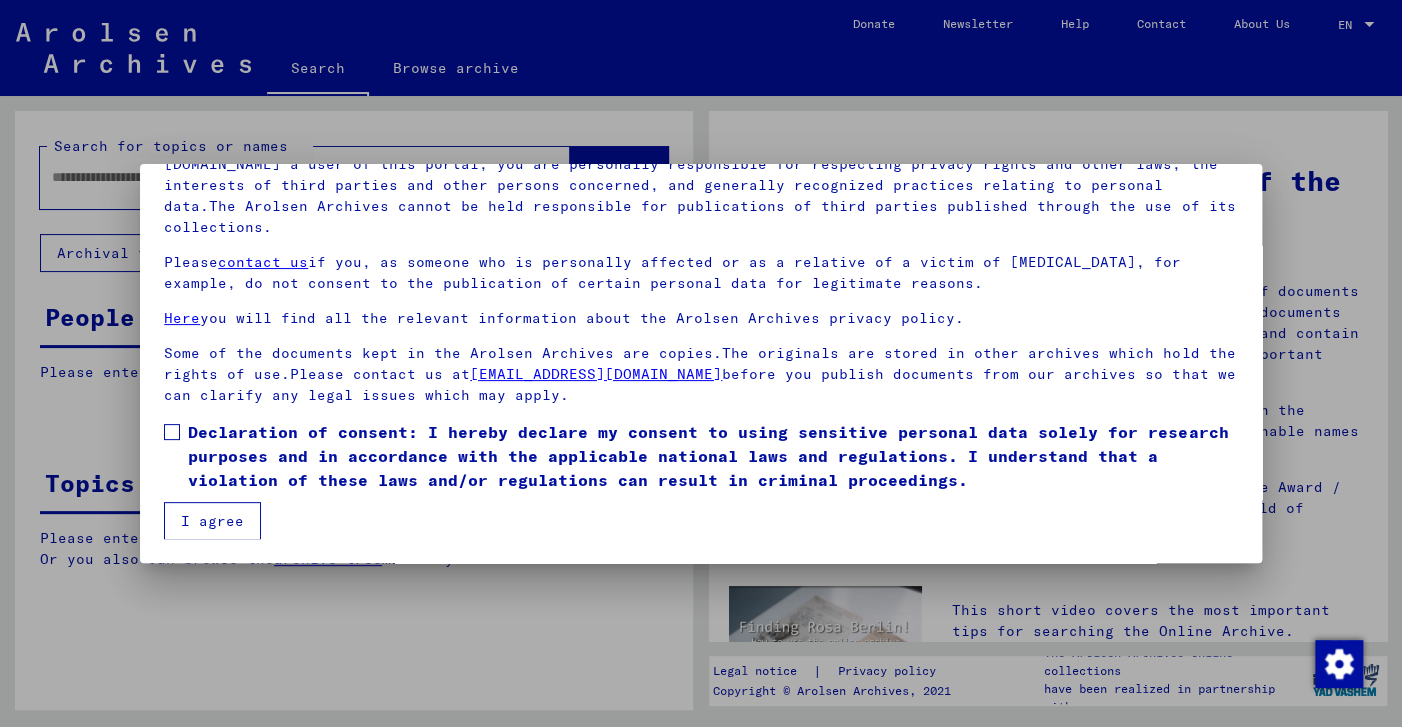 click at bounding box center (172, 432) 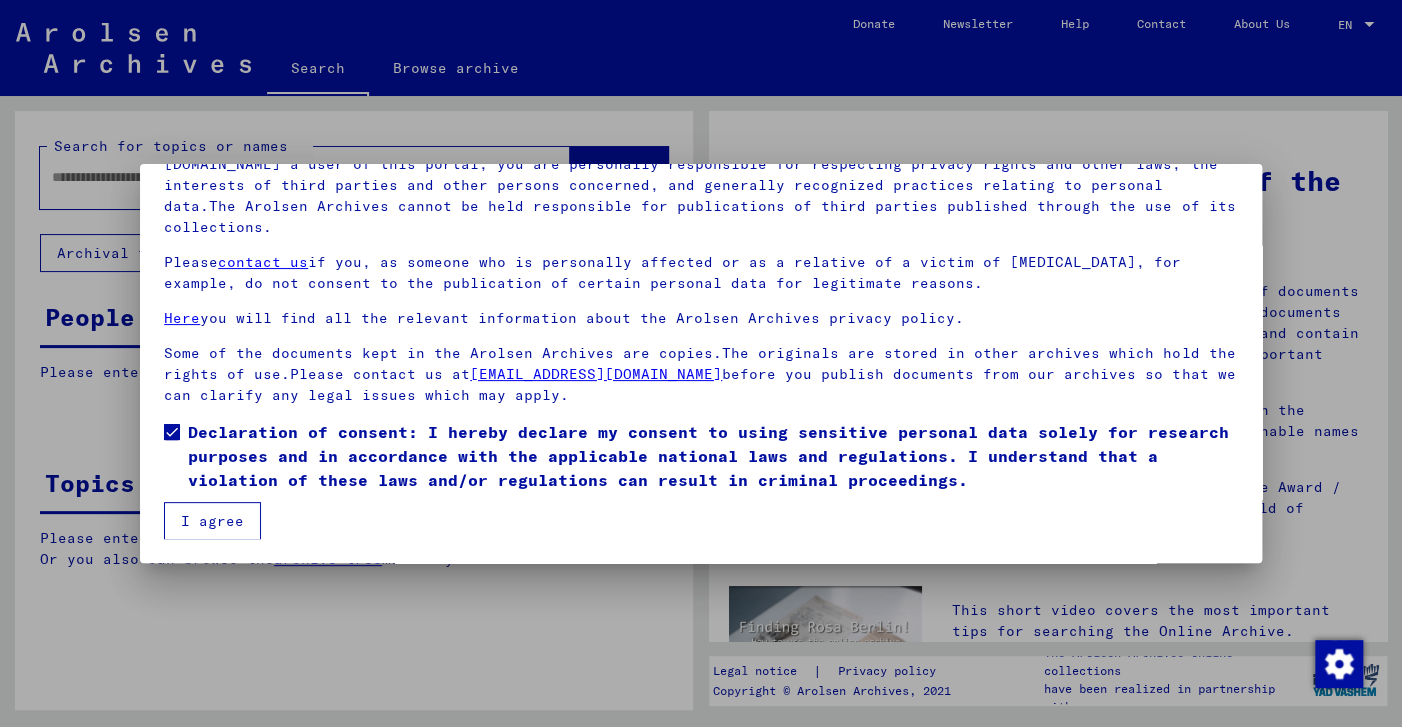 click on "I agree" at bounding box center (212, 521) 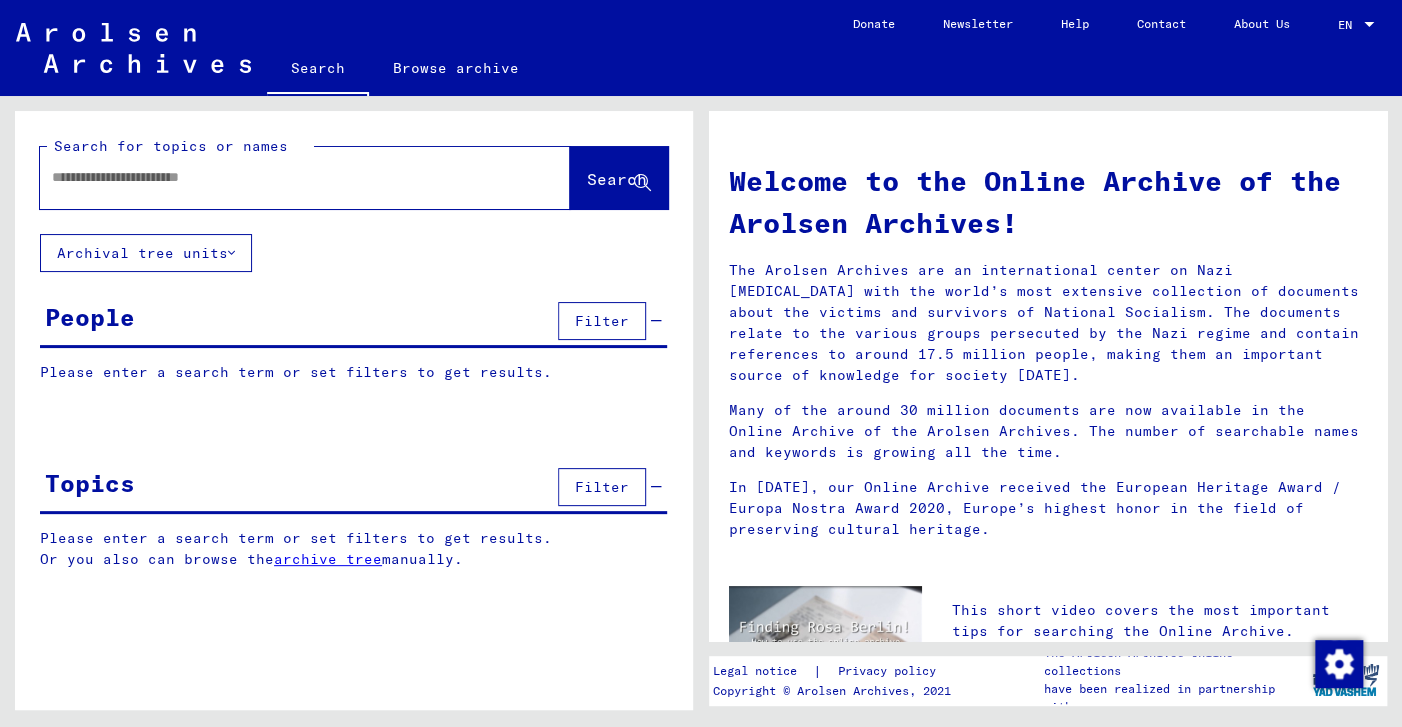 click at bounding box center [281, 177] 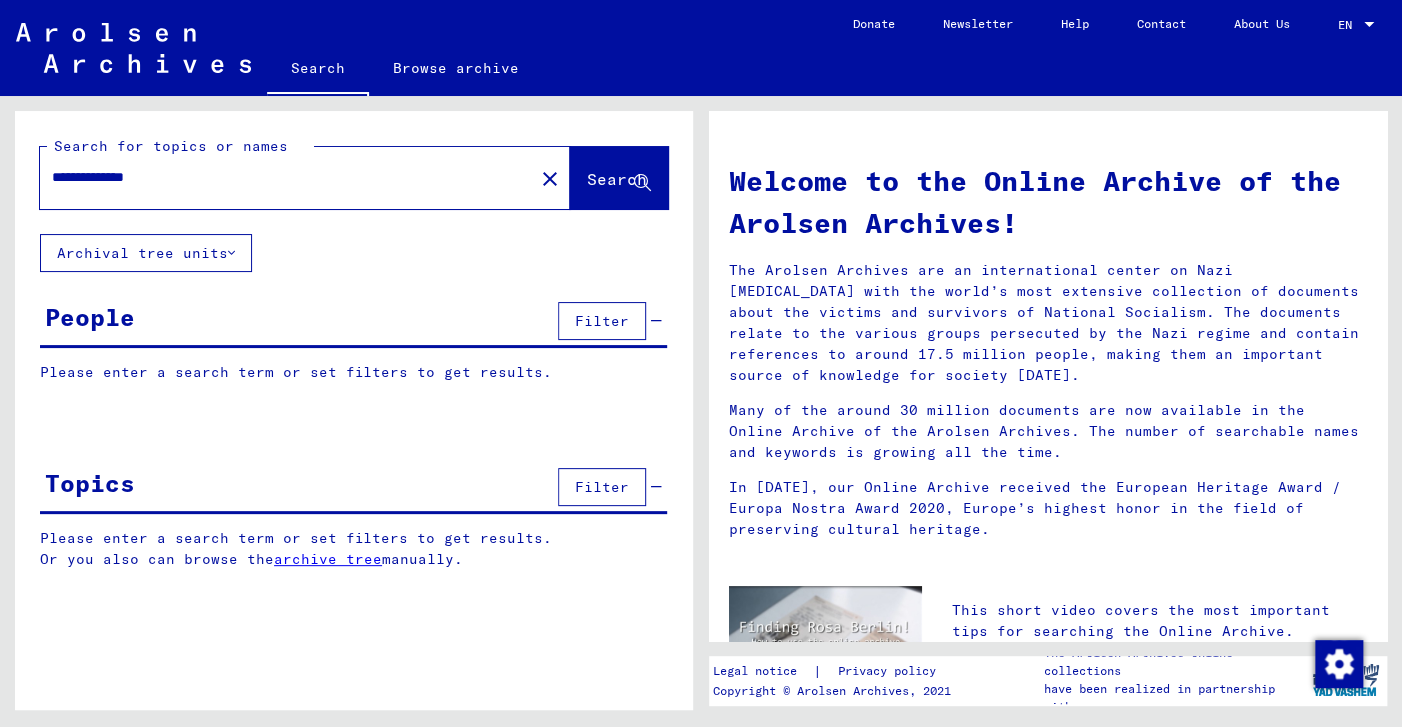 type on "**********" 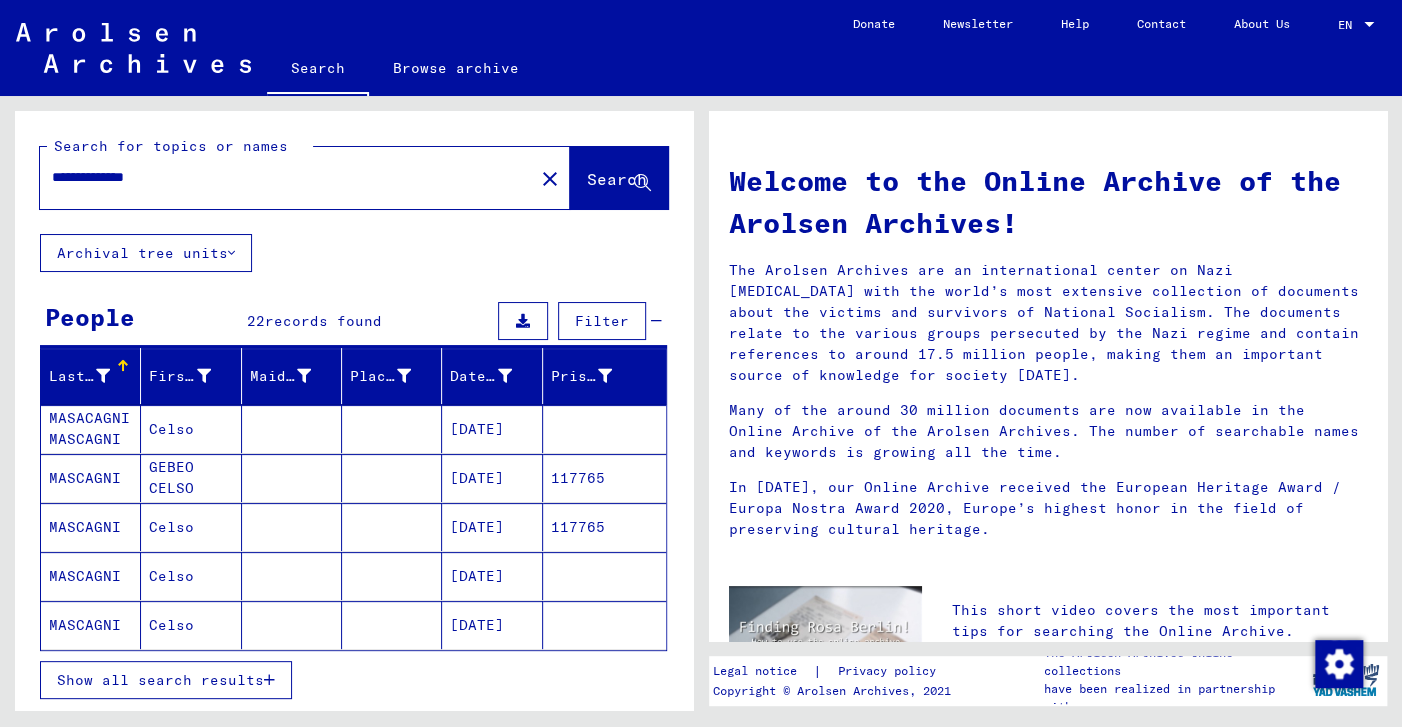 click on "MASCAGNI" at bounding box center (91, 527) 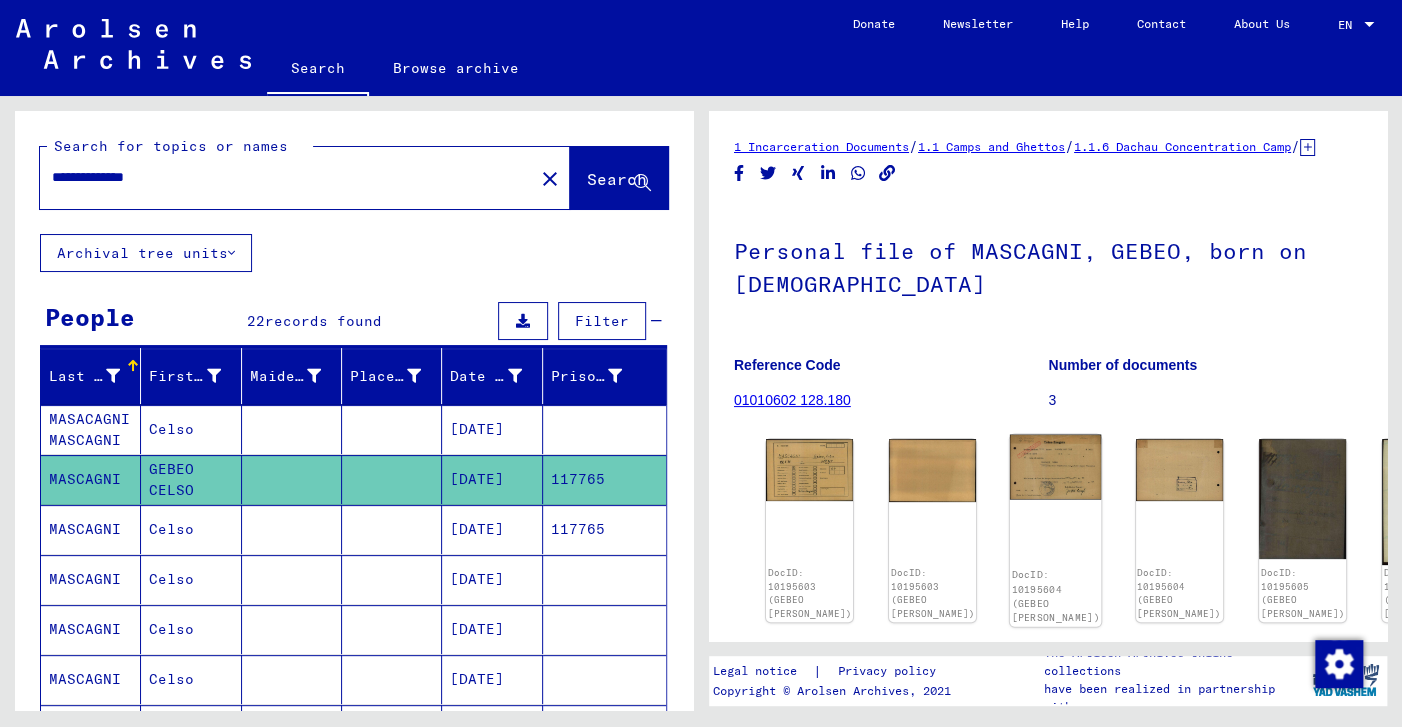 click 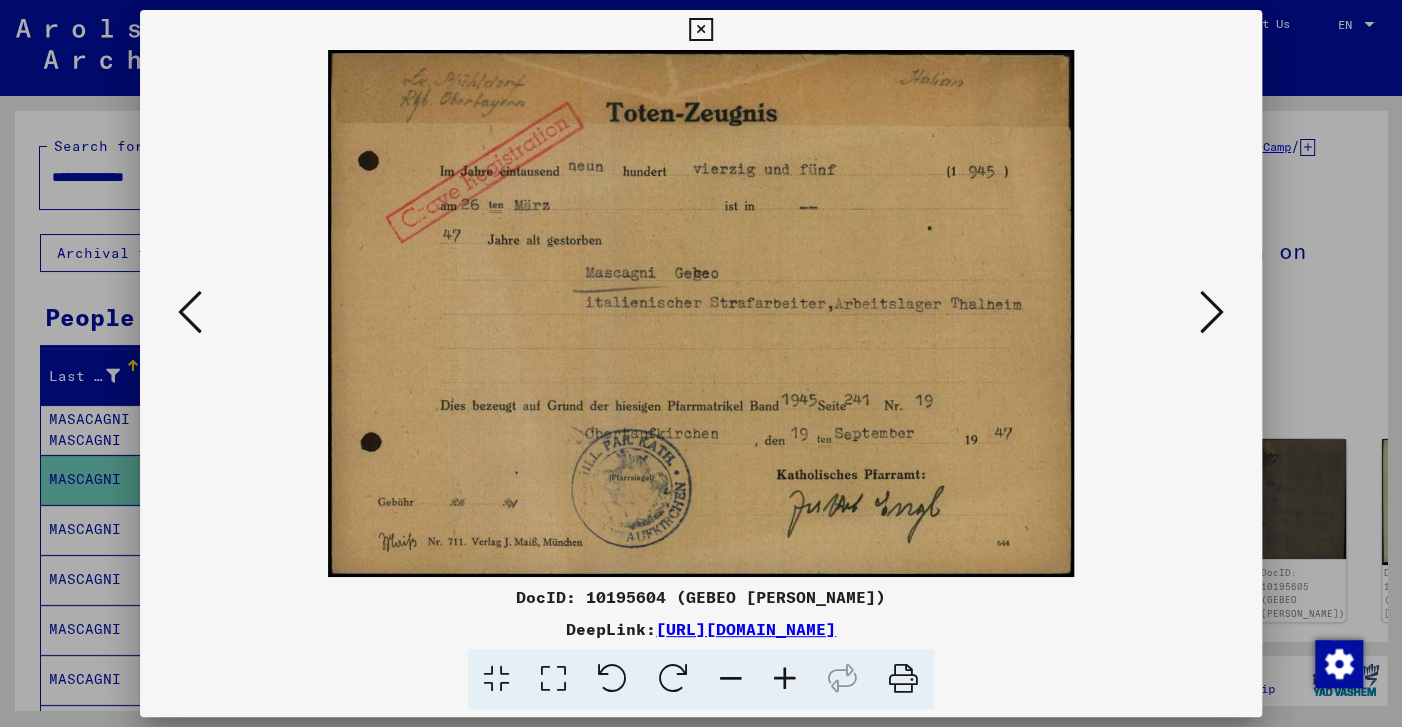 click at bounding box center (1212, 312) 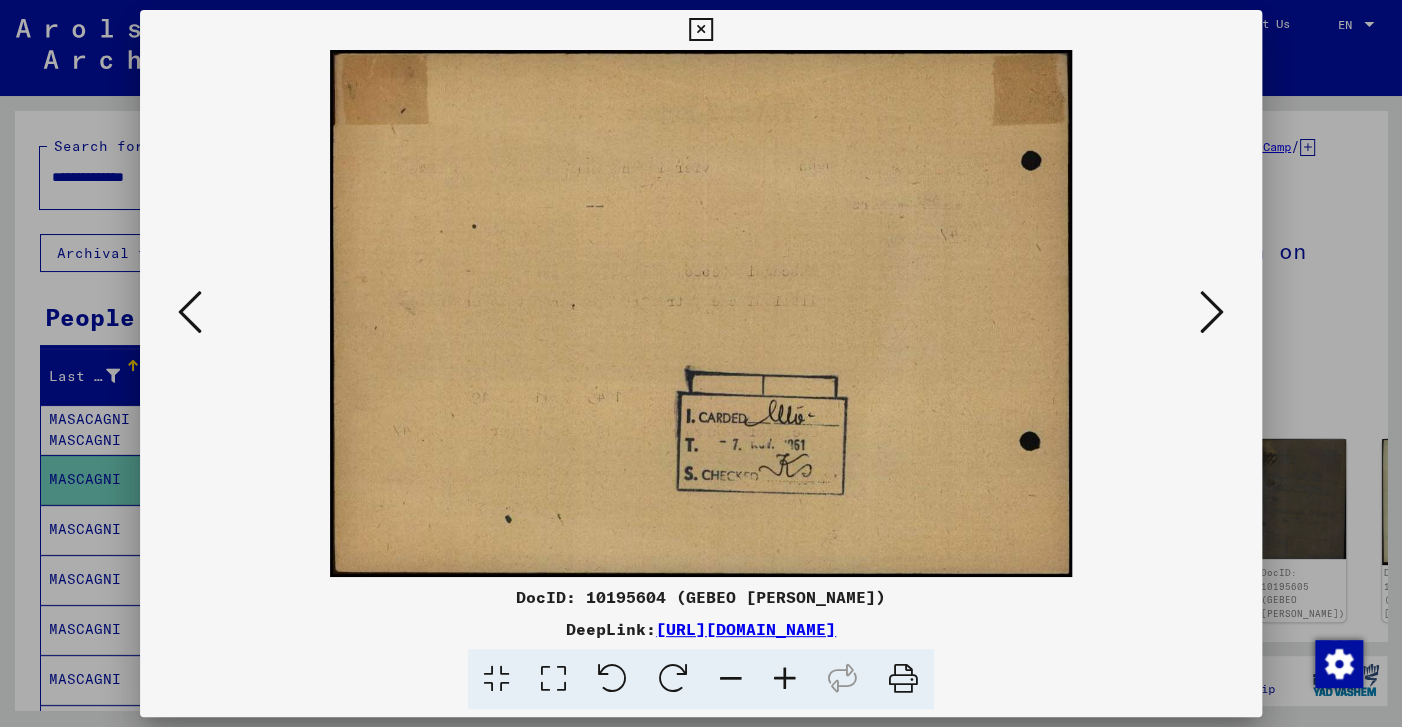 click at bounding box center (1212, 312) 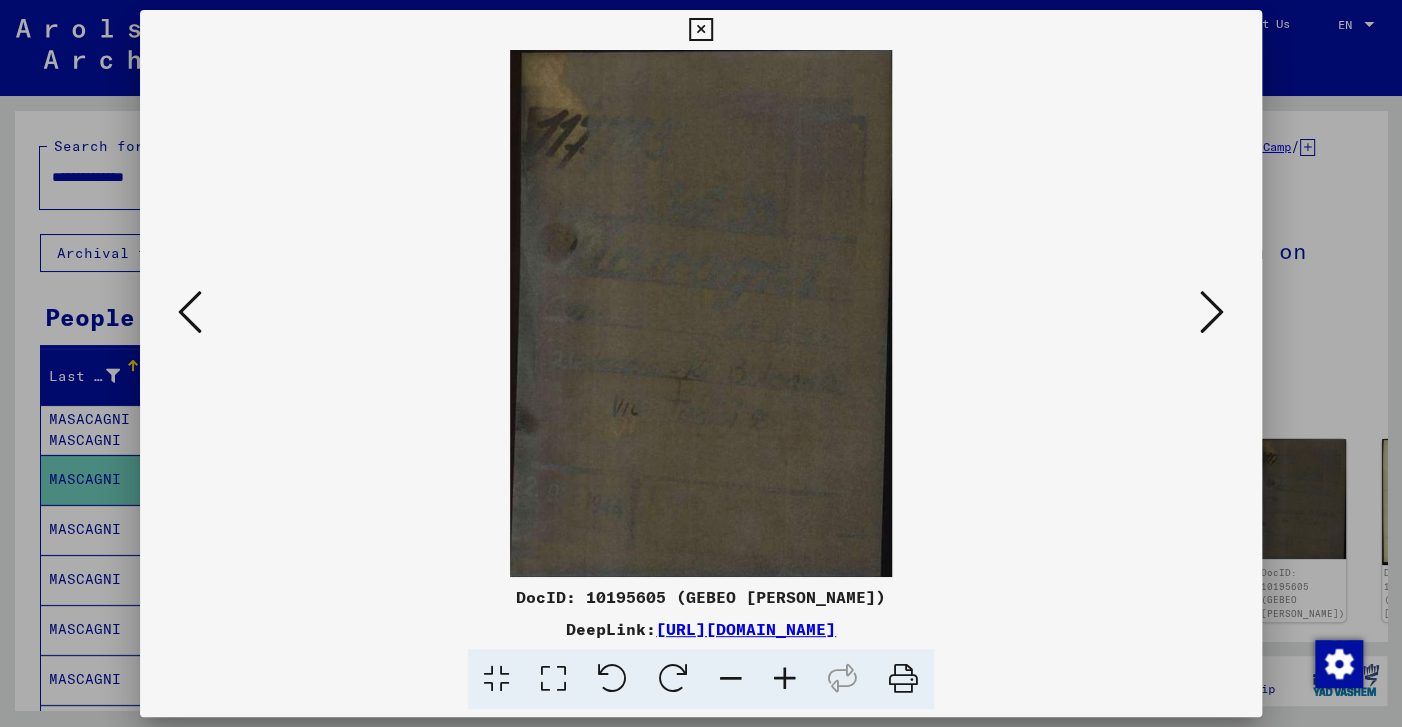 click at bounding box center (1212, 312) 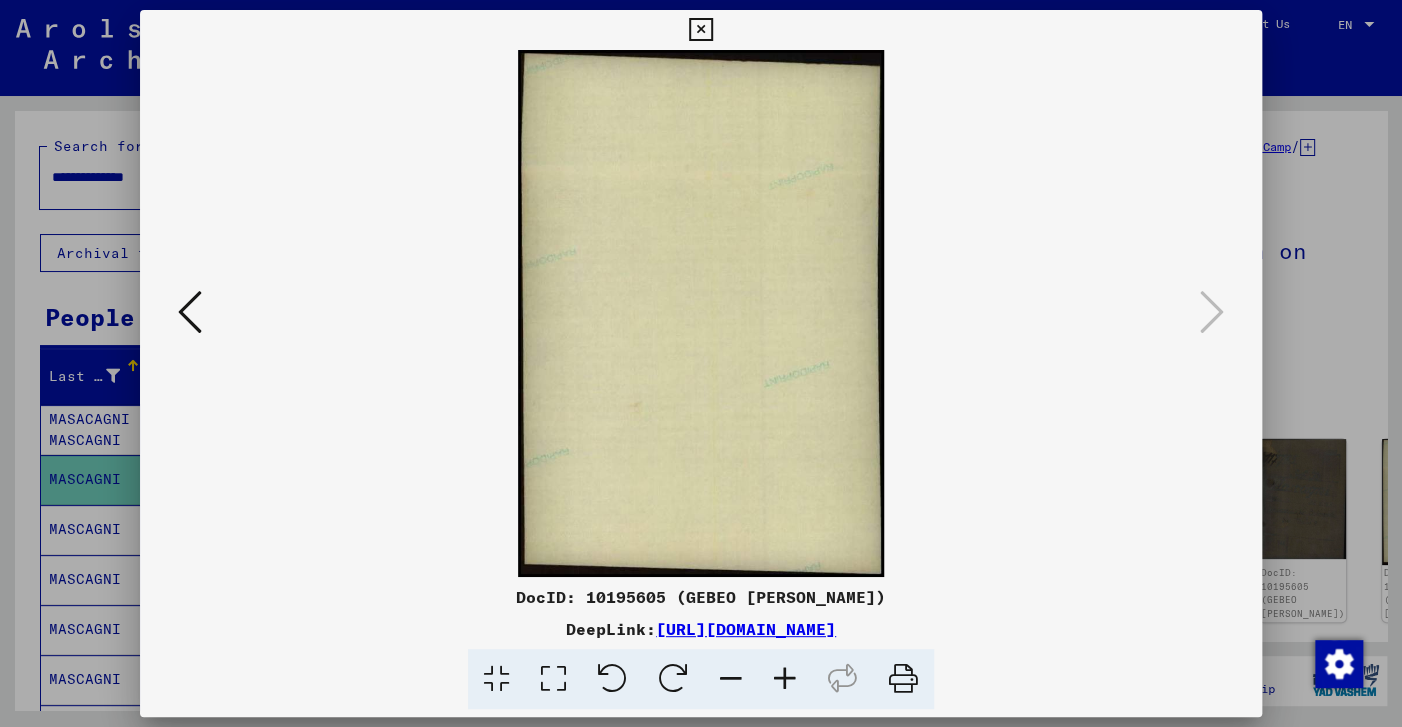 click at bounding box center [190, 312] 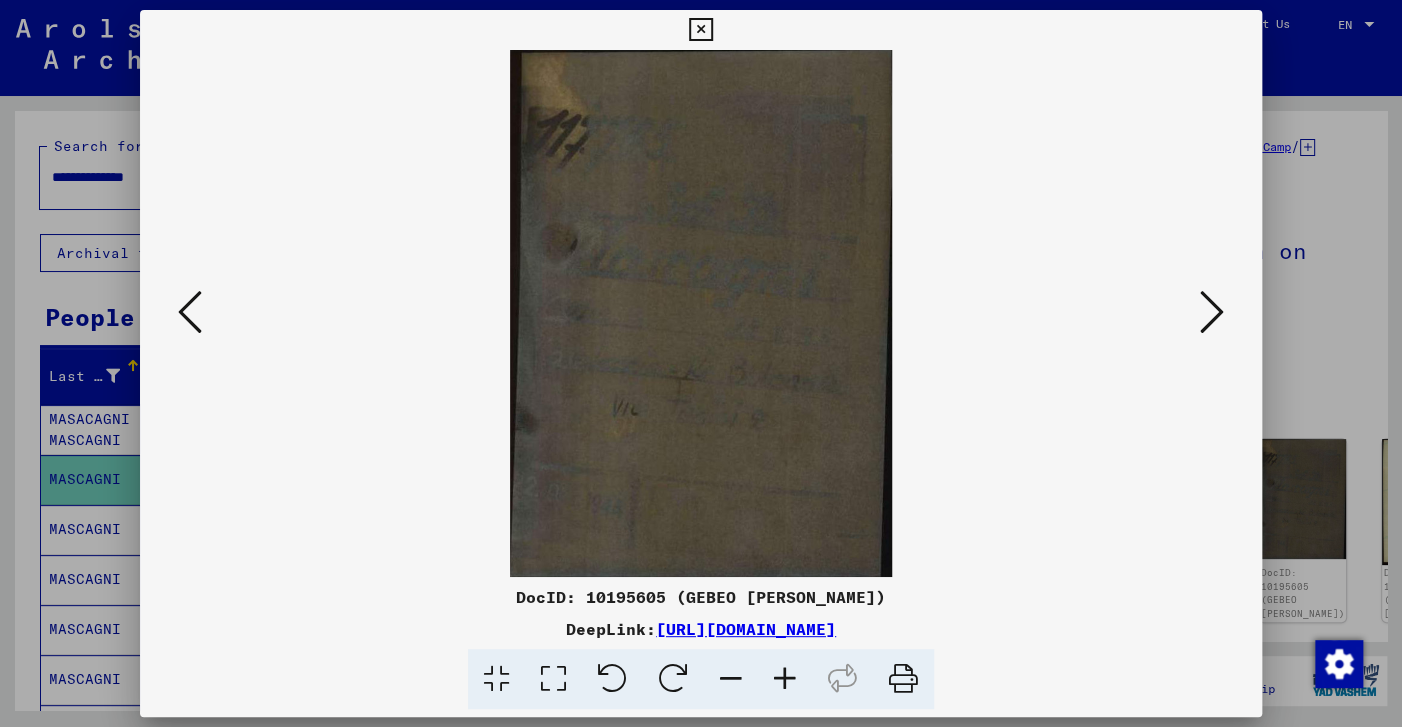 click at bounding box center [190, 312] 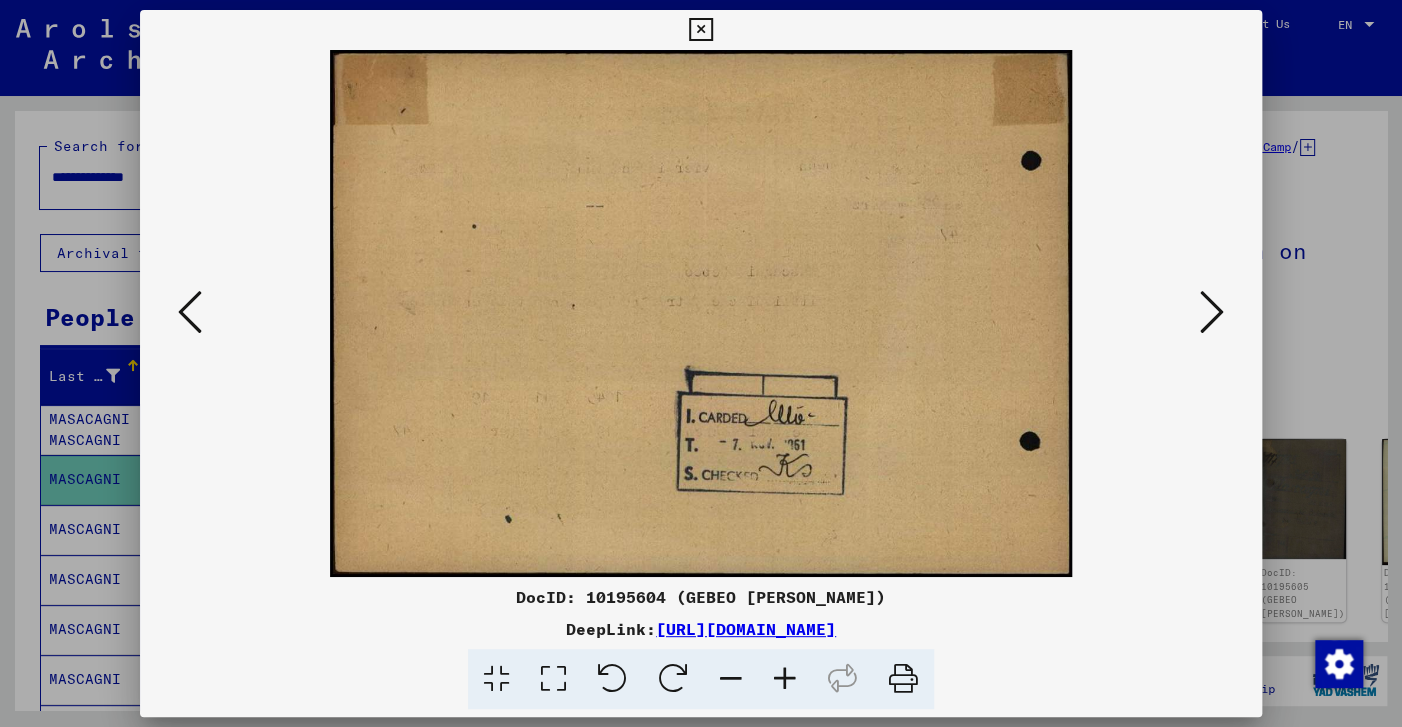 click at bounding box center [190, 312] 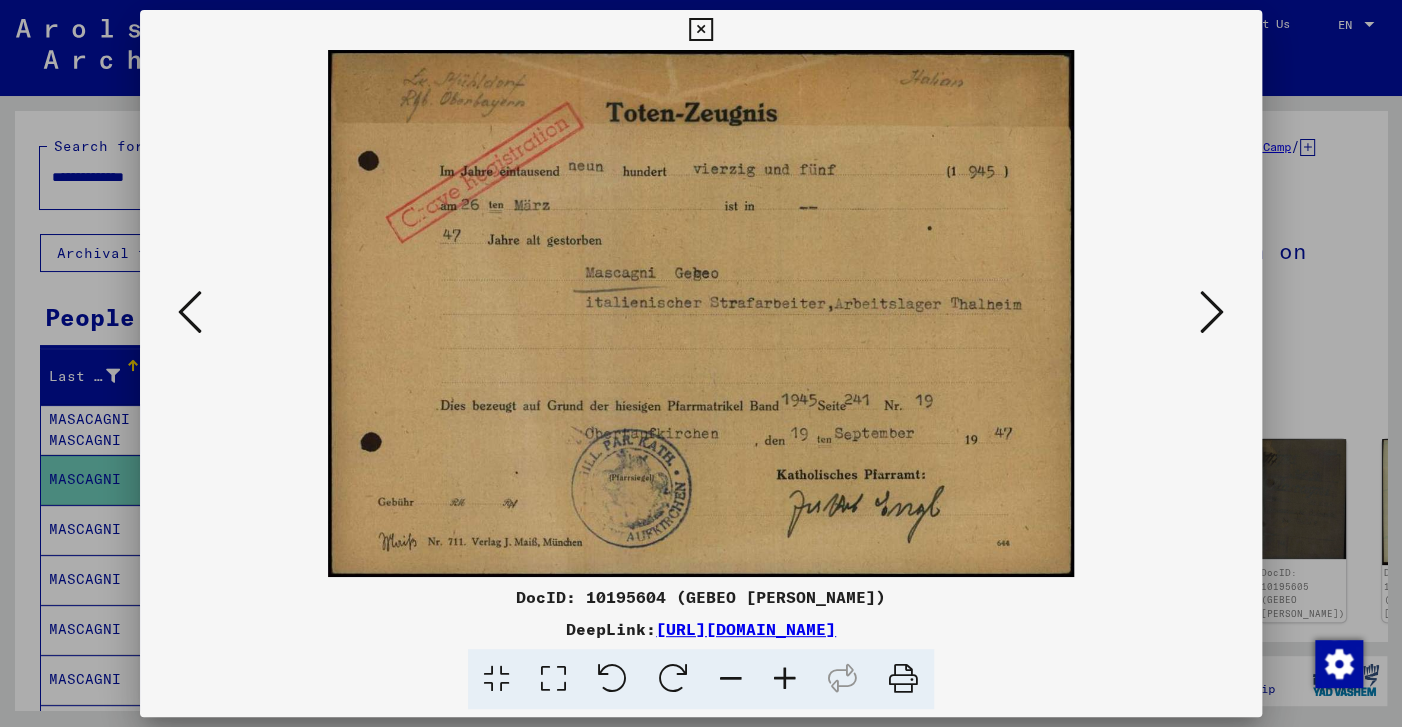 click at bounding box center (190, 312) 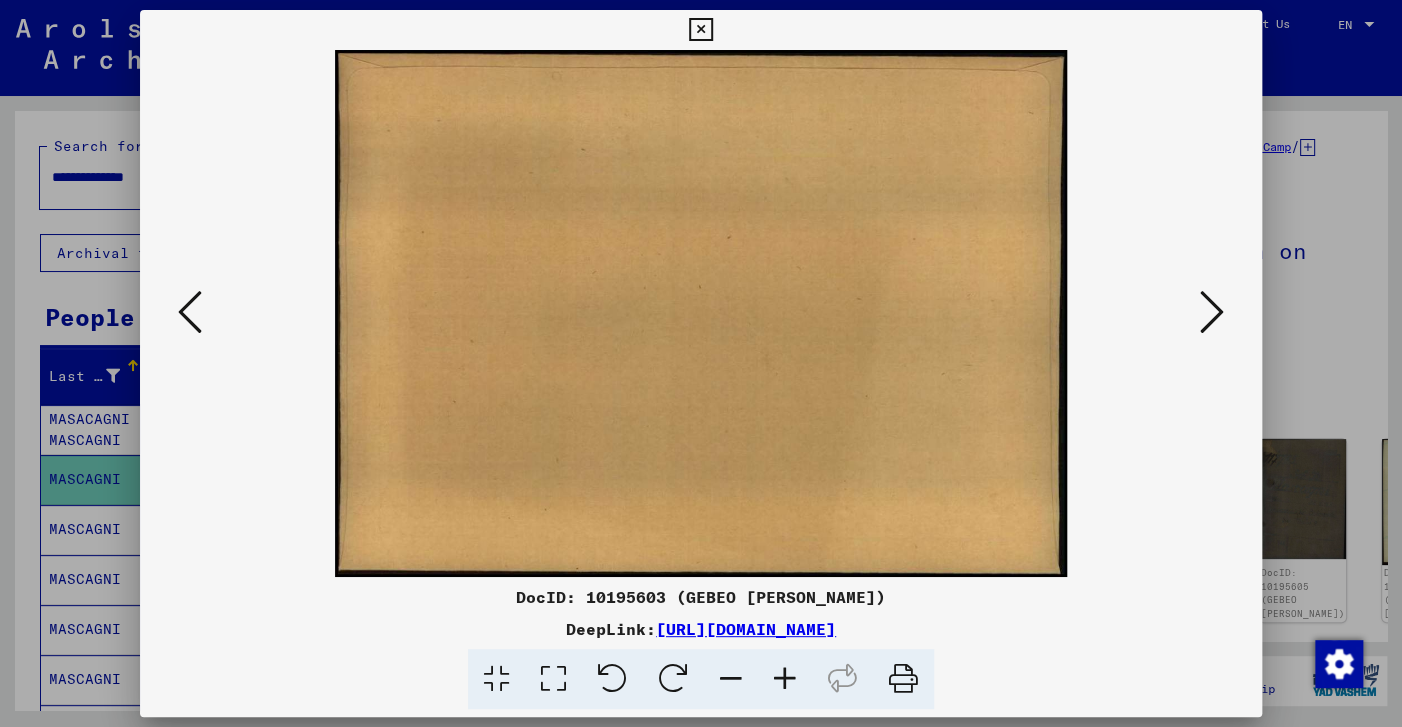 click at bounding box center [190, 312] 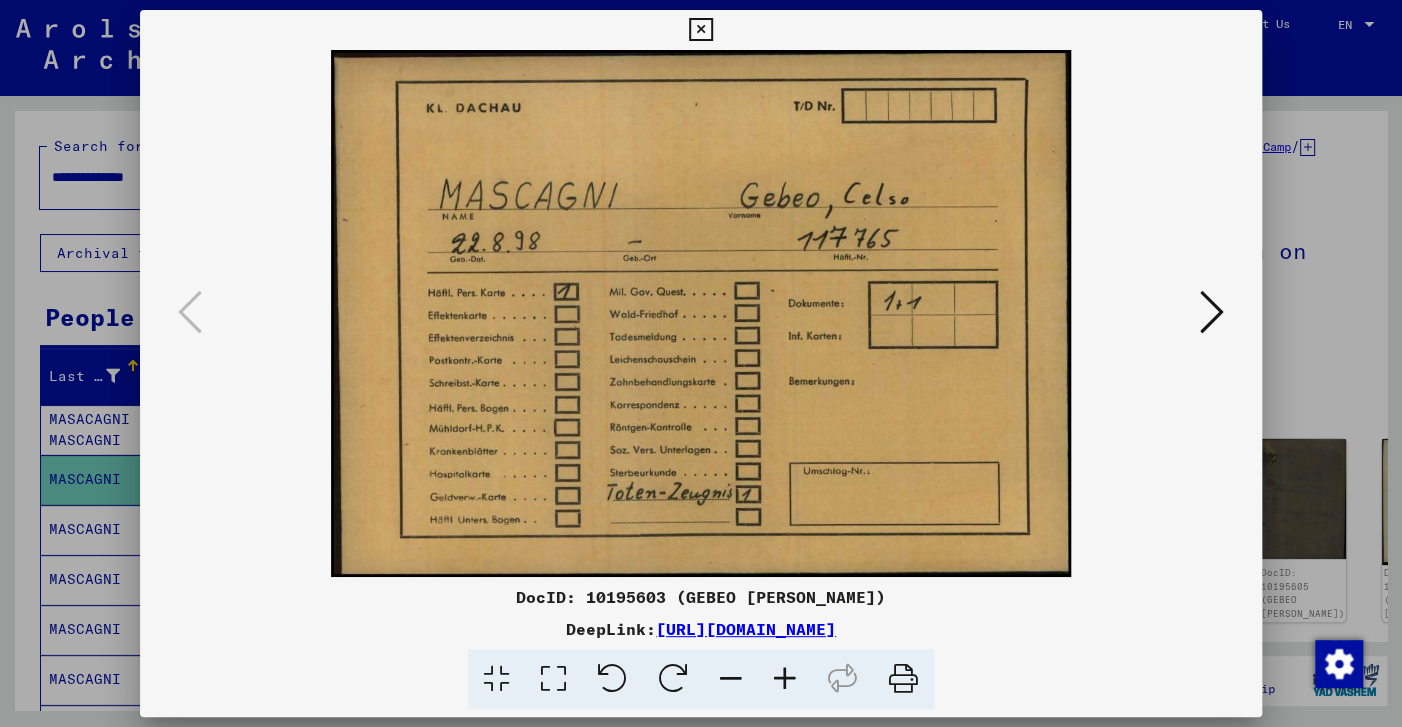 click at bounding box center [700, 30] 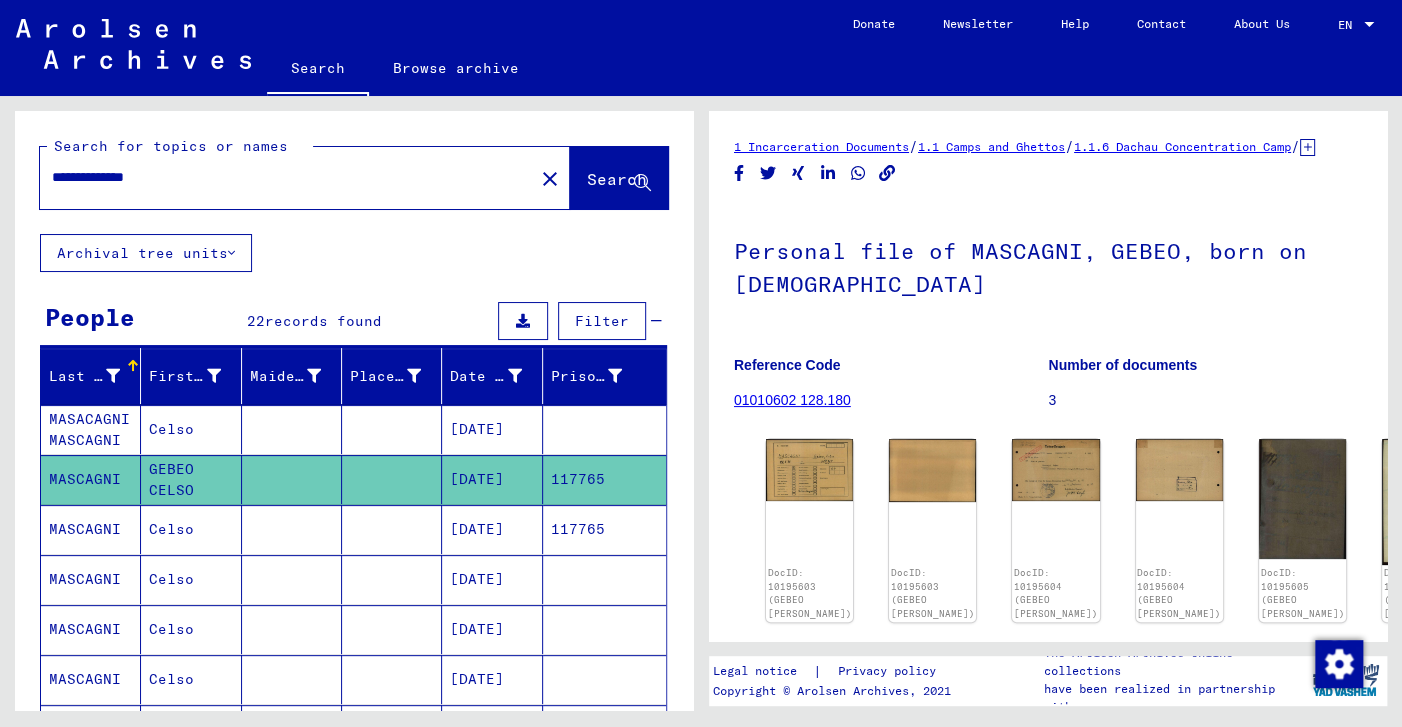 click on "MASCAGNI" at bounding box center (91, 579) 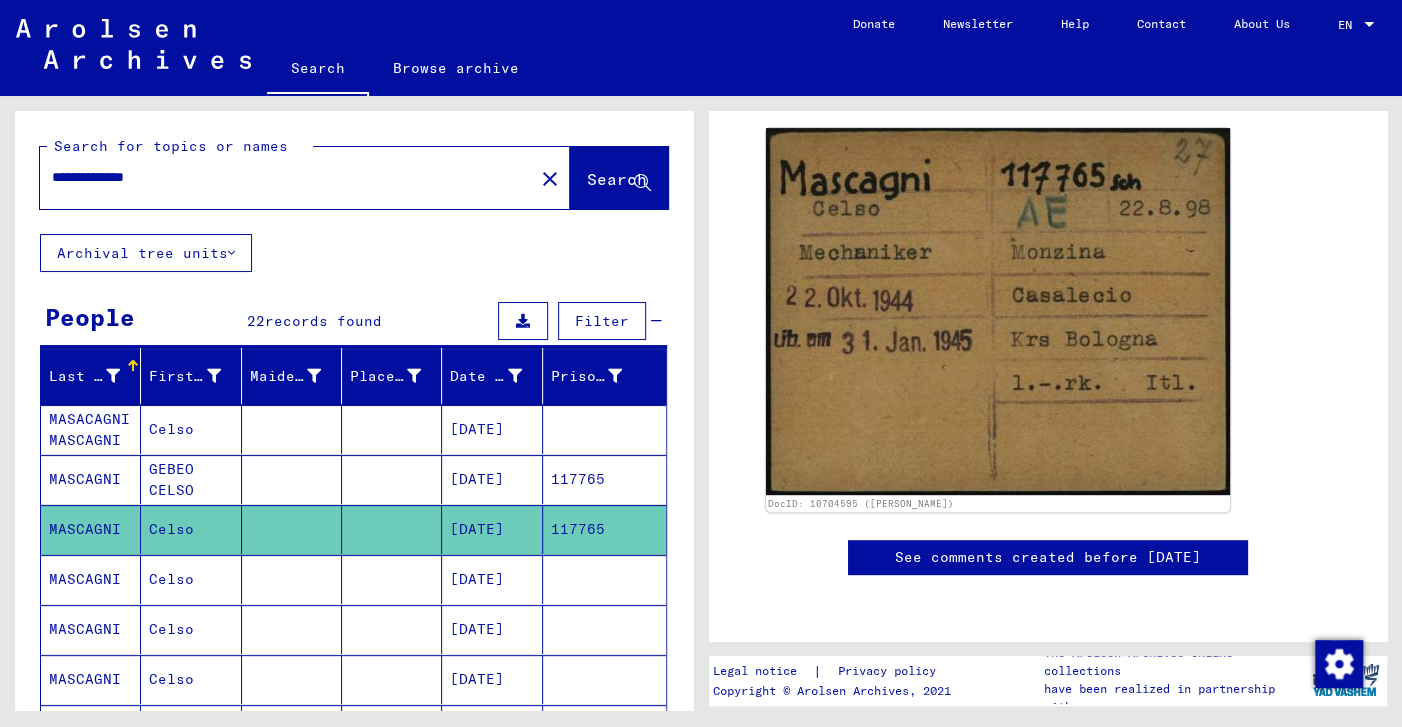 scroll, scrollTop: 0, scrollLeft: 0, axis: both 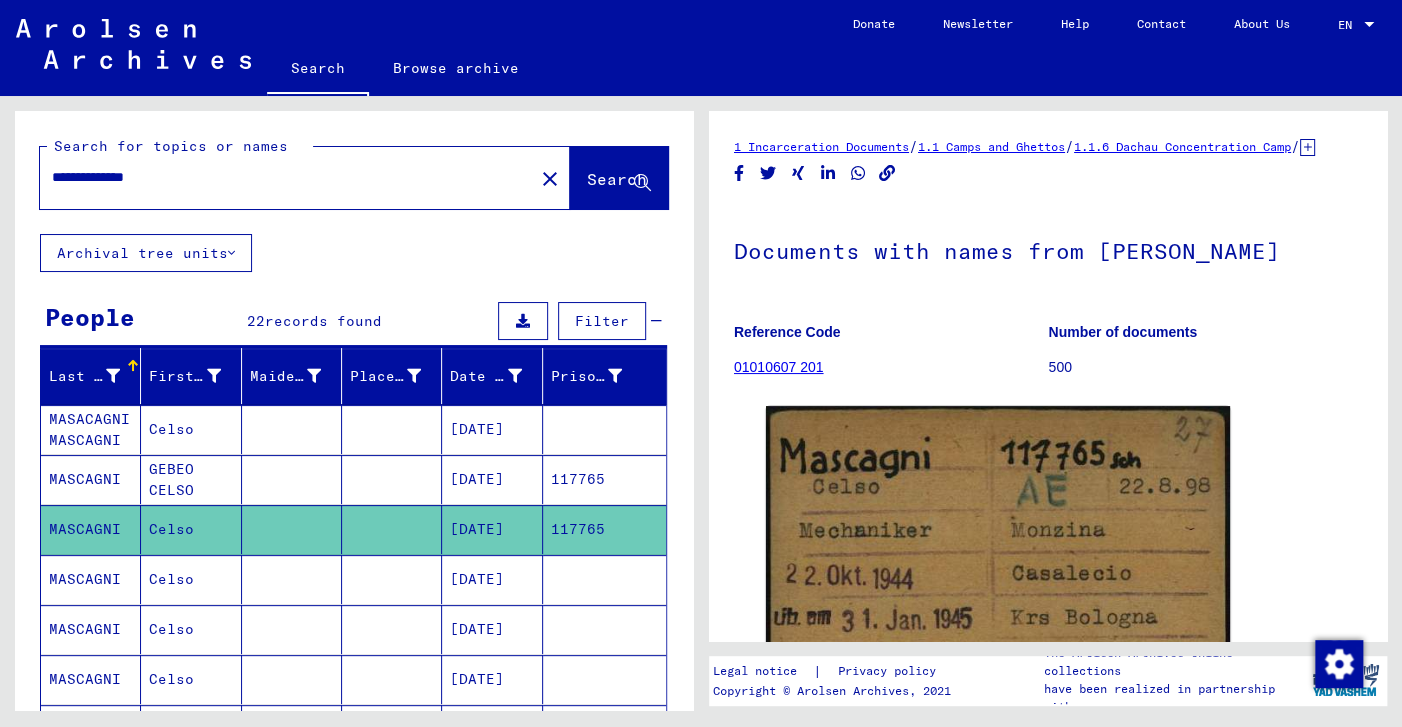 click on "MASACAGNI MASCAGNI" at bounding box center [91, 479] 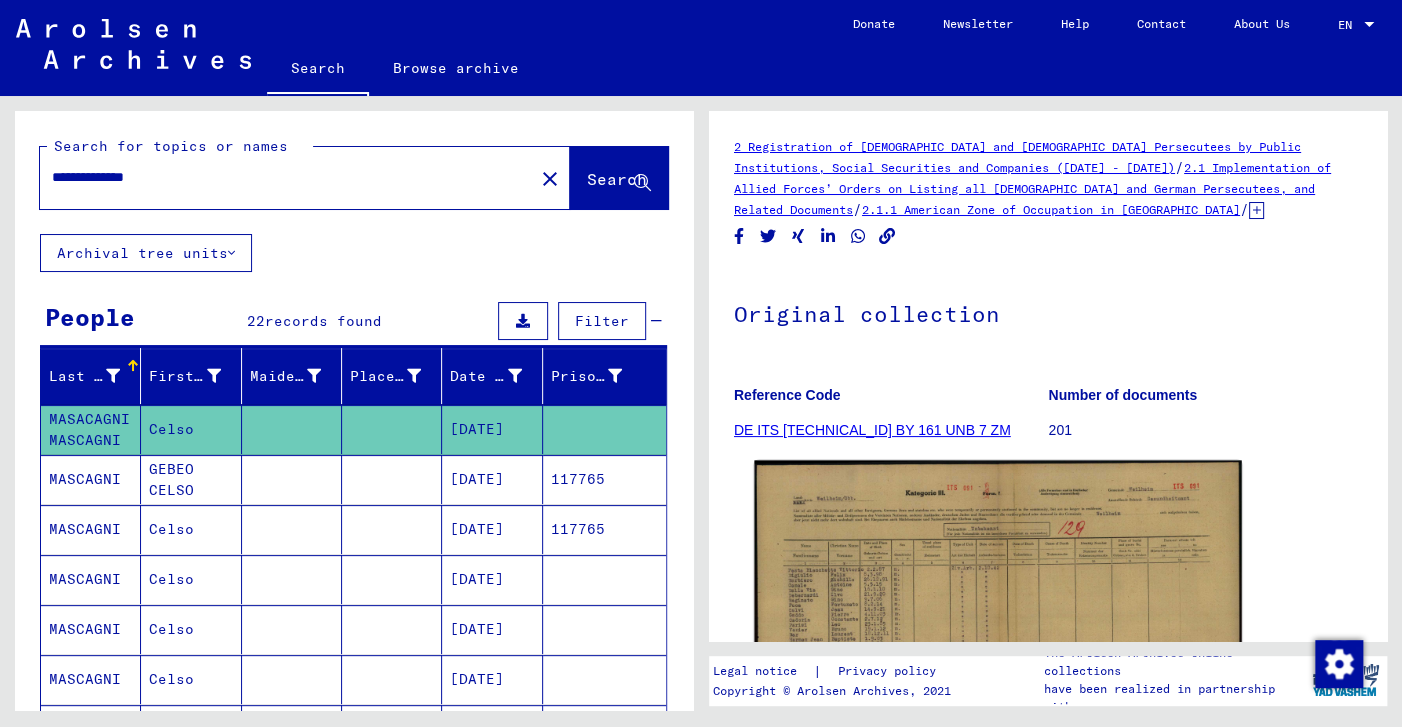 click 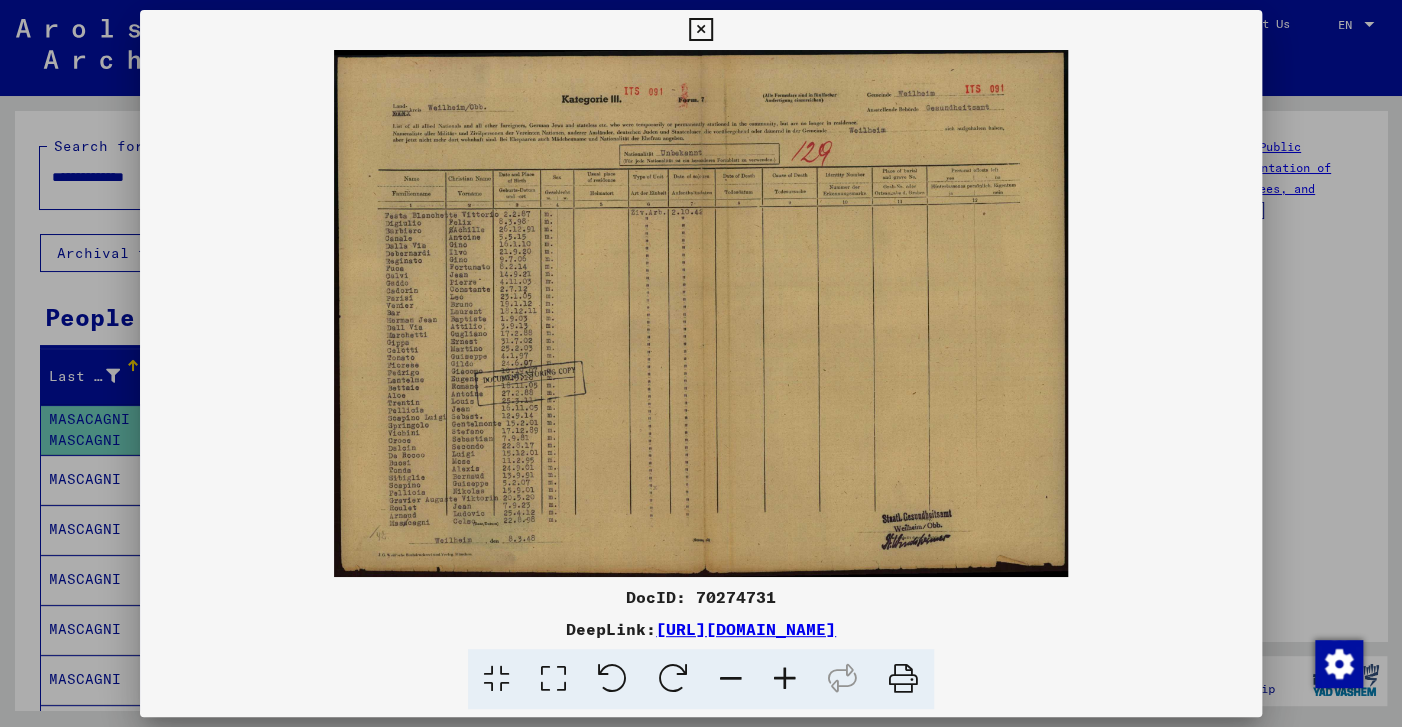 click at bounding box center (785, 679) 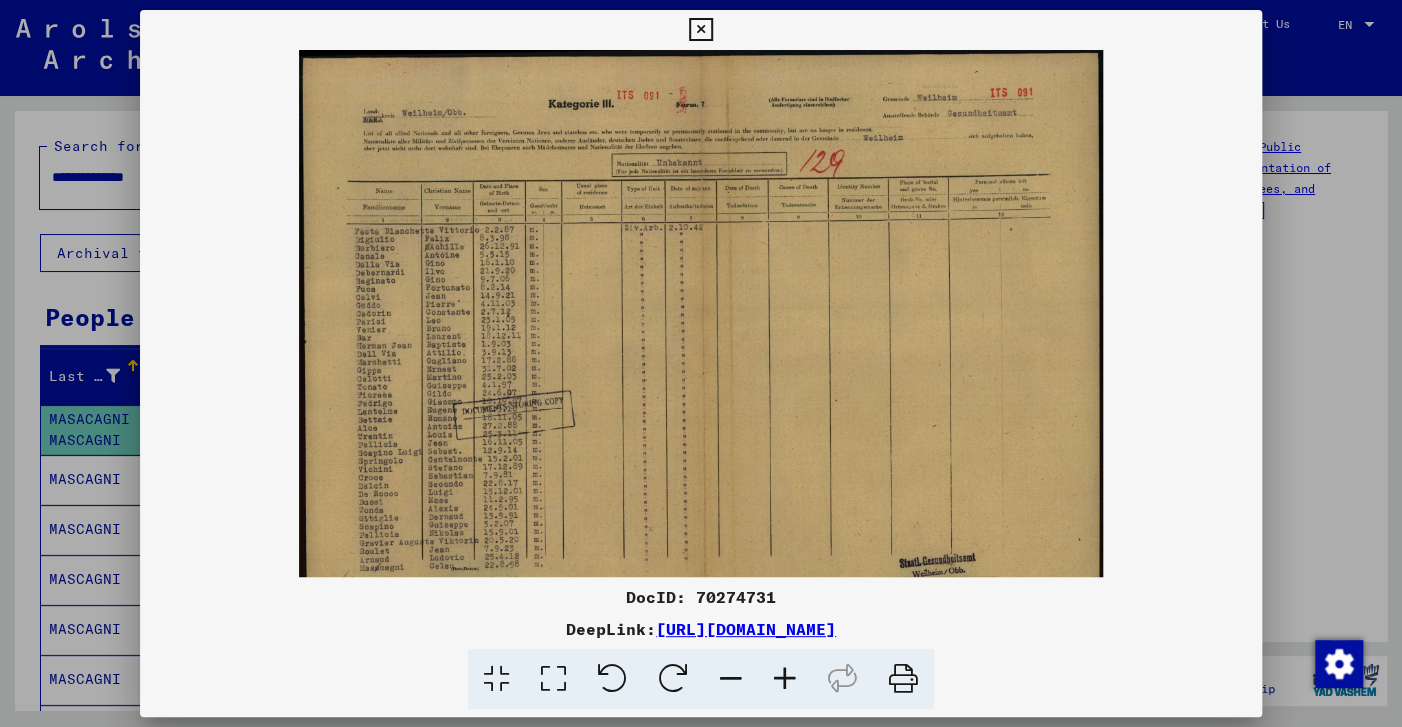 click at bounding box center (785, 679) 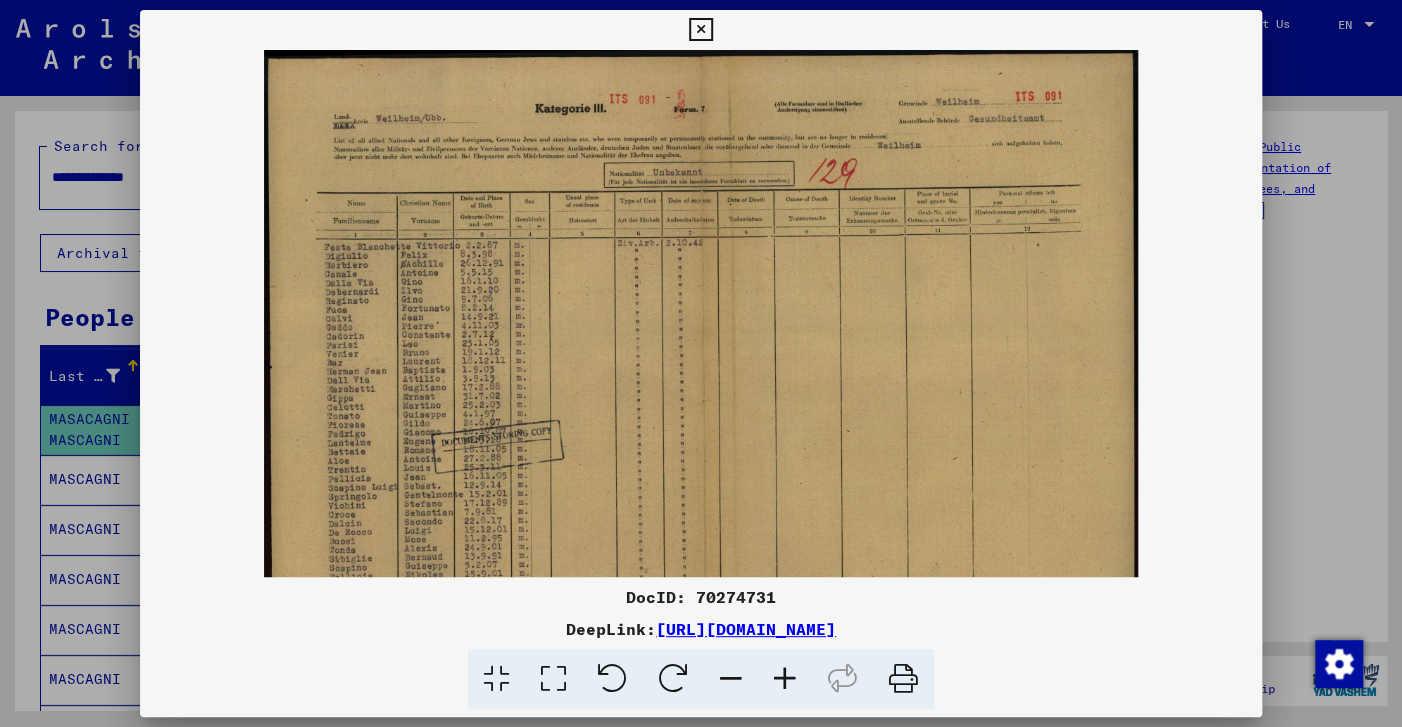 click at bounding box center [785, 679] 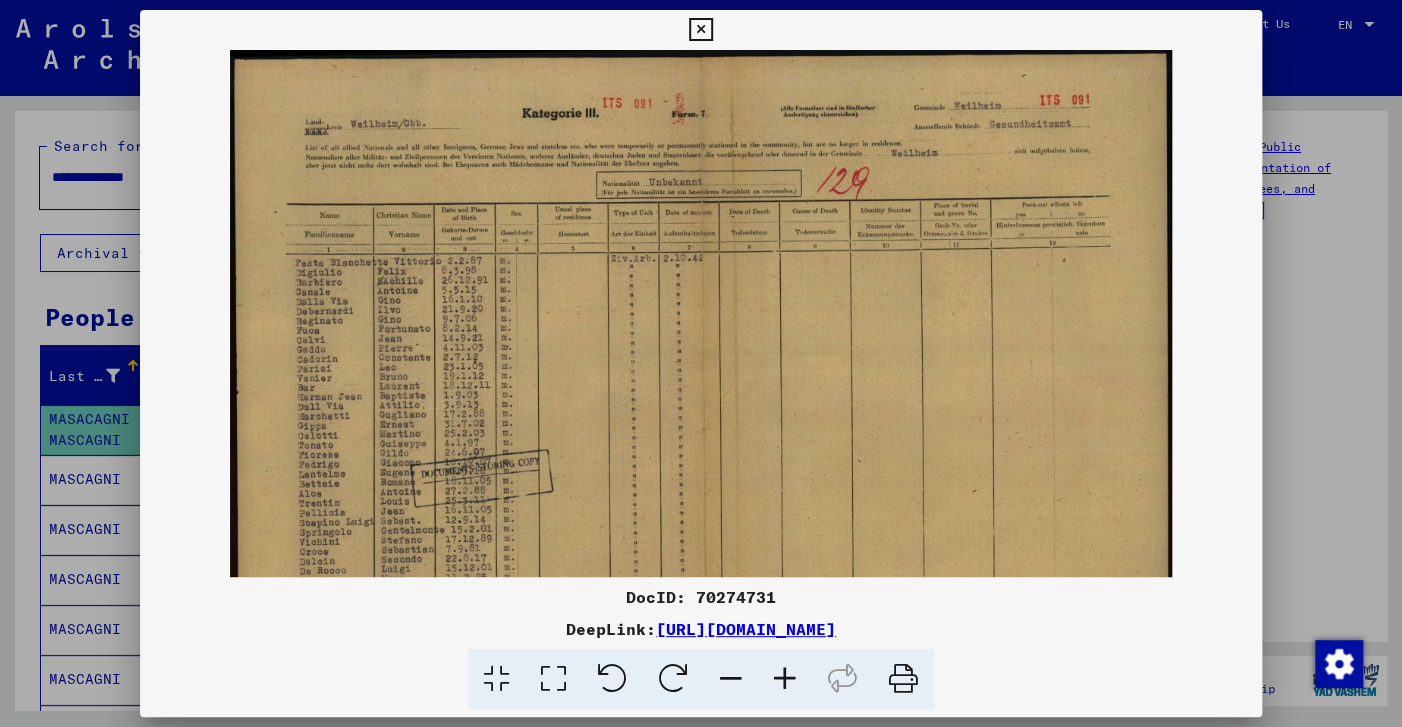 click at bounding box center (785, 679) 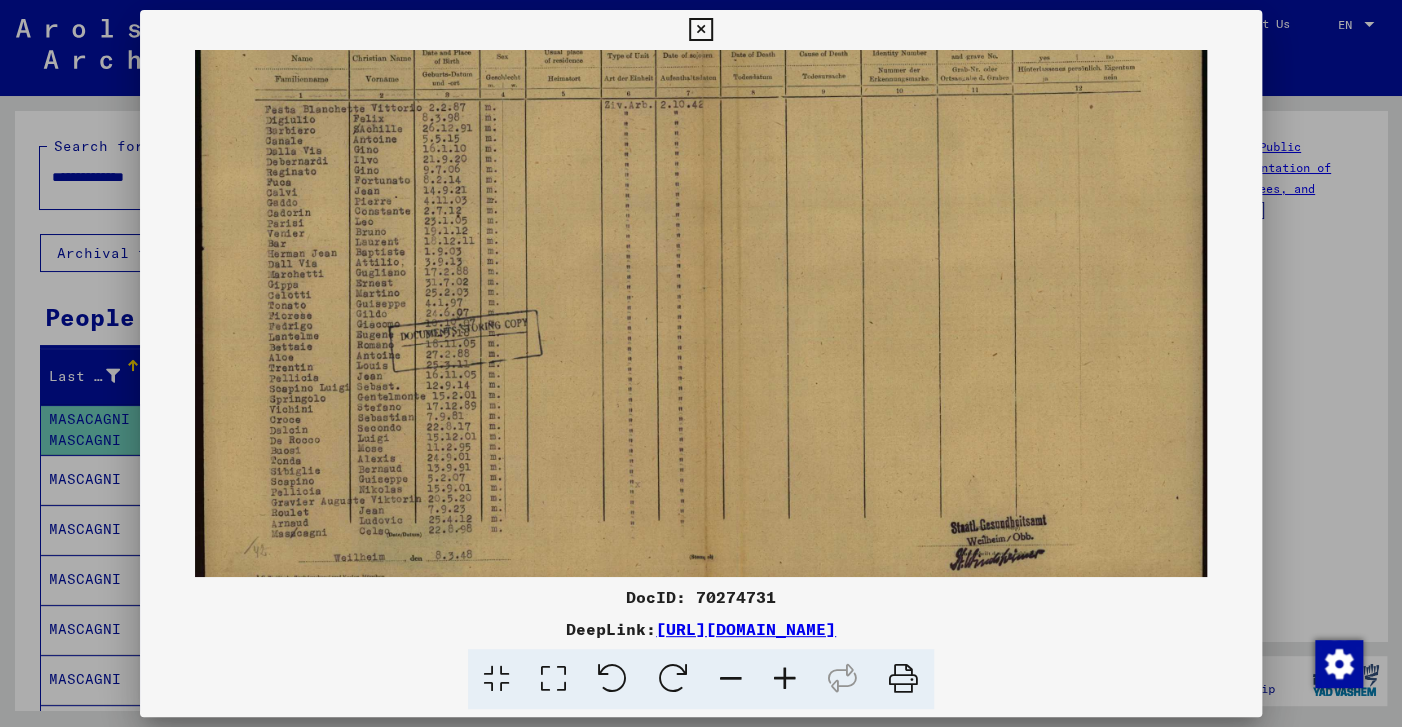 scroll, scrollTop: 171, scrollLeft: 0, axis: vertical 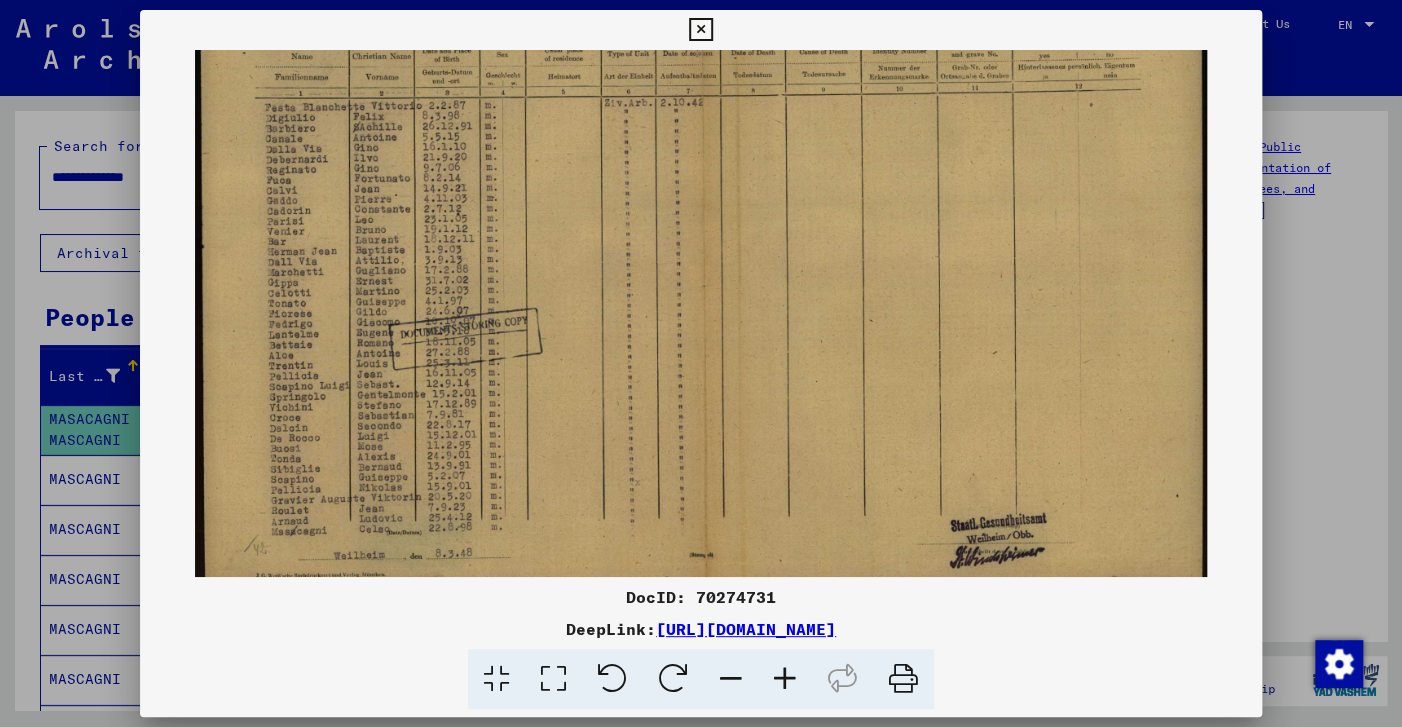 drag, startPoint x: 393, startPoint y: 462, endPoint x: 442, endPoint y: 291, distance: 177.88199 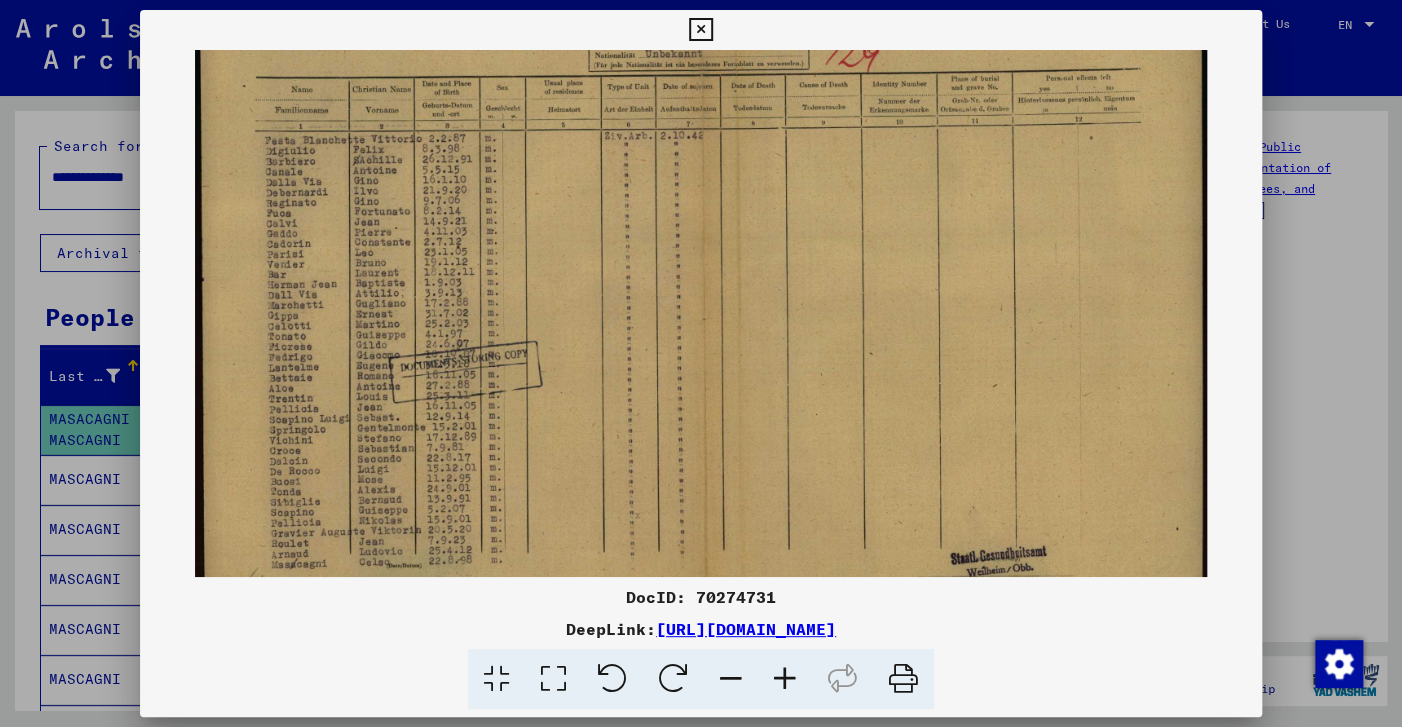 scroll, scrollTop: 137, scrollLeft: 0, axis: vertical 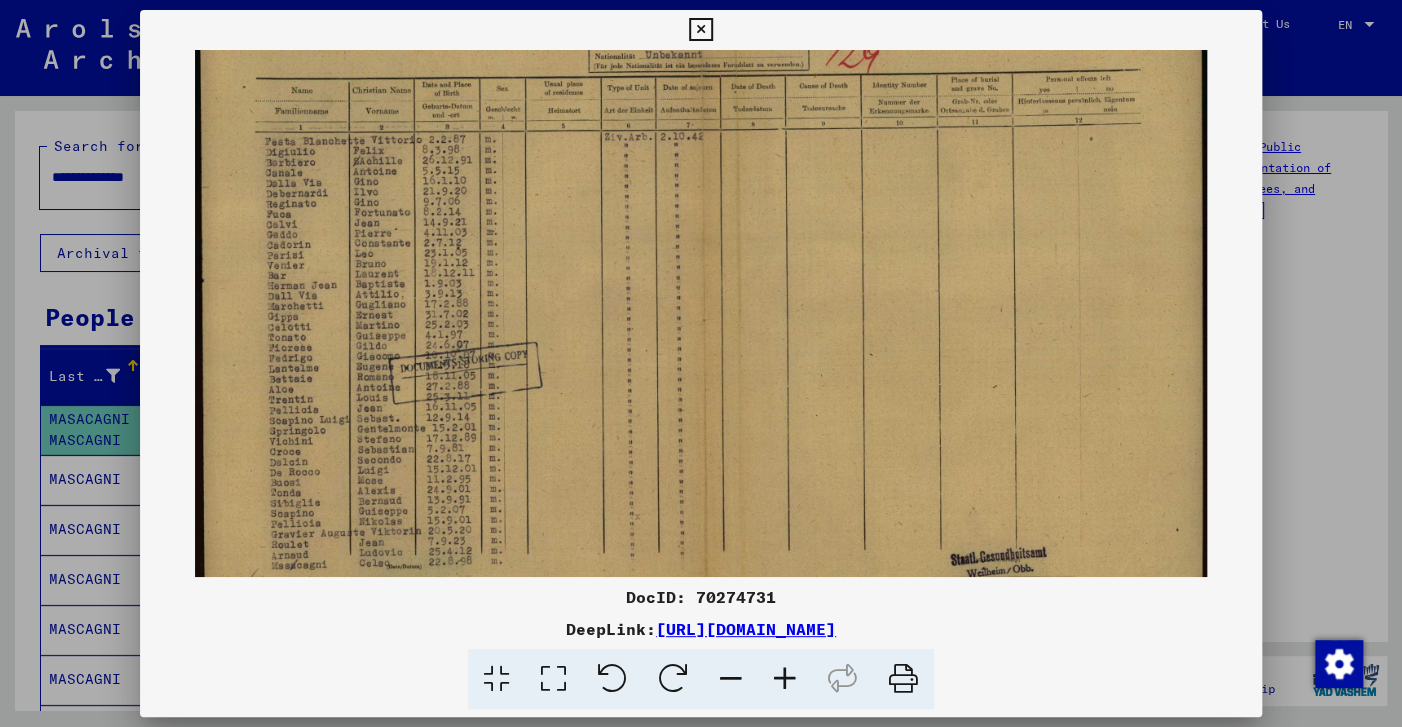 drag, startPoint x: 738, startPoint y: 288, endPoint x: 777, endPoint y: 306, distance: 42.953465 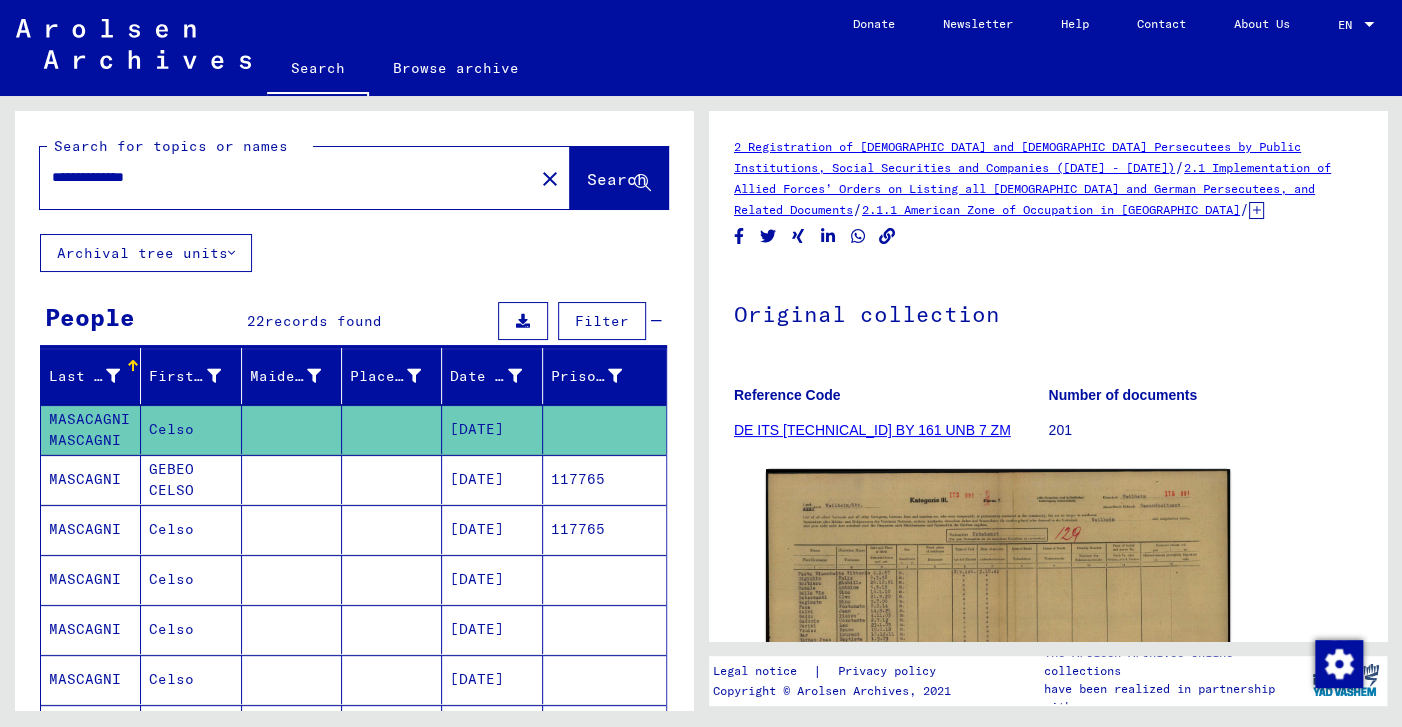 click on "MASCAGNI" at bounding box center (91, 629) 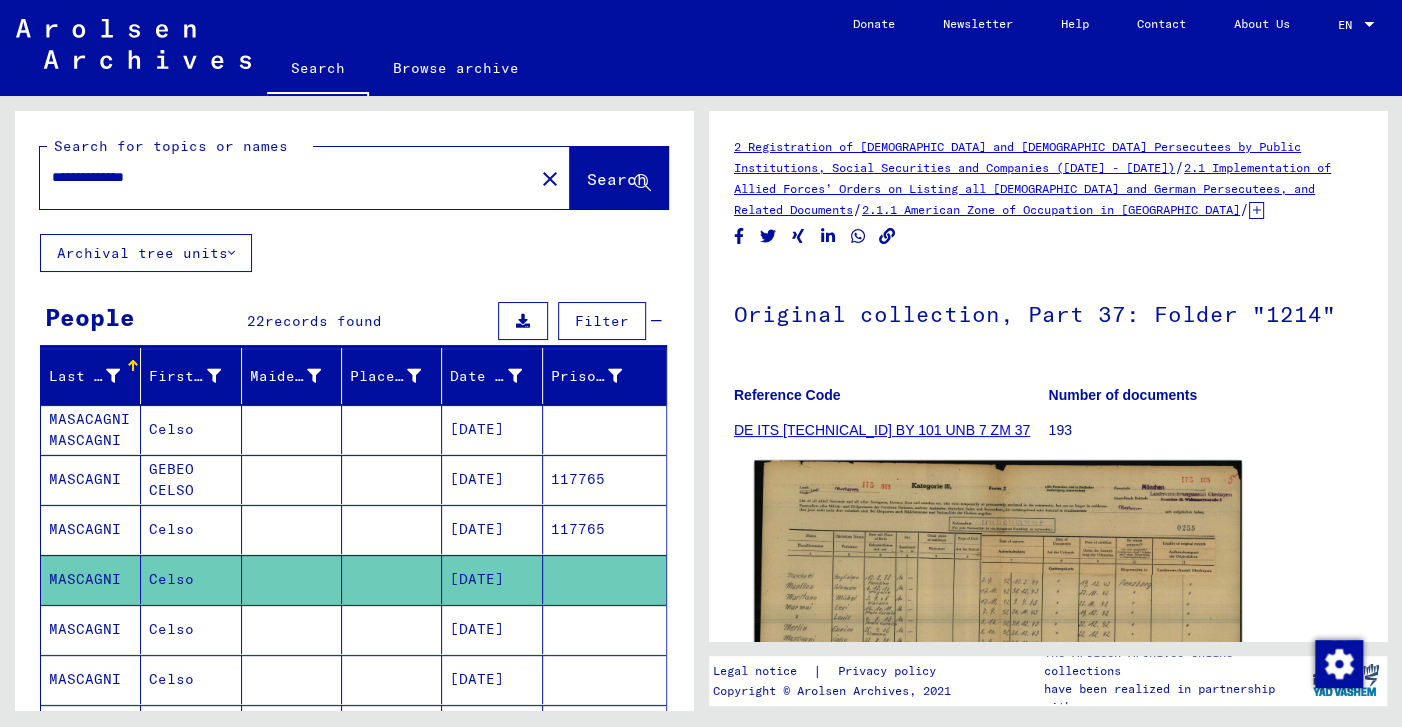 click 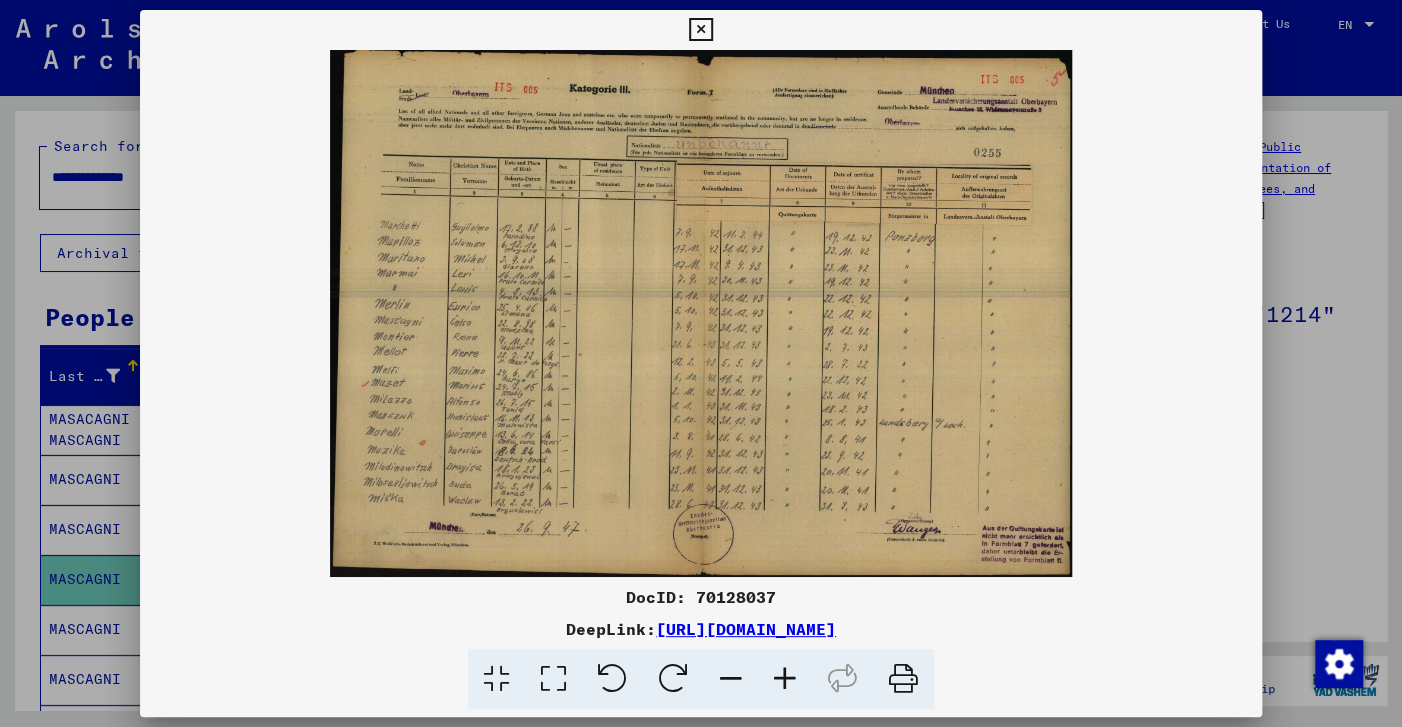 drag, startPoint x: 1254, startPoint y: 34, endPoint x: 932, endPoint y: 107, distance: 330.17117 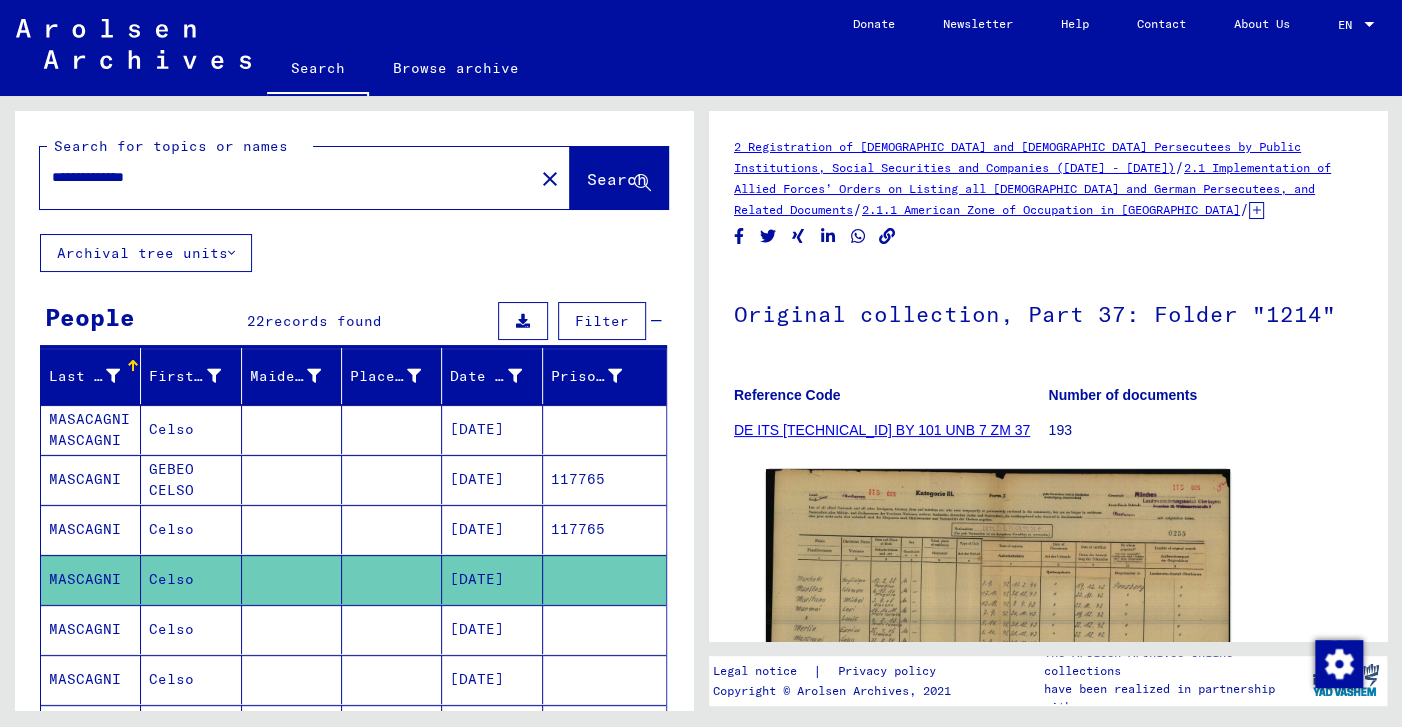click 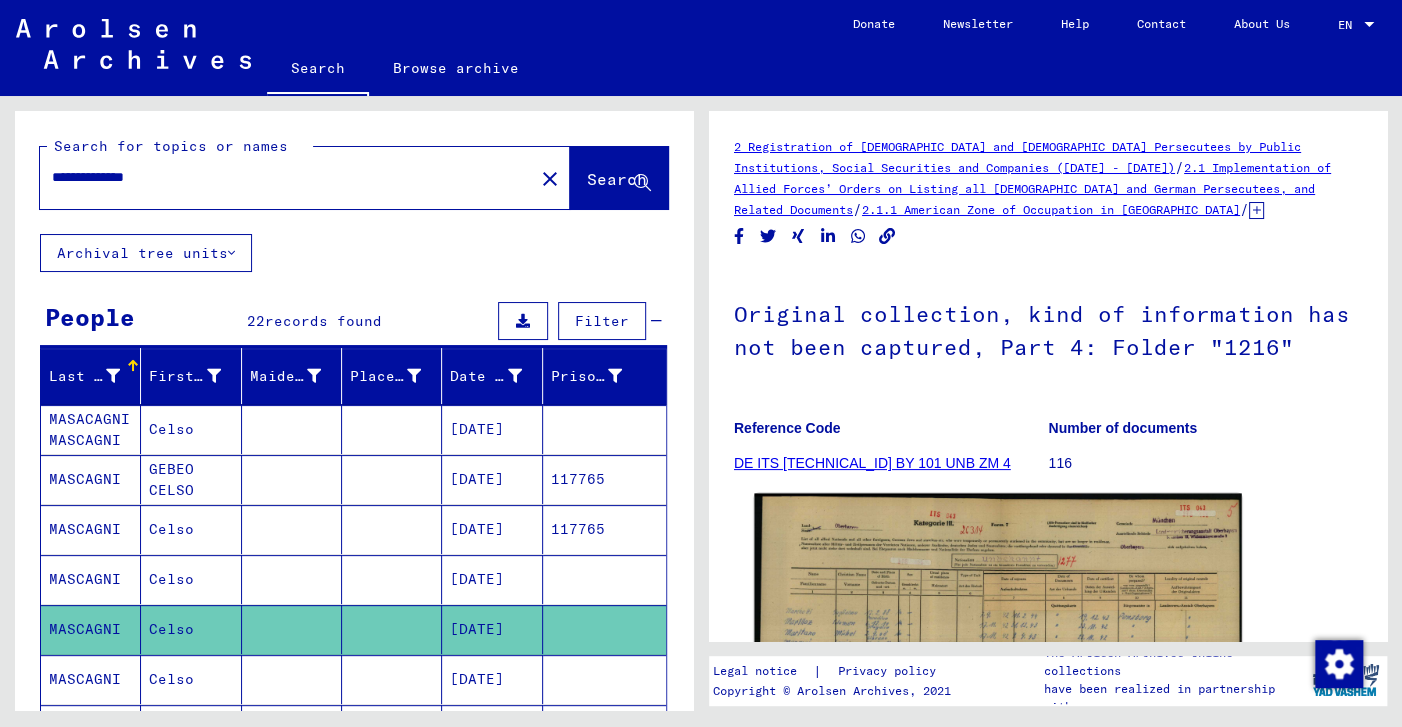 scroll, scrollTop: 442, scrollLeft: 0, axis: vertical 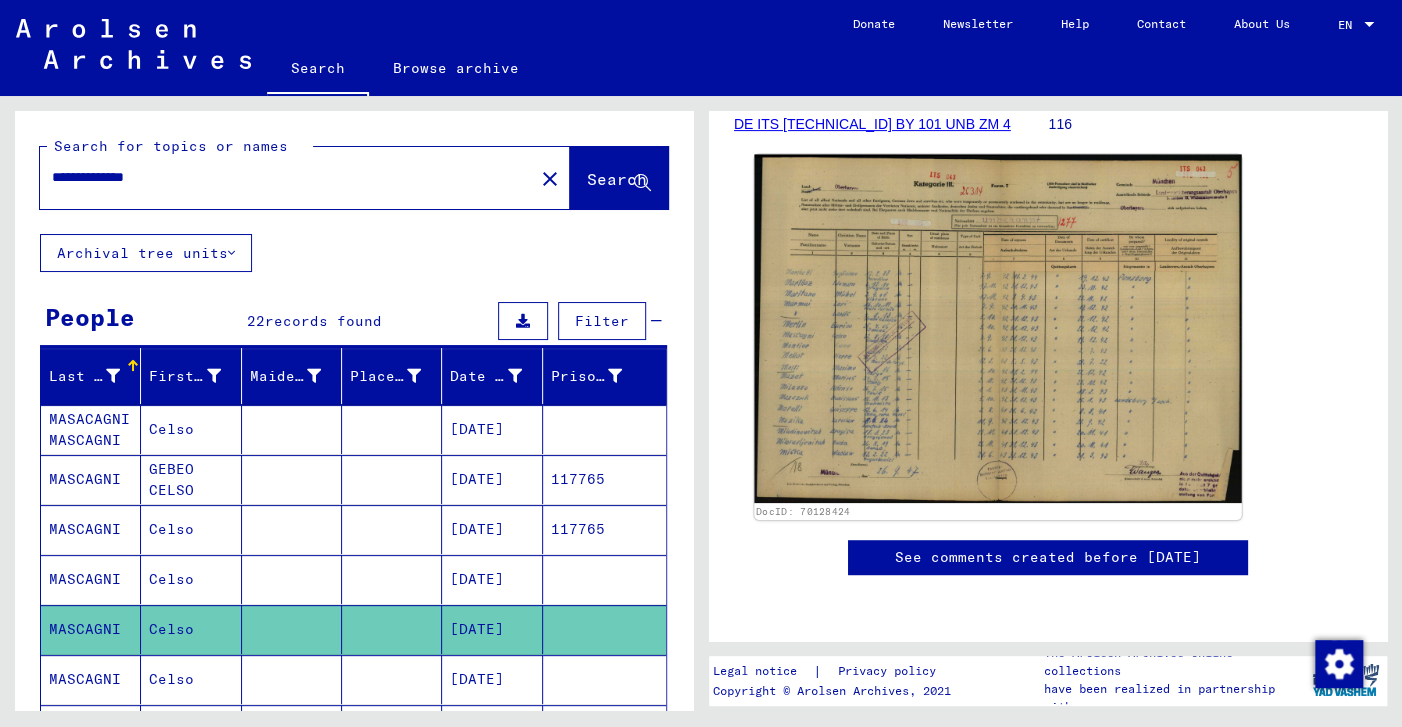 click 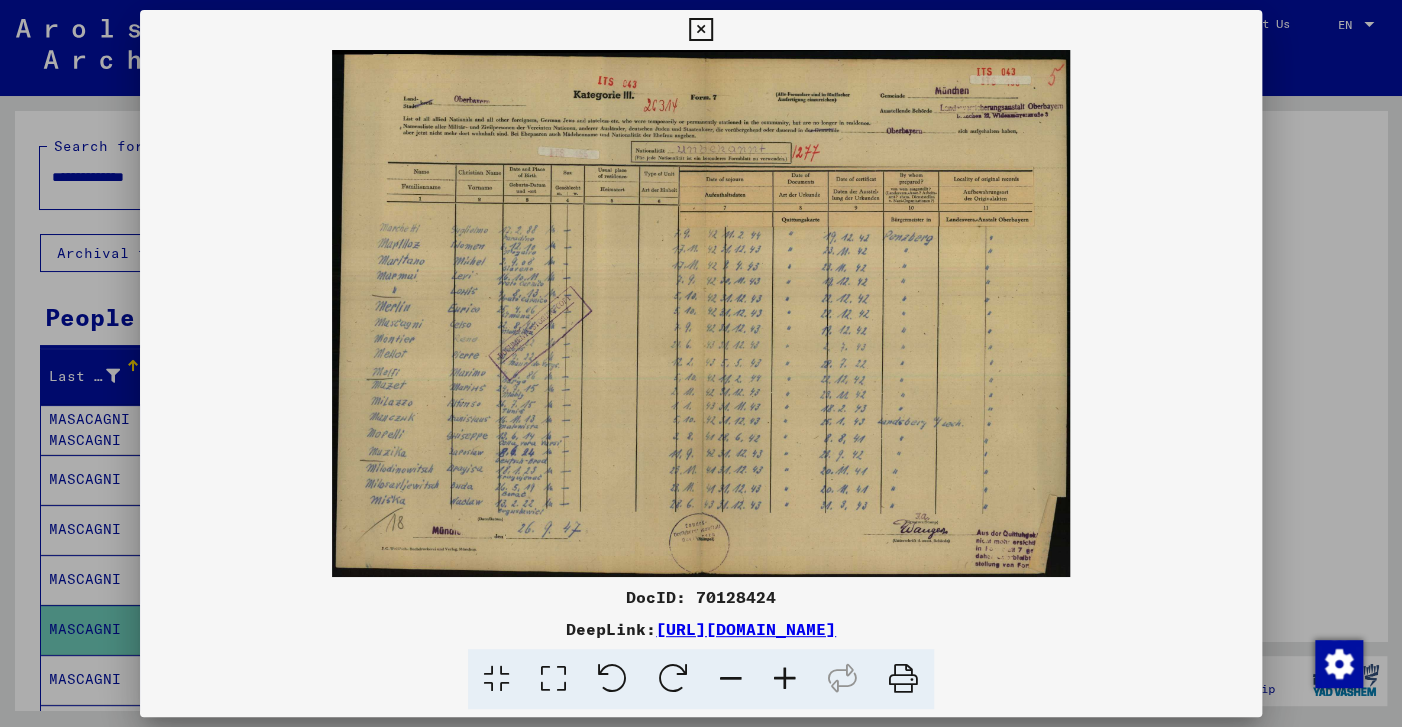 click at bounding box center (785, 679) 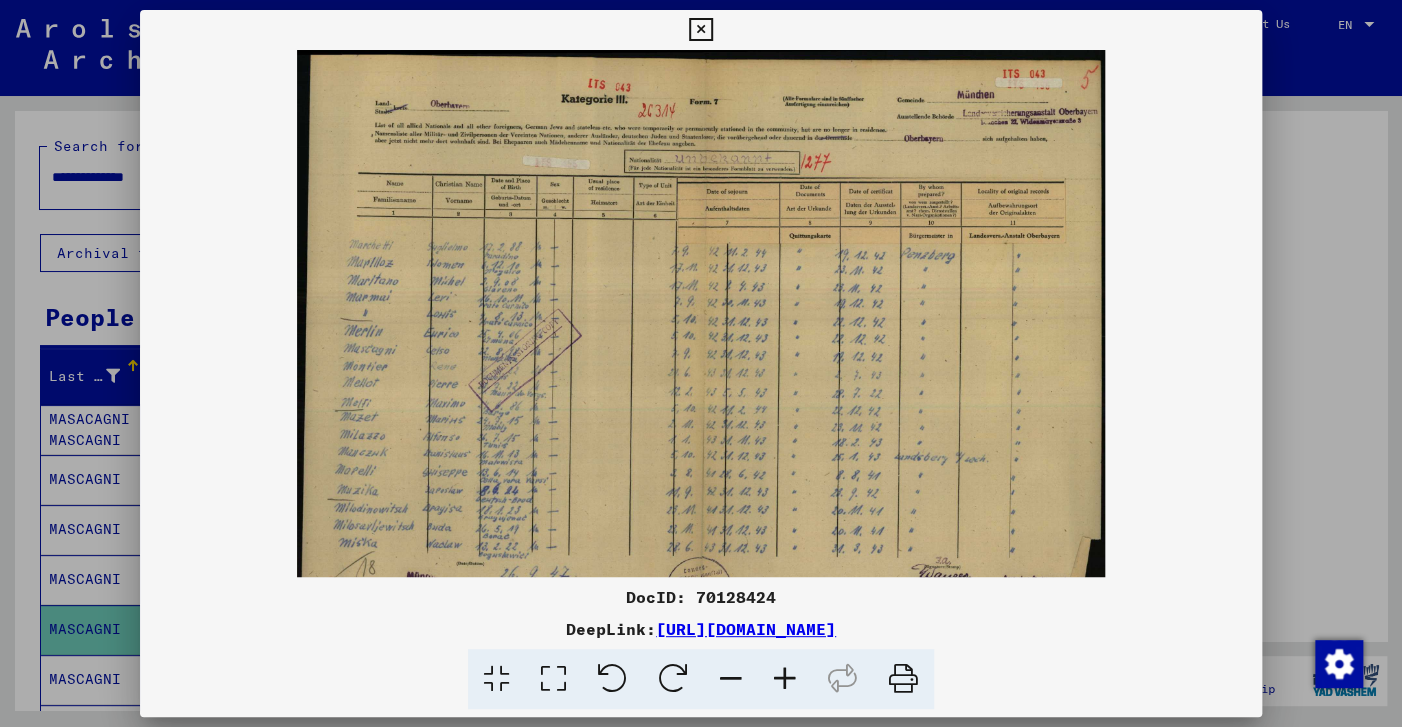 click at bounding box center [785, 679] 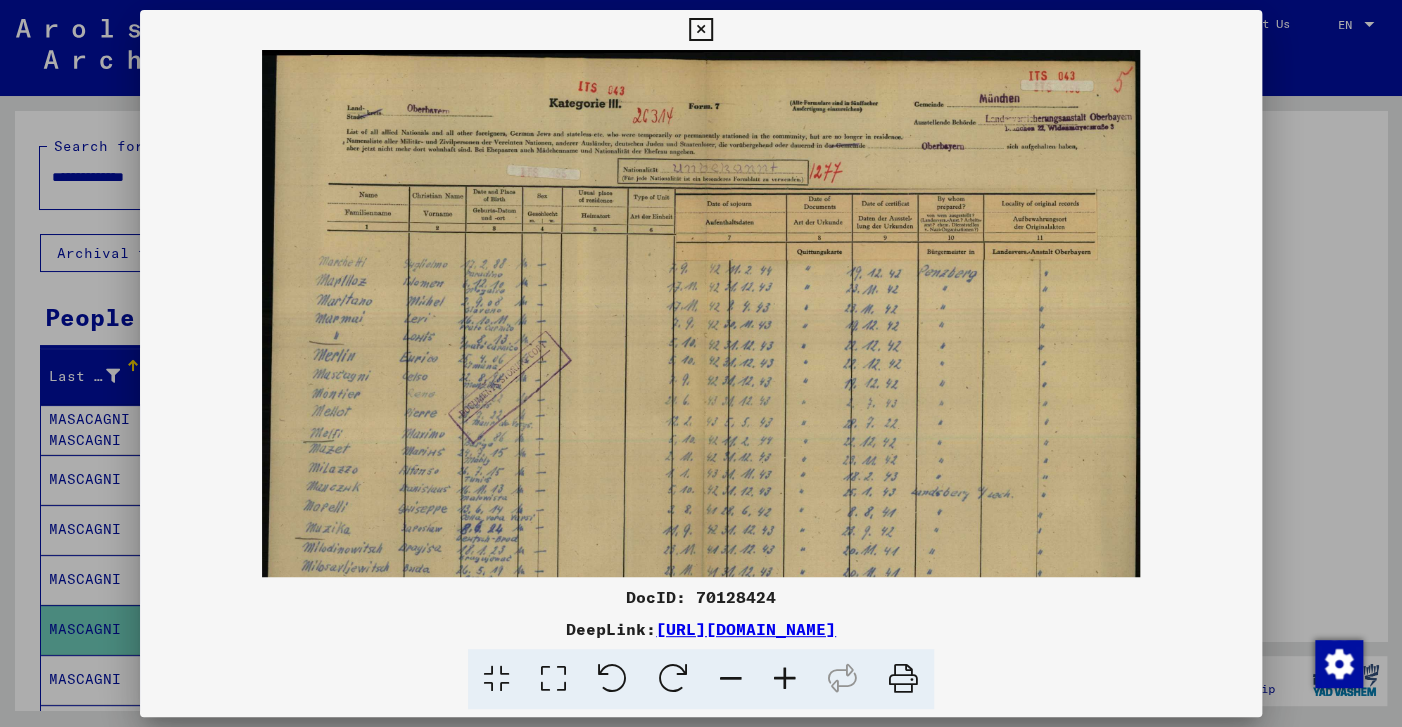 click at bounding box center (785, 679) 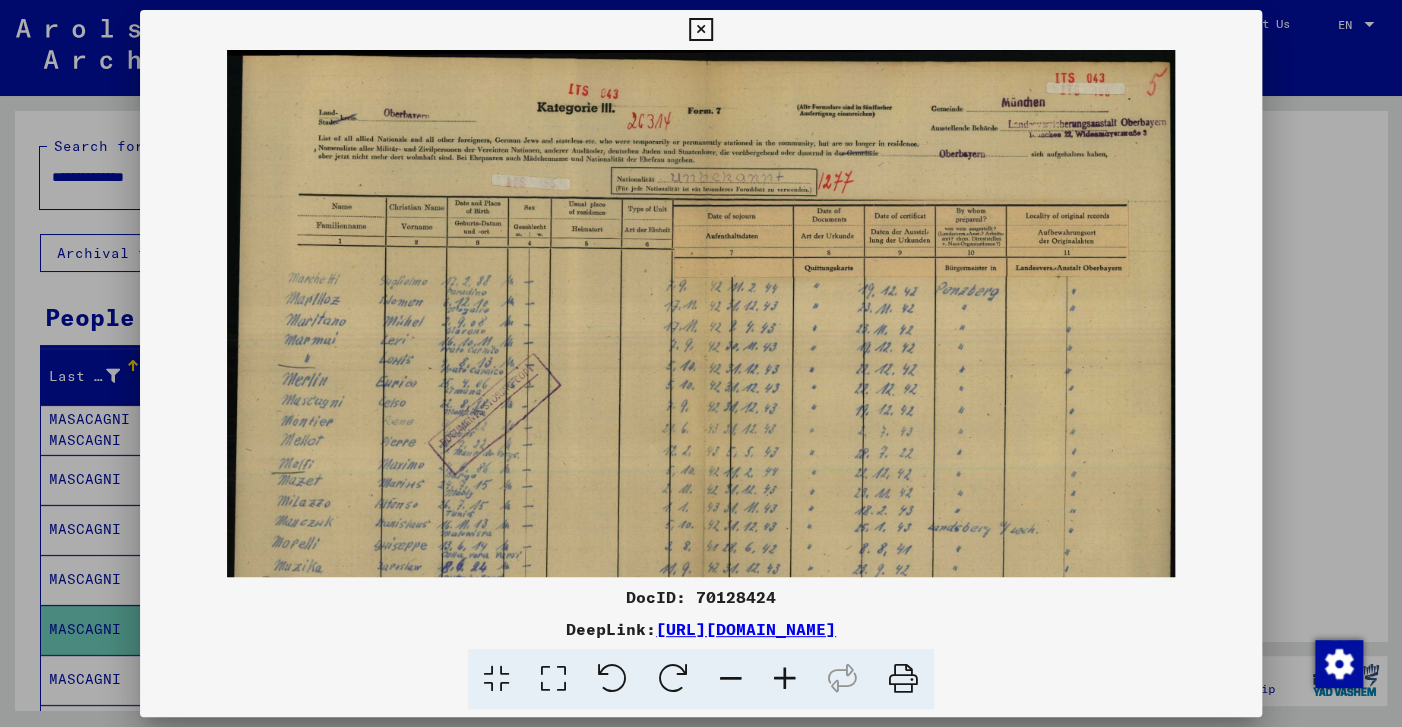 click at bounding box center [785, 679] 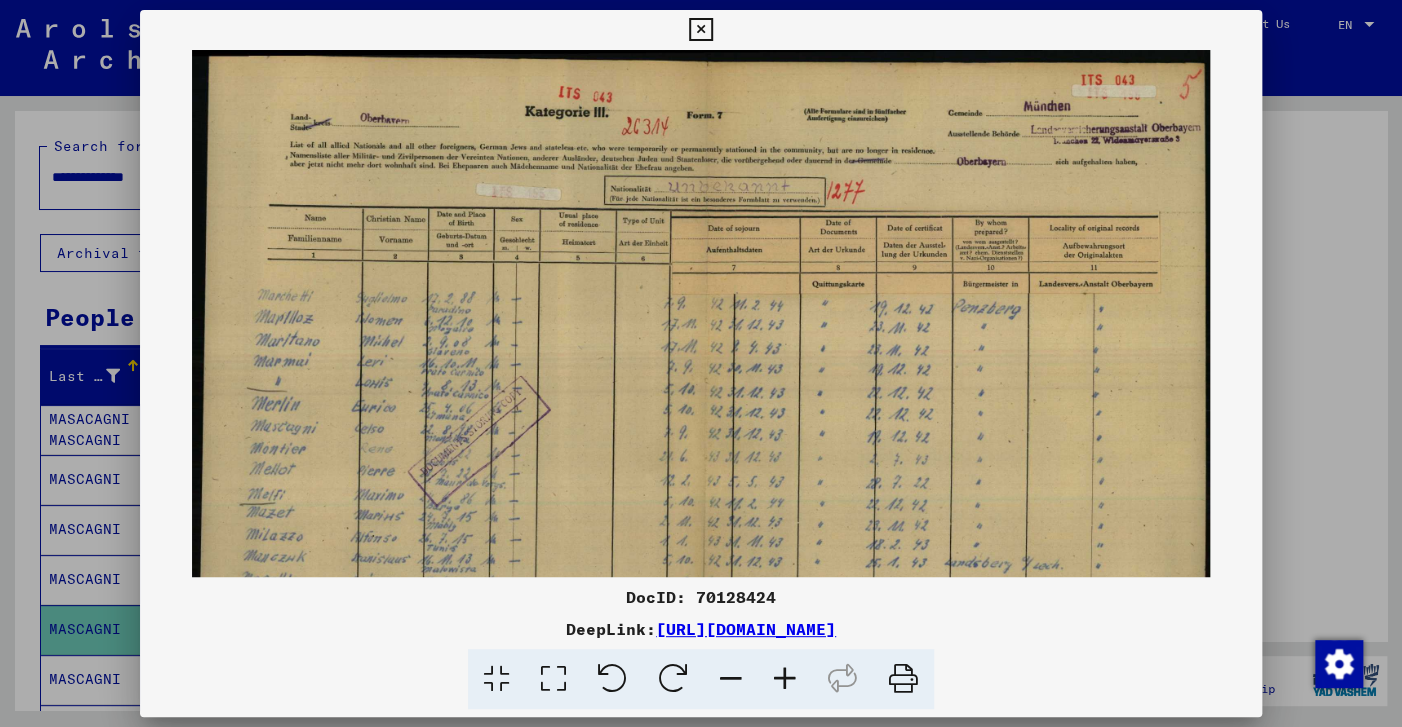 click at bounding box center (785, 679) 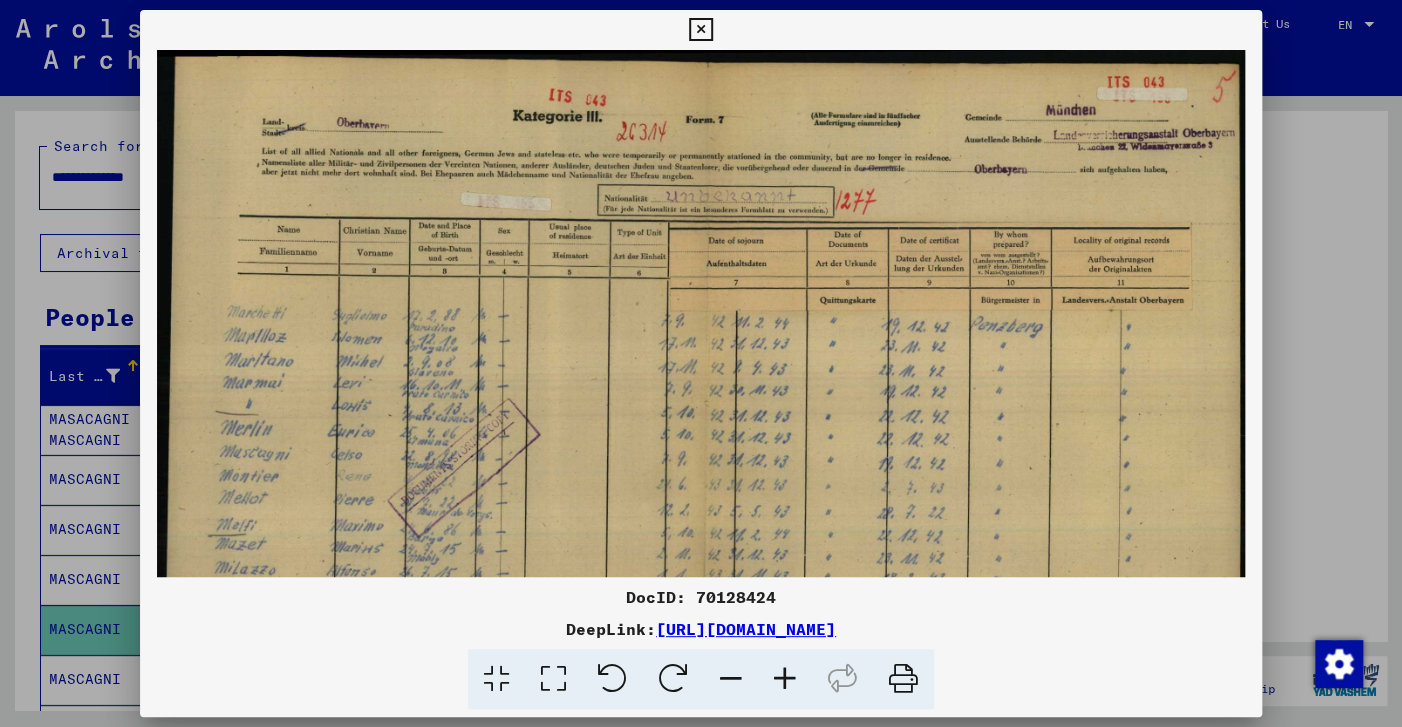 click at bounding box center (785, 679) 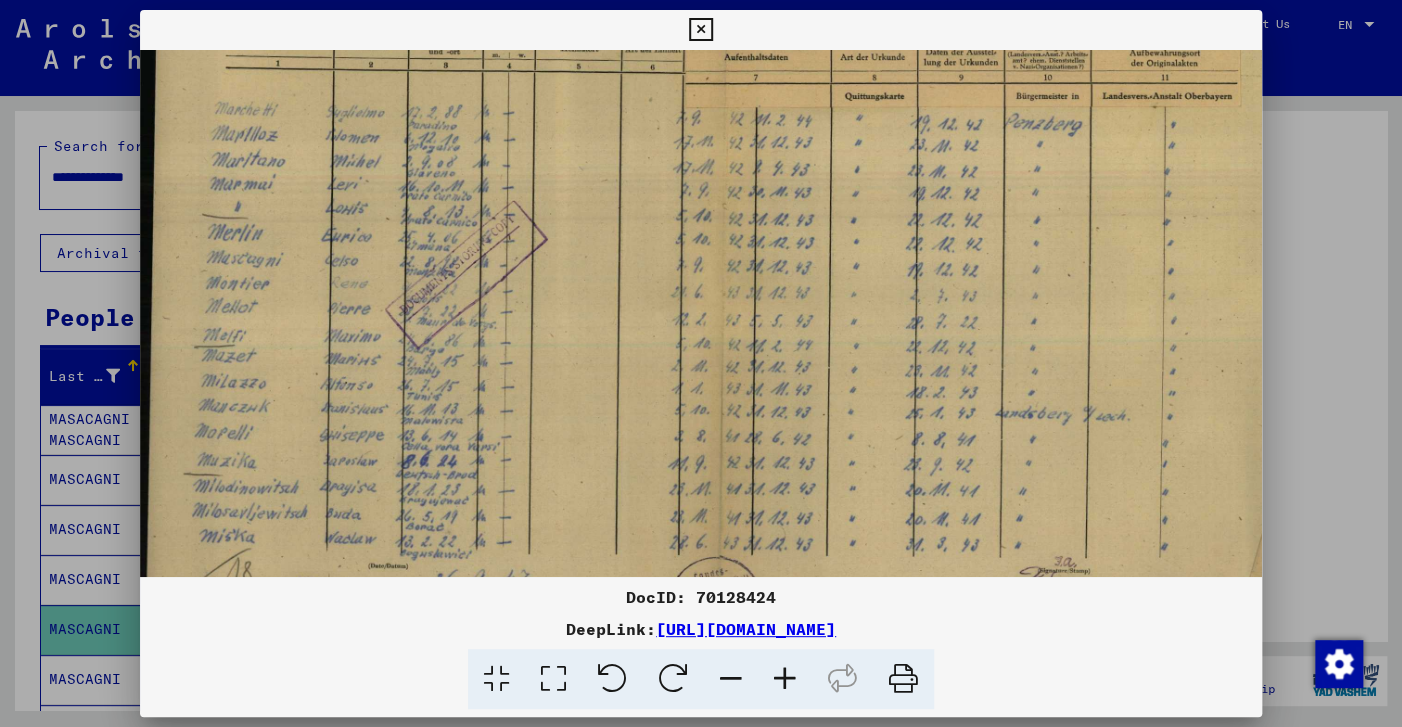 scroll, scrollTop: 222, scrollLeft: 0, axis: vertical 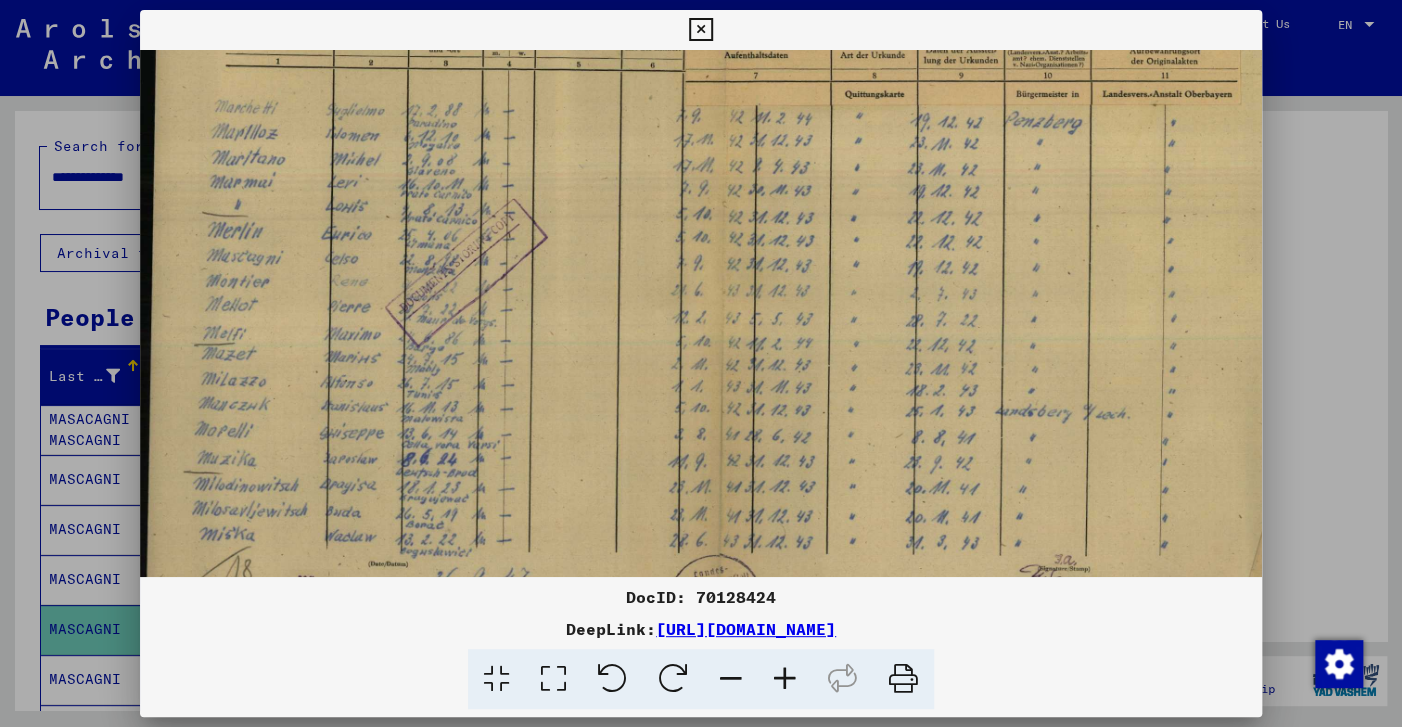drag, startPoint x: 795, startPoint y: 482, endPoint x: 820, endPoint y: 260, distance: 223.40323 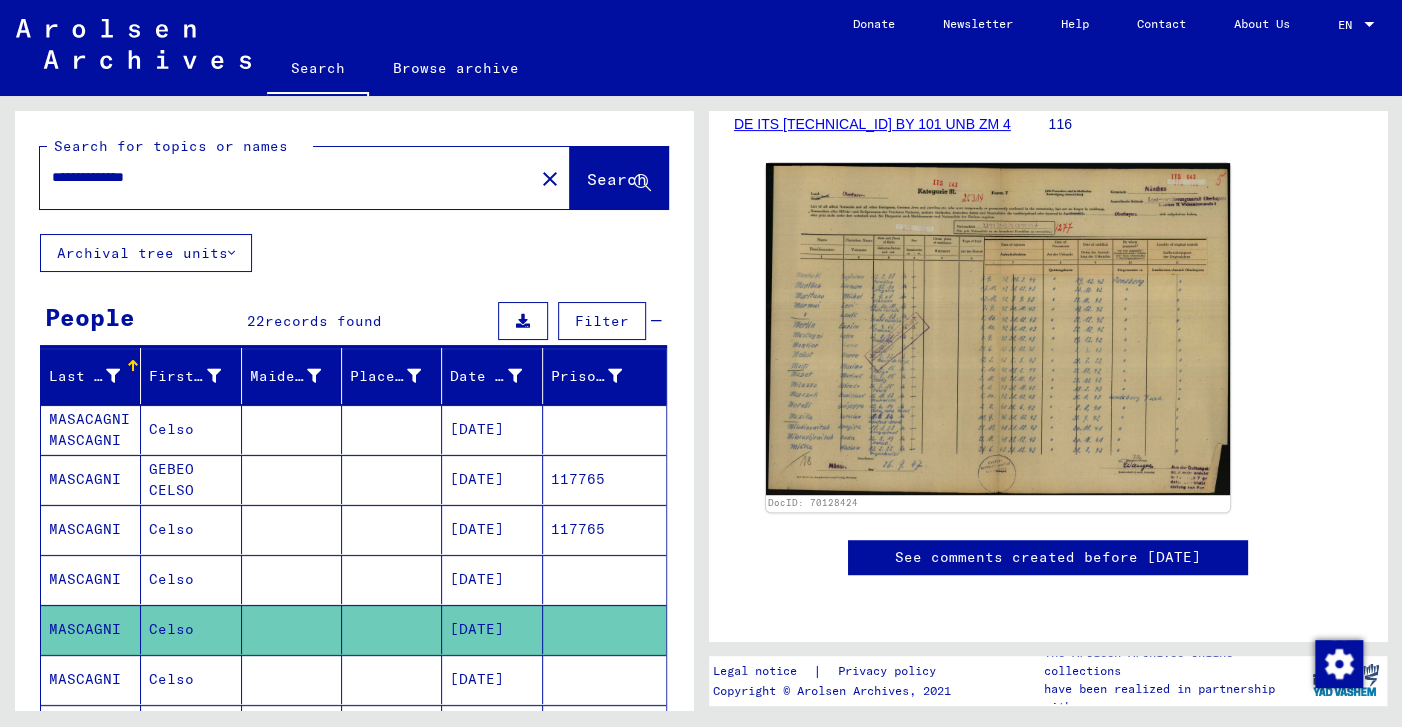 scroll, scrollTop: 442, scrollLeft: 0, axis: vertical 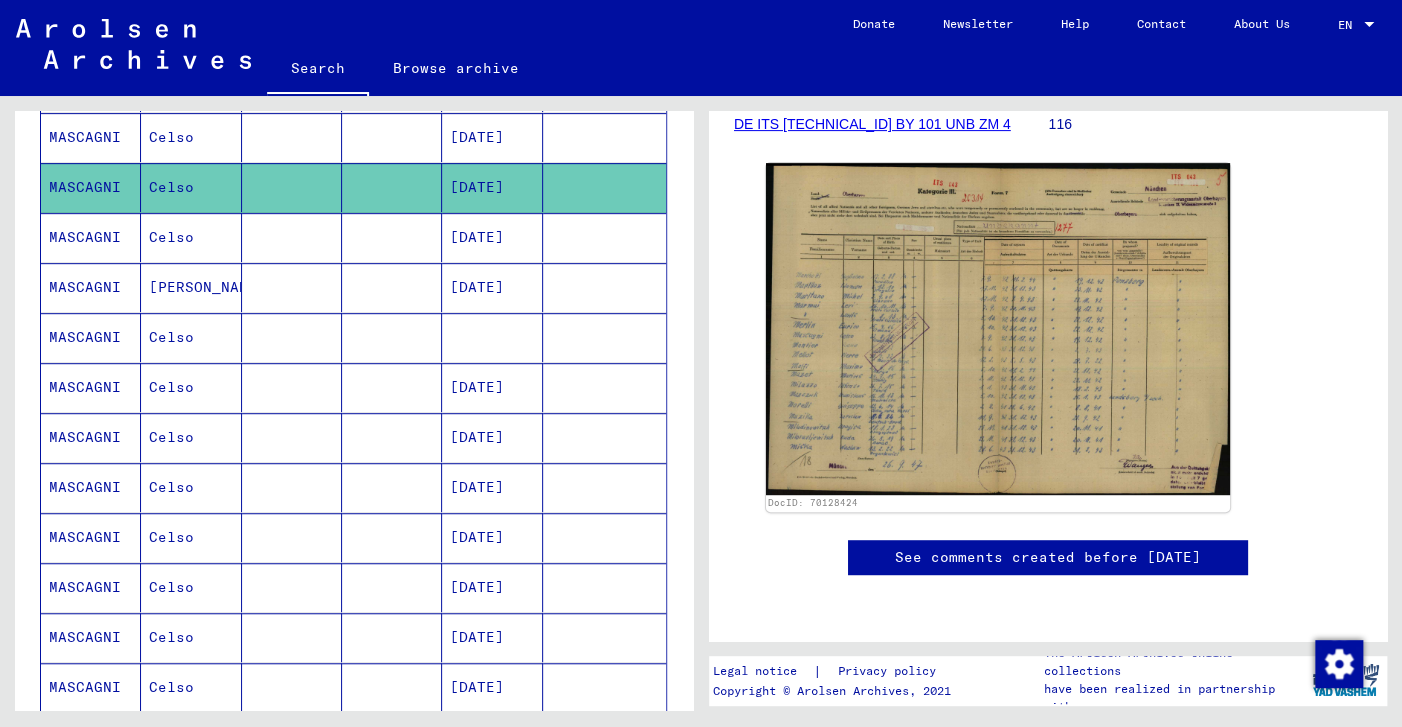 click on "MASCAGNI" at bounding box center [91, 287] 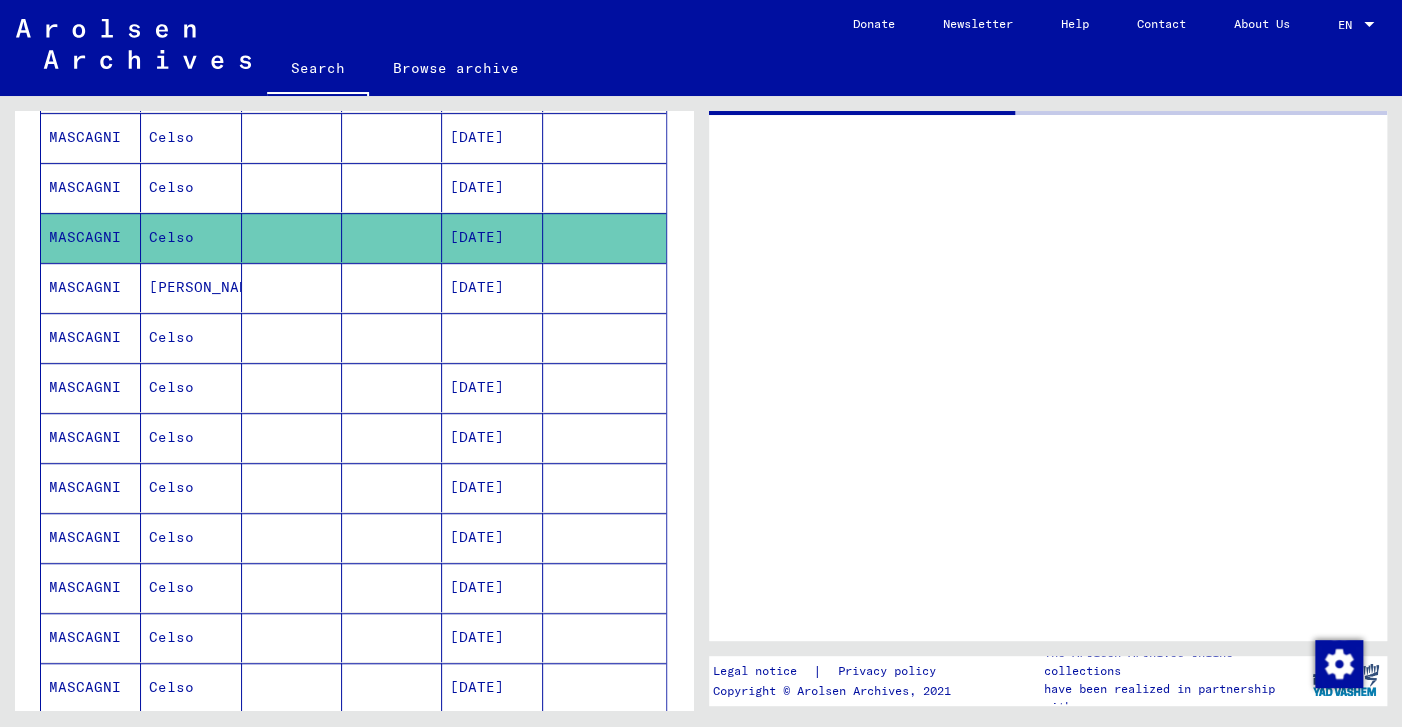 scroll, scrollTop: 0, scrollLeft: 0, axis: both 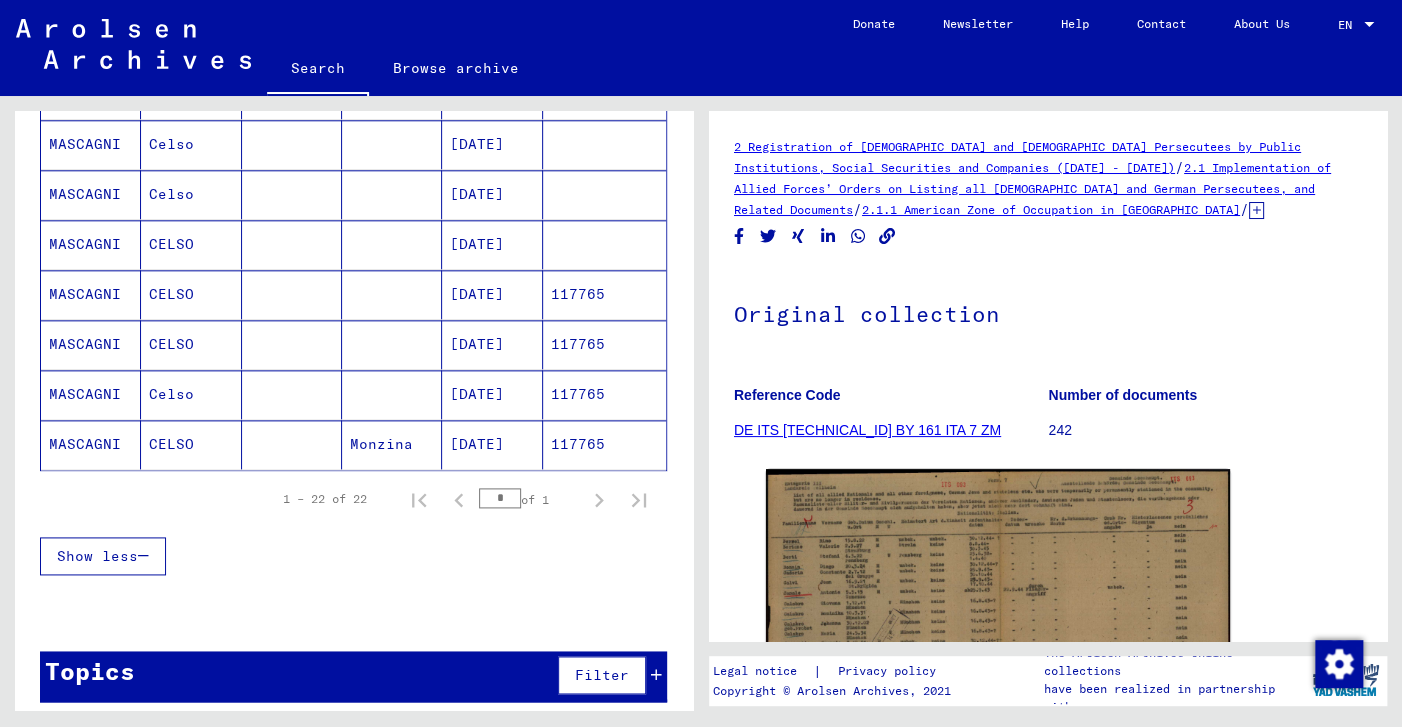 click on "MASCAGNI" 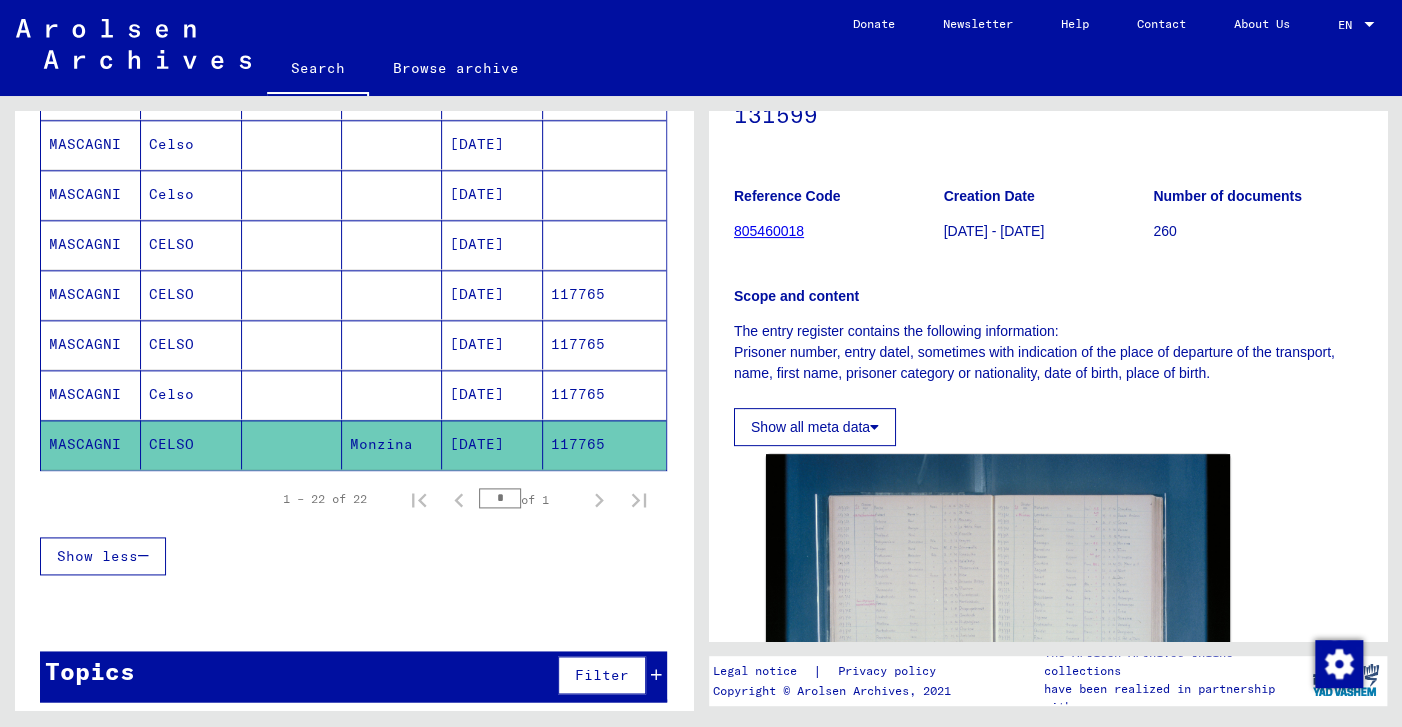 scroll, scrollTop: 0, scrollLeft: 0, axis: both 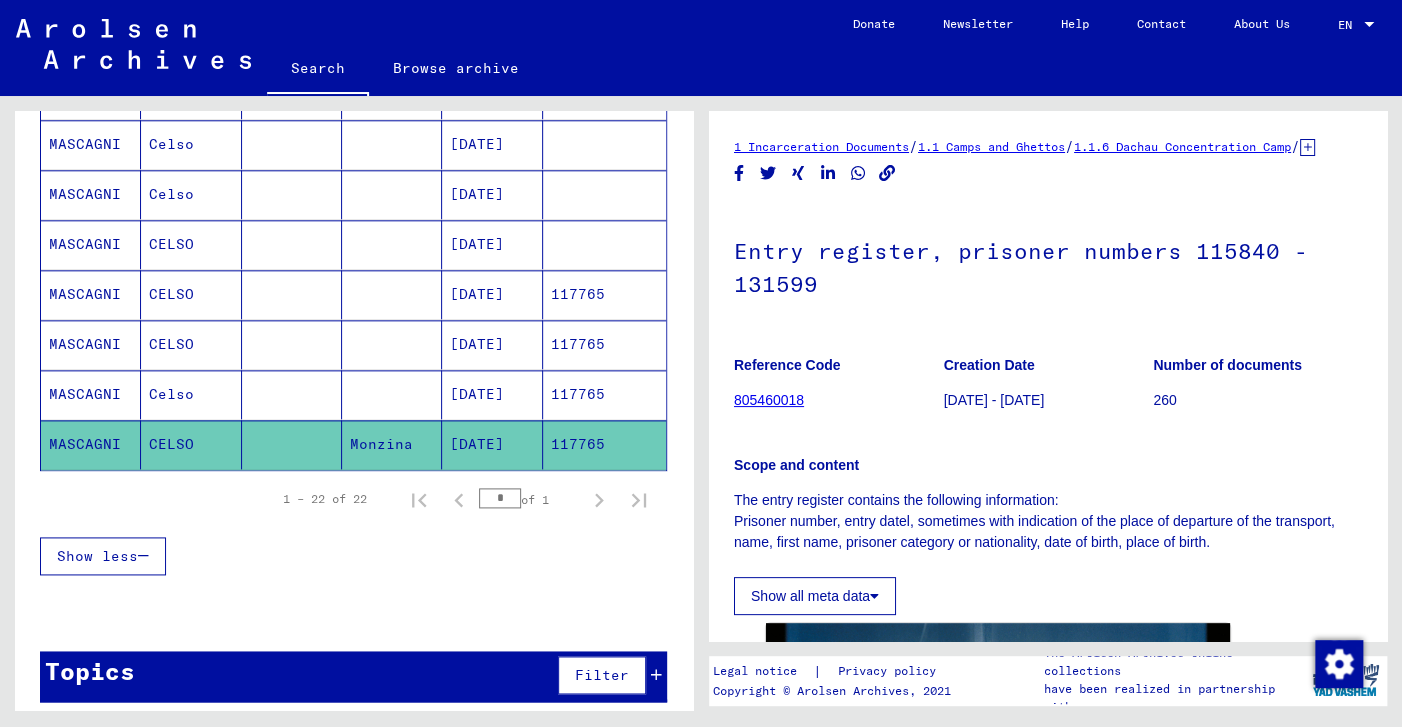 click on "Celso" at bounding box center (191, 444) 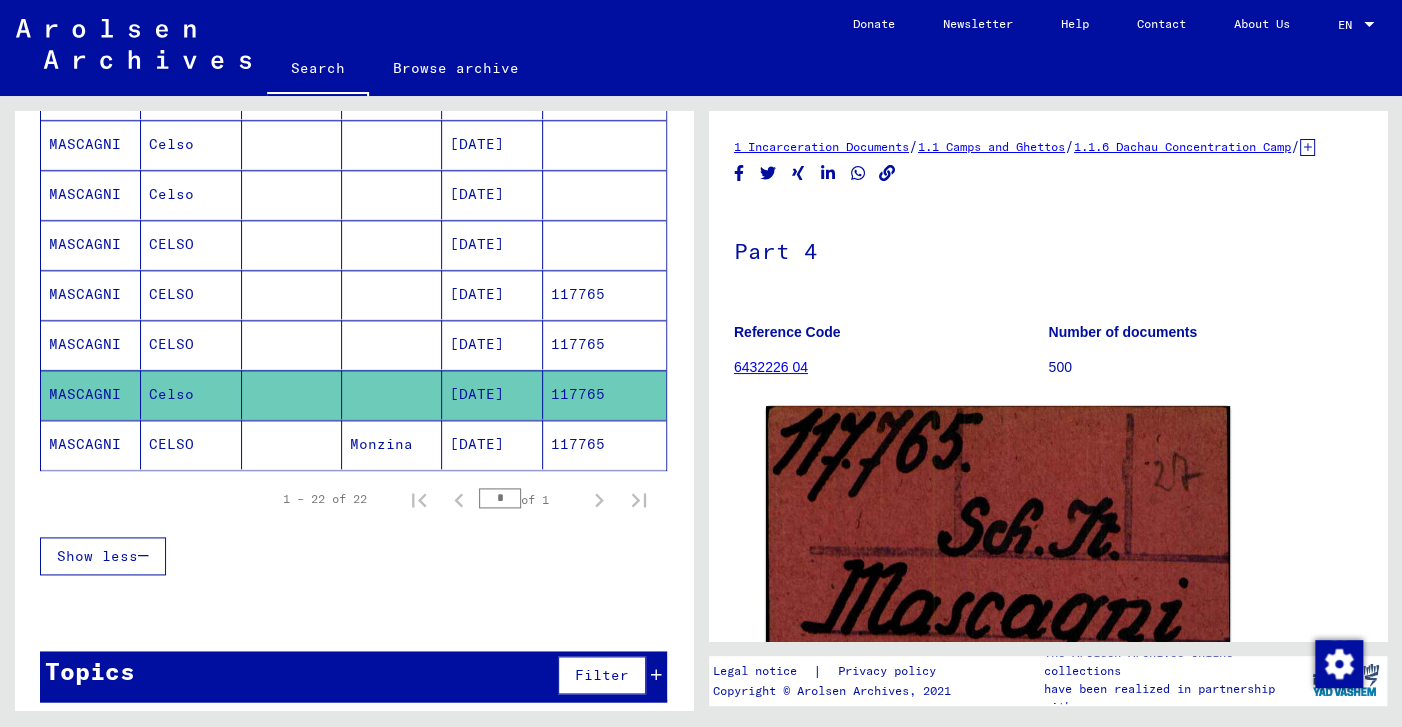 scroll, scrollTop: 442, scrollLeft: 0, axis: vertical 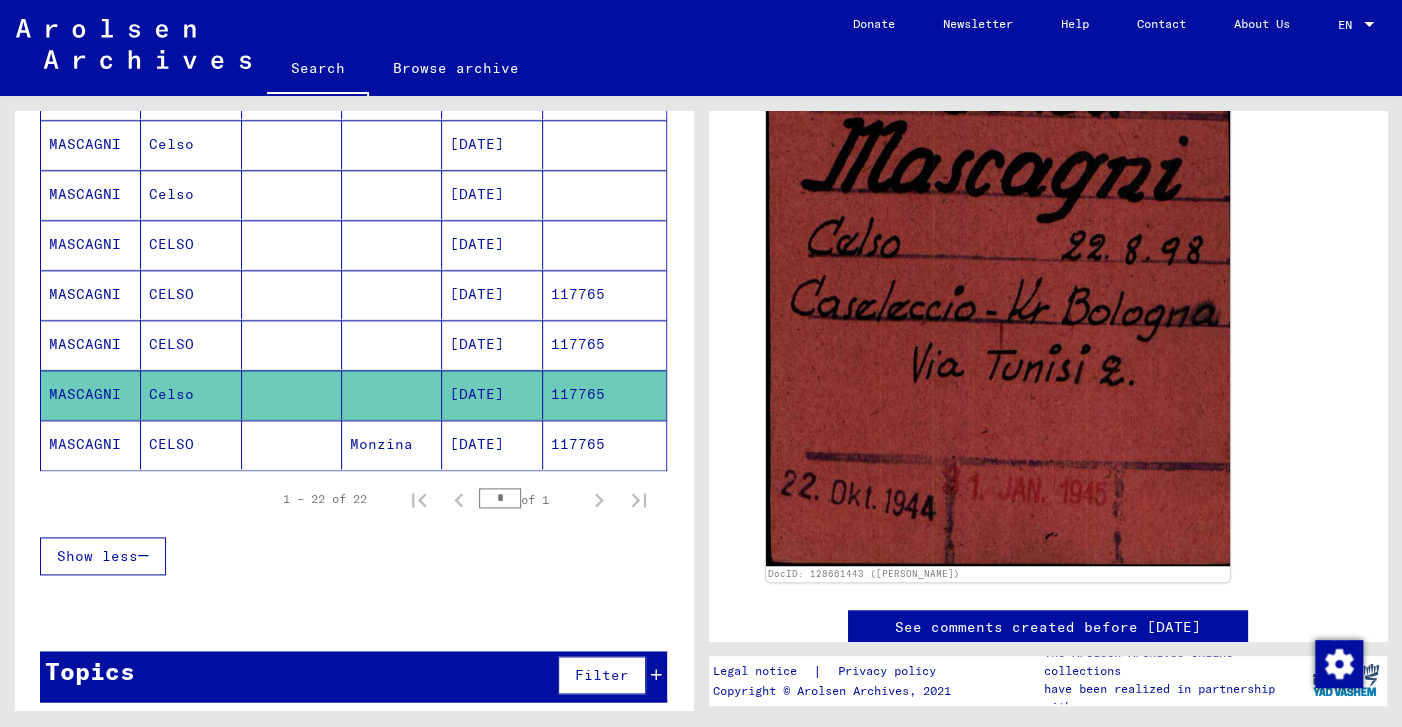 click on "MASCAGNI" at bounding box center [91, 394] 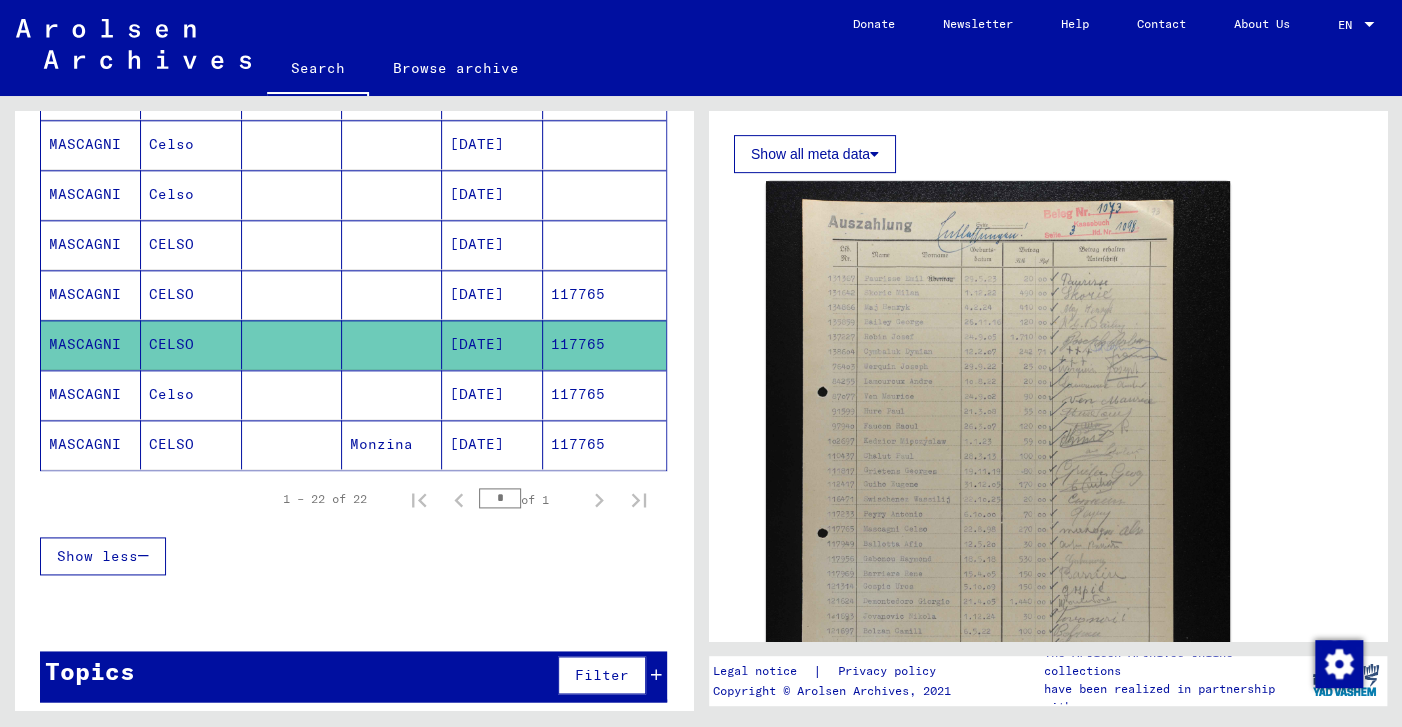 scroll, scrollTop: 442, scrollLeft: 0, axis: vertical 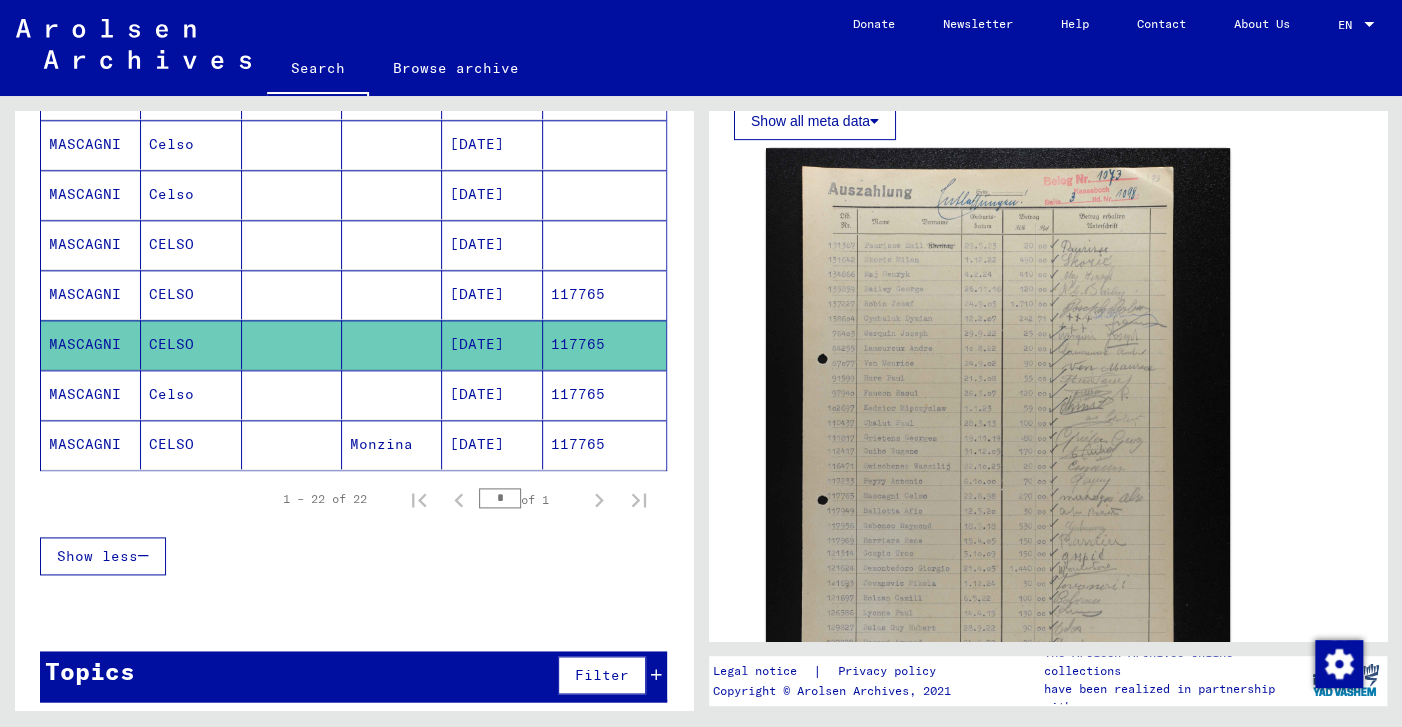 click on "MASCAGNI" at bounding box center (91, 344) 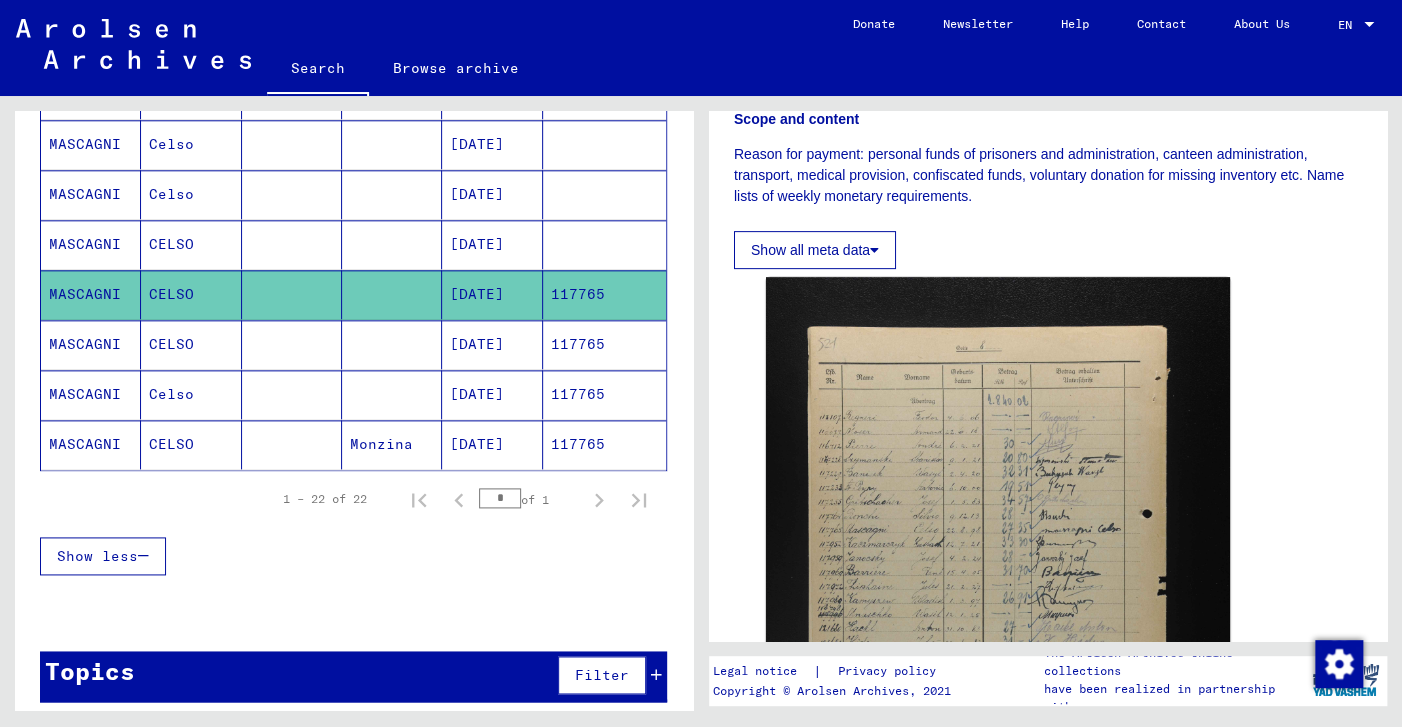 scroll, scrollTop: 442, scrollLeft: 0, axis: vertical 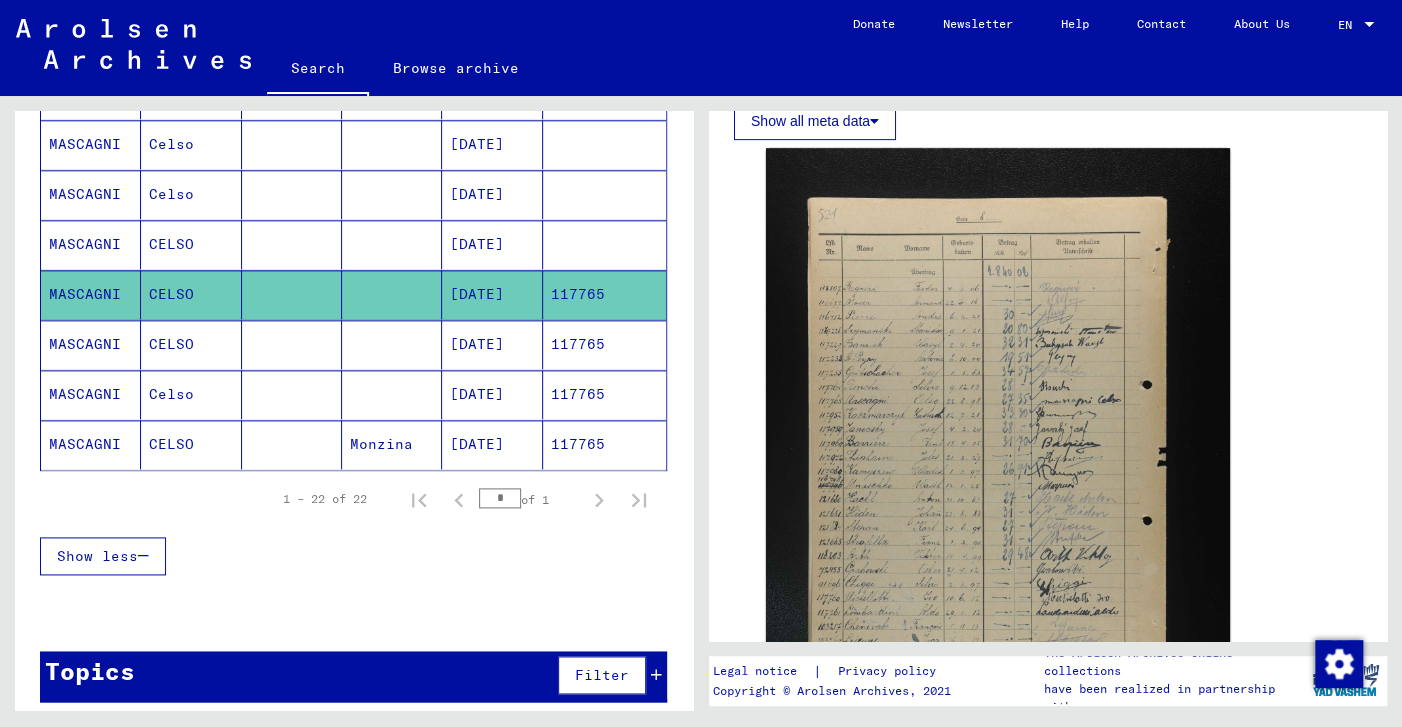 click on "MASCAGNI" at bounding box center [91, 294] 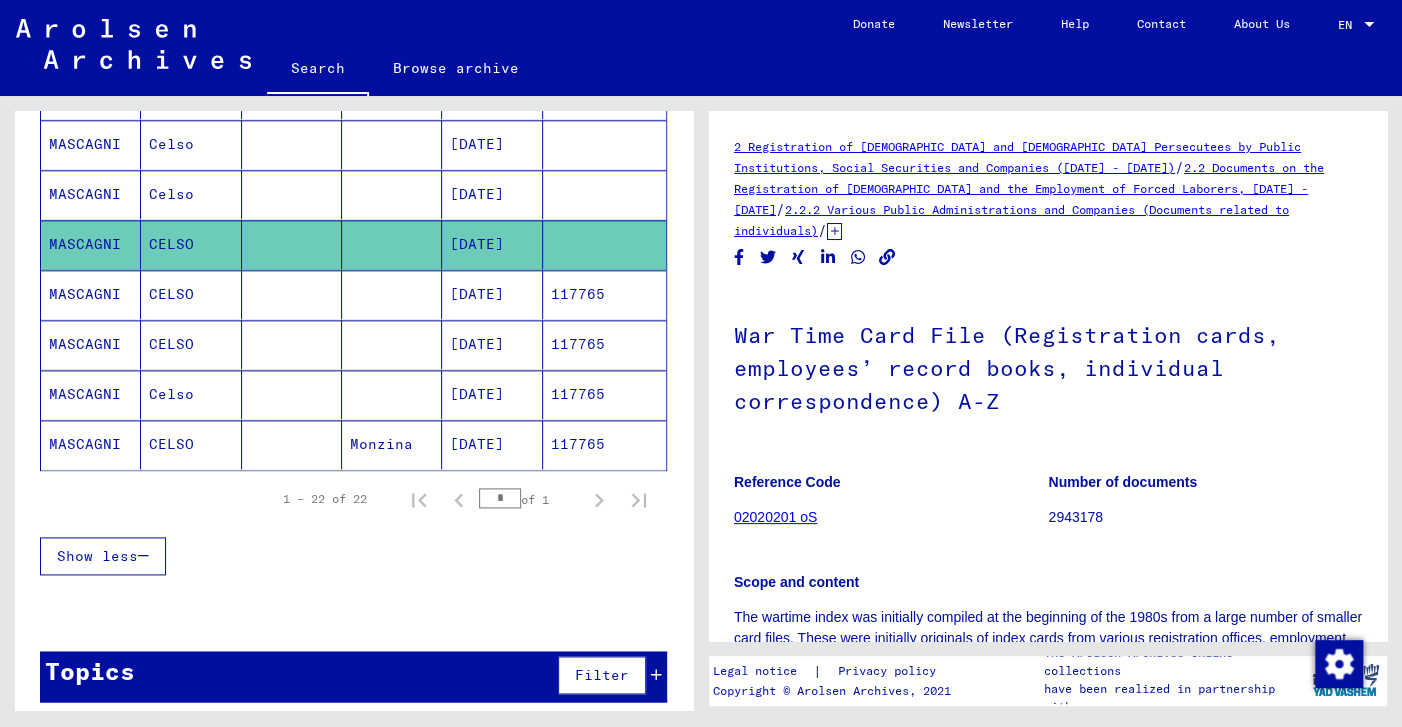 scroll, scrollTop: 442, scrollLeft: 0, axis: vertical 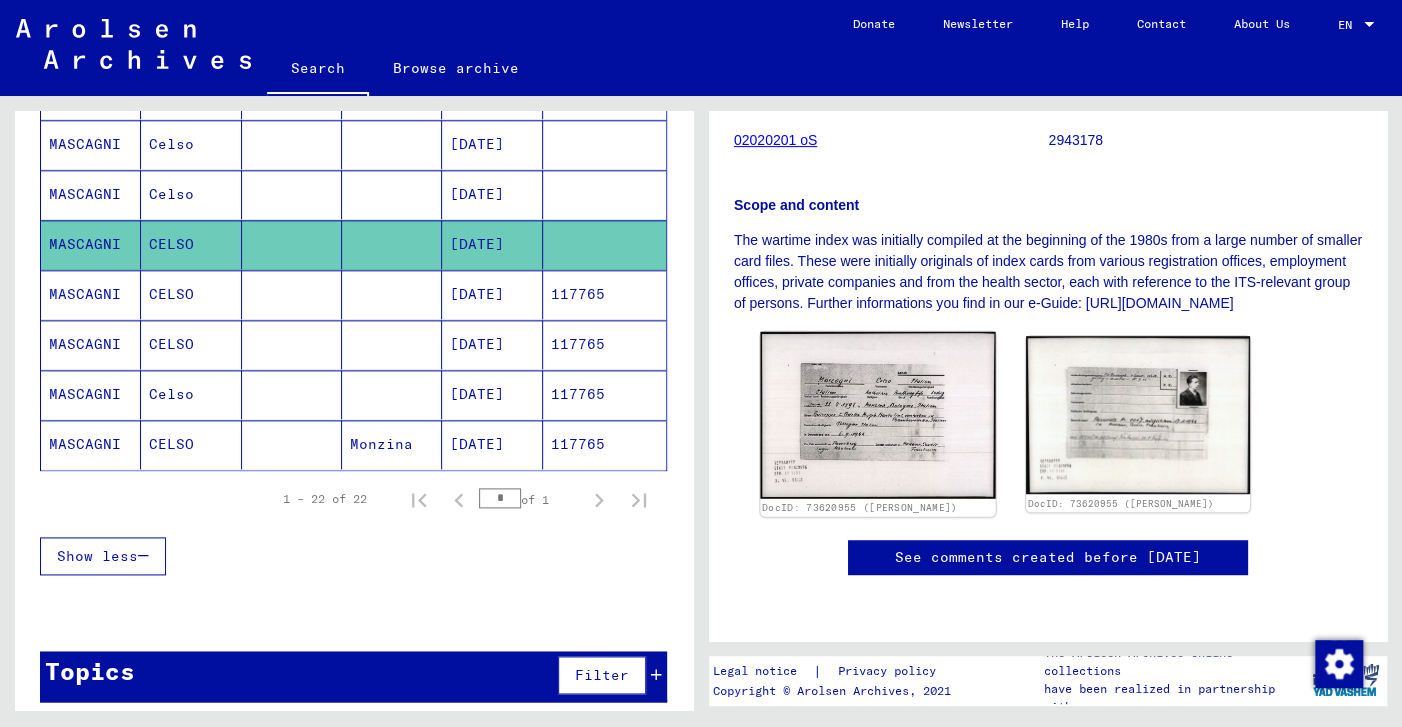 click 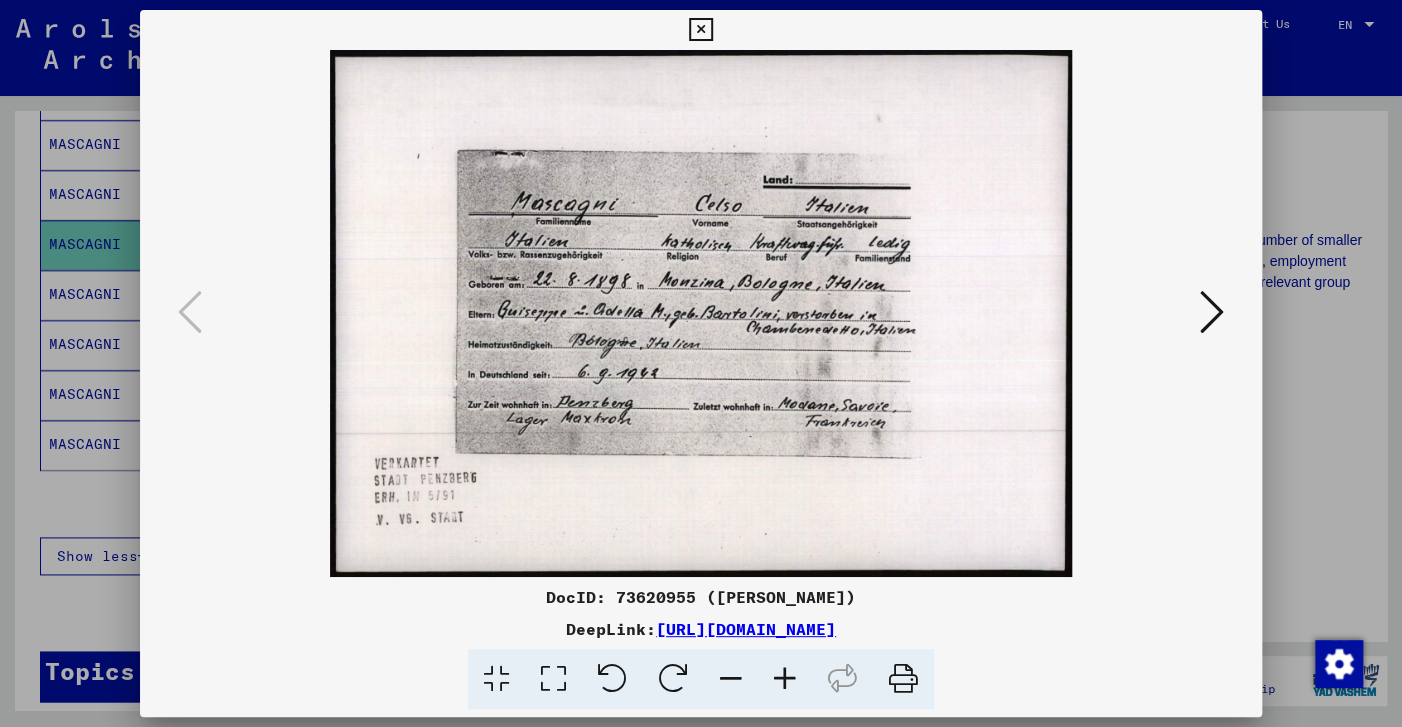 click at bounding box center (1212, 312) 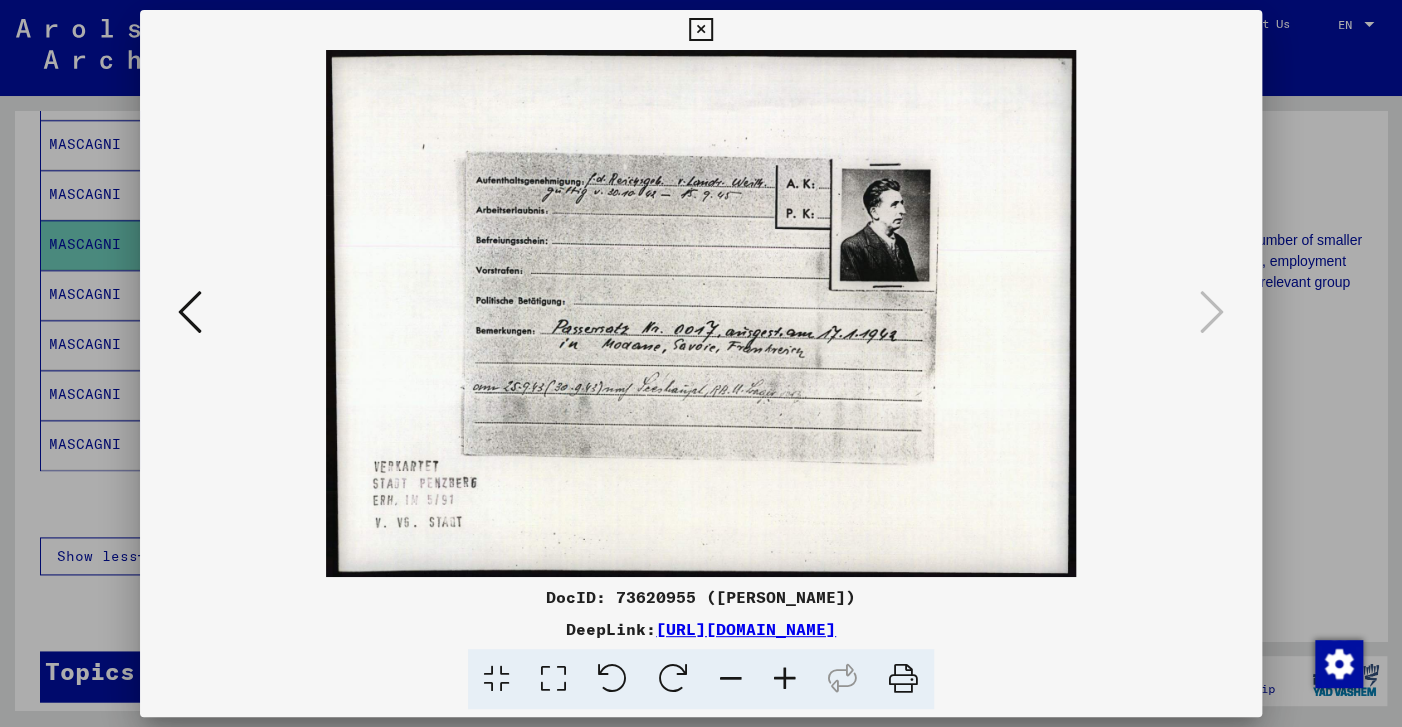 click at bounding box center [785, 679] 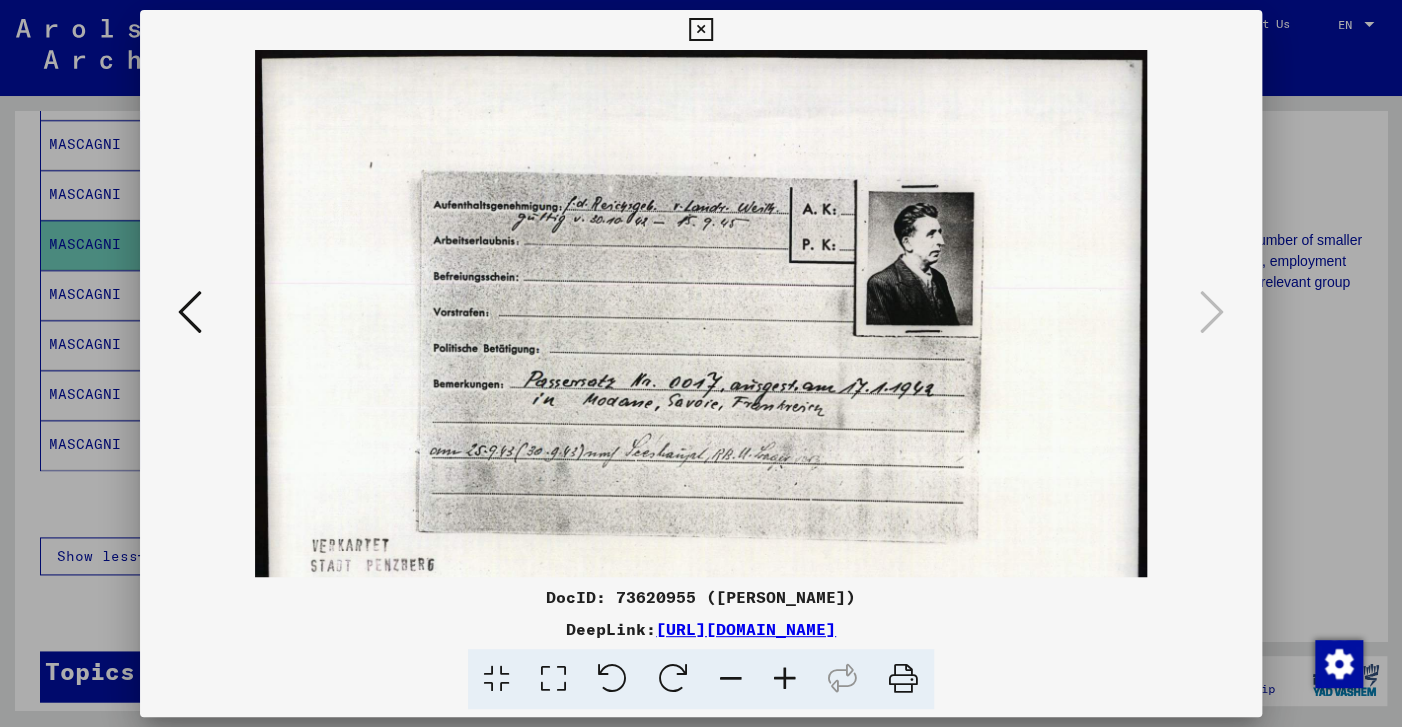 click at bounding box center (785, 679) 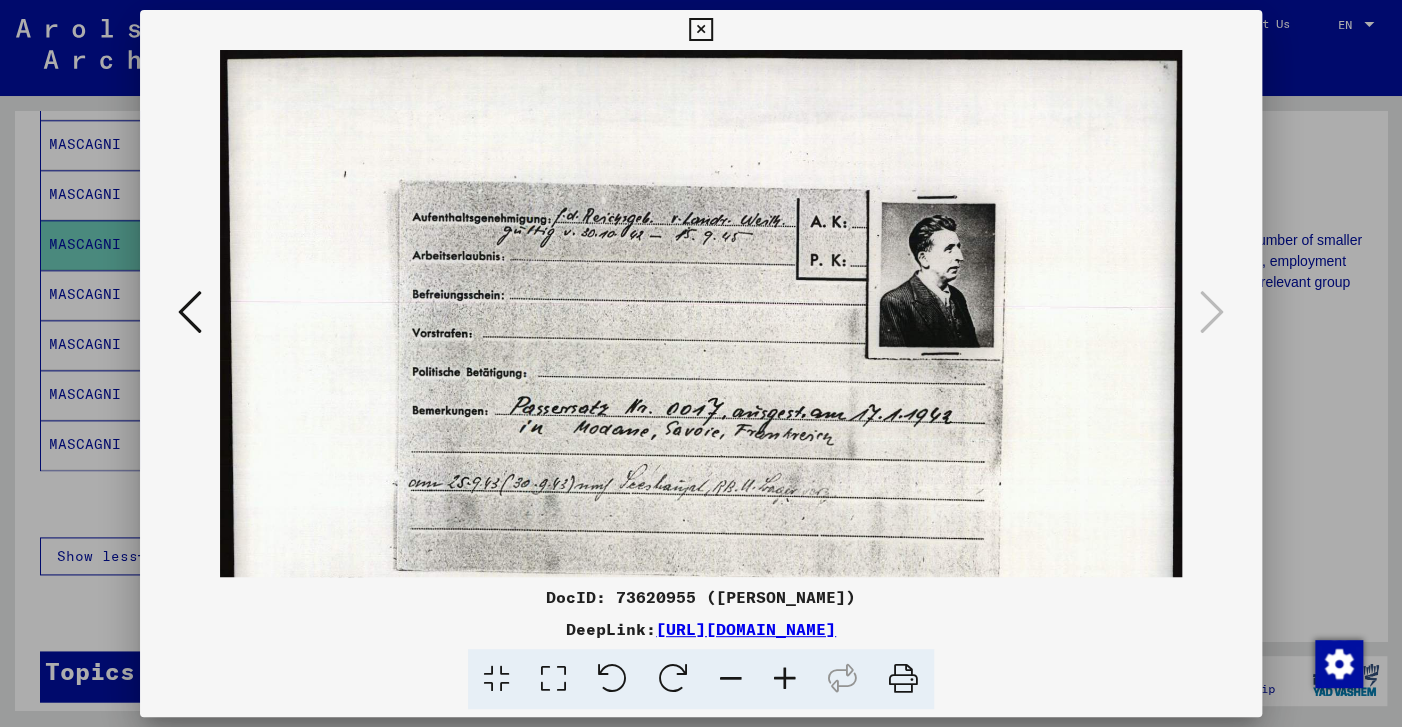 click at bounding box center (785, 679) 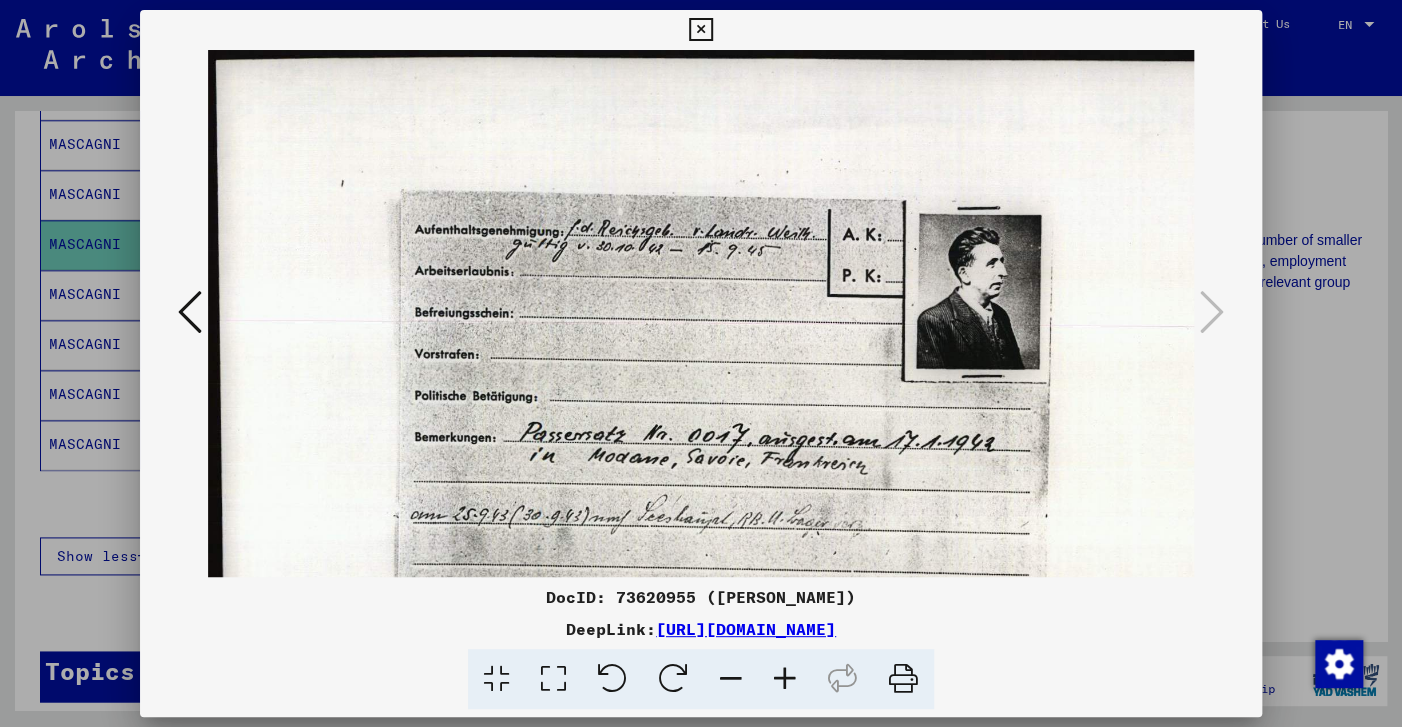 click at bounding box center (785, 679) 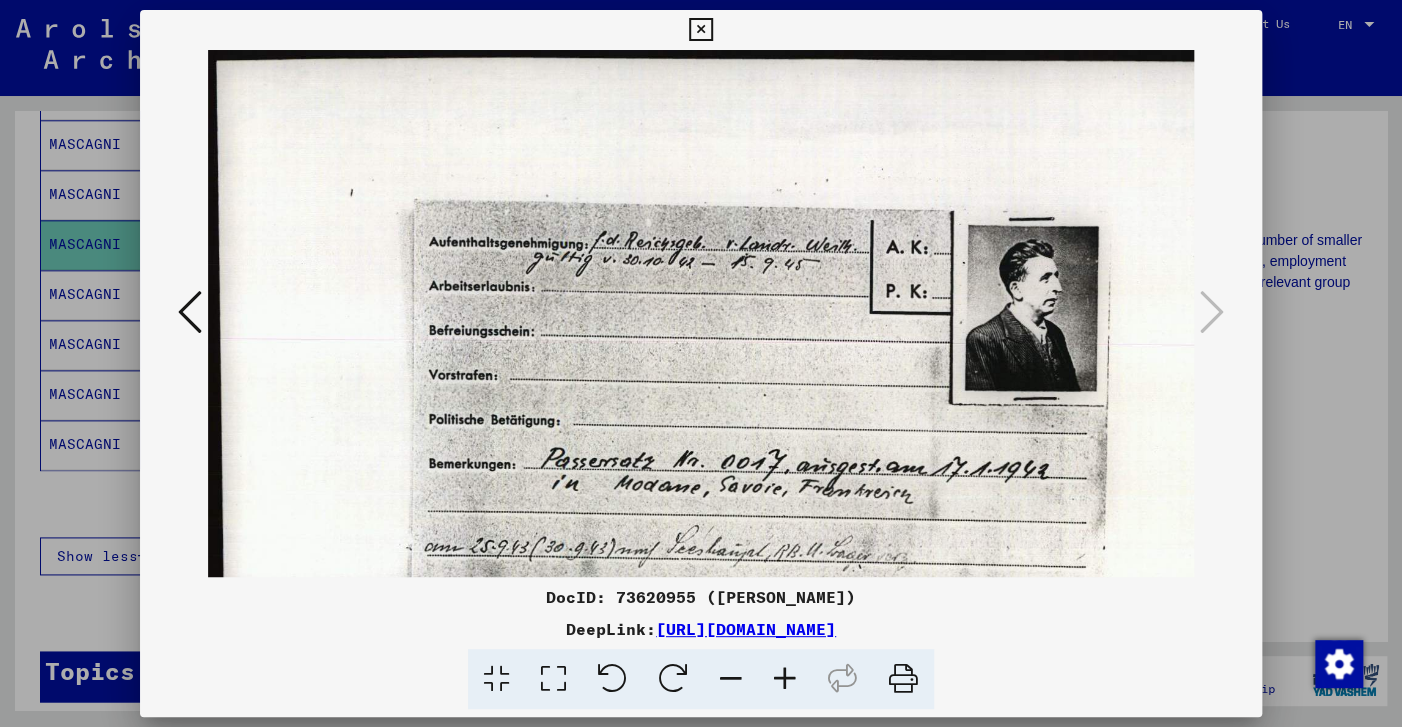 click at bounding box center (785, 679) 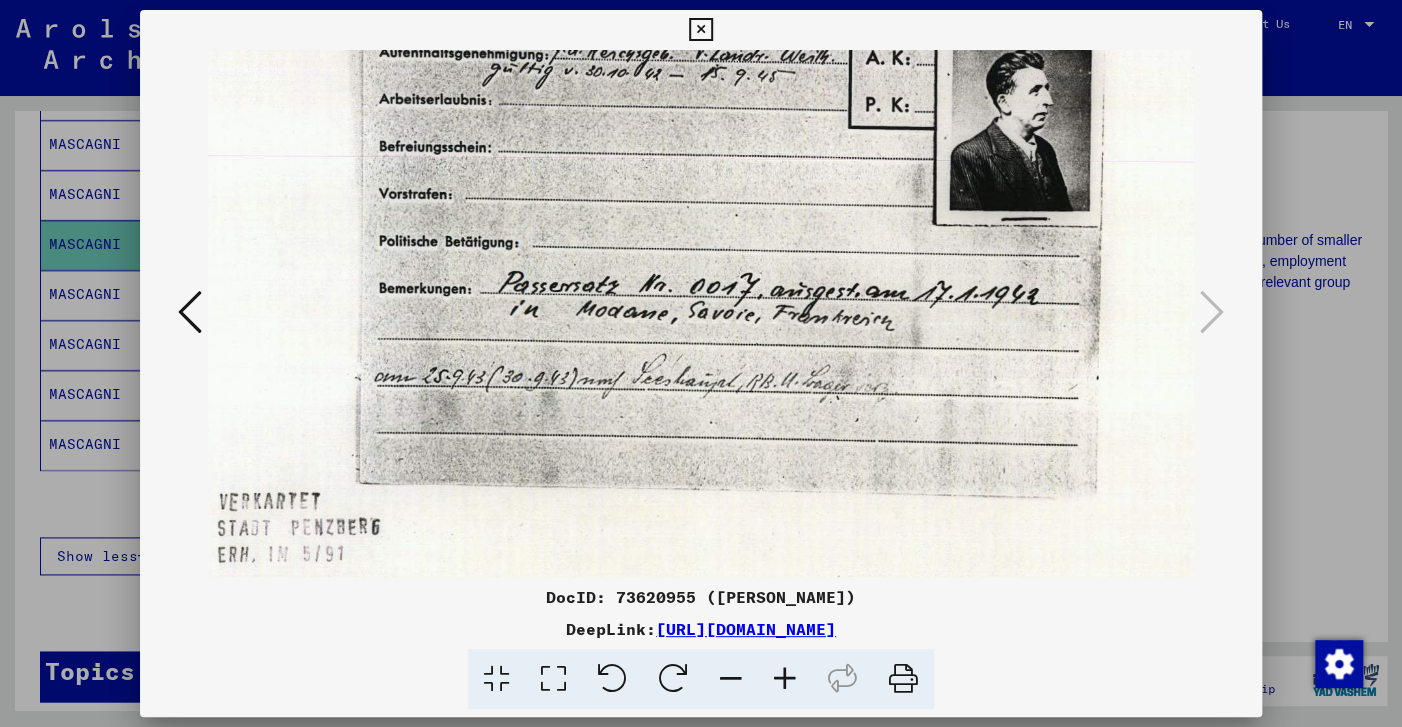 scroll, scrollTop: 203, scrollLeft: 64, axis: both 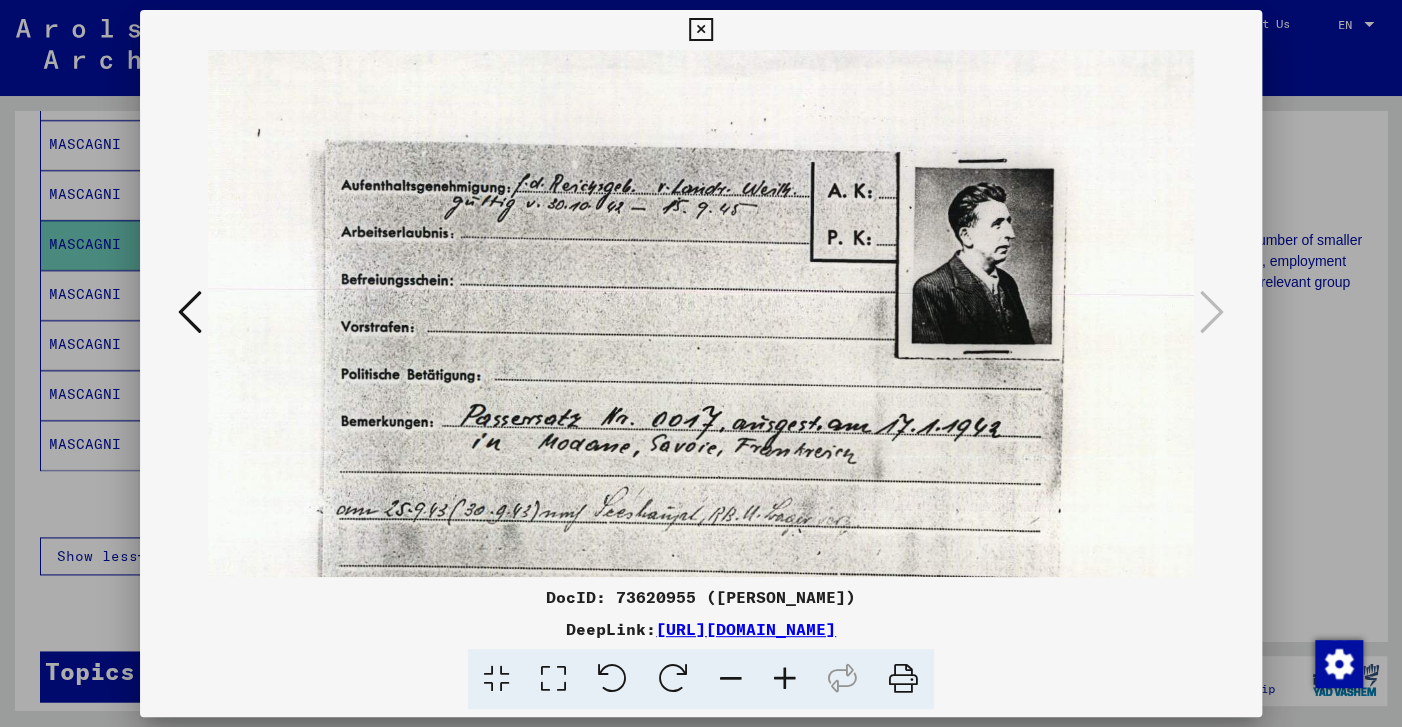 drag, startPoint x: 744, startPoint y: 508, endPoint x: 662, endPoint y: 415, distance: 123.9879 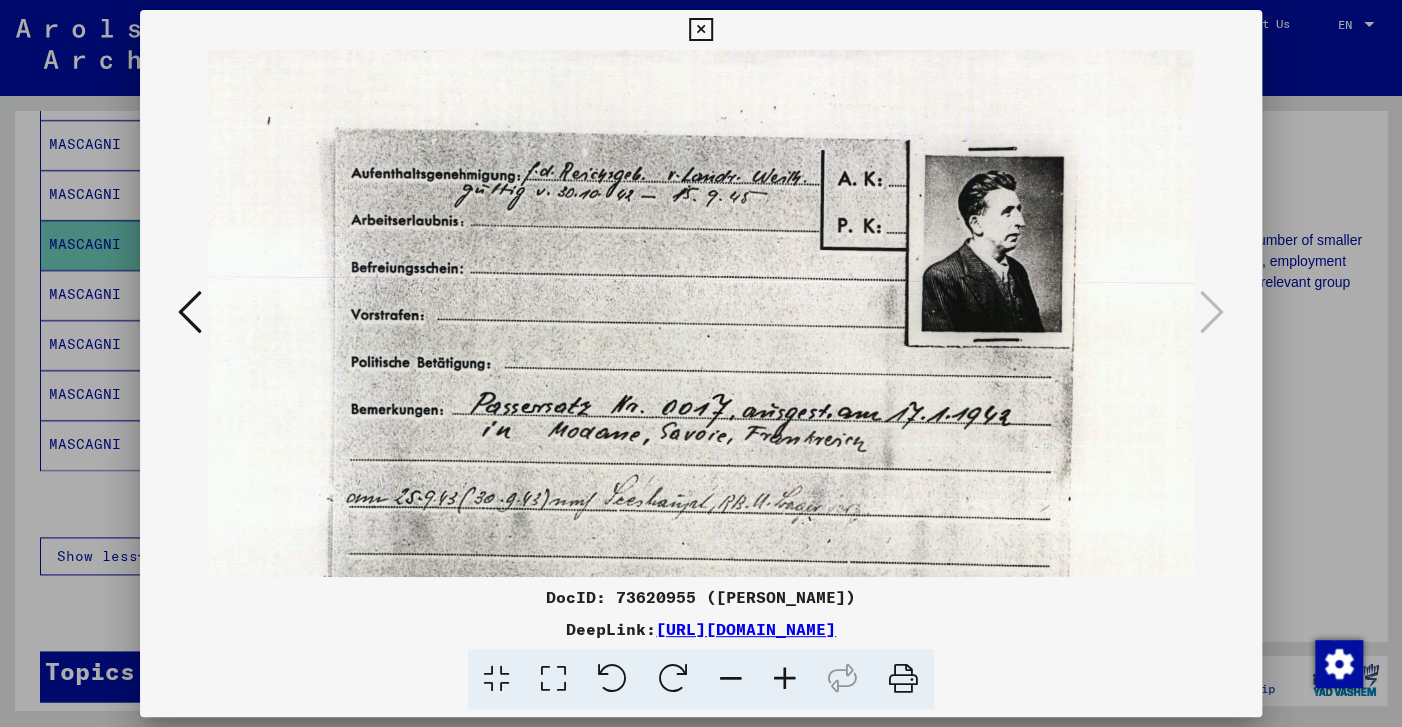 click at bounding box center (700, 30) 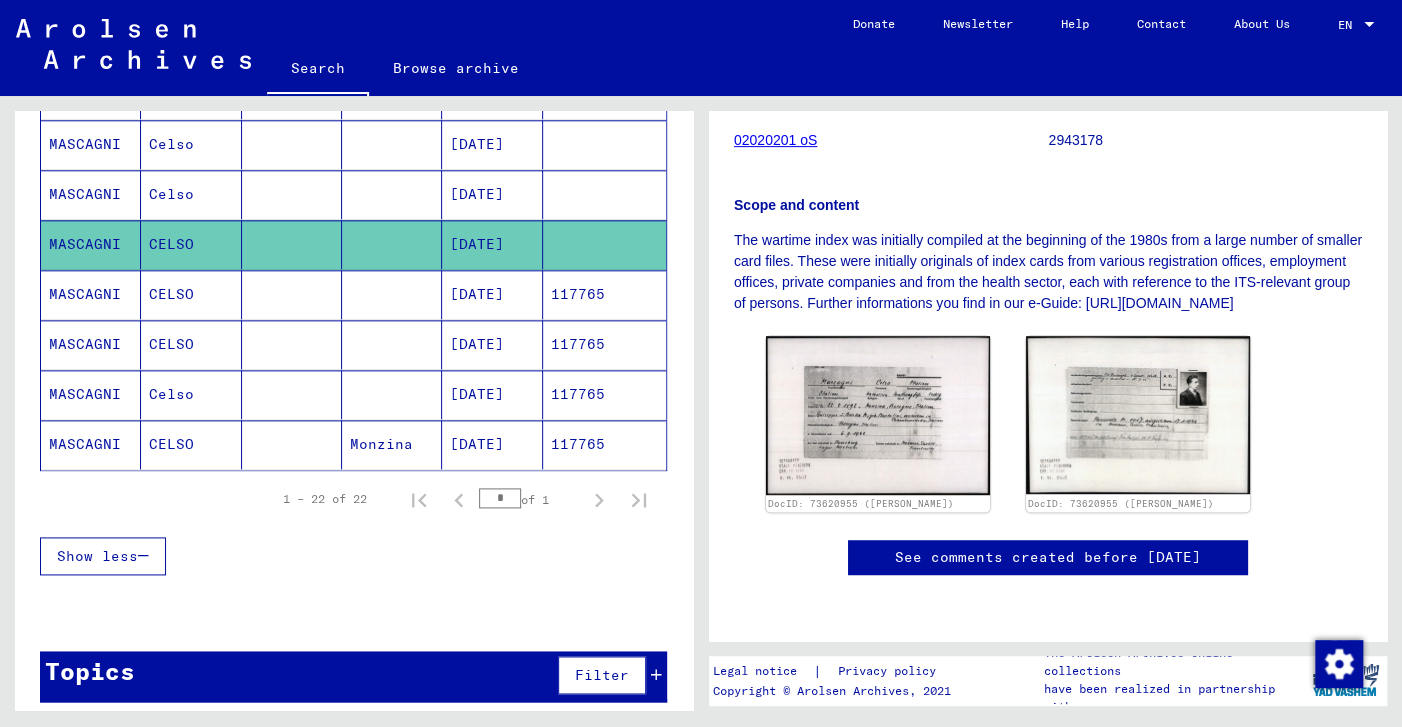 click on "MASCAGNI" at bounding box center (91, 344) 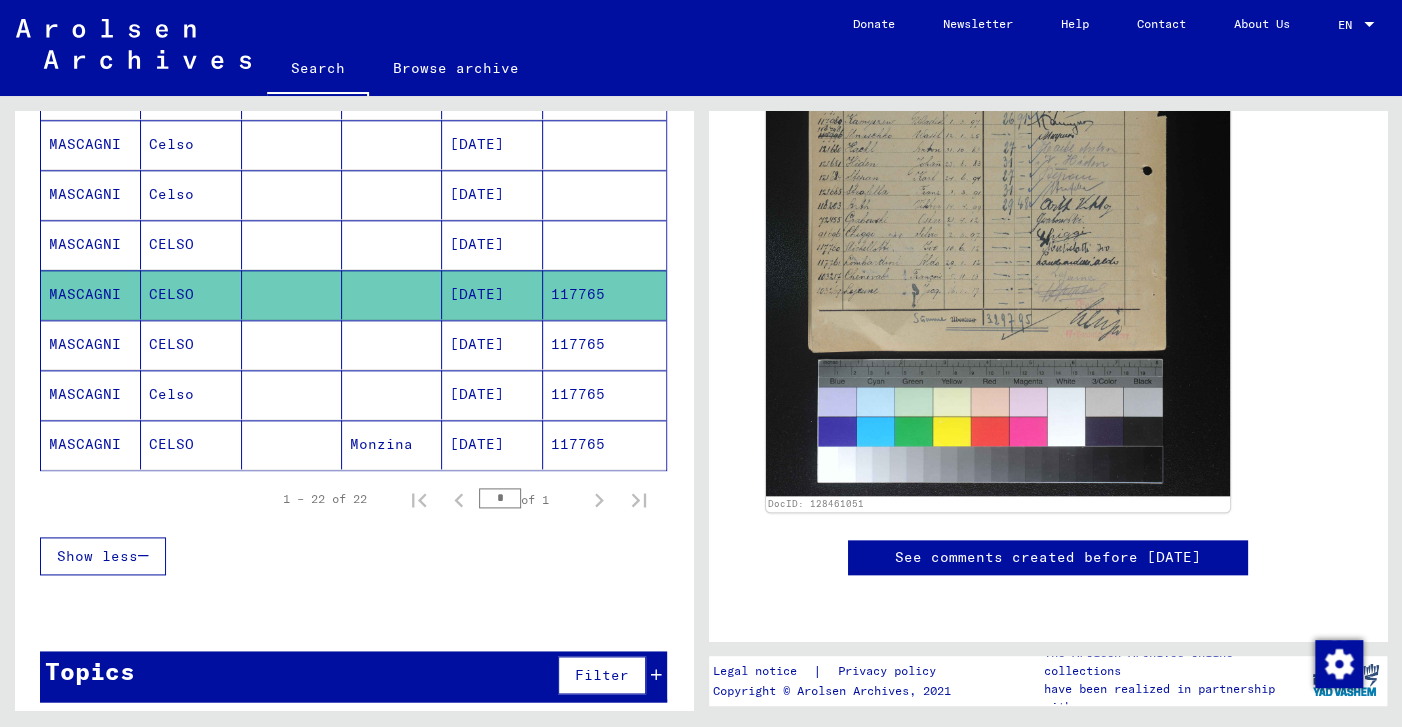scroll, scrollTop: 442, scrollLeft: 0, axis: vertical 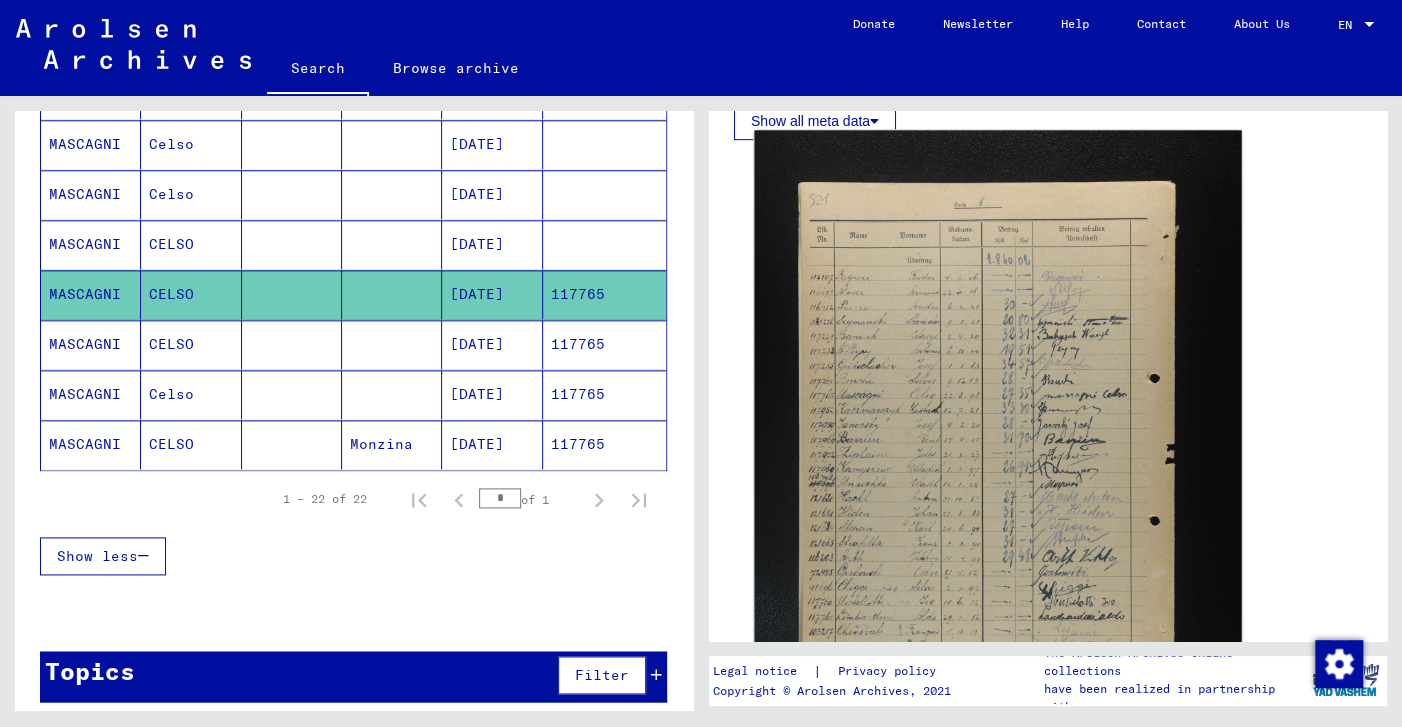 click 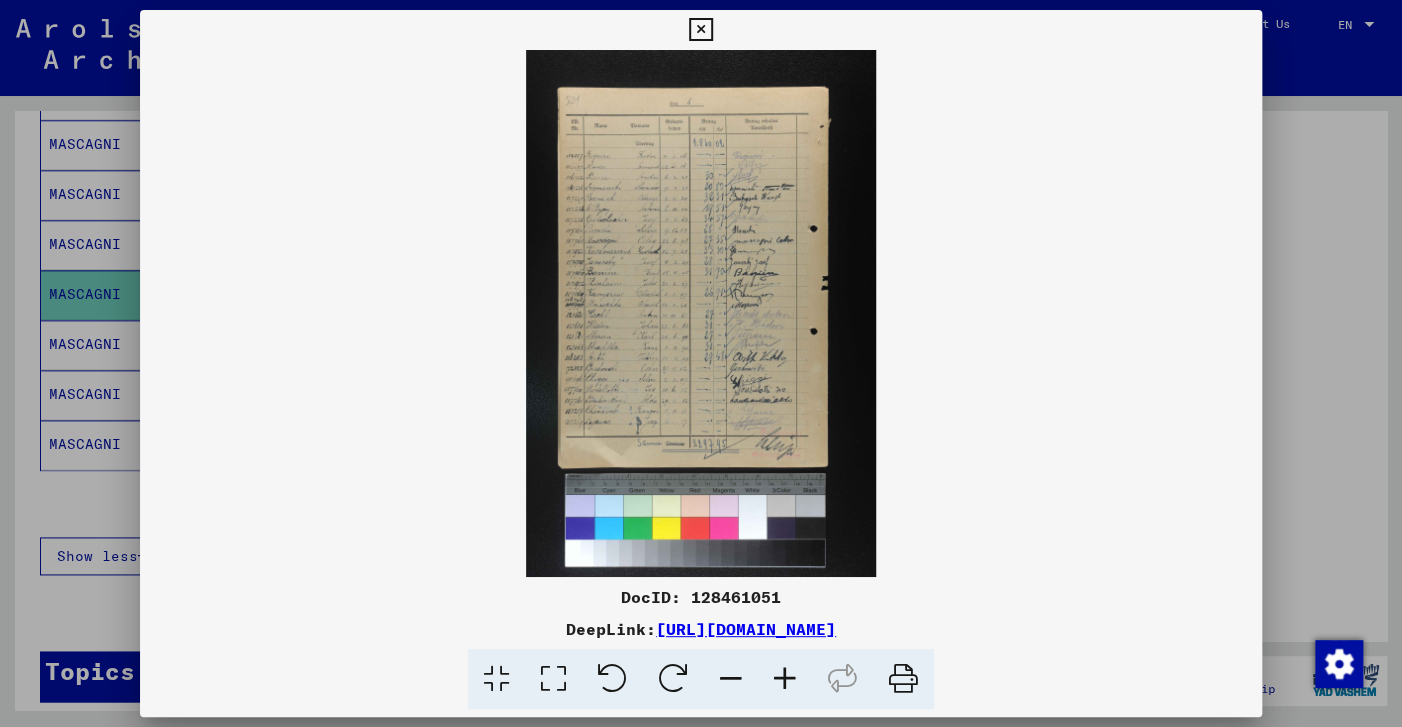 click at bounding box center [785, 679] 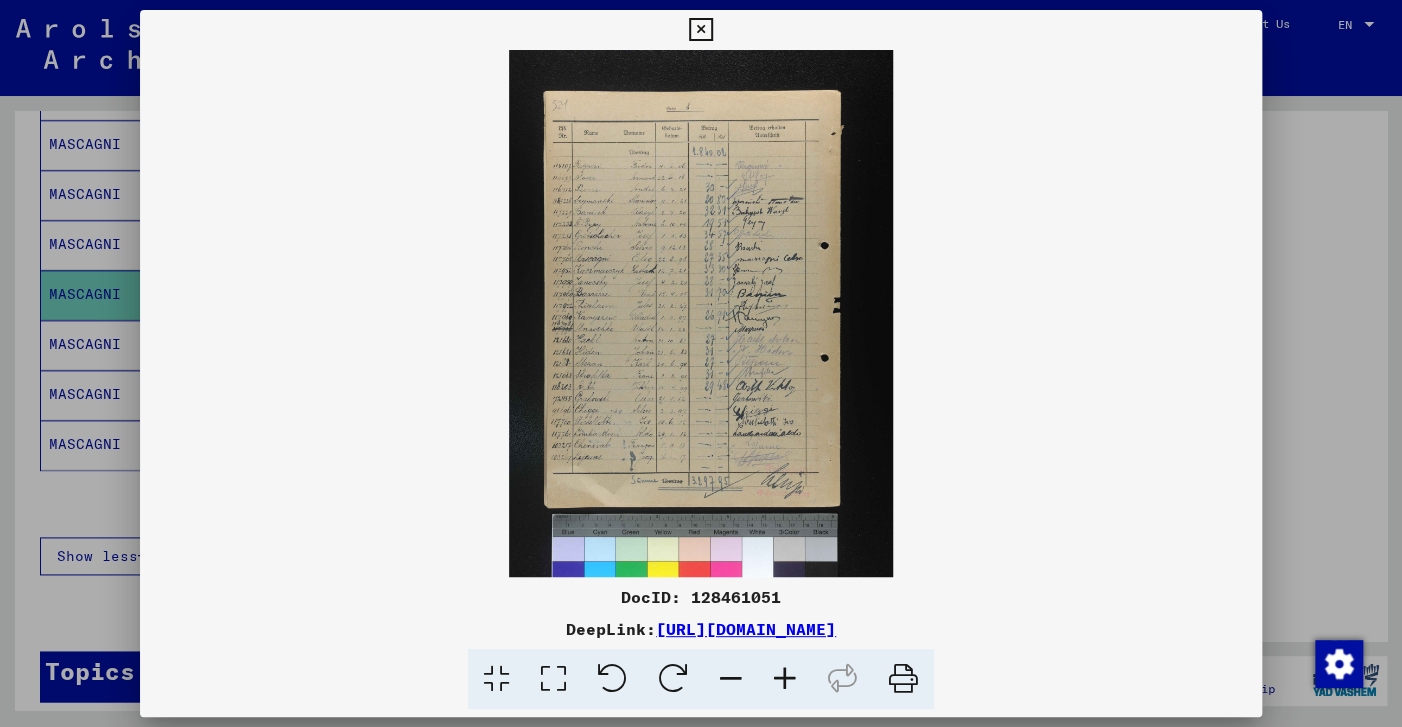 click at bounding box center (785, 679) 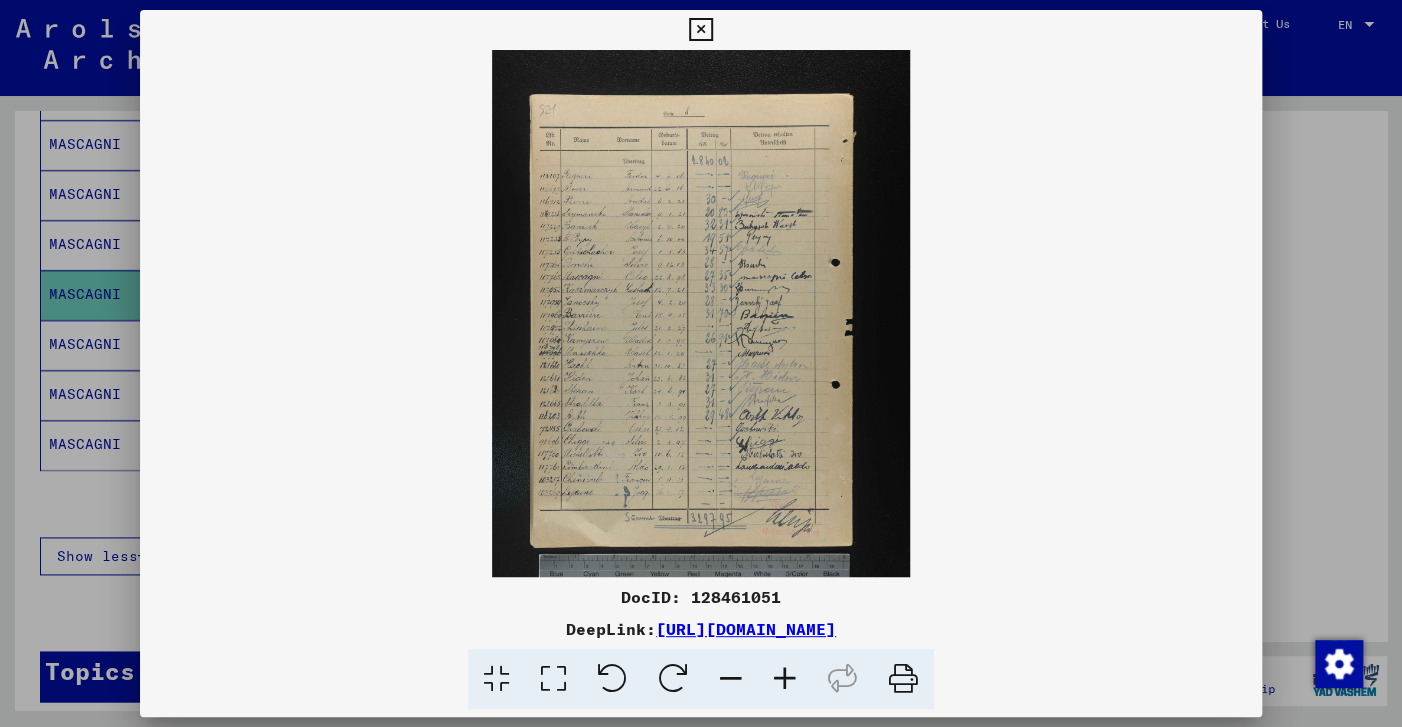 click at bounding box center [785, 679] 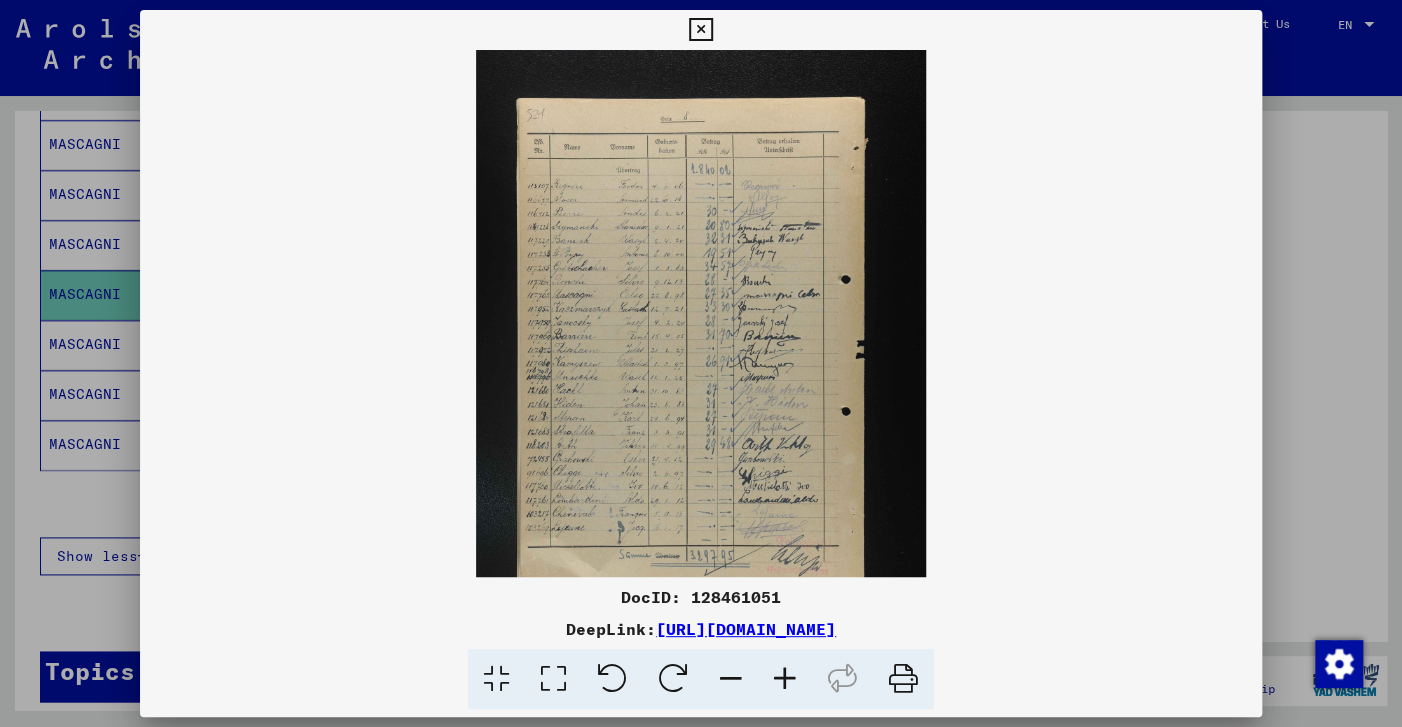 click at bounding box center [785, 679] 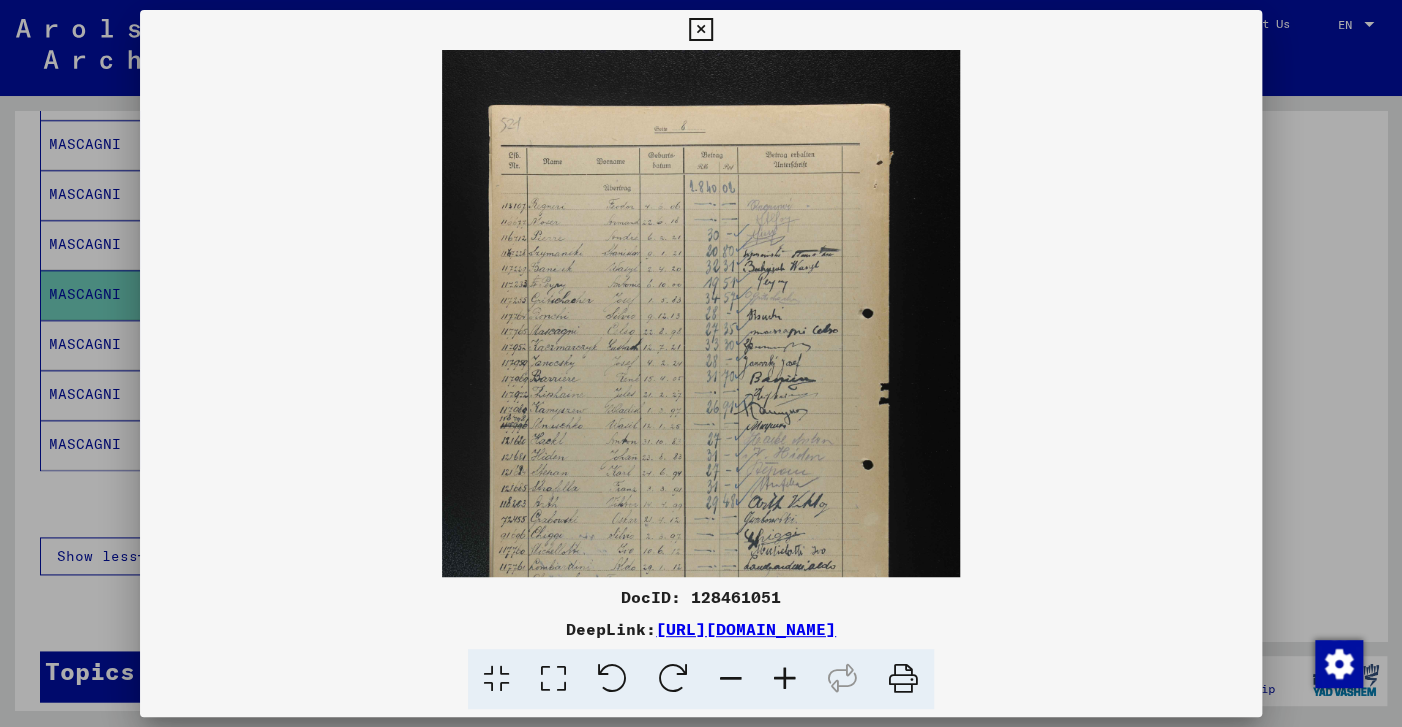click at bounding box center [785, 679] 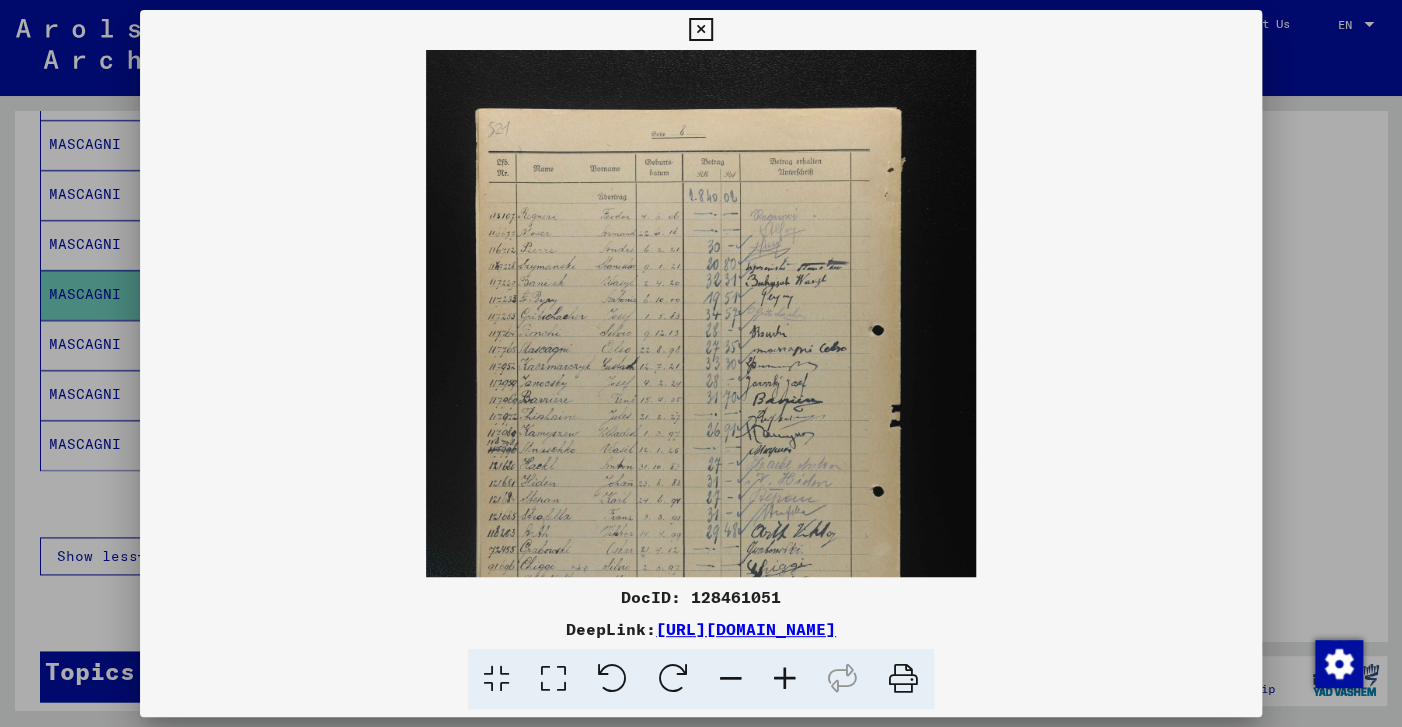 click at bounding box center (785, 679) 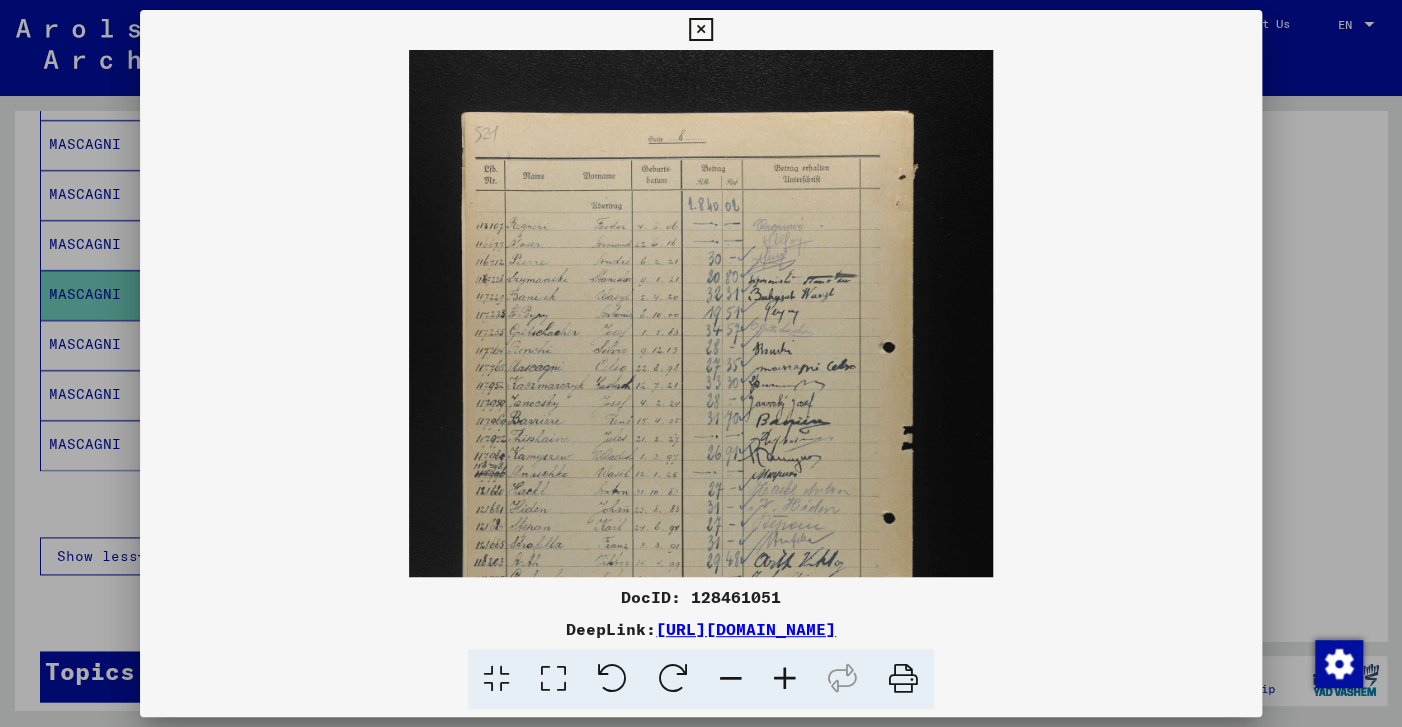 click at bounding box center (785, 679) 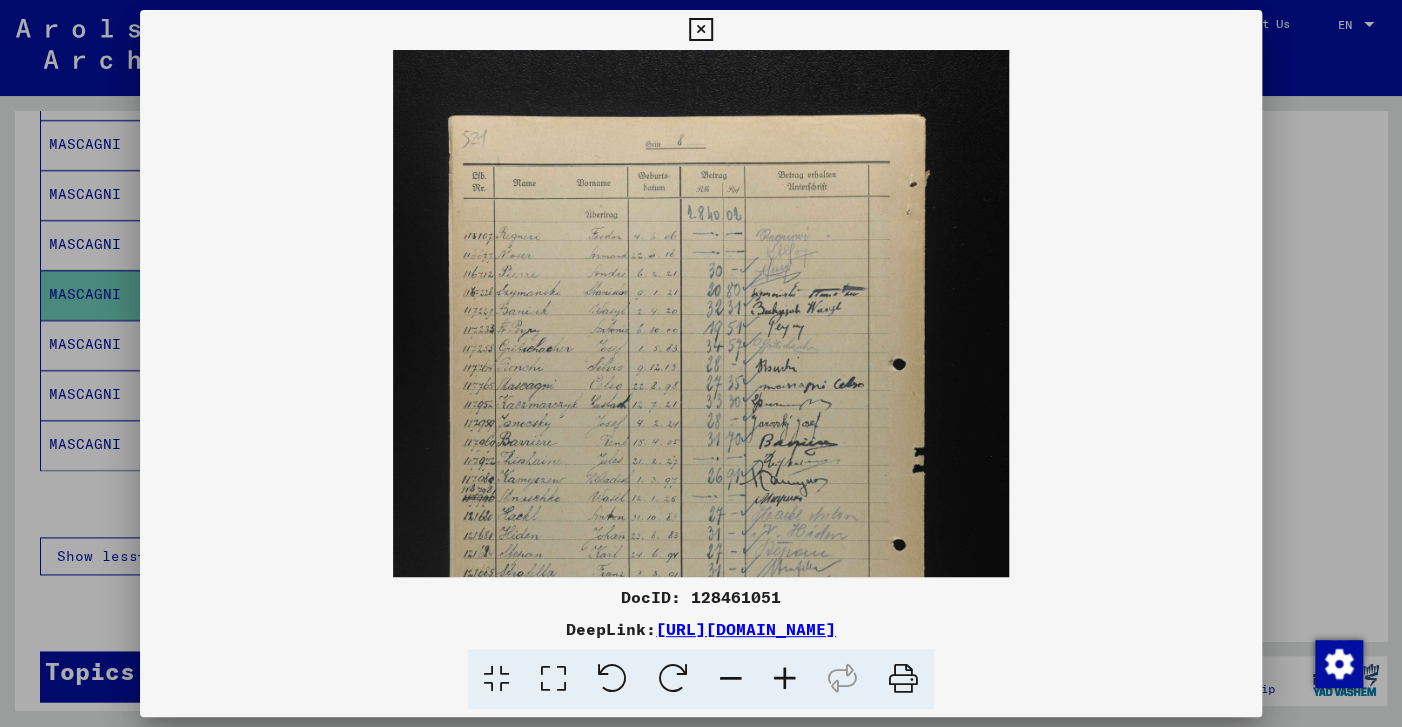 click at bounding box center [785, 679] 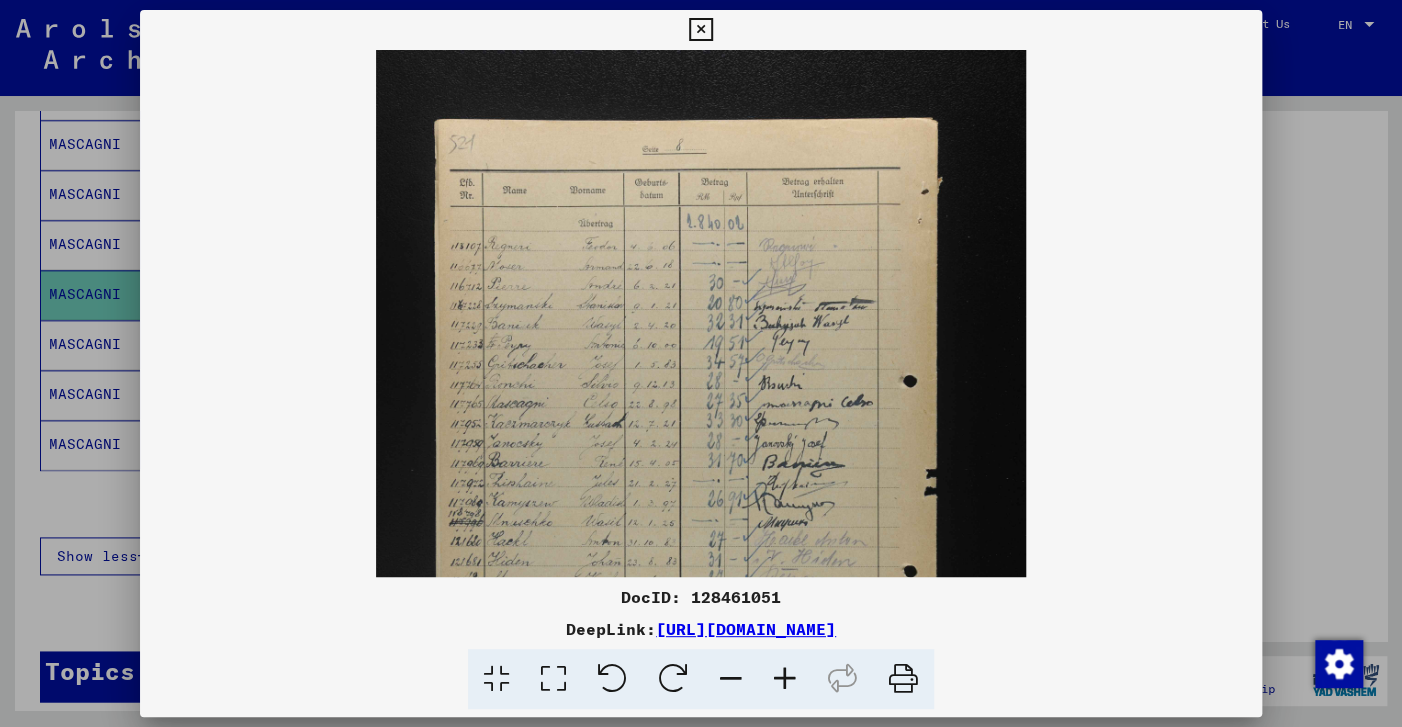 click at bounding box center (785, 679) 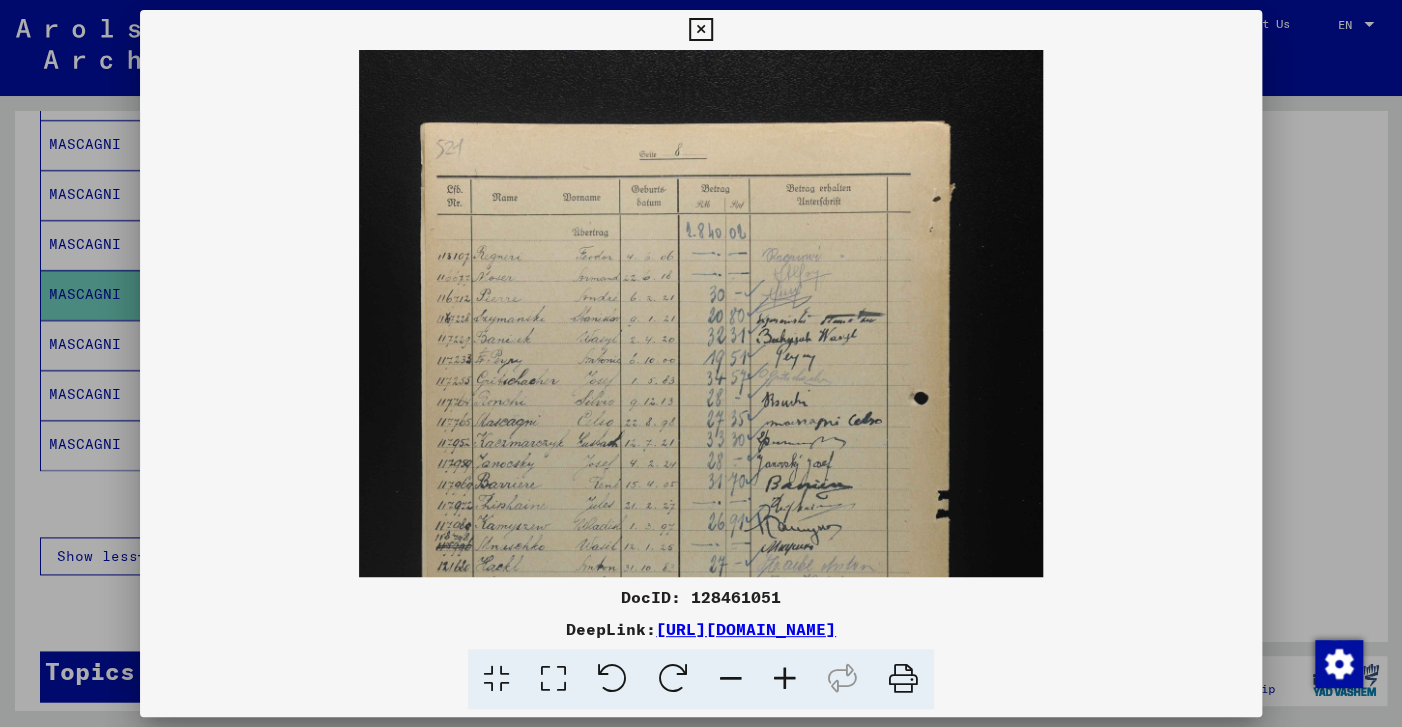 click at bounding box center [785, 679] 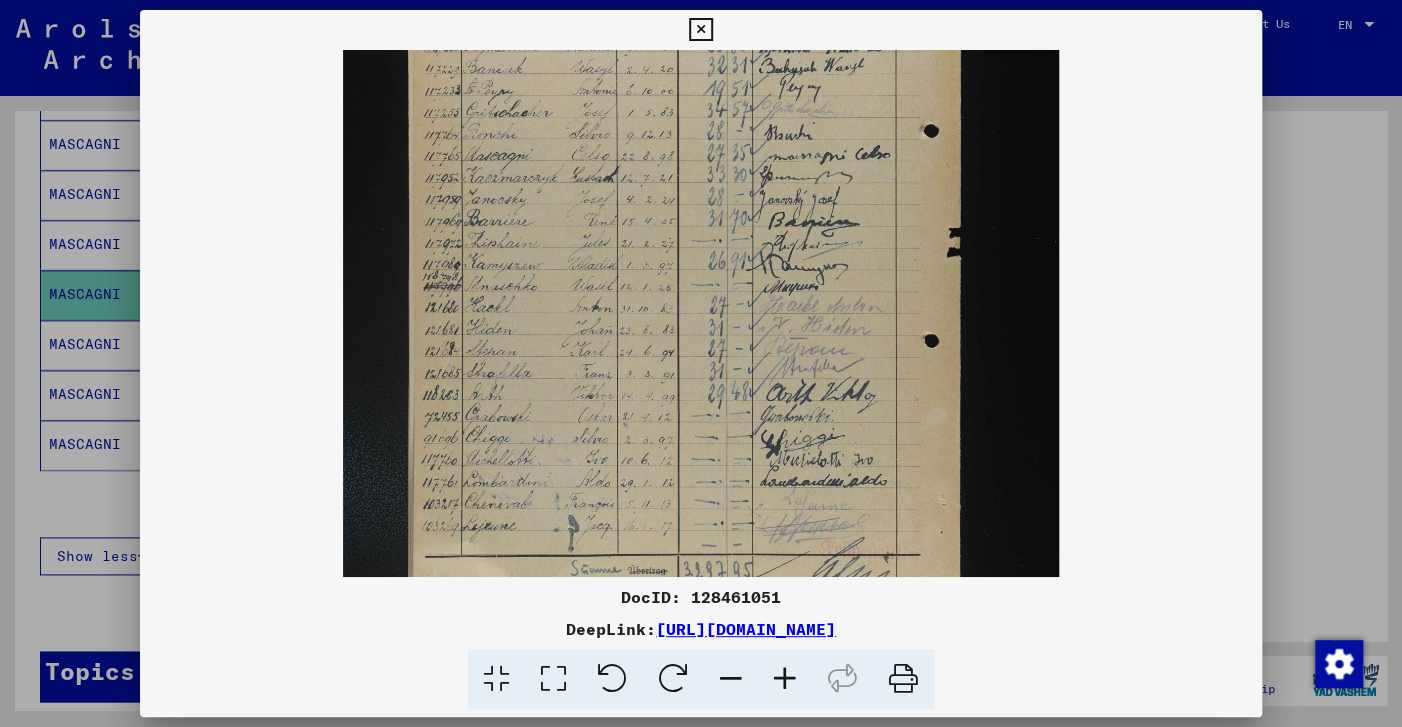 scroll, scrollTop: 286, scrollLeft: 0, axis: vertical 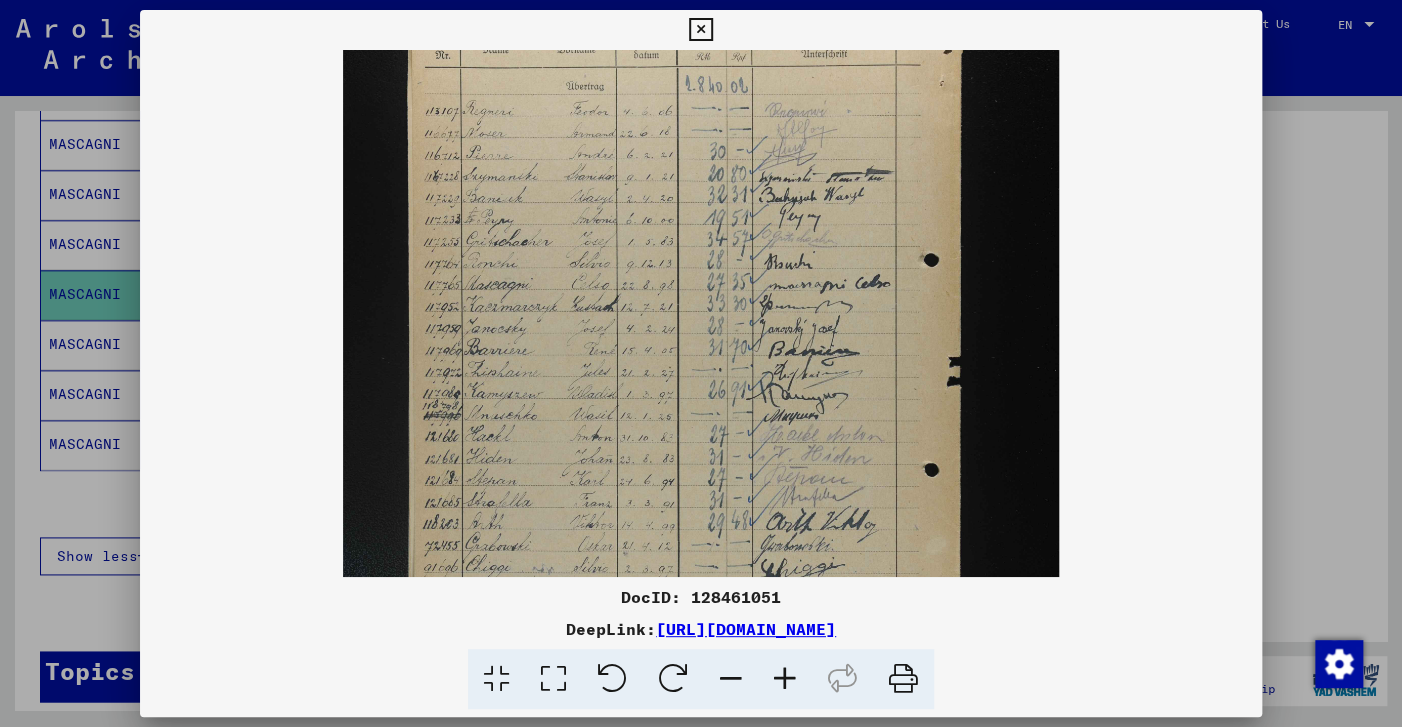 drag, startPoint x: 838, startPoint y: 515, endPoint x: 916, endPoint y: 298, distance: 230.59271 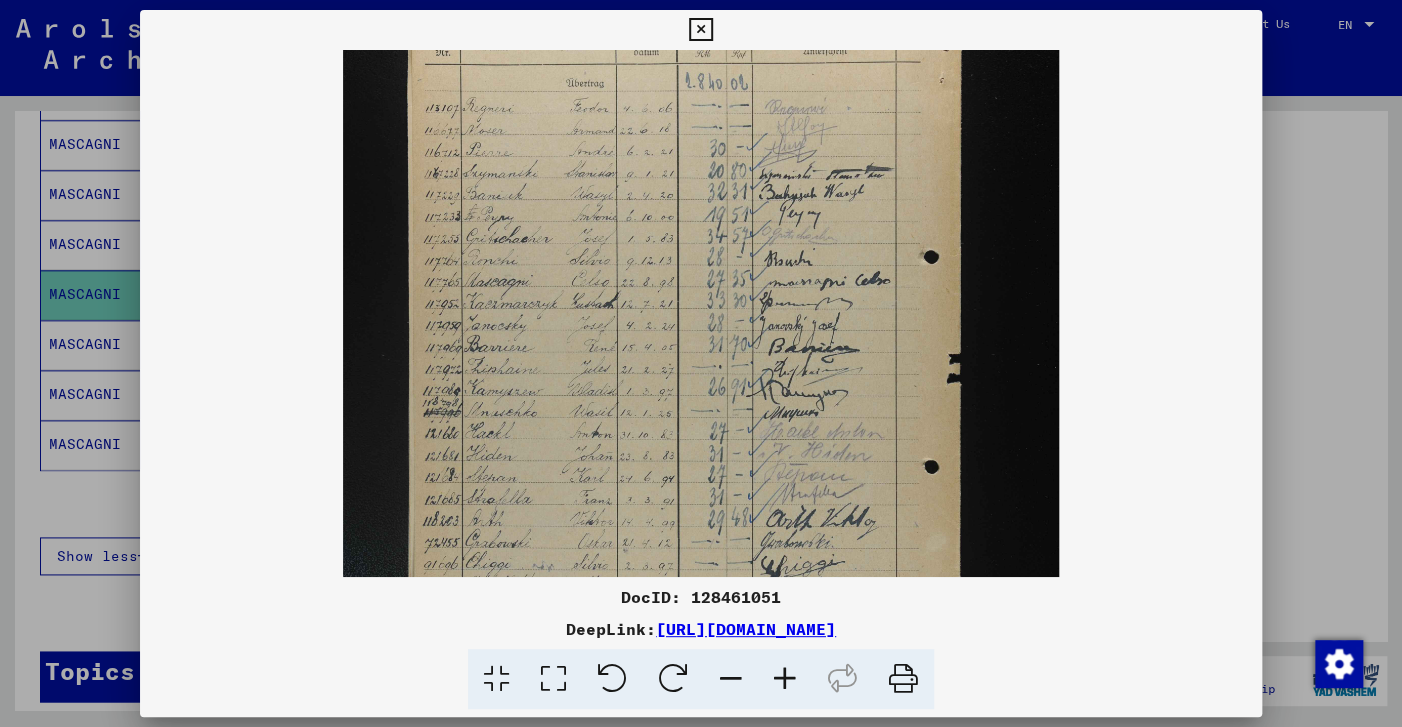 click at bounding box center [700, 30] 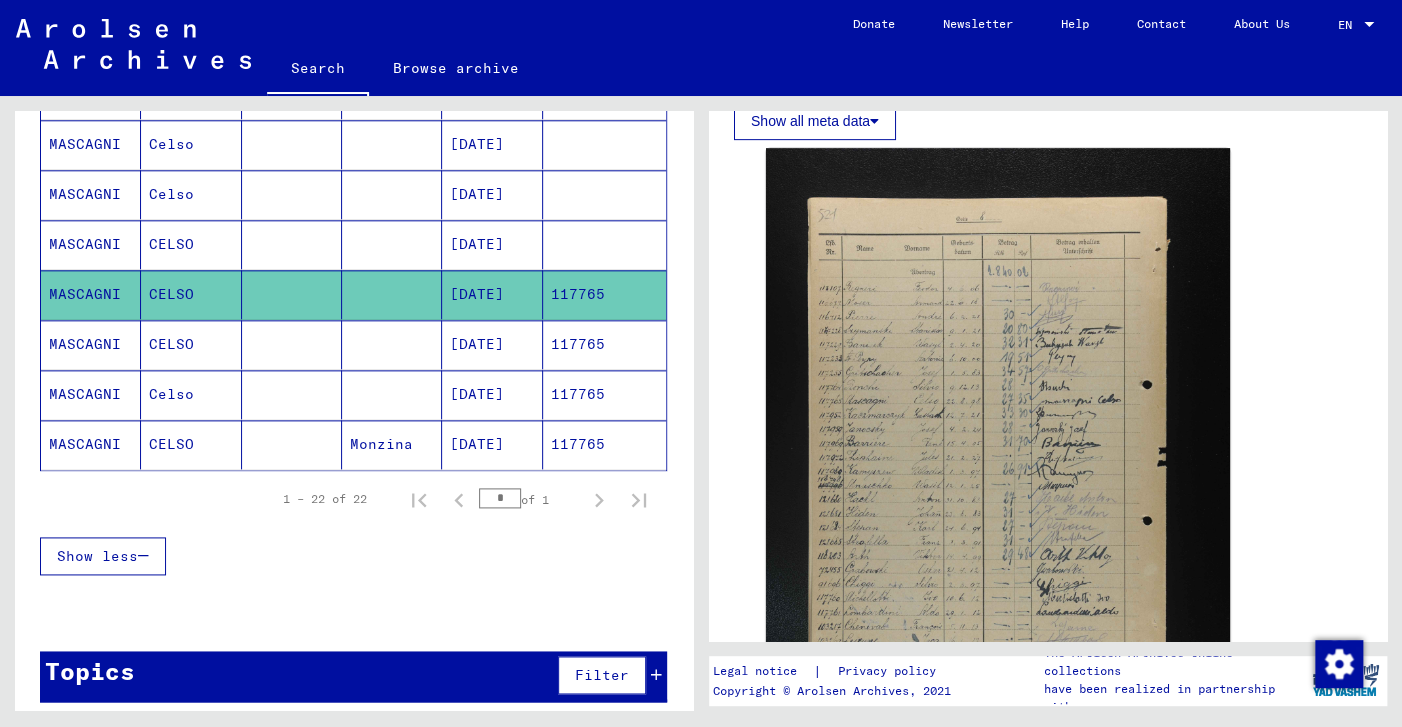 click on "MASCAGNI" at bounding box center [91, 394] 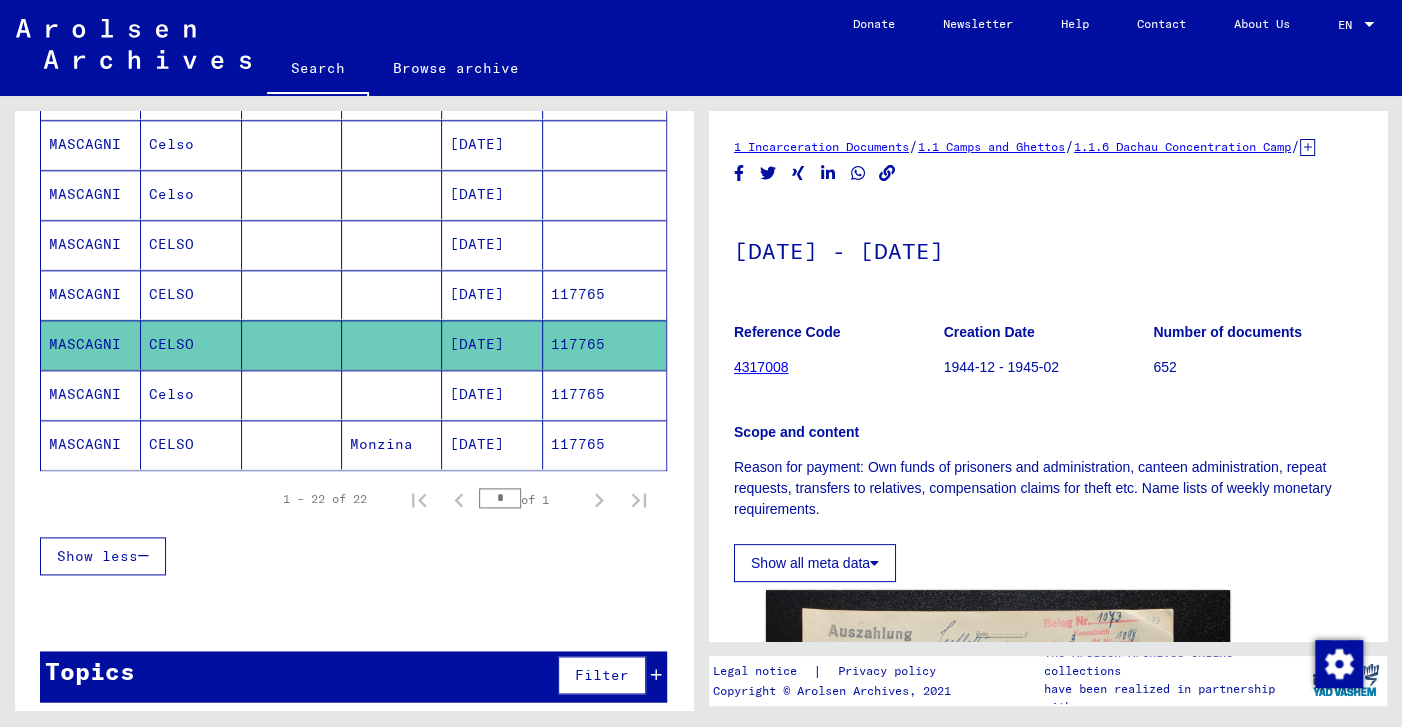 scroll, scrollTop: 442, scrollLeft: 0, axis: vertical 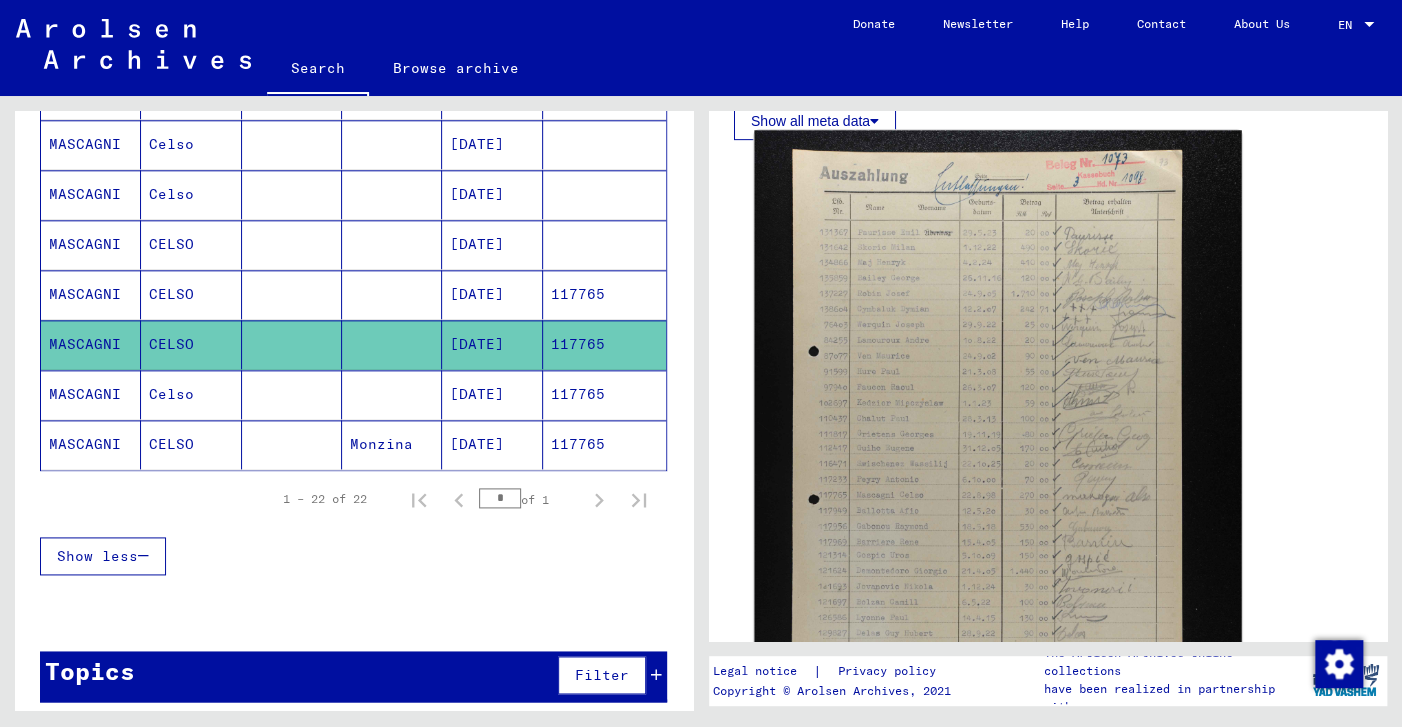 click 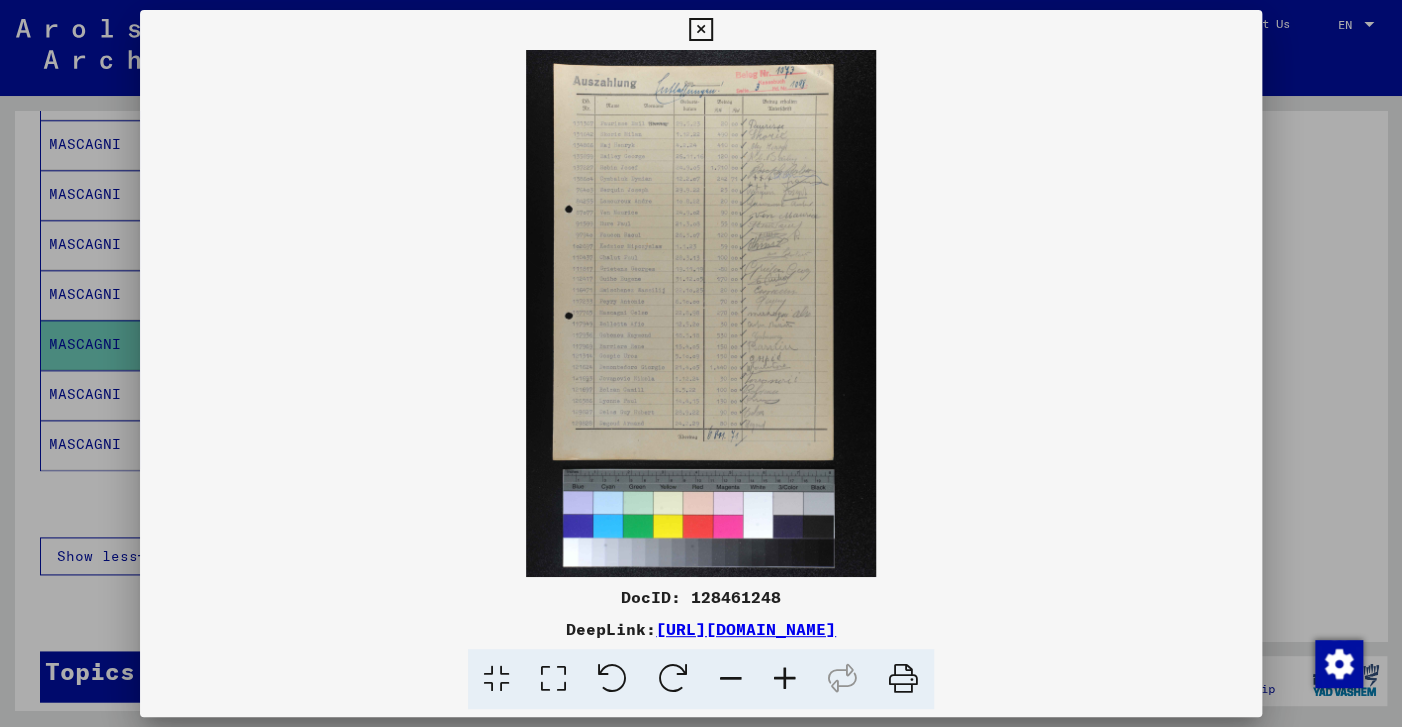 click at bounding box center [785, 679] 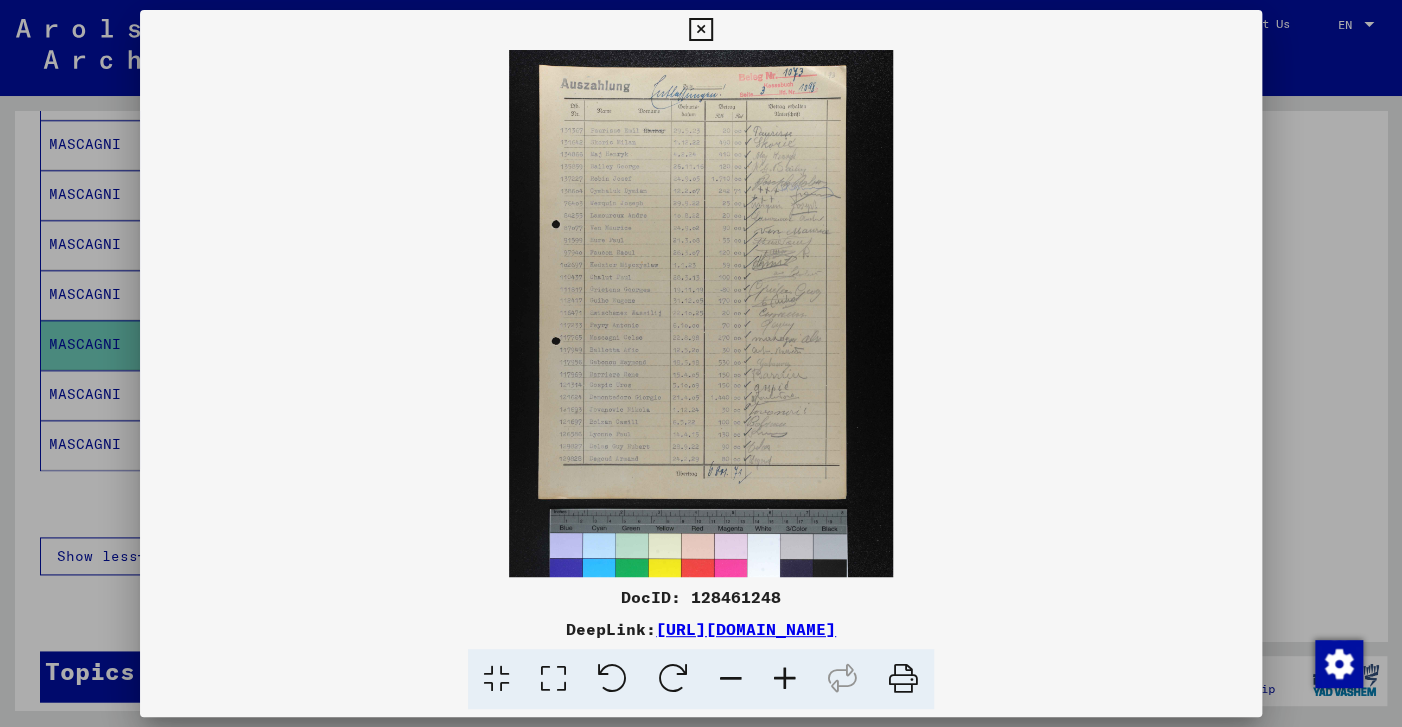 click at bounding box center (785, 679) 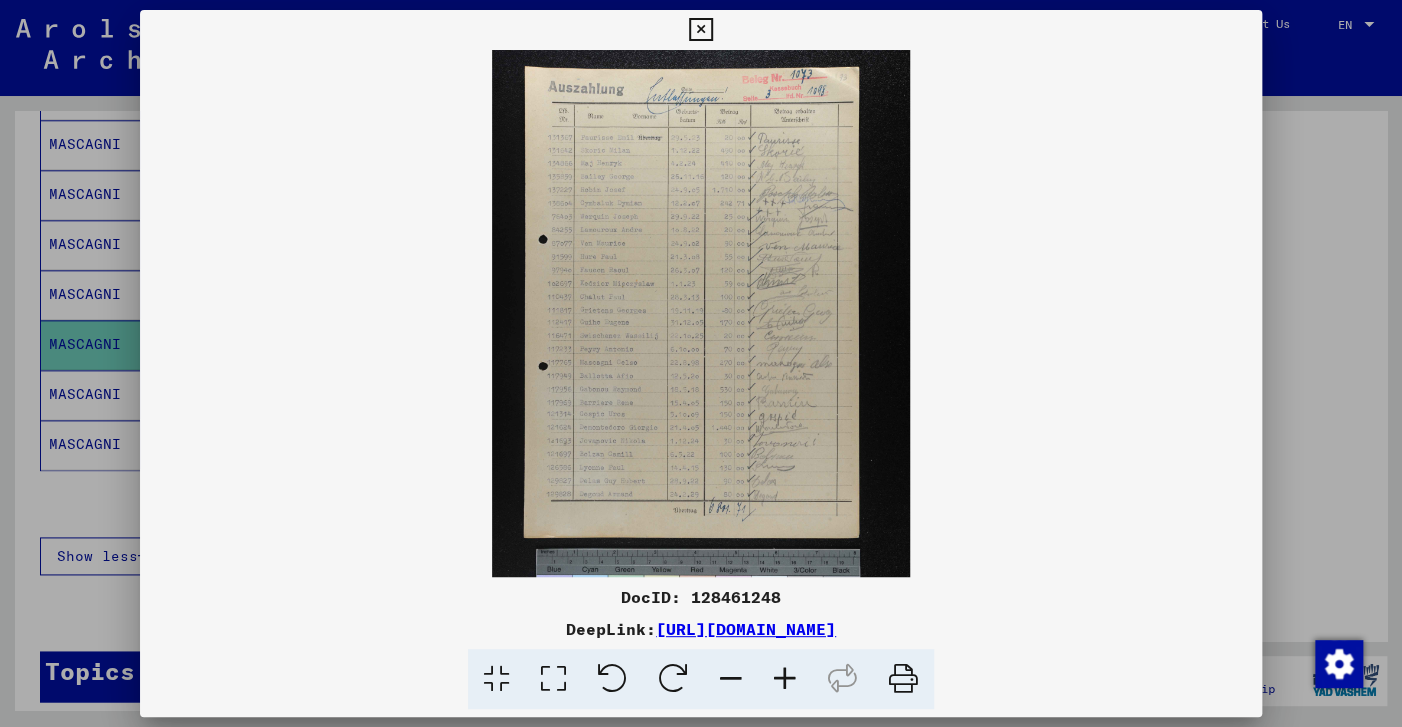 click at bounding box center (785, 679) 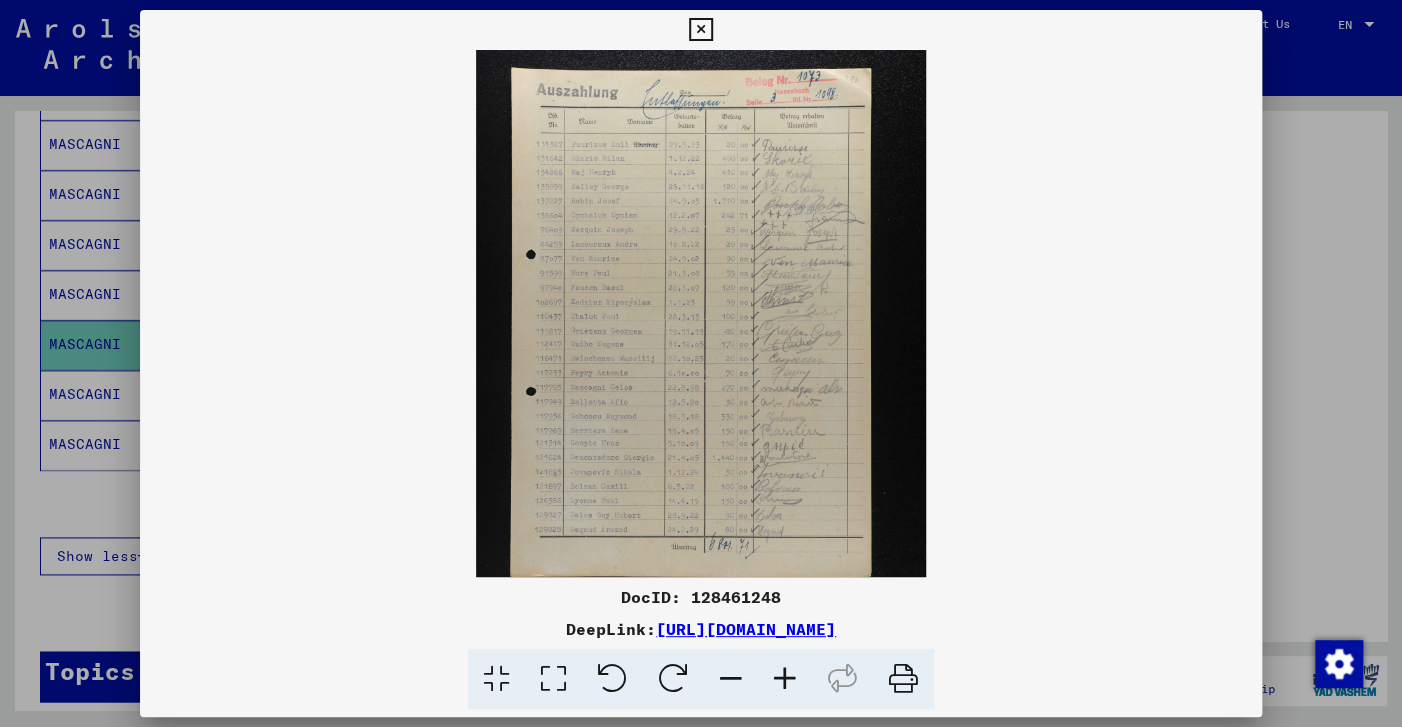 click at bounding box center [785, 679] 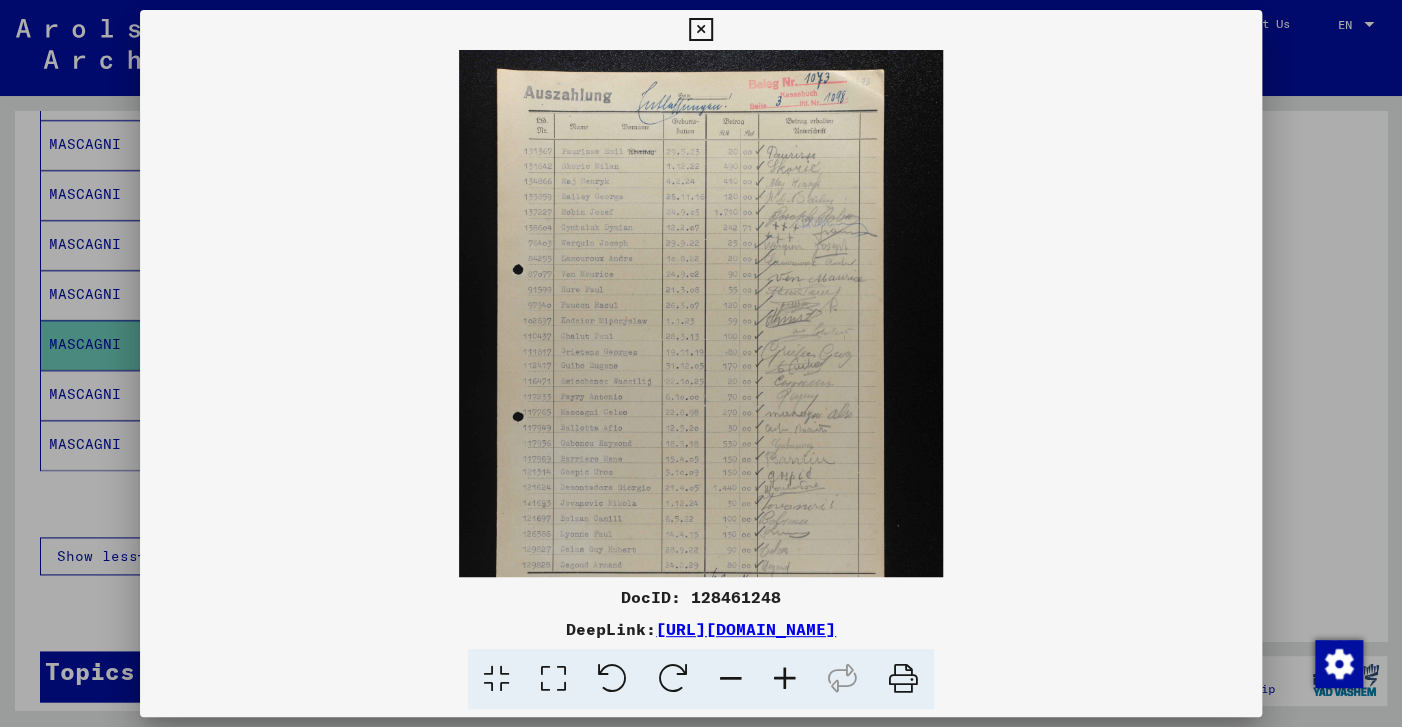 click at bounding box center [785, 679] 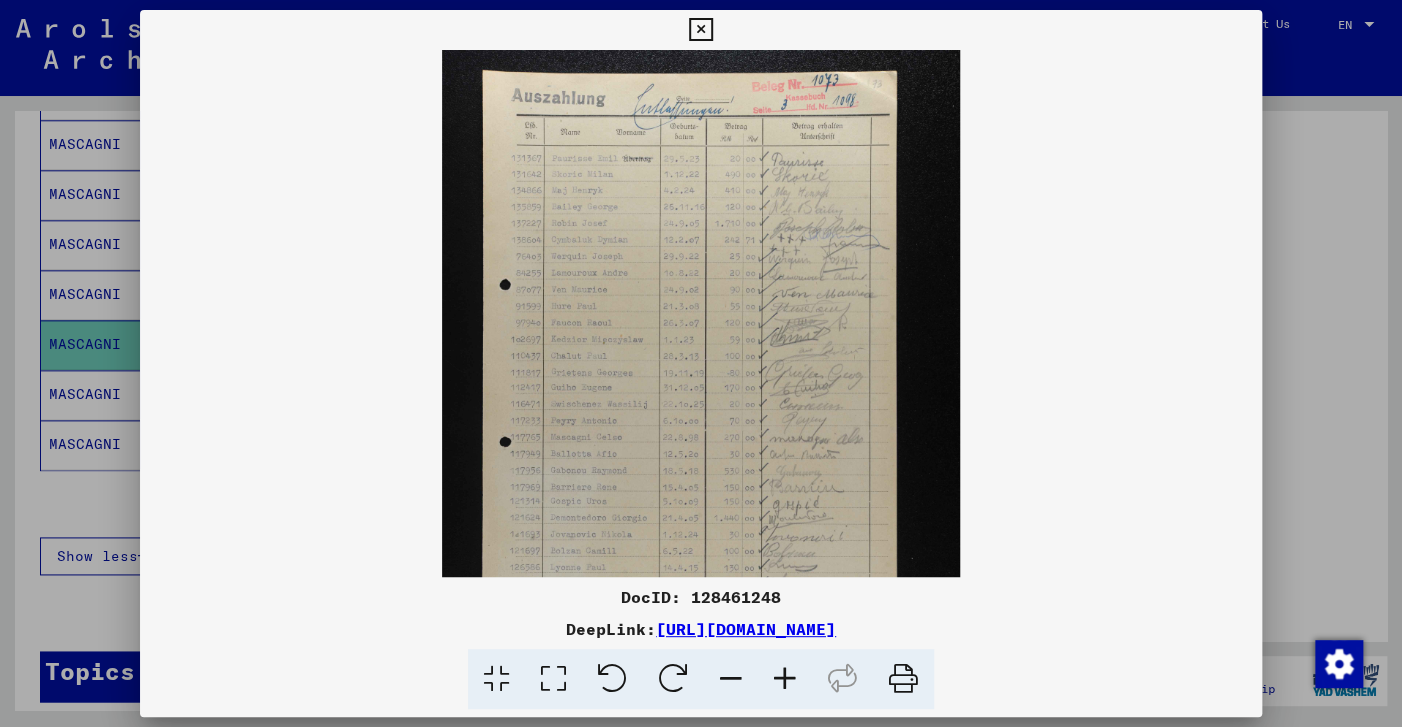click at bounding box center (785, 679) 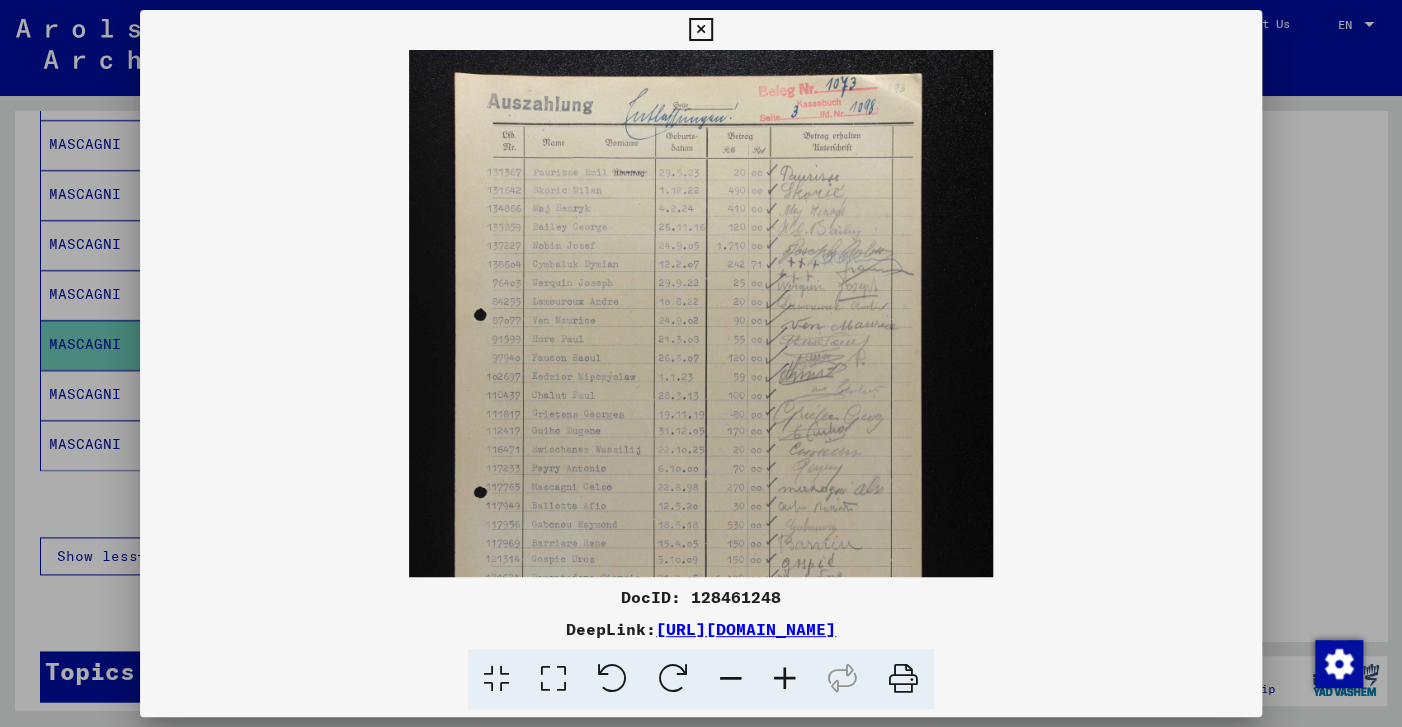 click at bounding box center [785, 679] 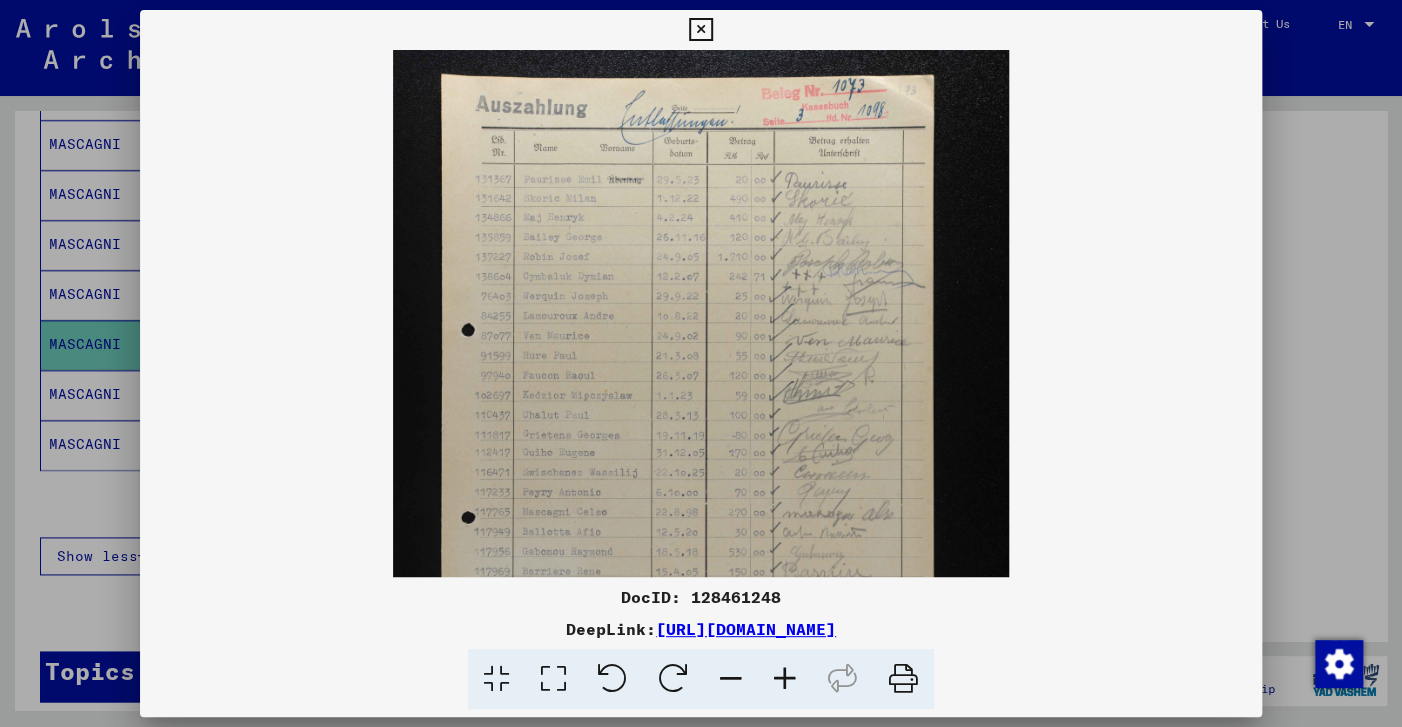 click at bounding box center (785, 679) 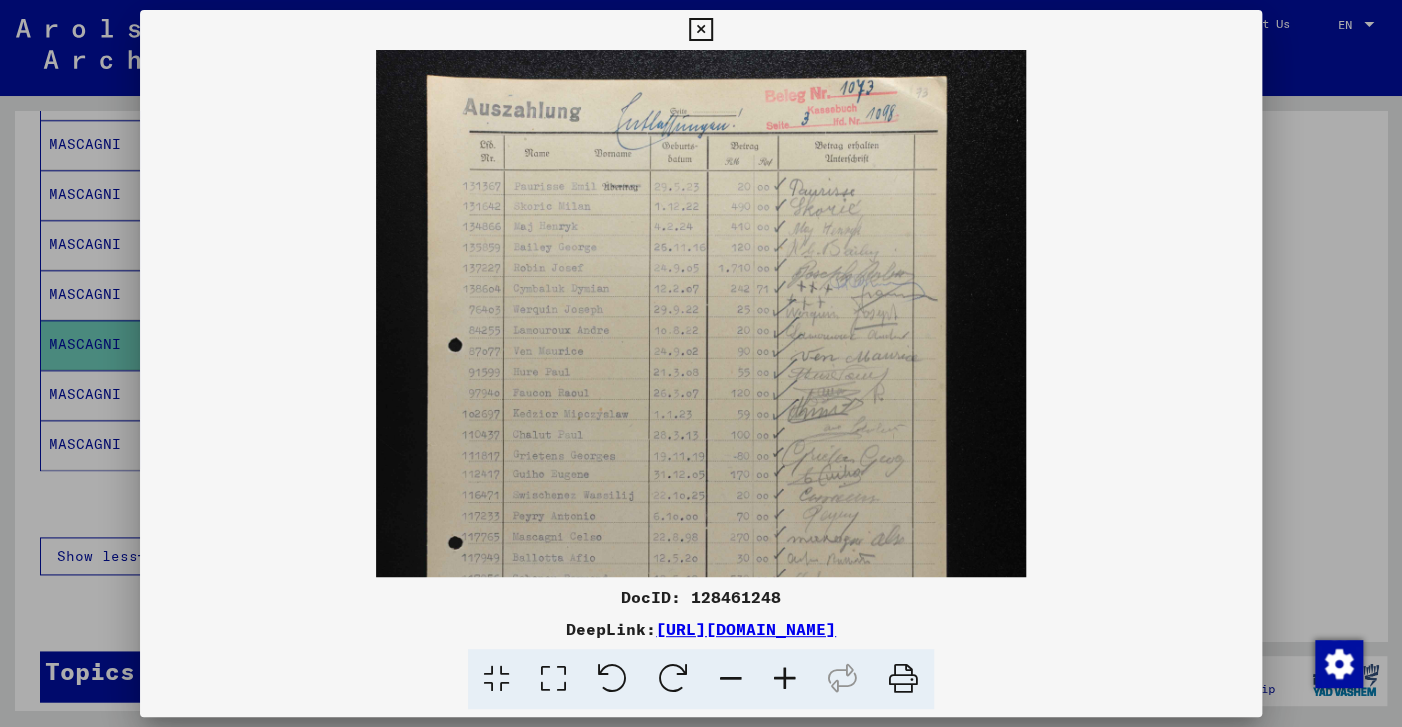 click at bounding box center (785, 679) 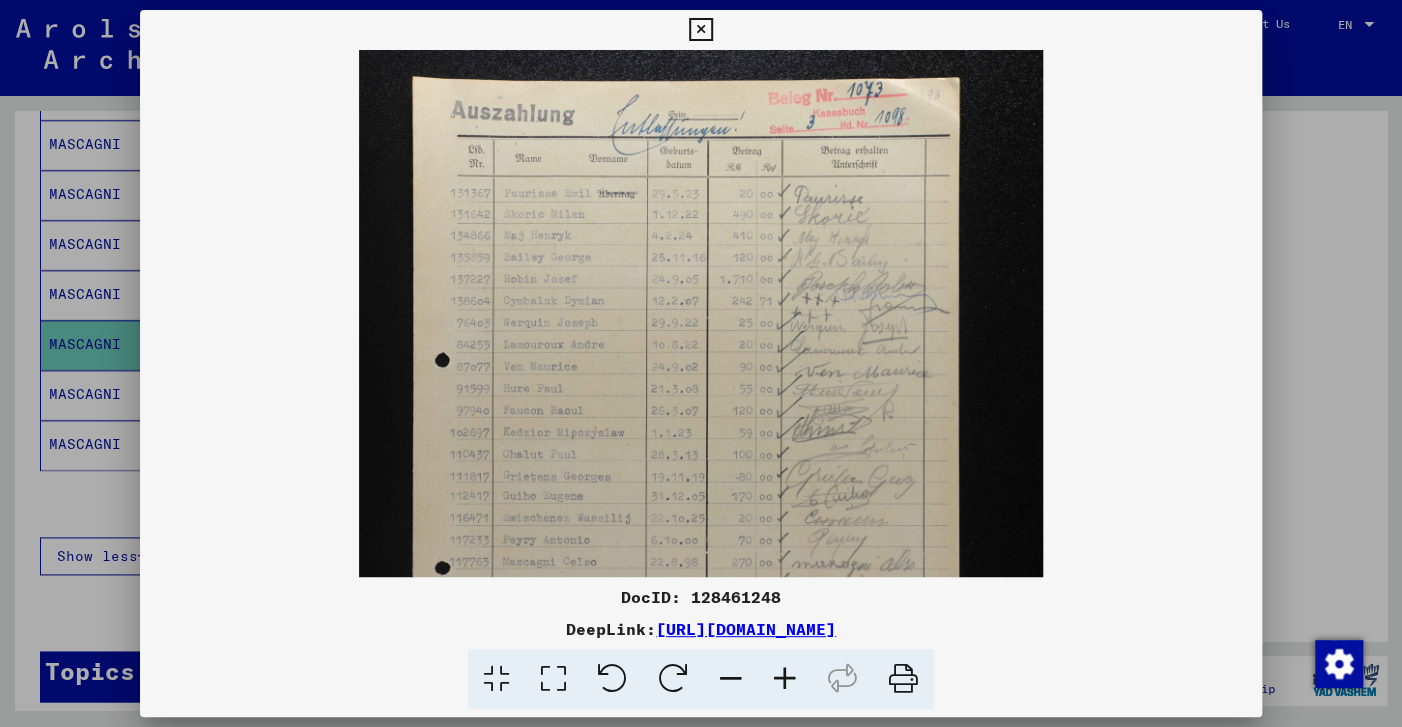 click at bounding box center (785, 679) 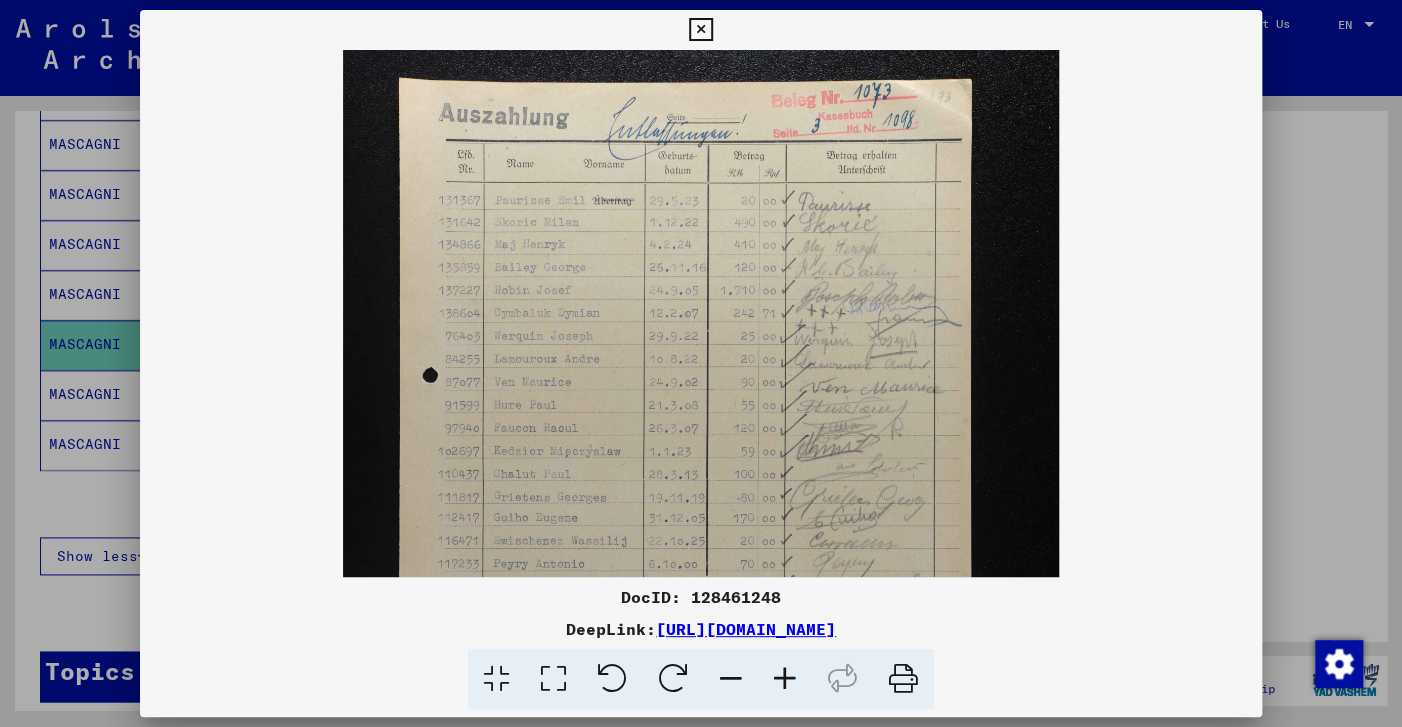 click at bounding box center (785, 679) 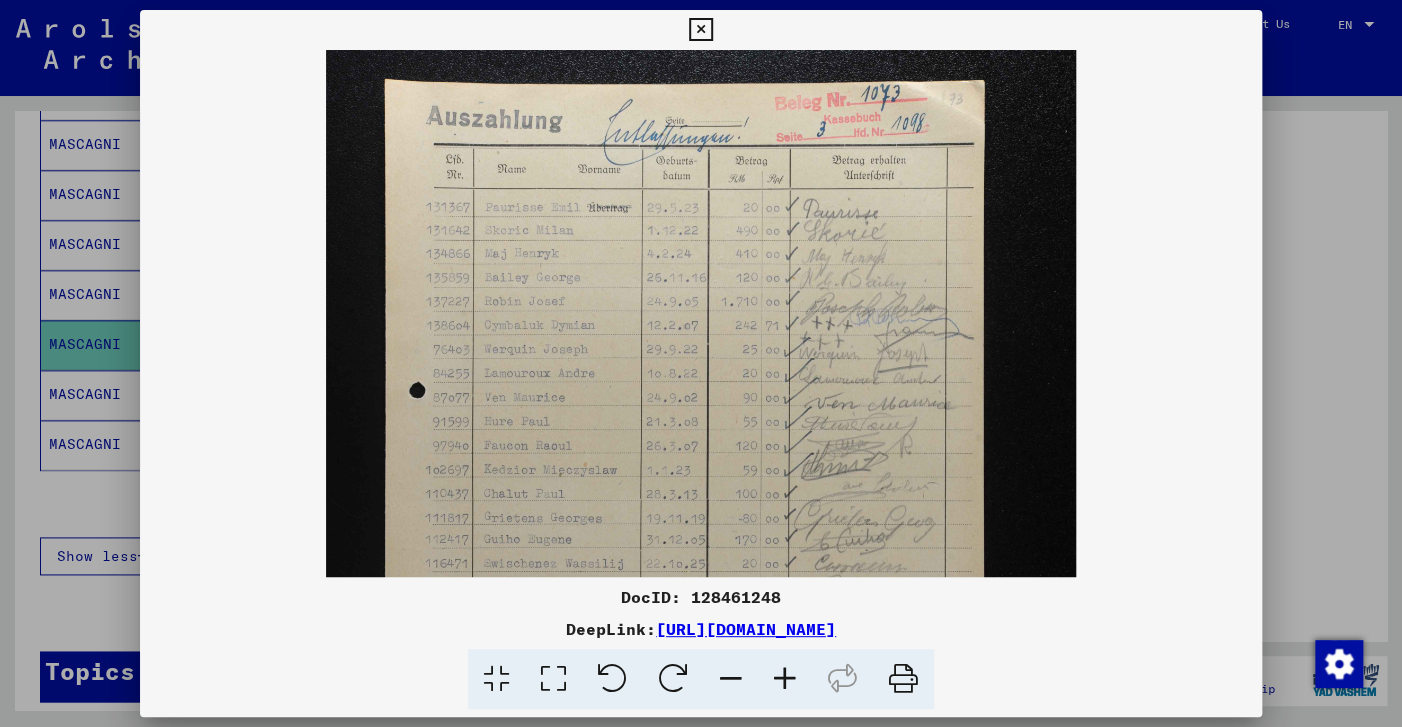 click at bounding box center [785, 679] 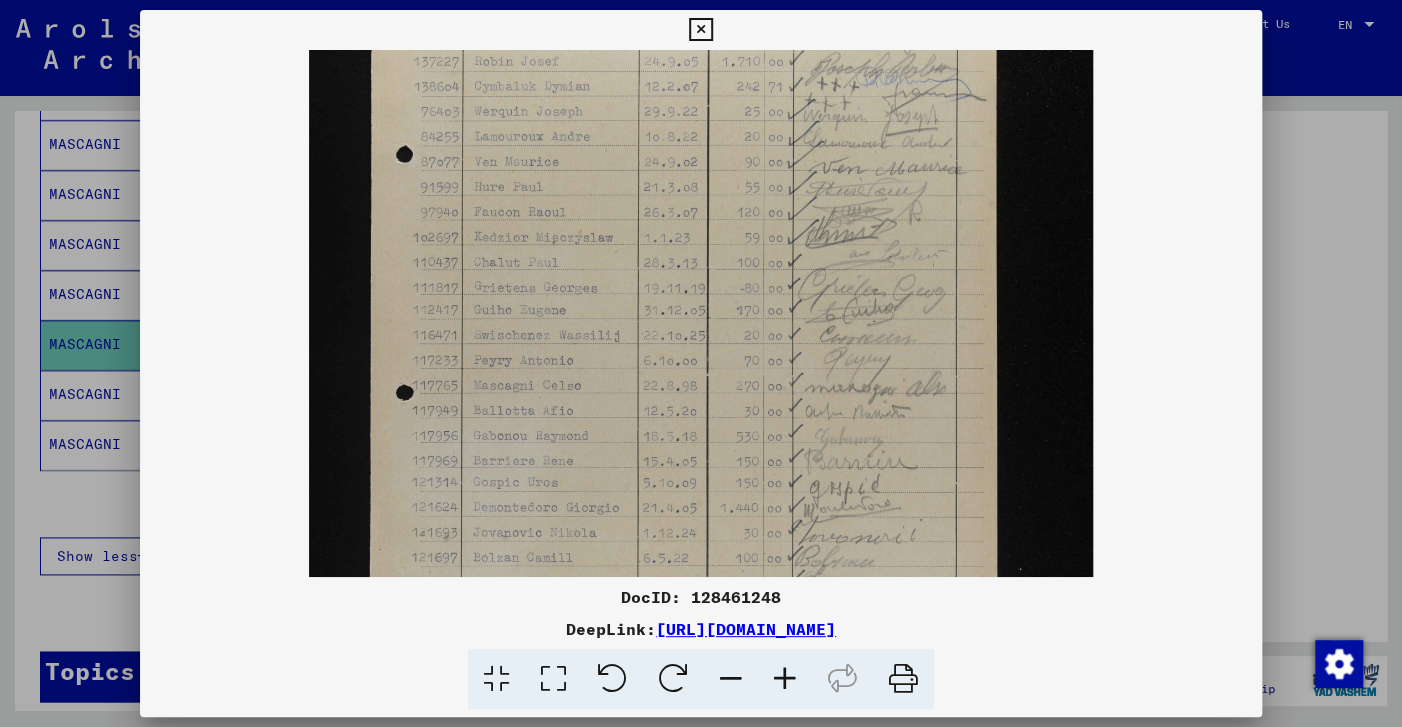 scroll, scrollTop: 252, scrollLeft: 0, axis: vertical 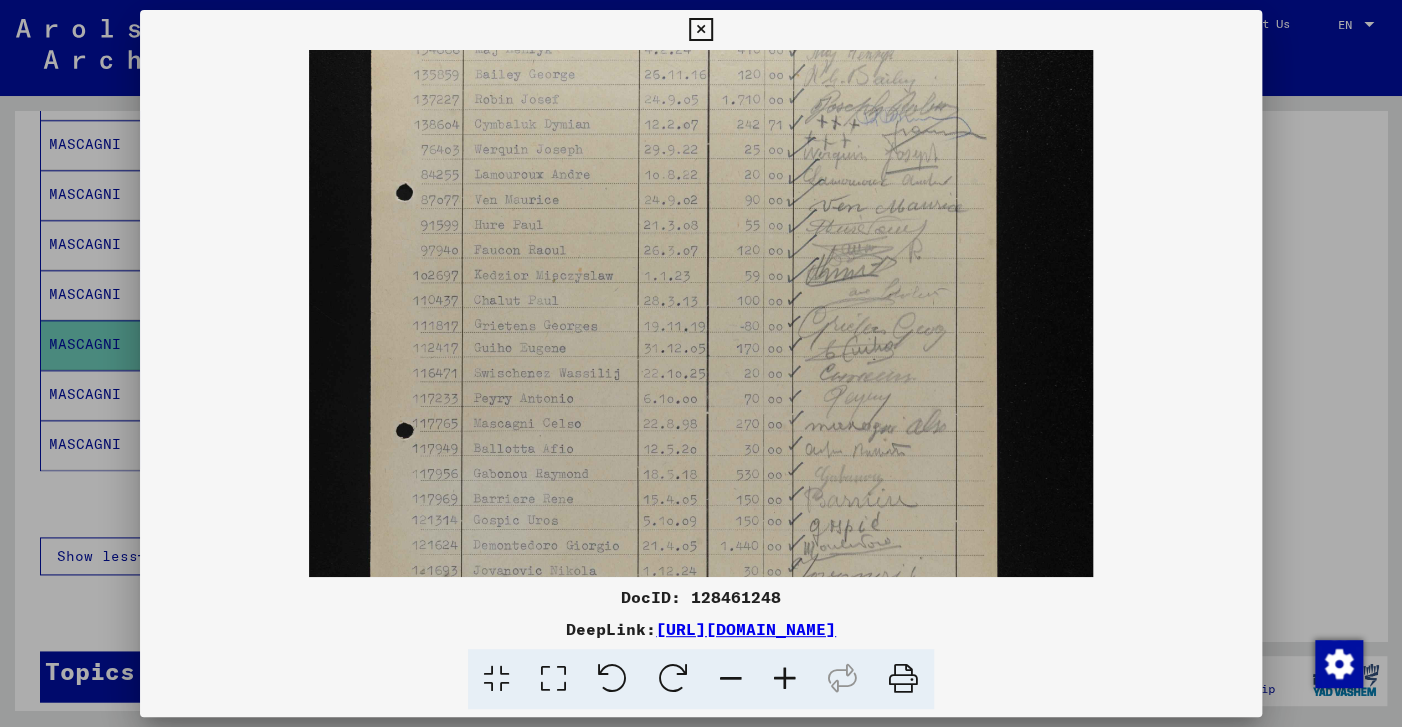 drag, startPoint x: 854, startPoint y: 520, endPoint x: 910, endPoint y: 286, distance: 240.60756 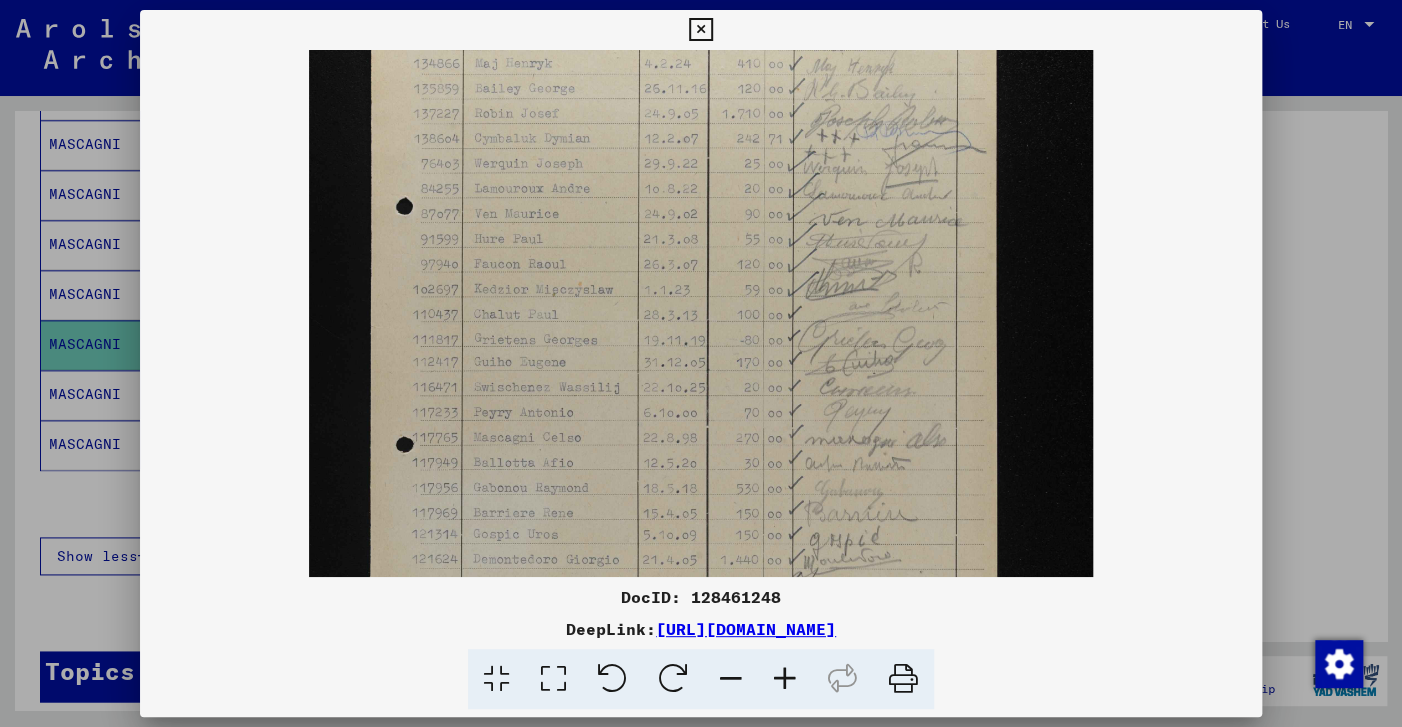 drag, startPoint x: 1250, startPoint y: 26, endPoint x: 1211, endPoint y: 38, distance: 40.804413 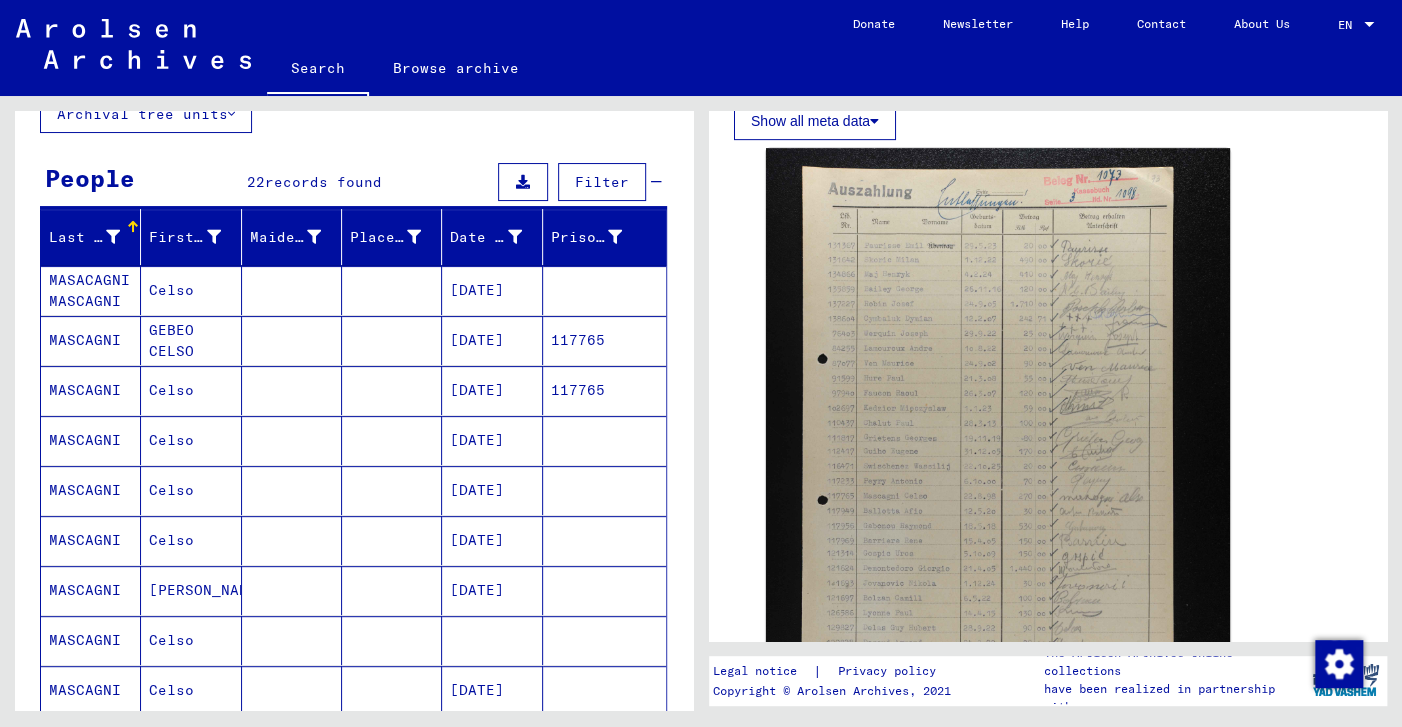 scroll, scrollTop: 0, scrollLeft: 0, axis: both 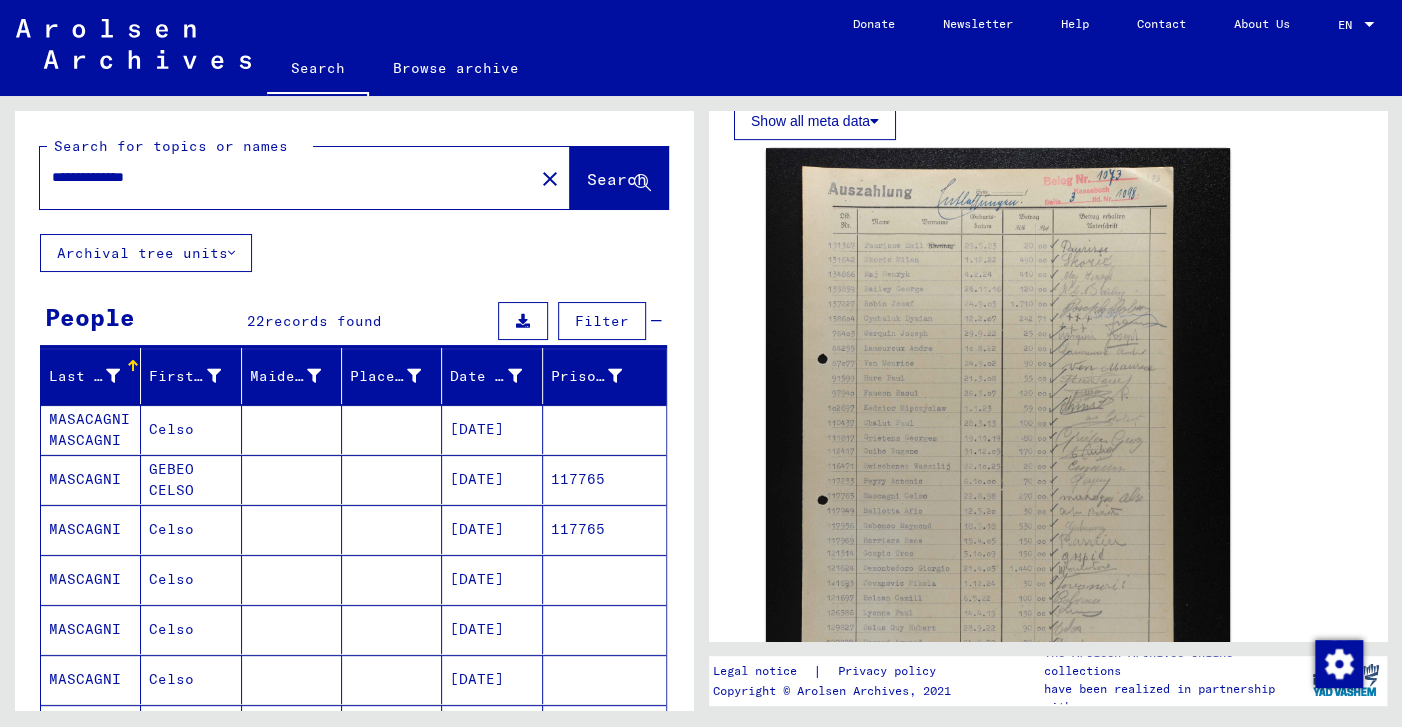 click on "MASCAGNI" at bounding box center (91, 579) 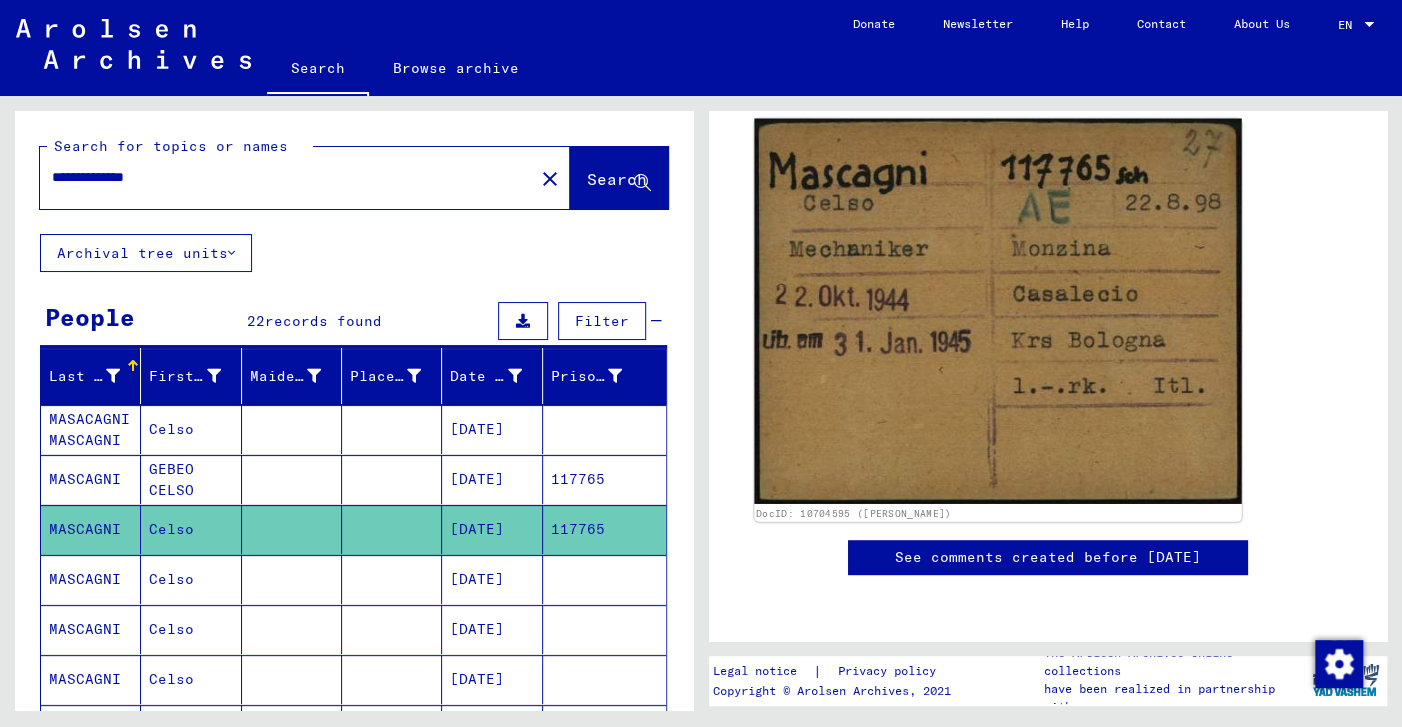 scroll, scrollTop: 0, scrollLeft: 0, axis: both 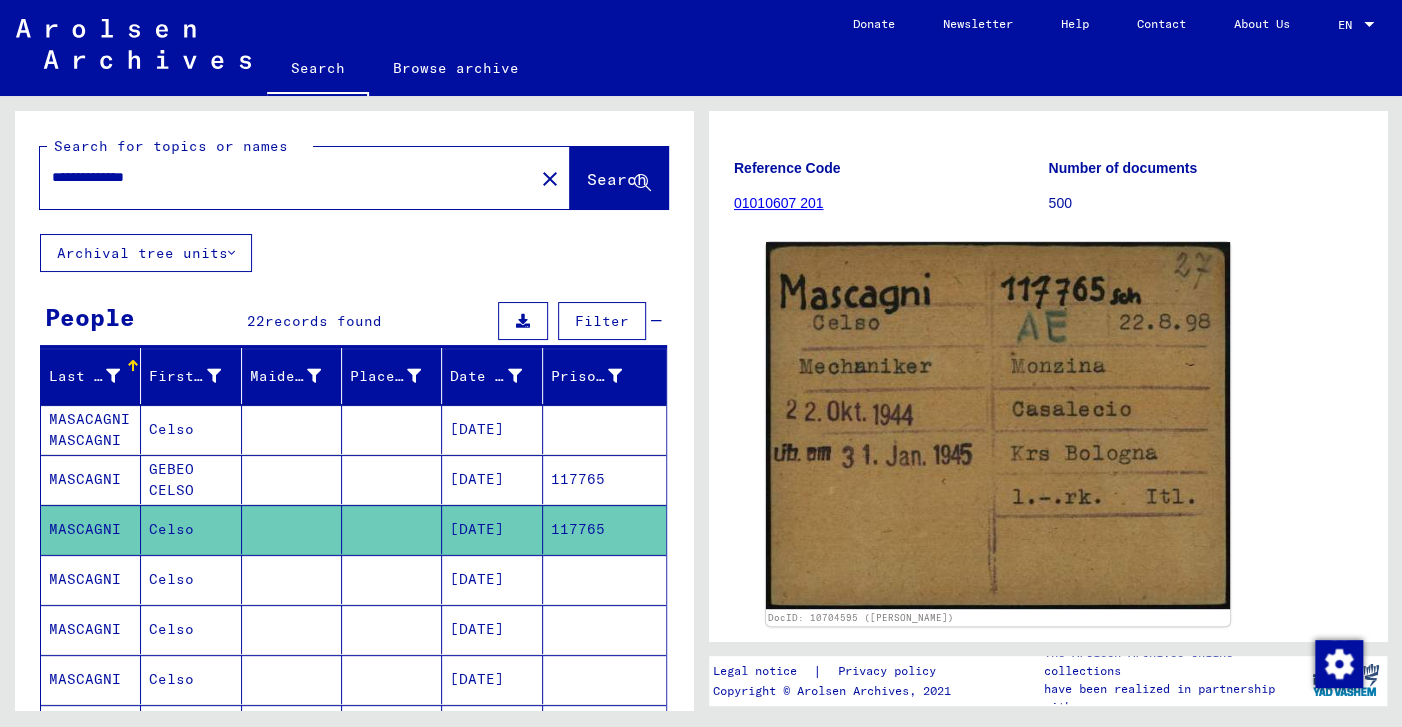 click on "MASCAGNI" at bounding box center [91, 629] 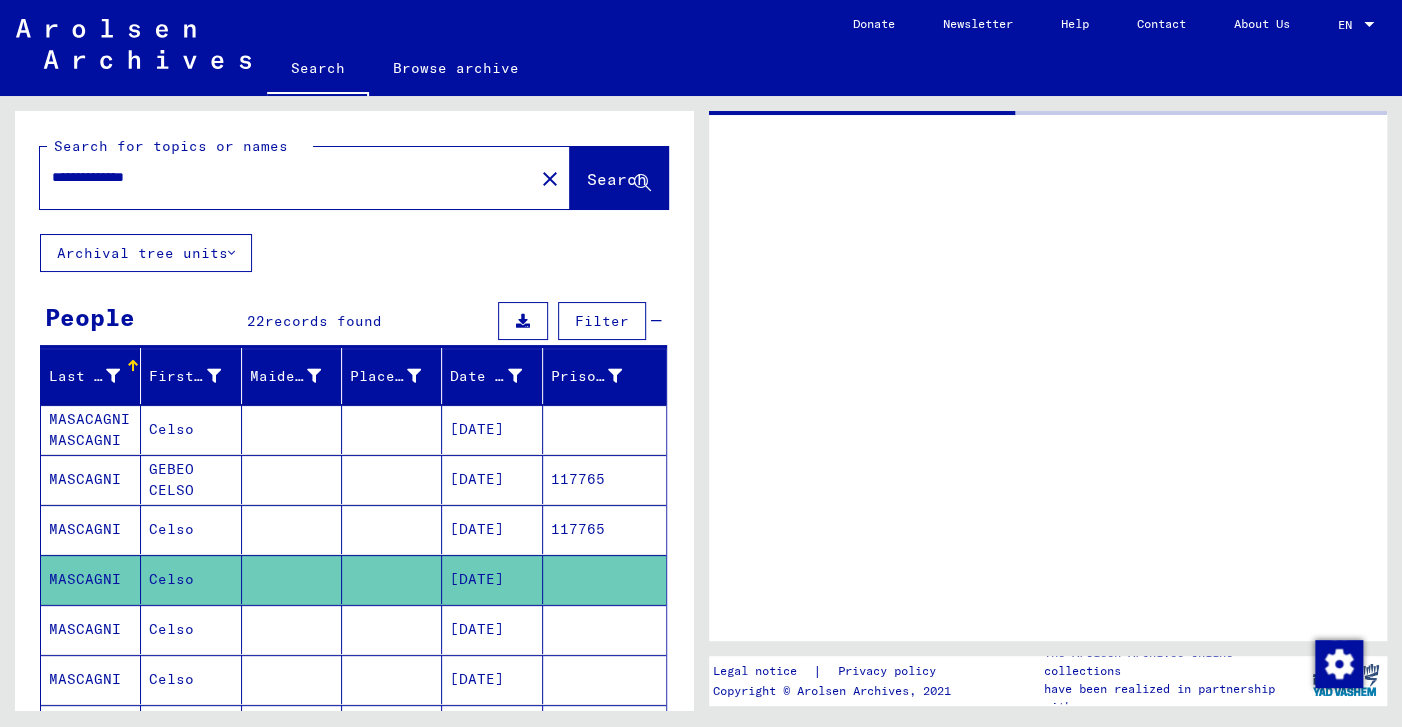 scroll, scrollTop: 0, scrollLeft: 0, axis: both 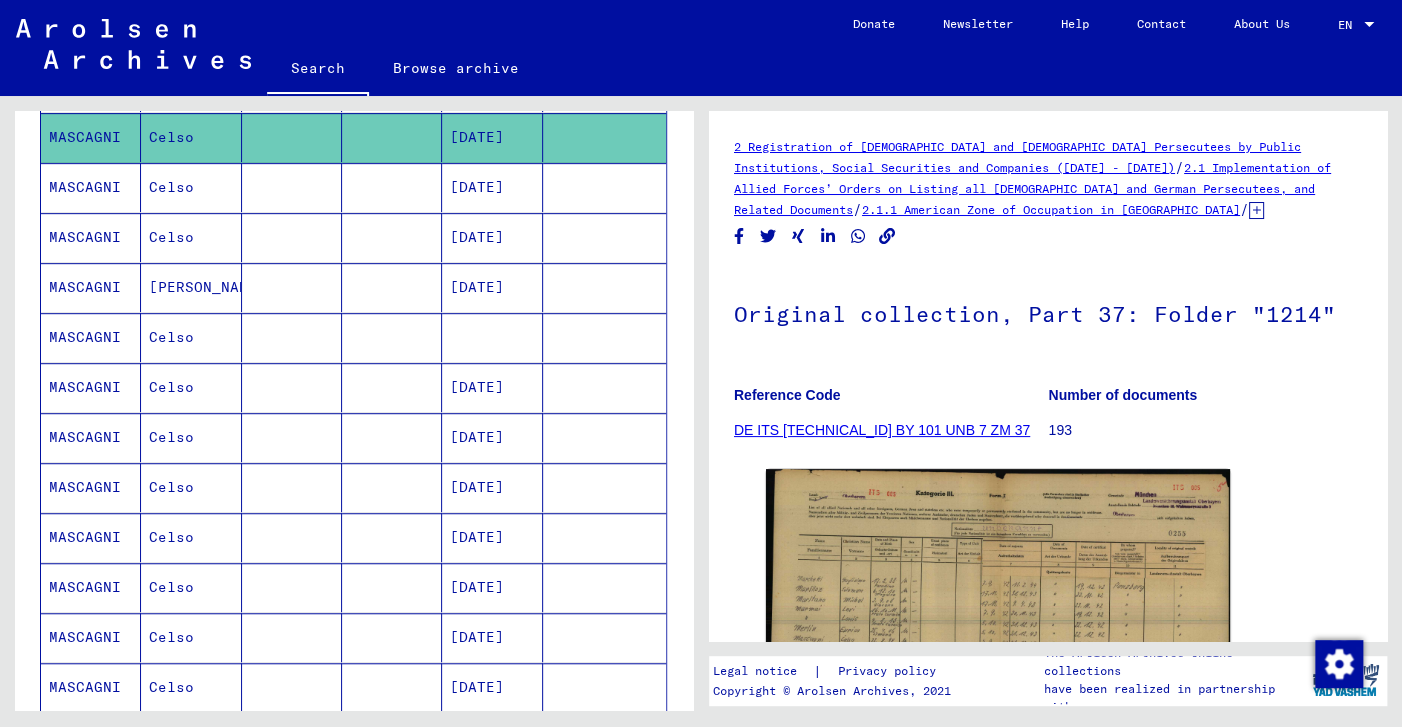 click on "MASCAGNI" at bounding box center [91, 237] 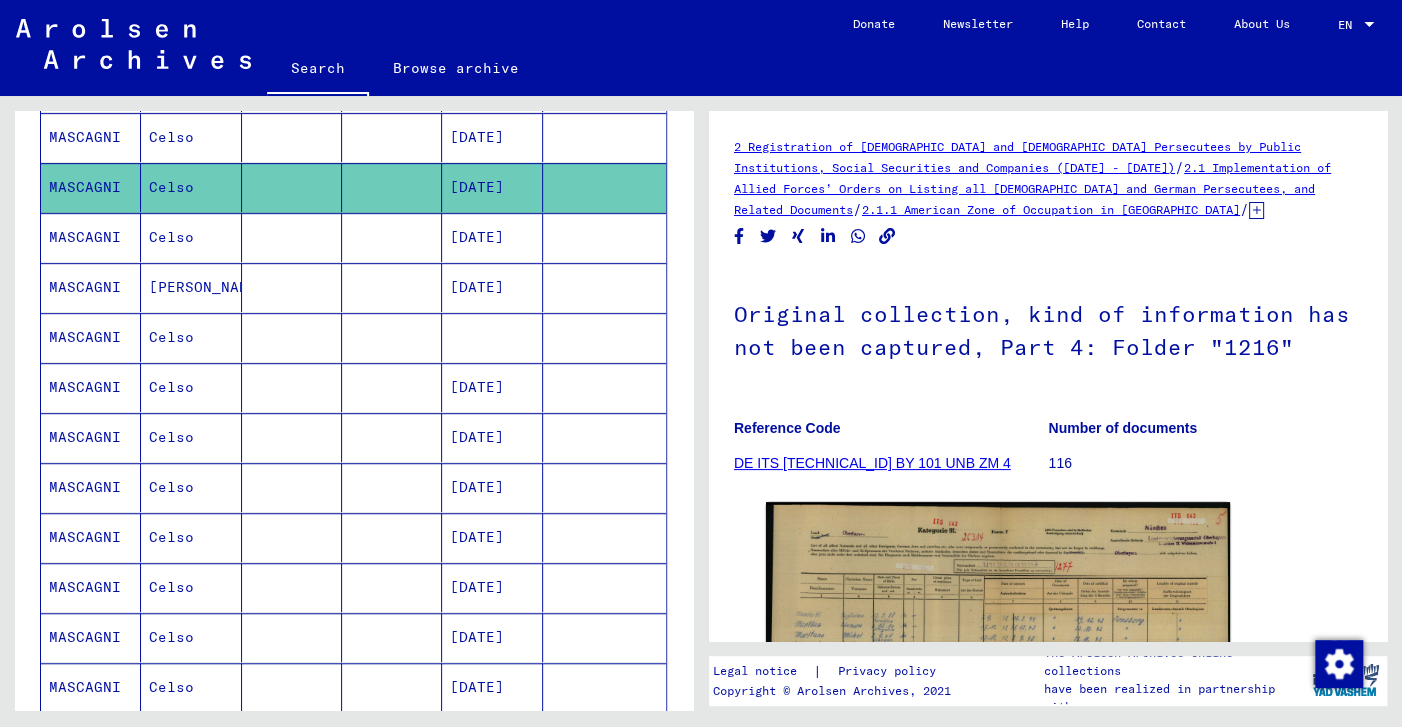 click on "MASCAGNI" at bounding box center (91, 287) 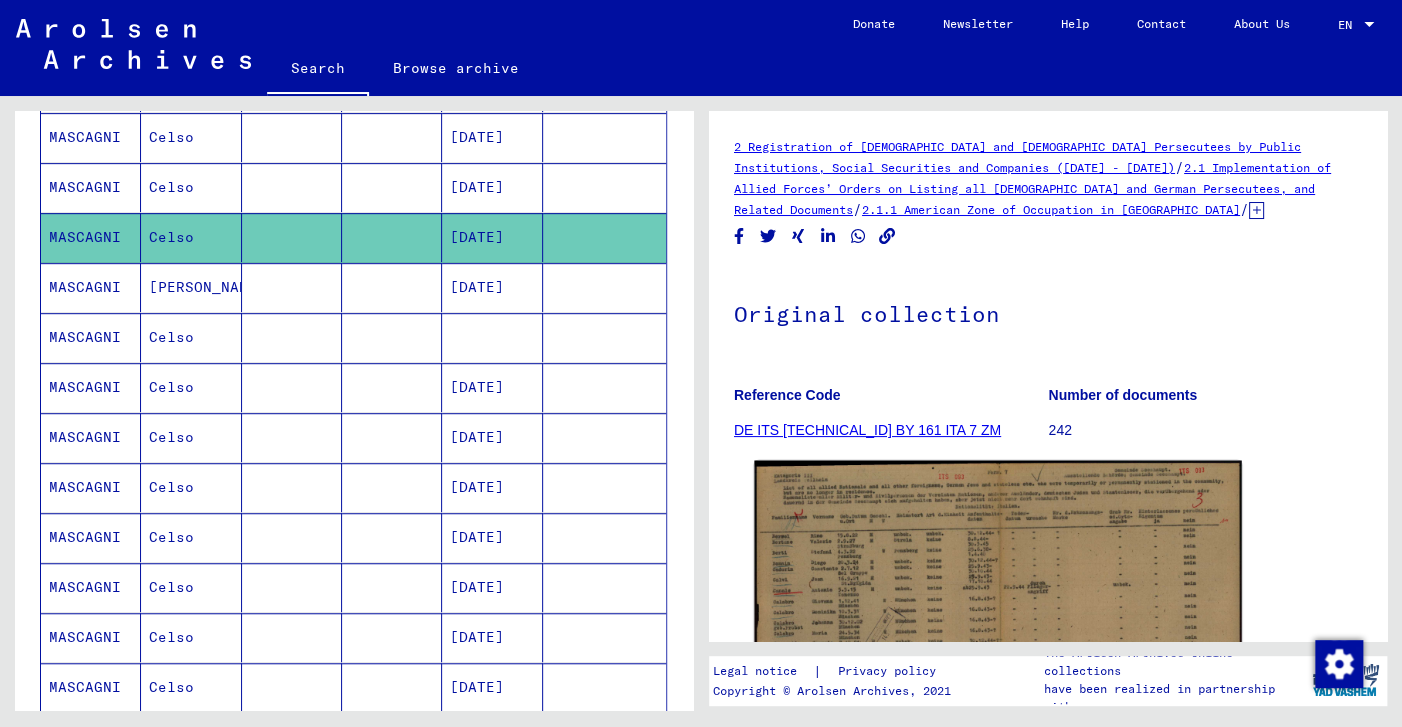 click 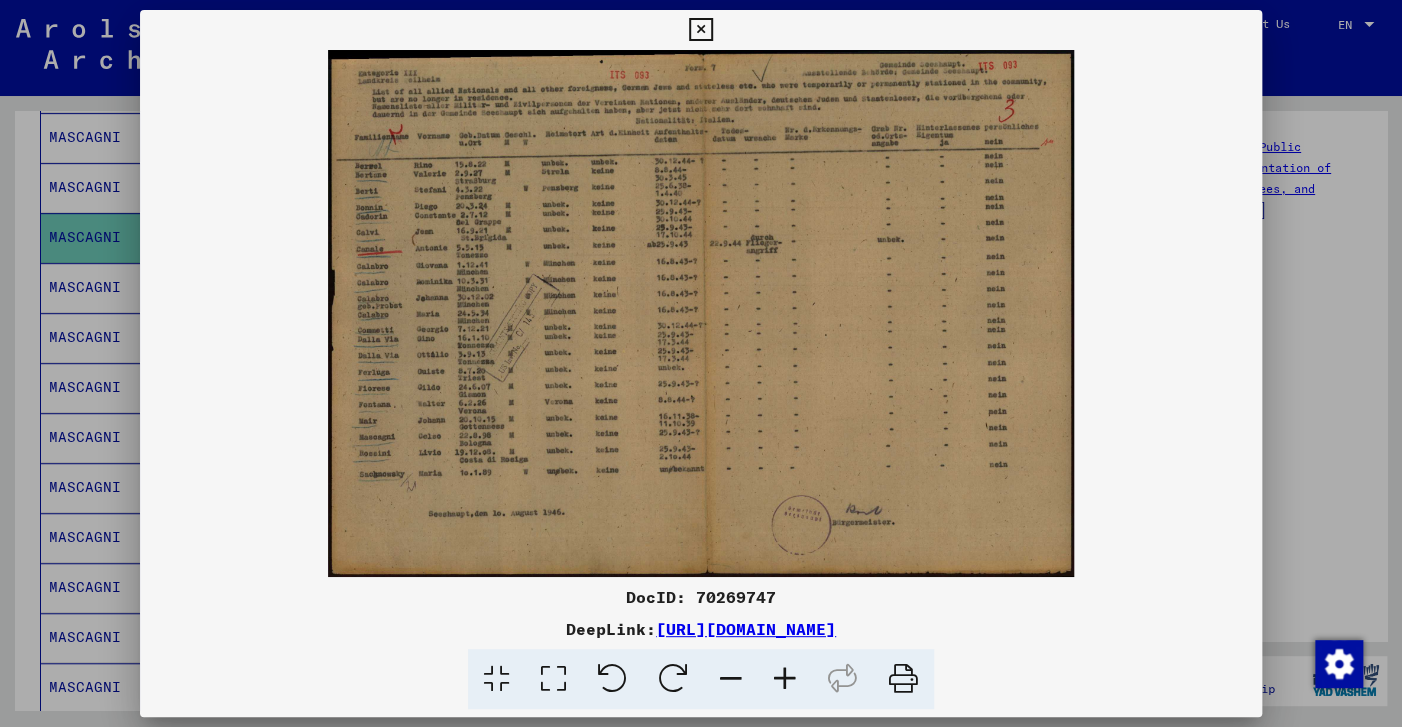 click at bounding box center (785, 679) 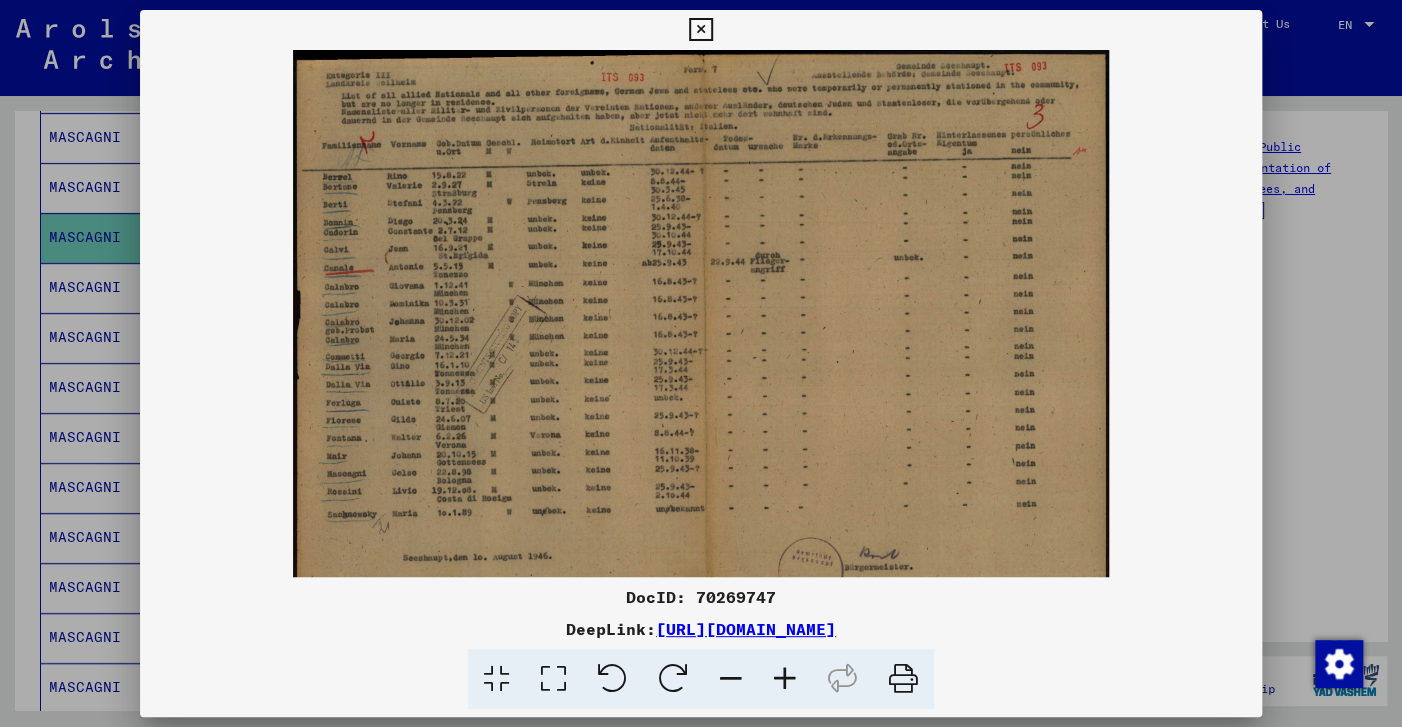 click at bounding box center [785, 679] 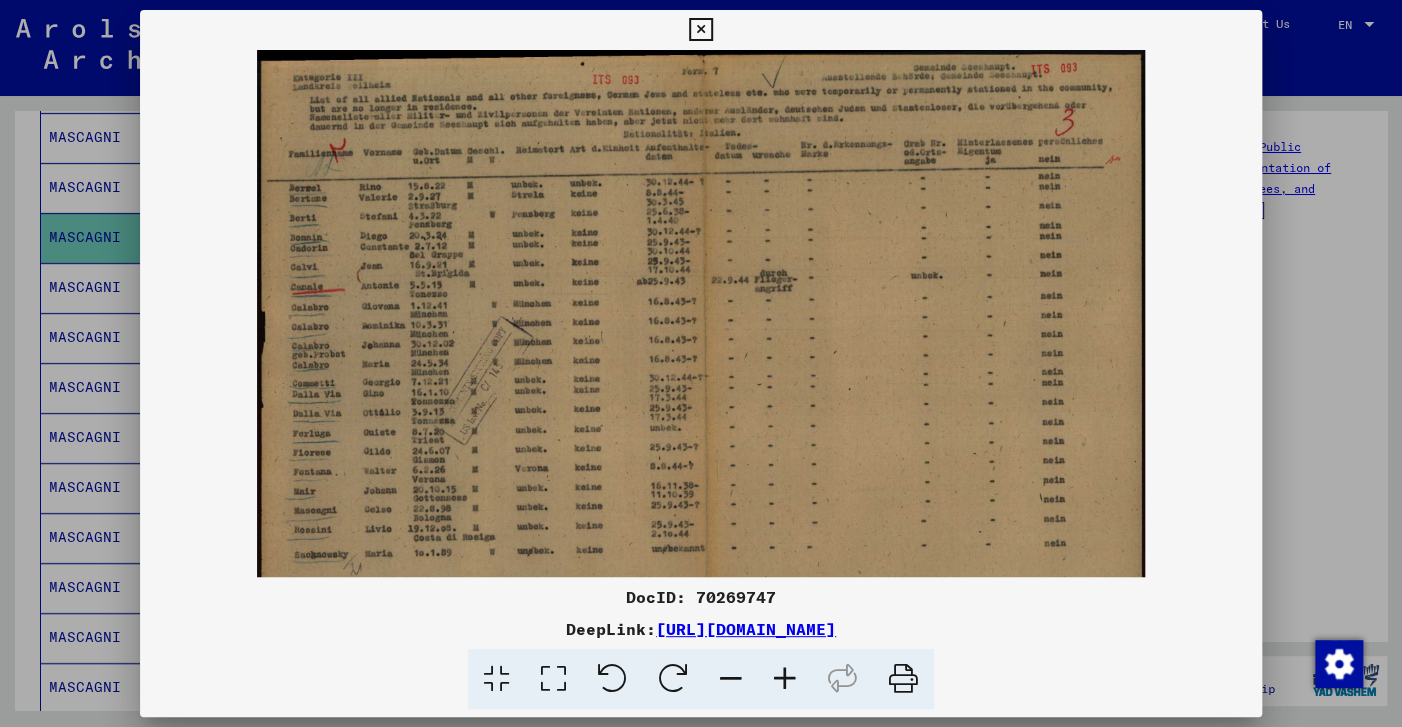 click at bounding box center [785, 679] 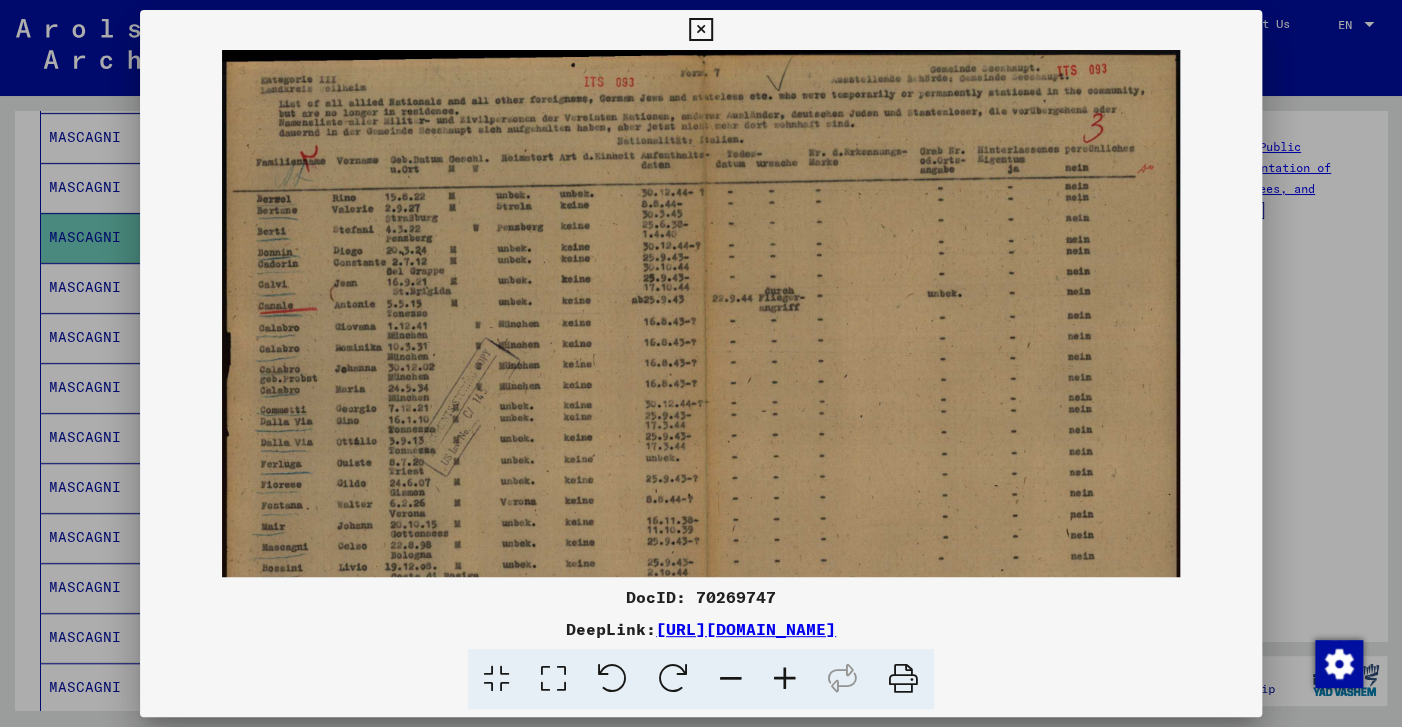 click at bounding box center [785, 679] 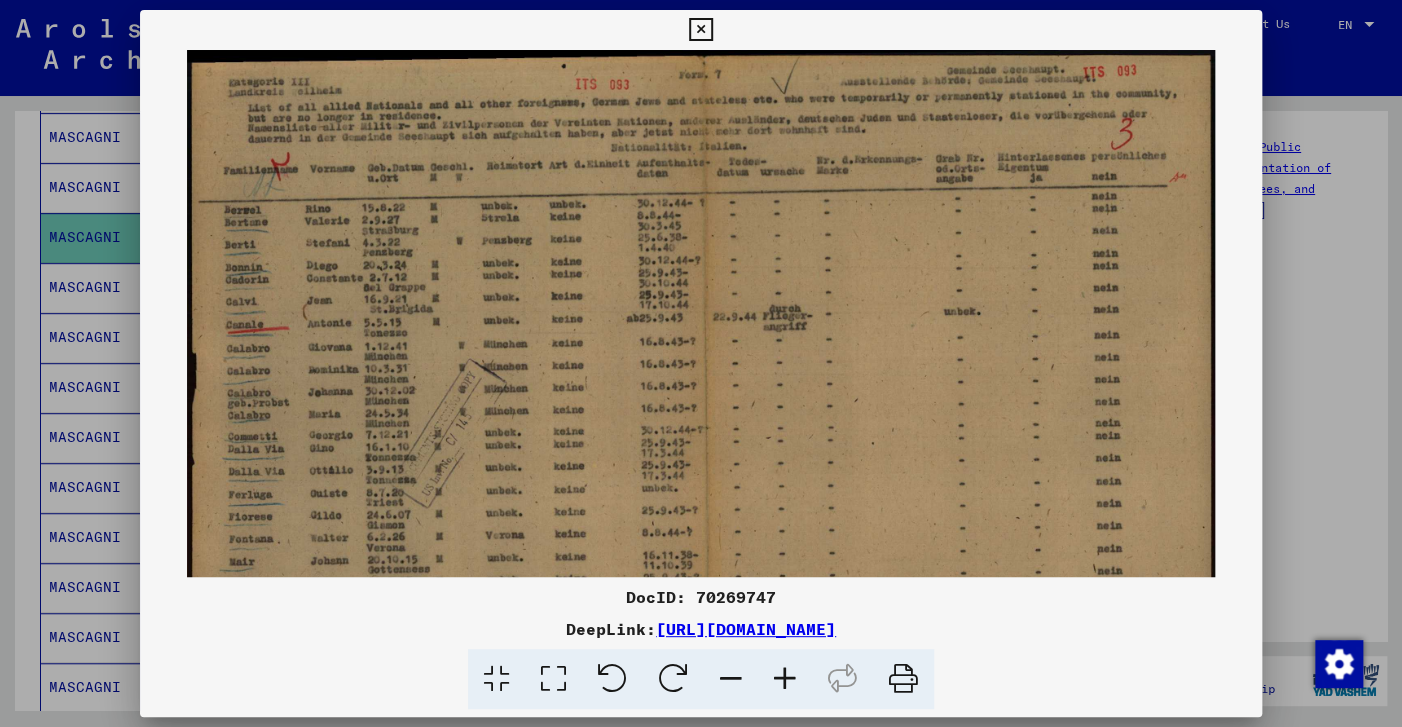 click at bounding box center (785, 679) 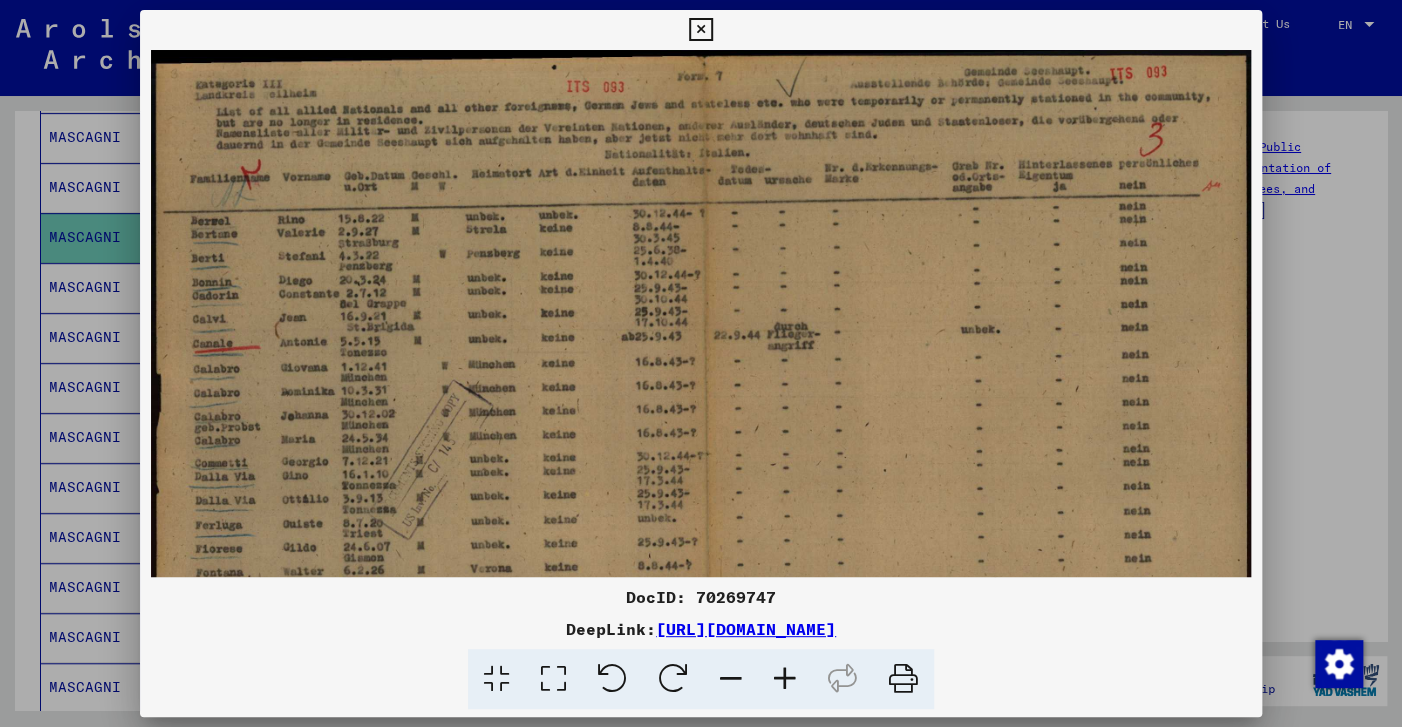 click at bounding box center (785, 679) 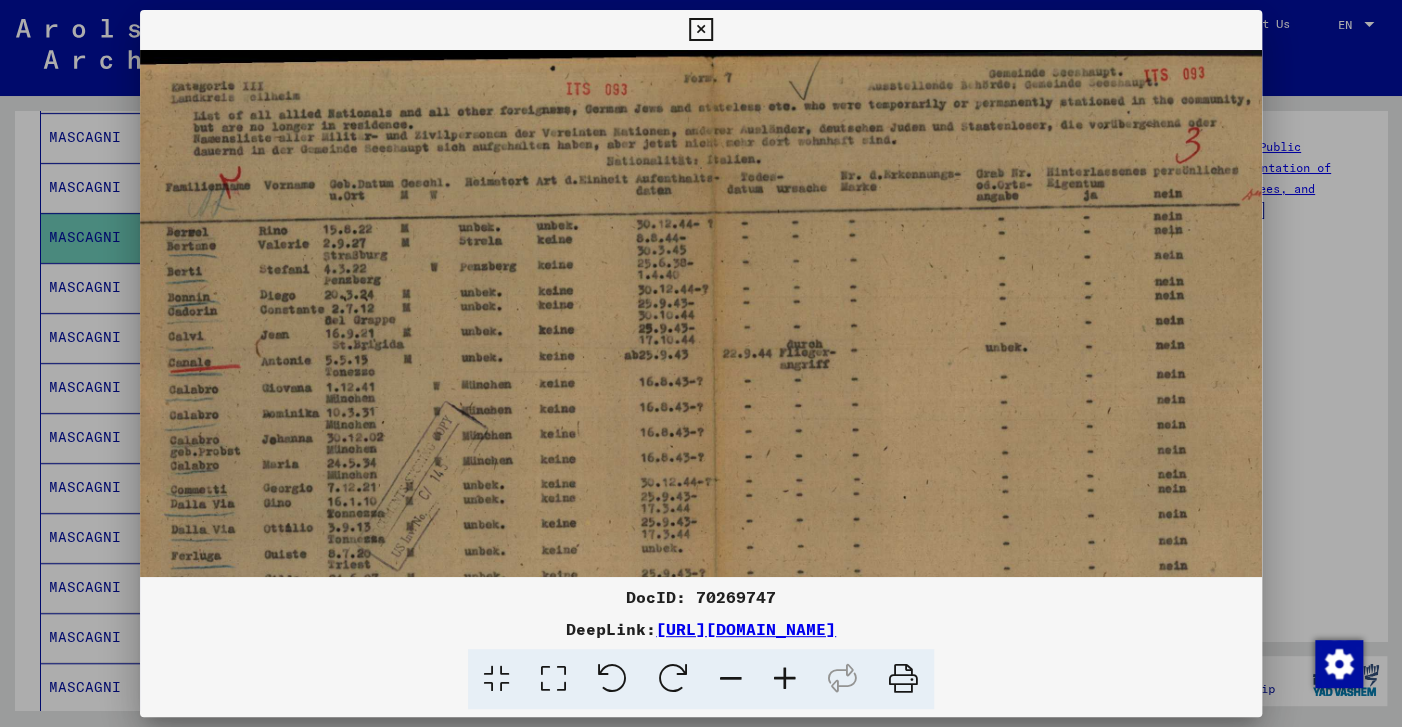 scroll, scrollTop: 0, scrollLeft: 17, axis: horizontal 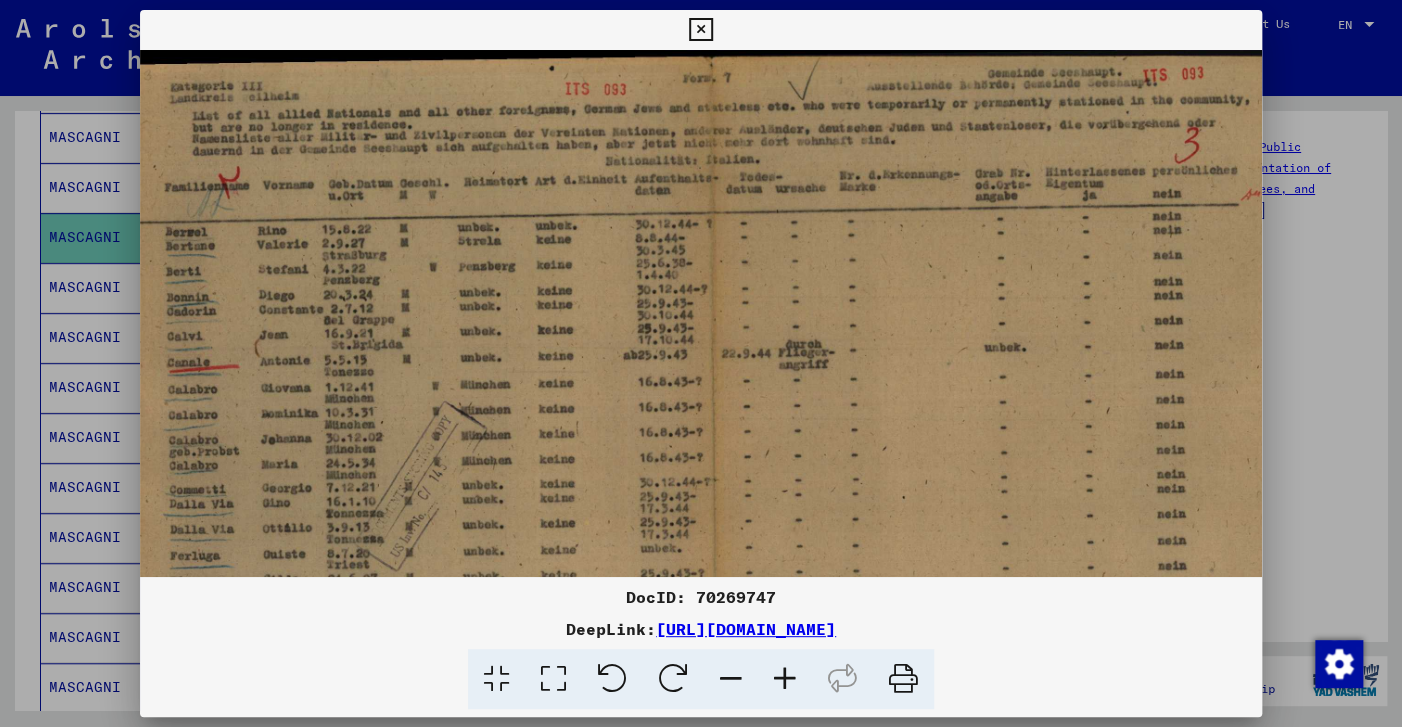 drag, startPoint x: 594, startPoint y: 529, endPoint x: 692, endPoint y: 495, distance: 103.73042 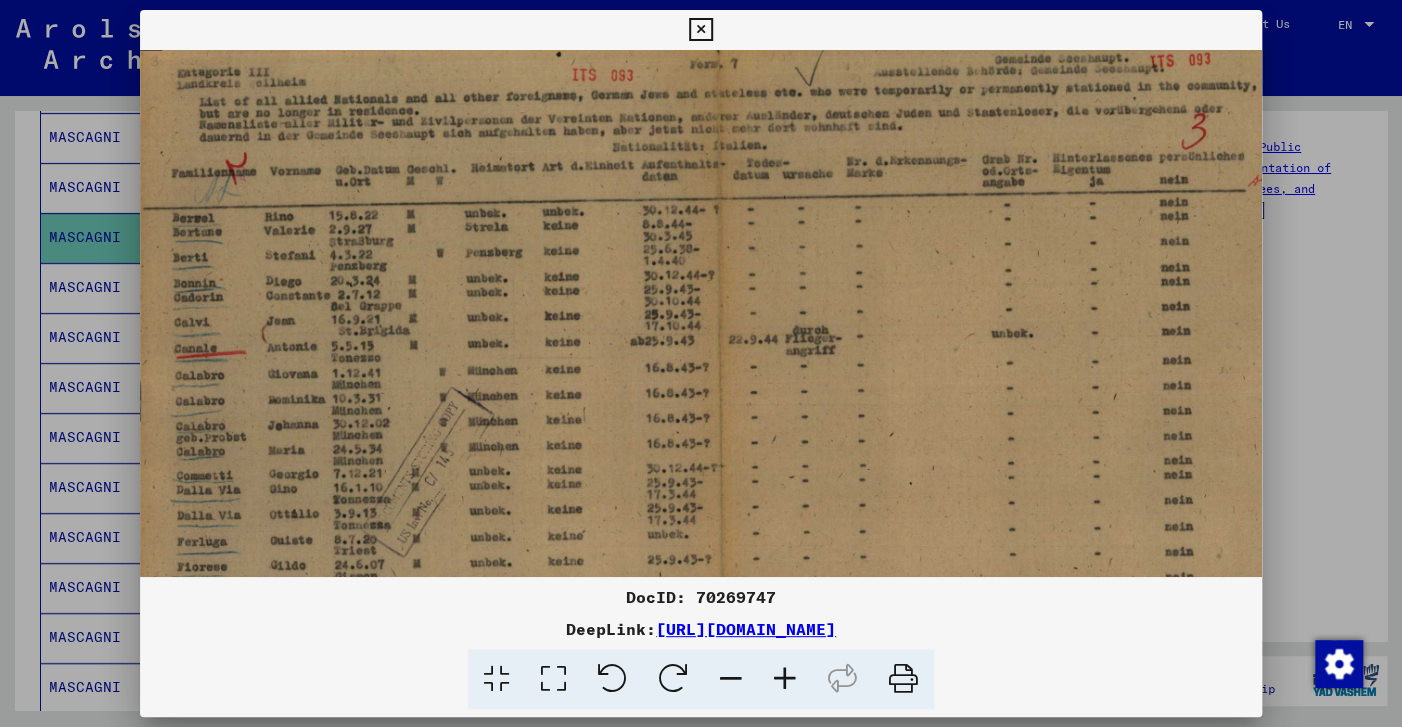 click at bounding box center [700, 30] 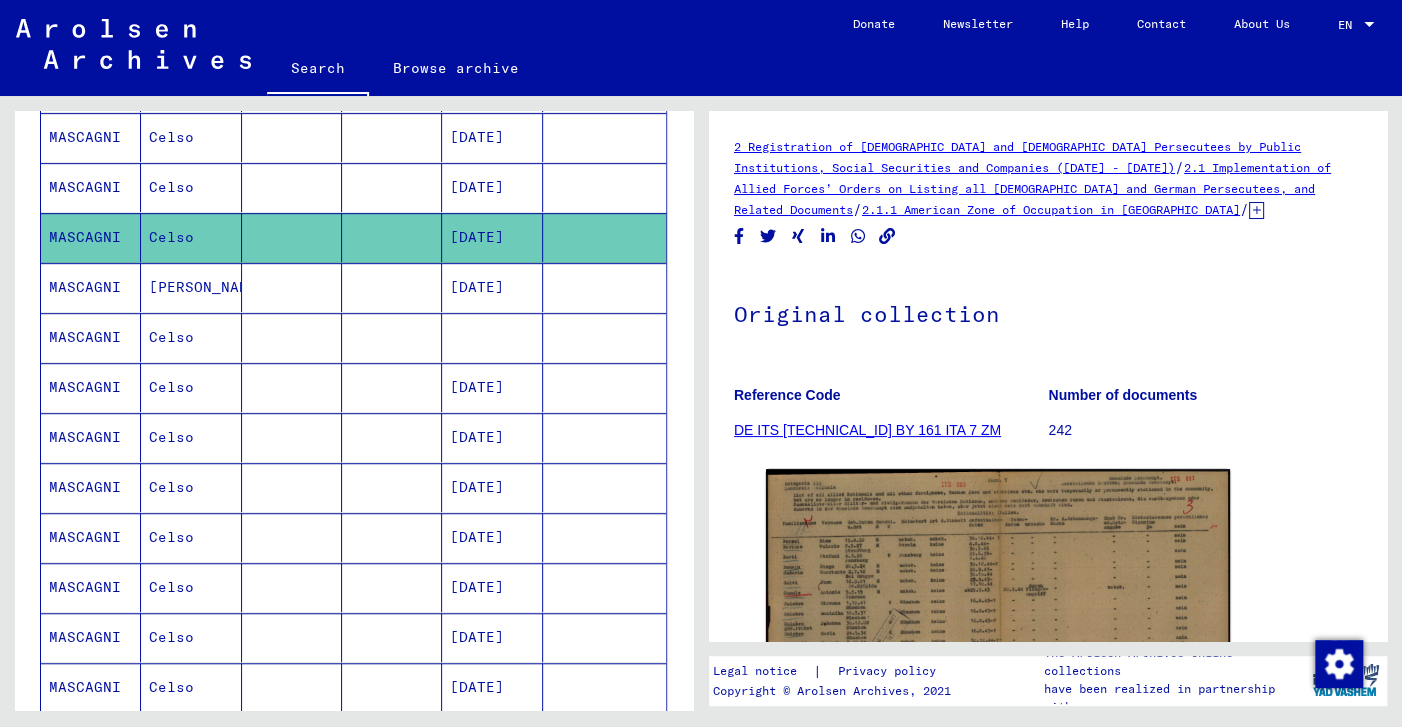 click on "MASCAGNI" at bounding box center [91, 337] 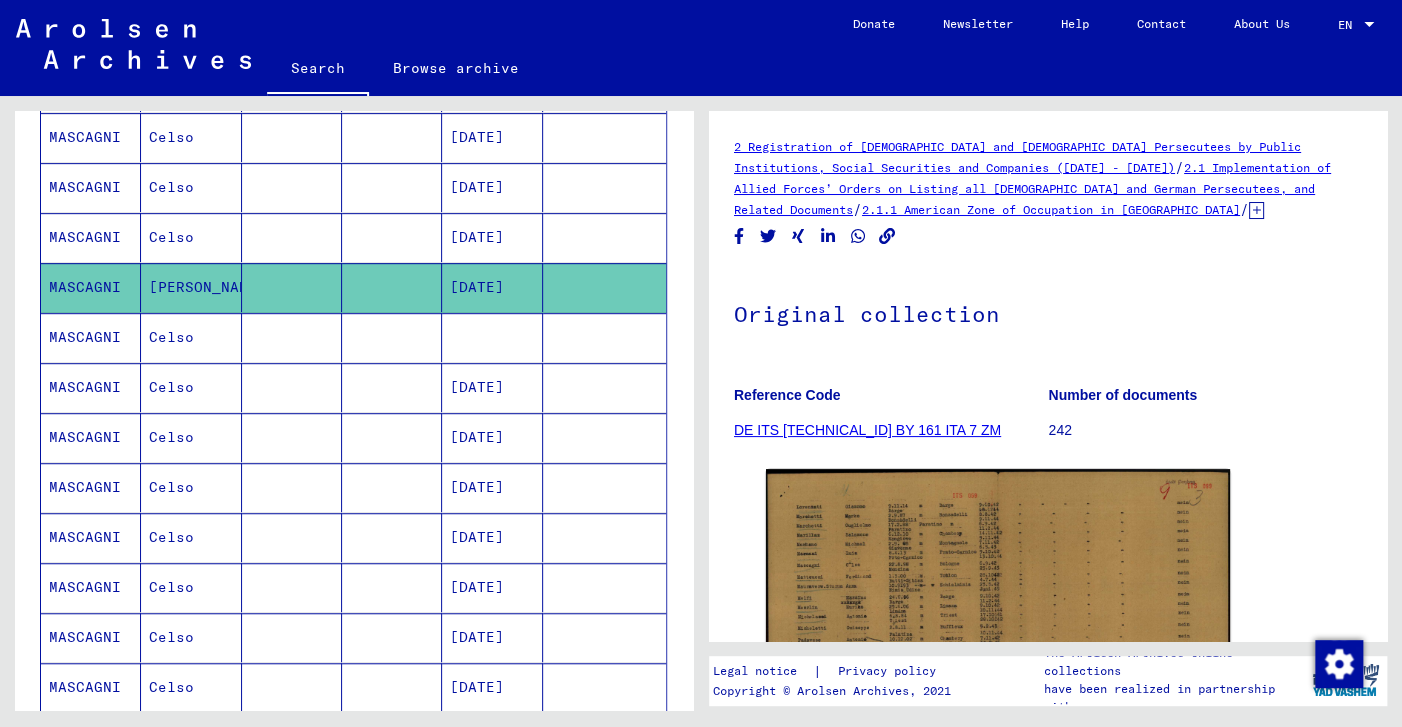 click on "MASCAGNI" at bounding box center [91, 387] 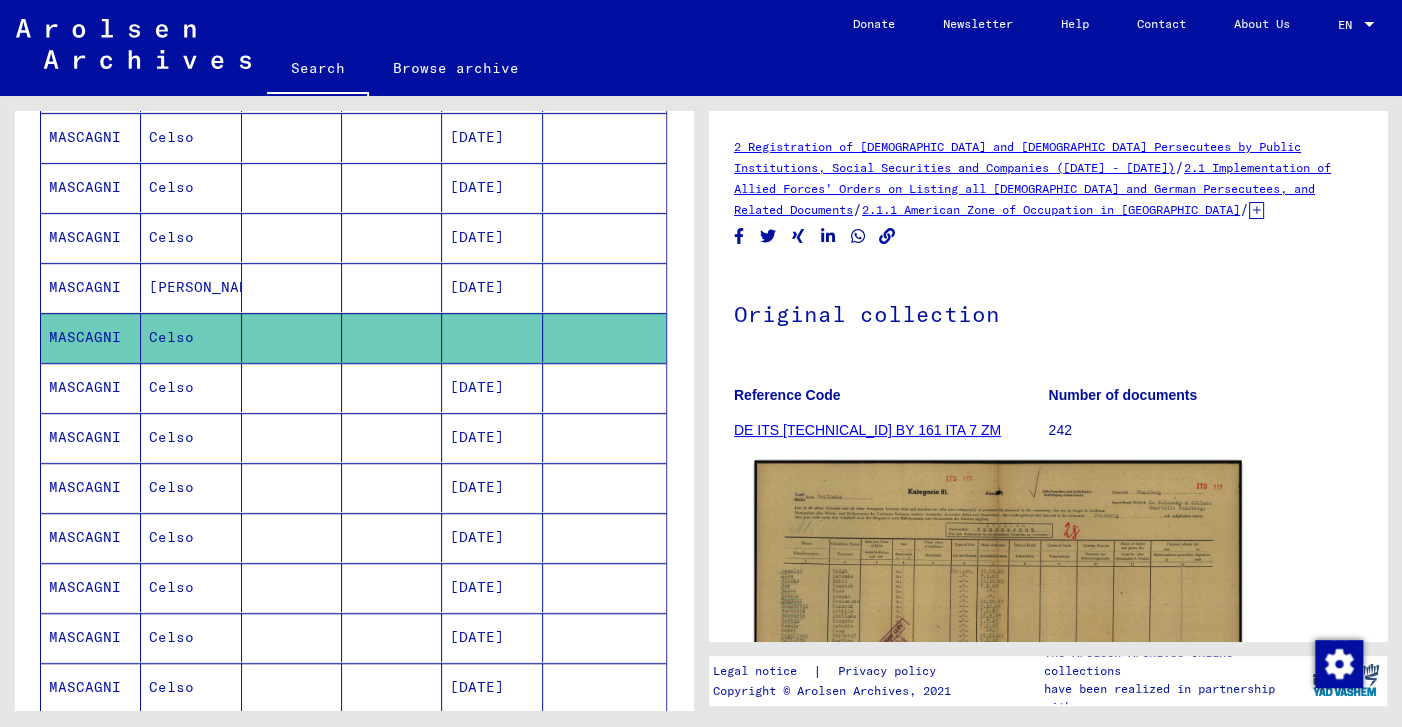 click 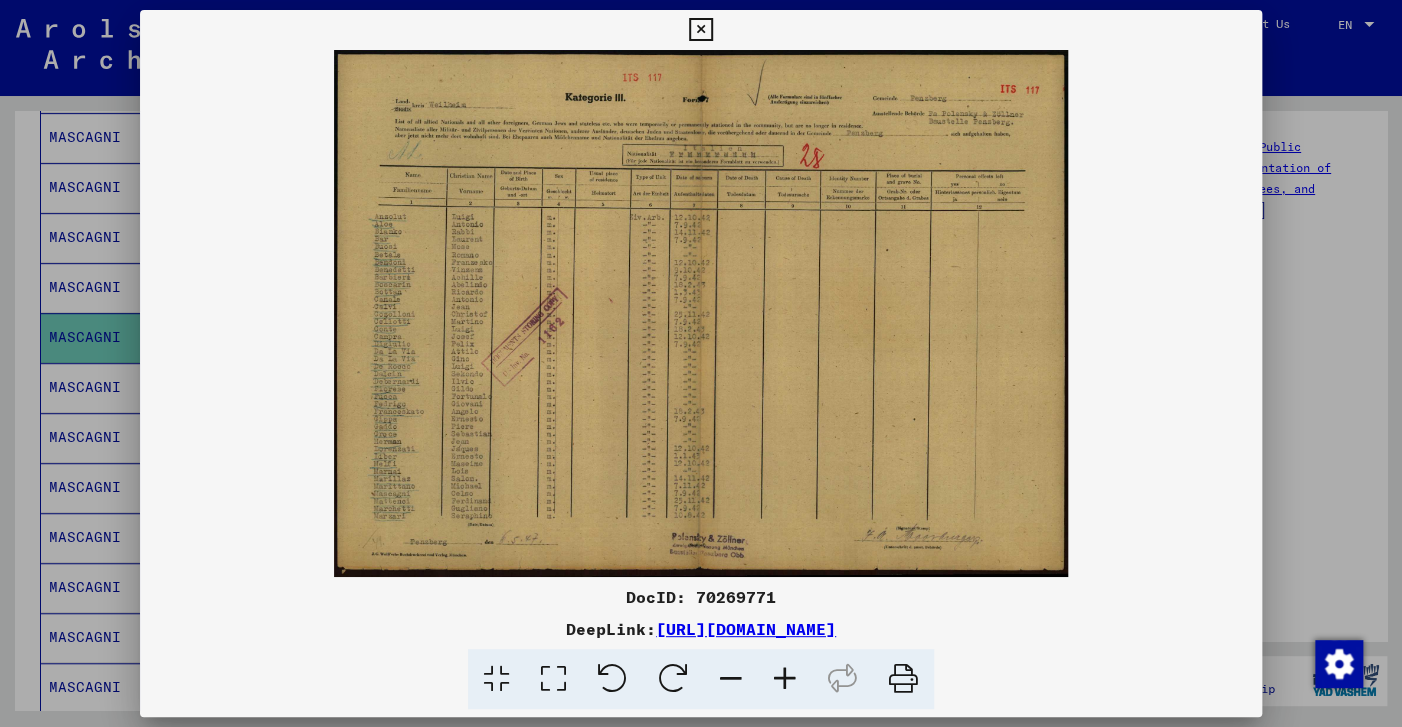 click at bounding box center [700, 30] 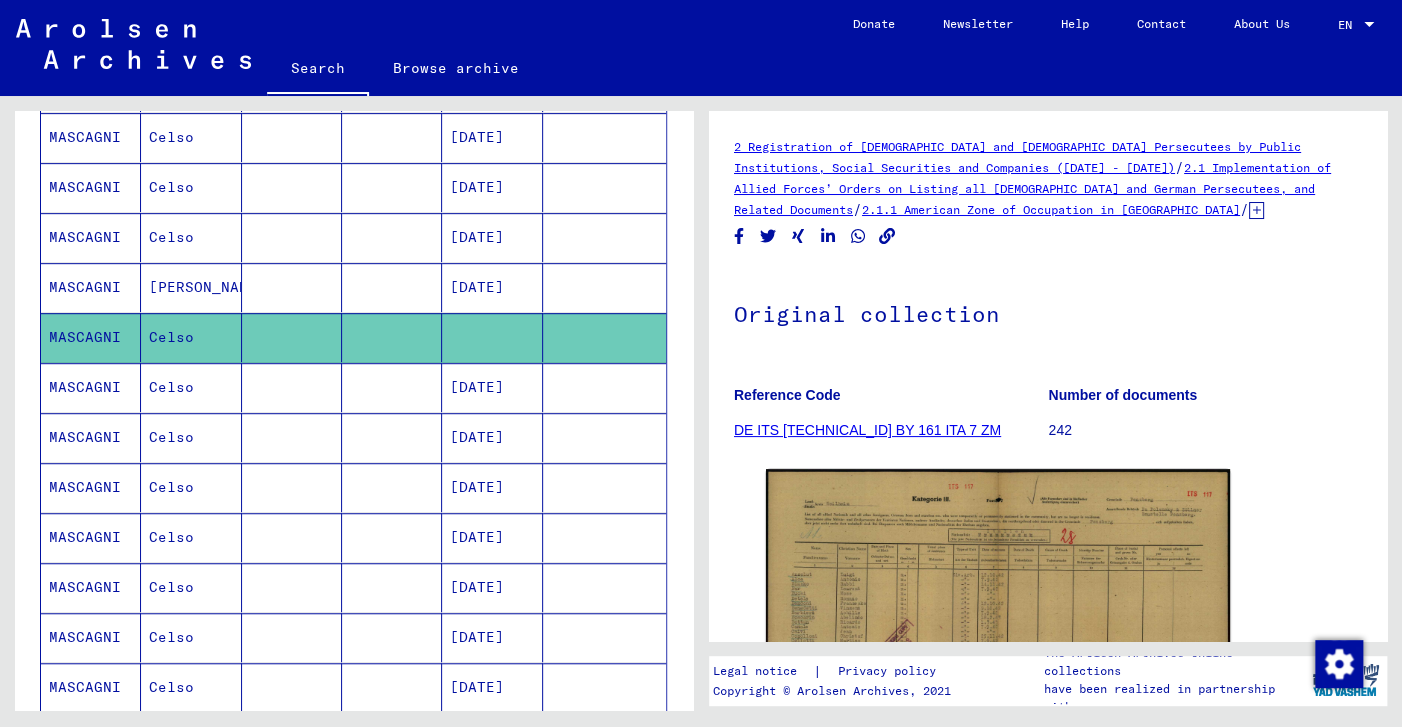 click on "Celso" at bounding box center (191, 437) 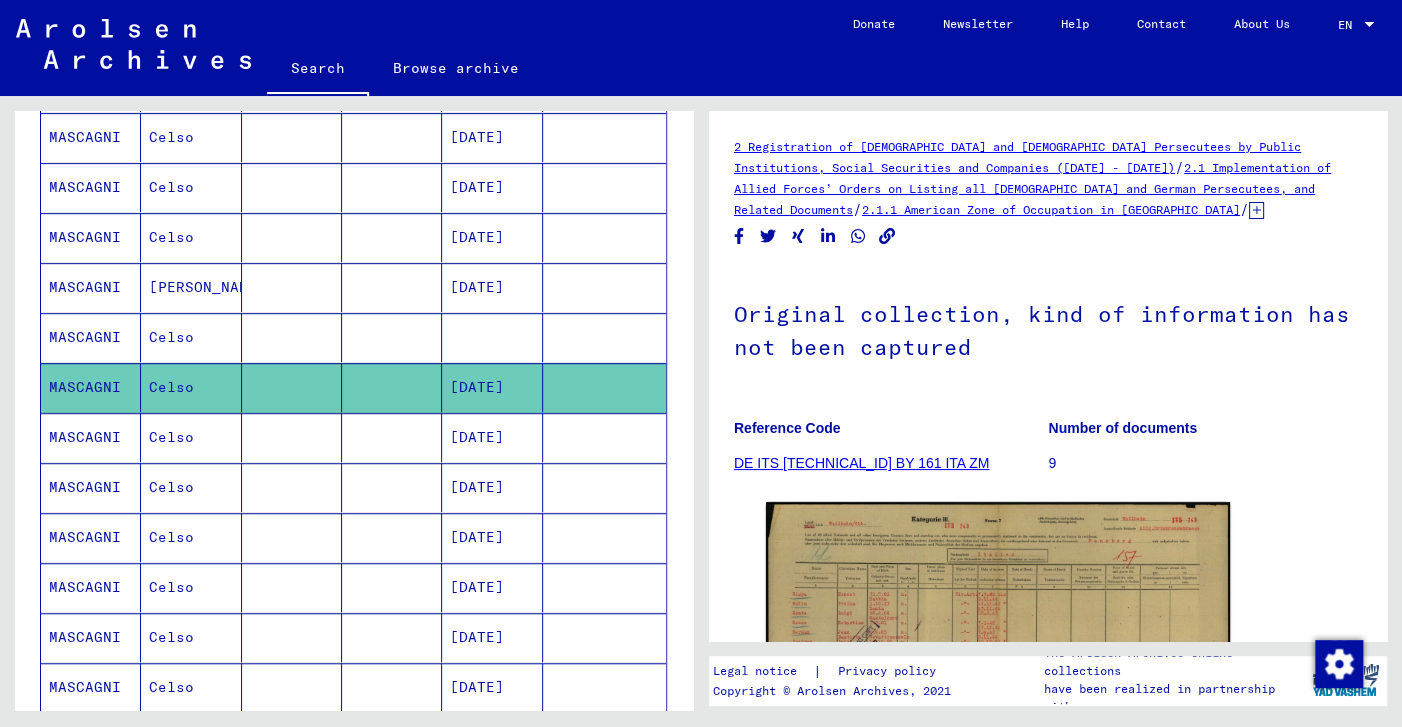 scroll, scrollTop: 442, scrollLeft: 0, axis: vertical 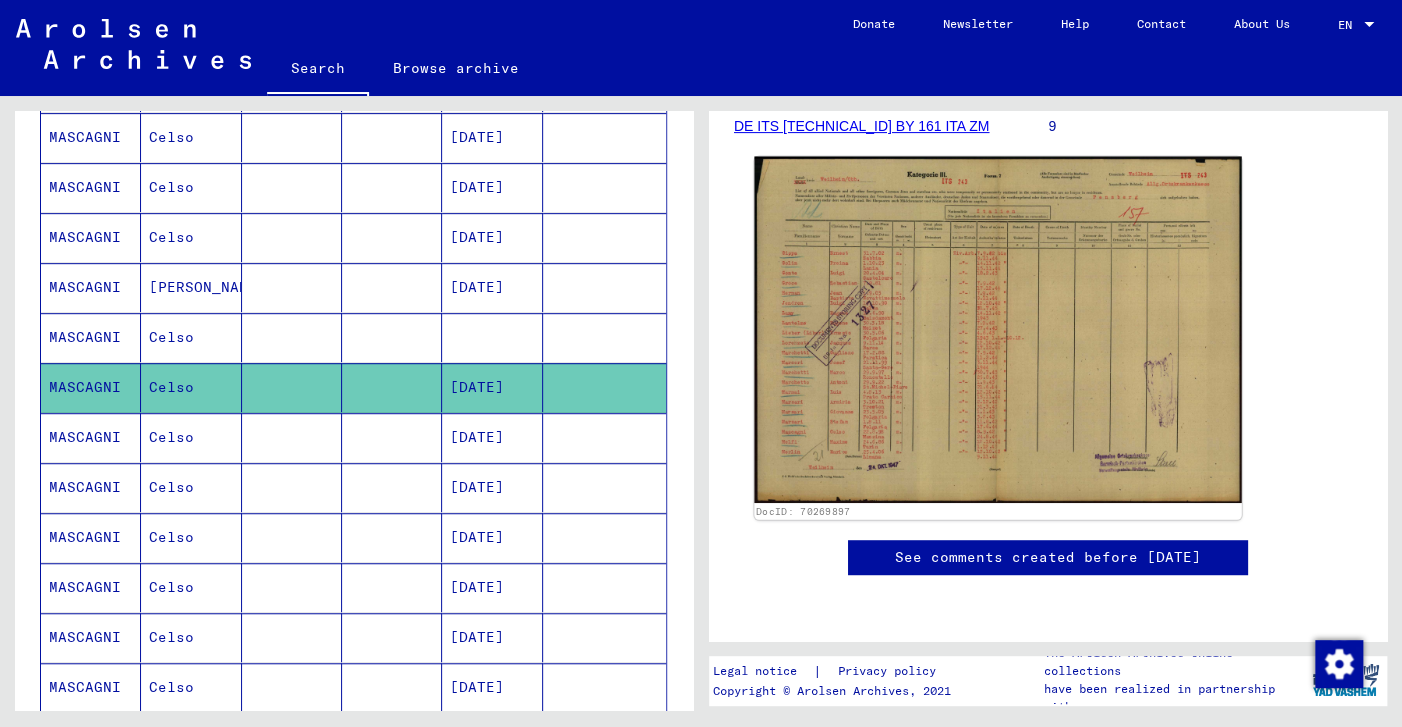click 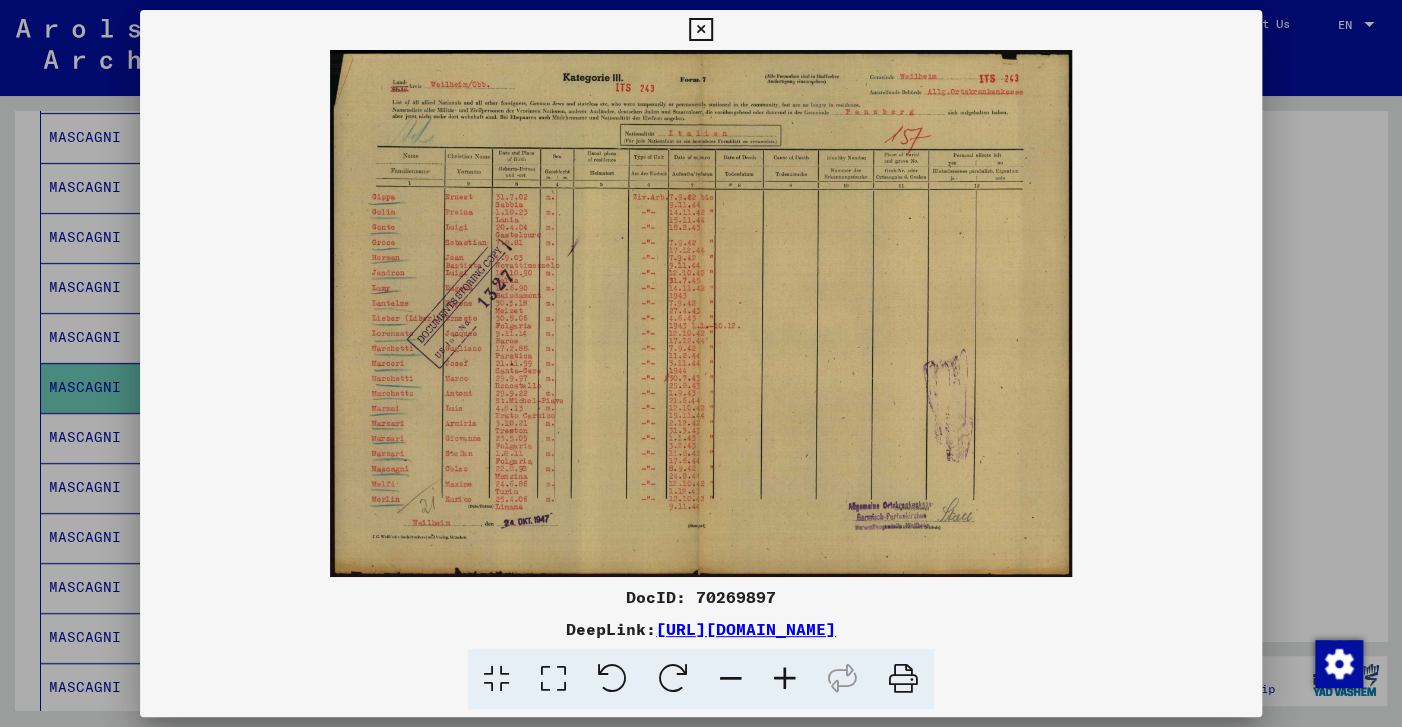 scroll, scrollTop: 441, scrollLeft: 0, axis: vertical 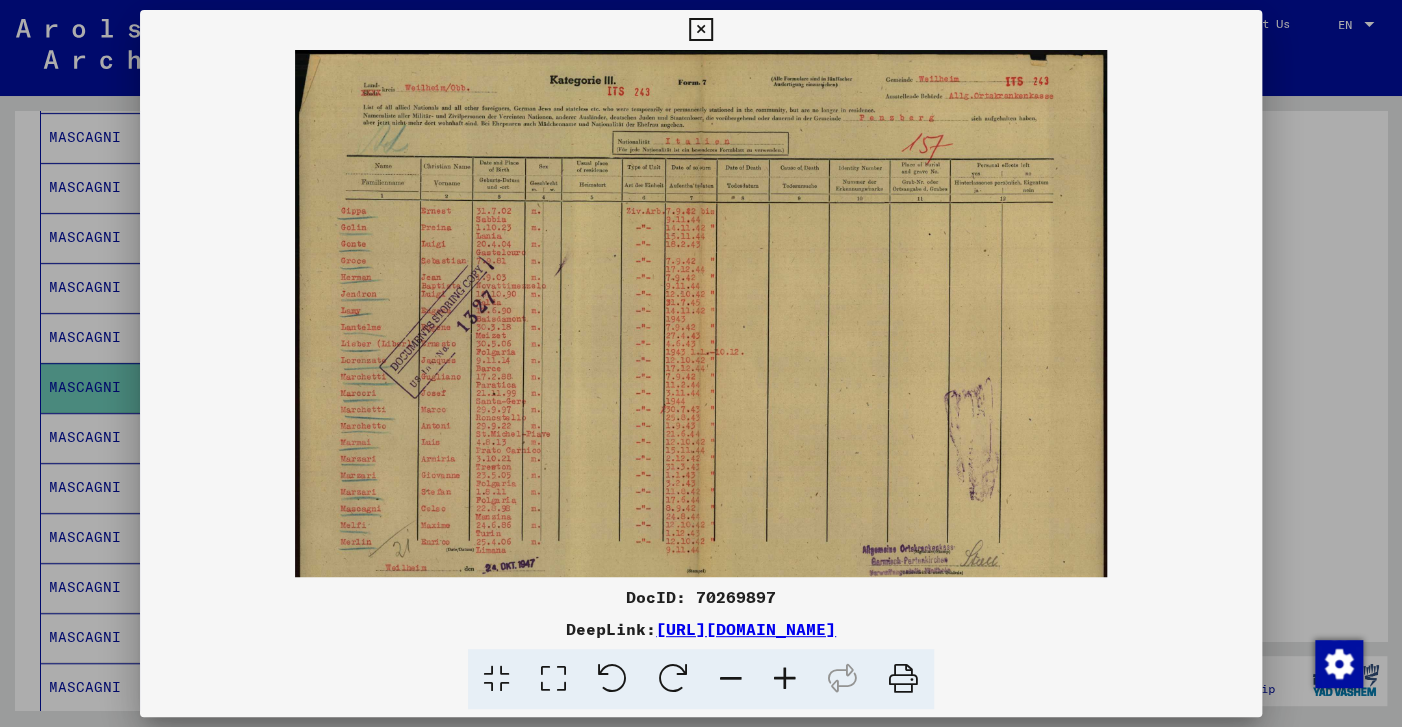 click at bounding box center (785, 679) 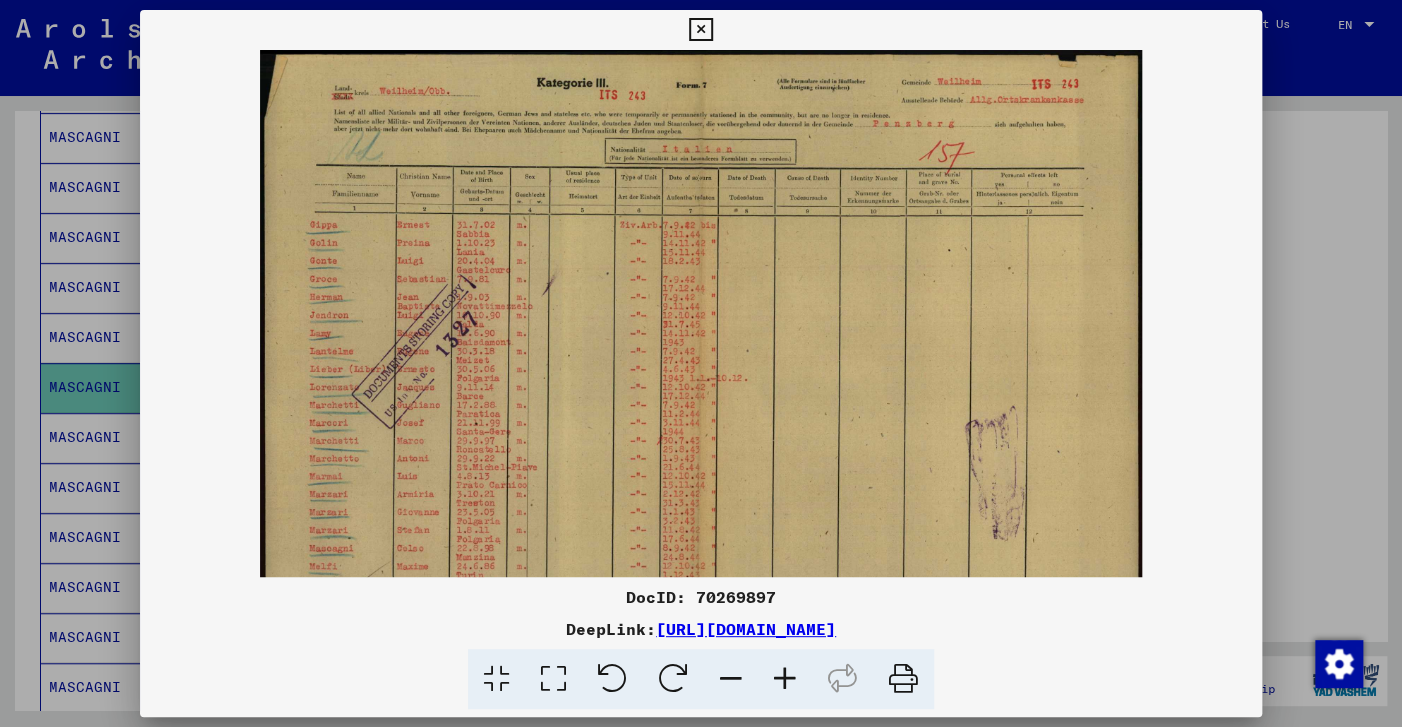 click at bounding box center (785, 679) 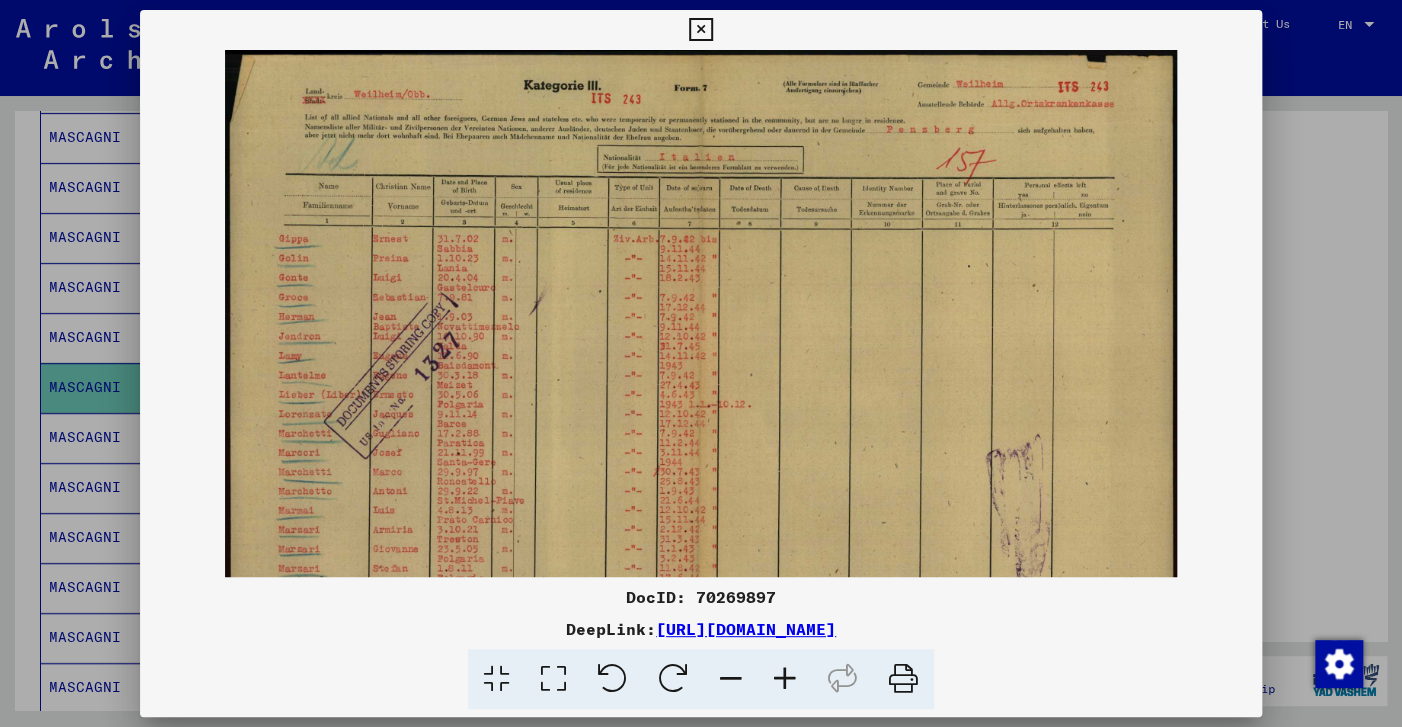 click at bounding box center [785, 679] 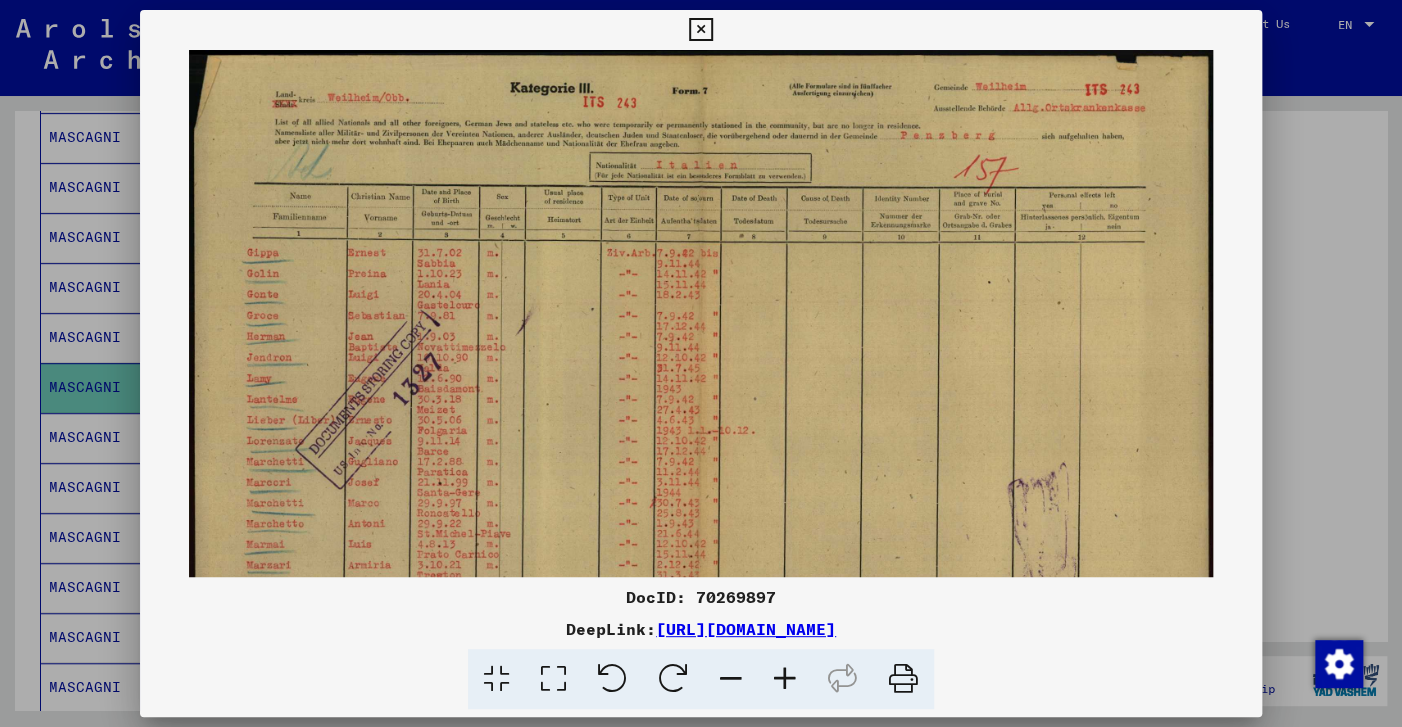 click at bounding box center [785, 679] 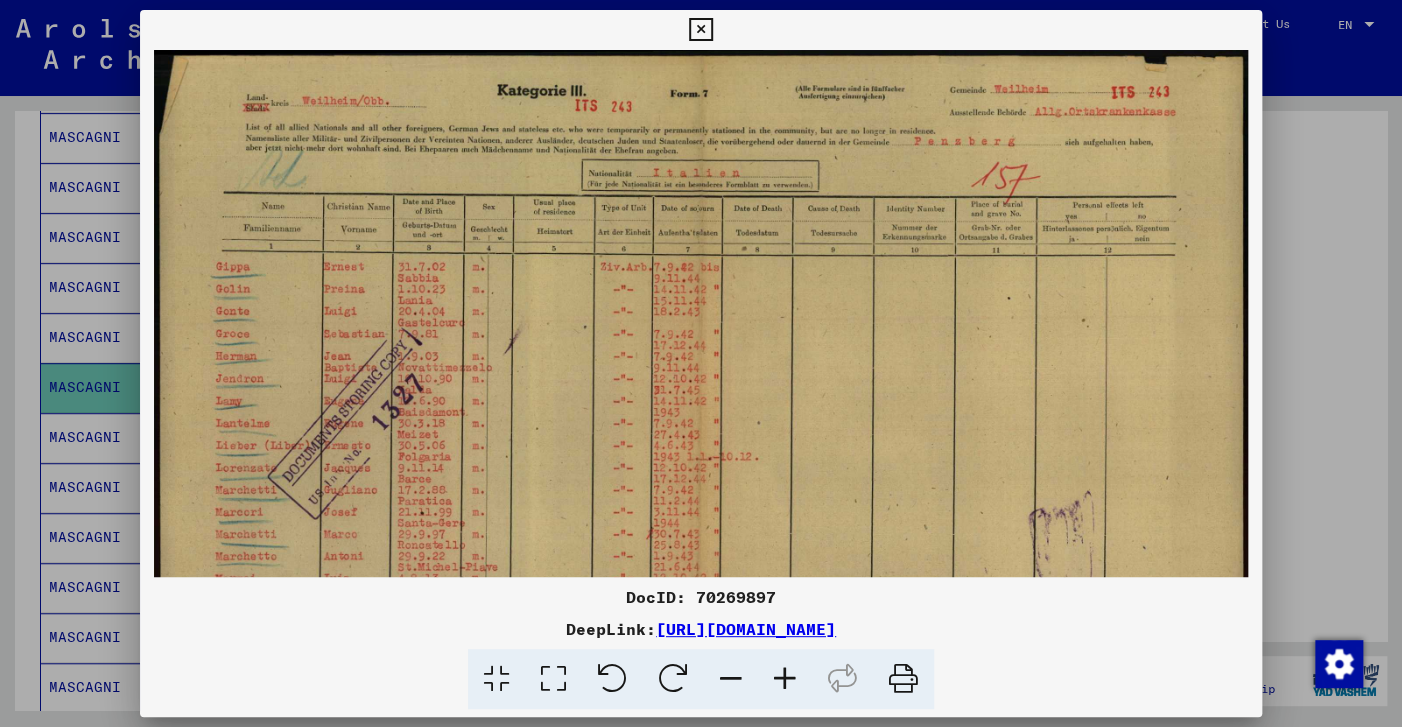 click at bounding box center (785, 679) 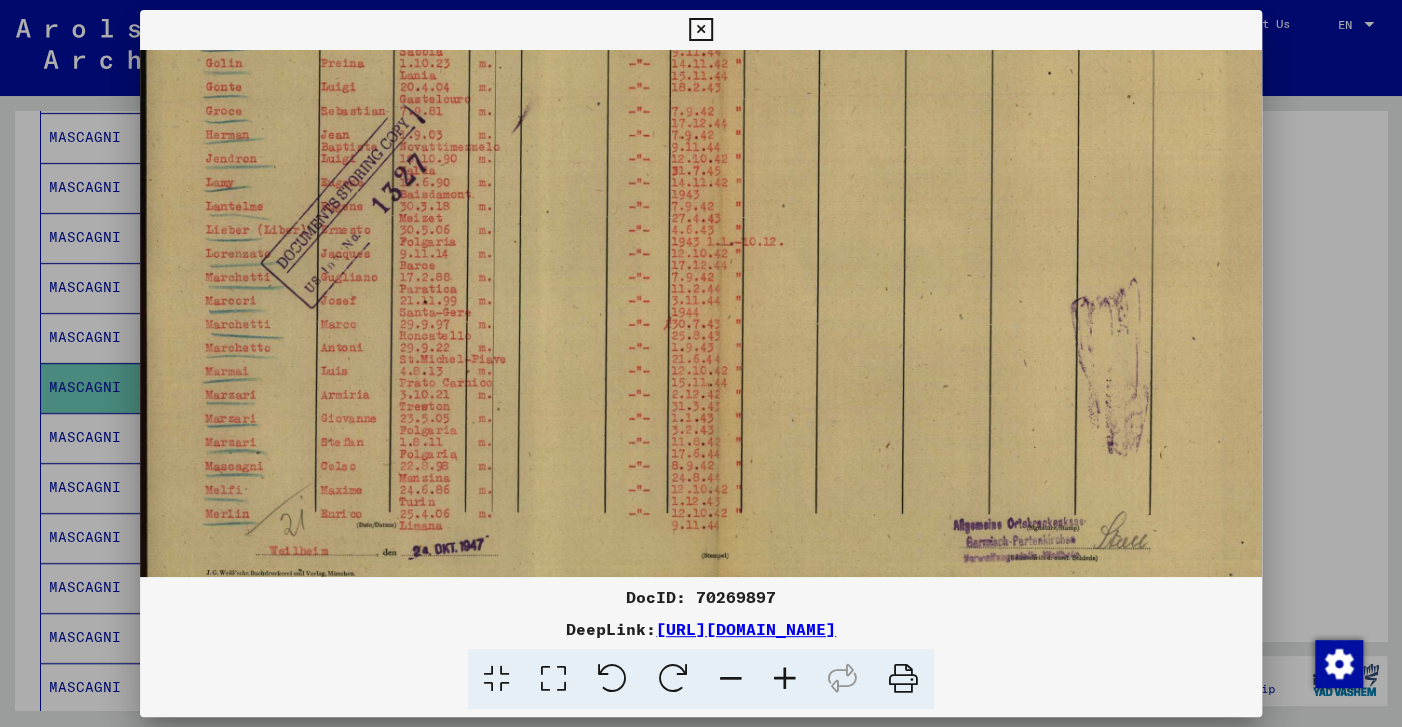 scroll, scrollTop: 242, scrollLeft: 0, axis: vertical 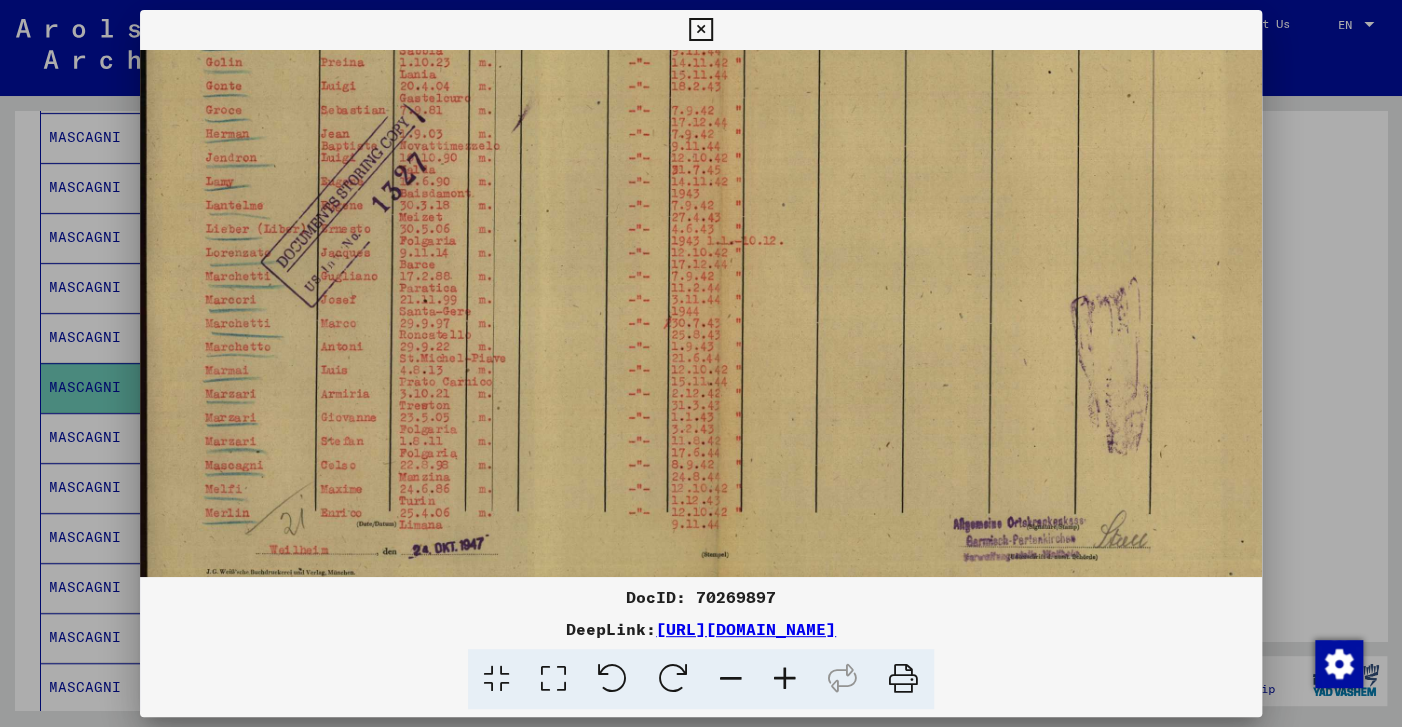 drag, startPoint x: 537, startPoint y: 505, endPoint x: 686, endPoint y: 263, distance: 284.19183 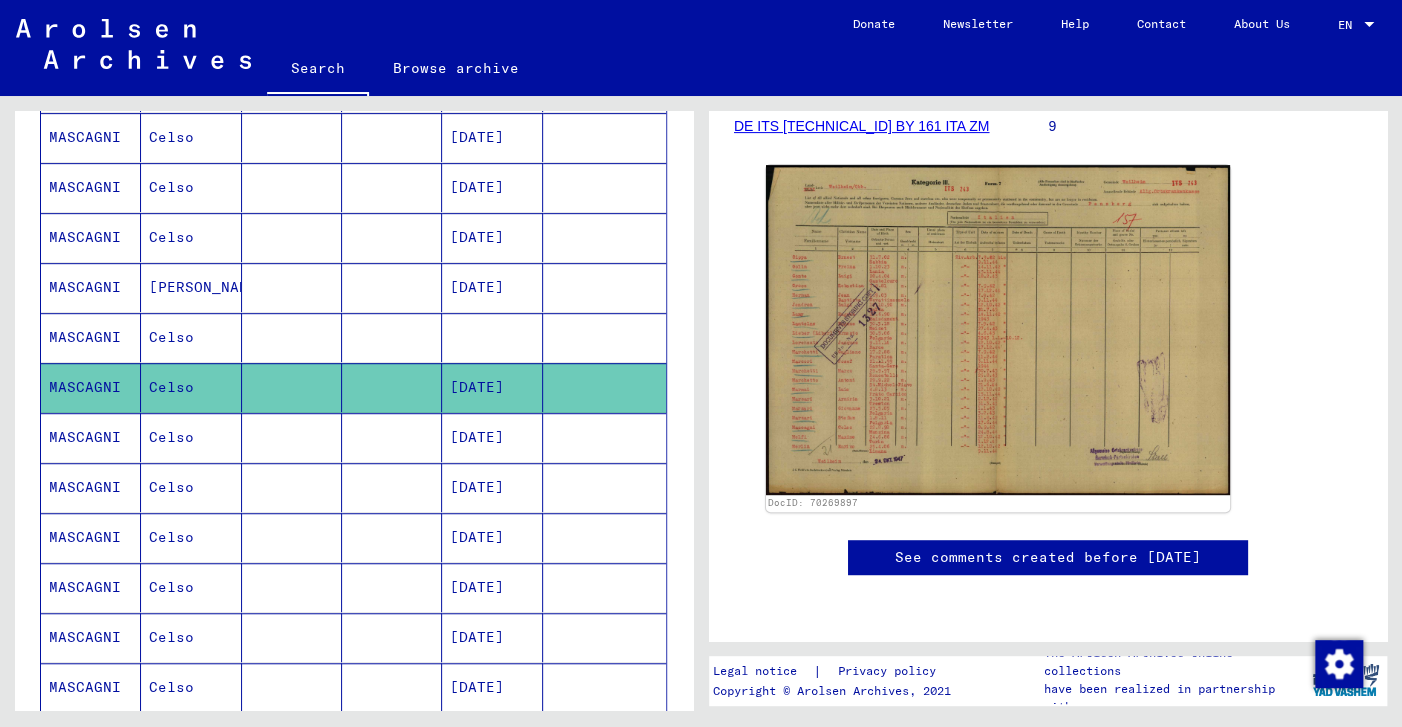click on "MASCAGNI" at bounding box center [91, 487] 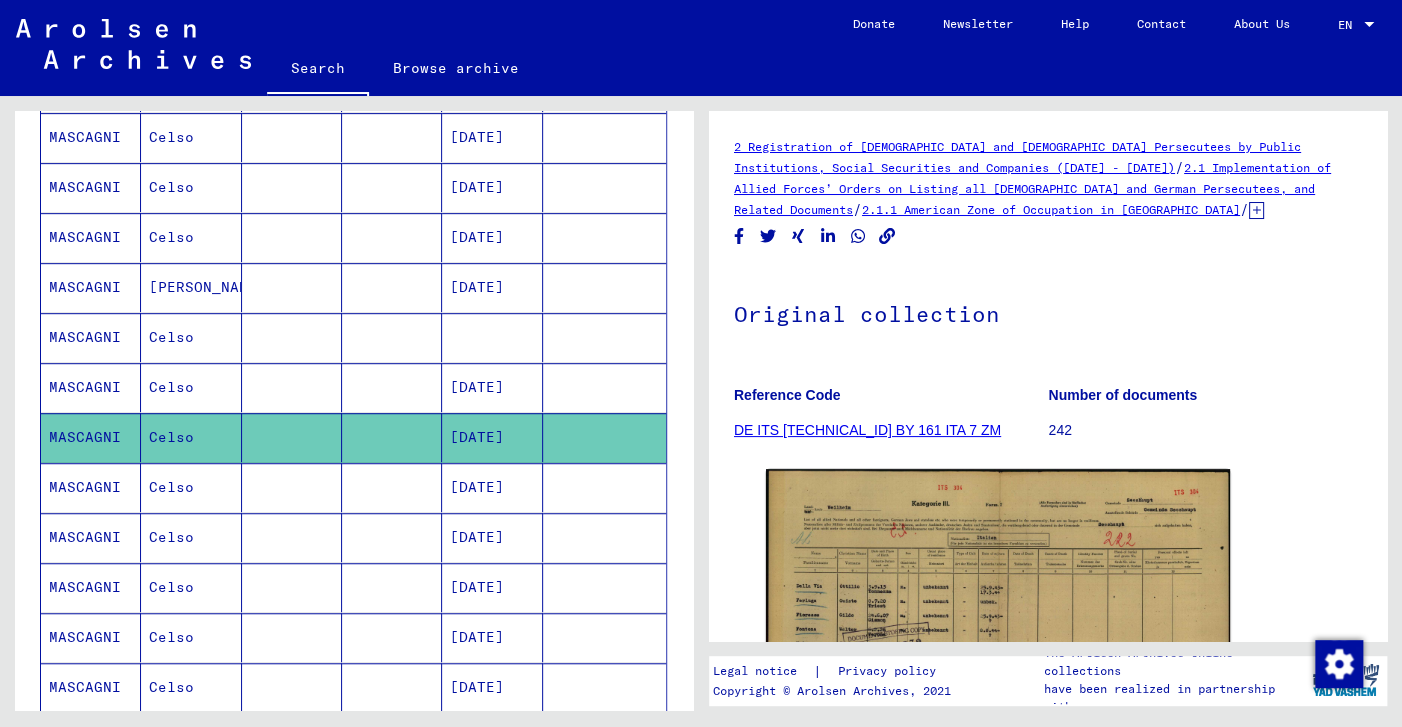 click on "MASCAGNI" at bounding box center [91, 537] 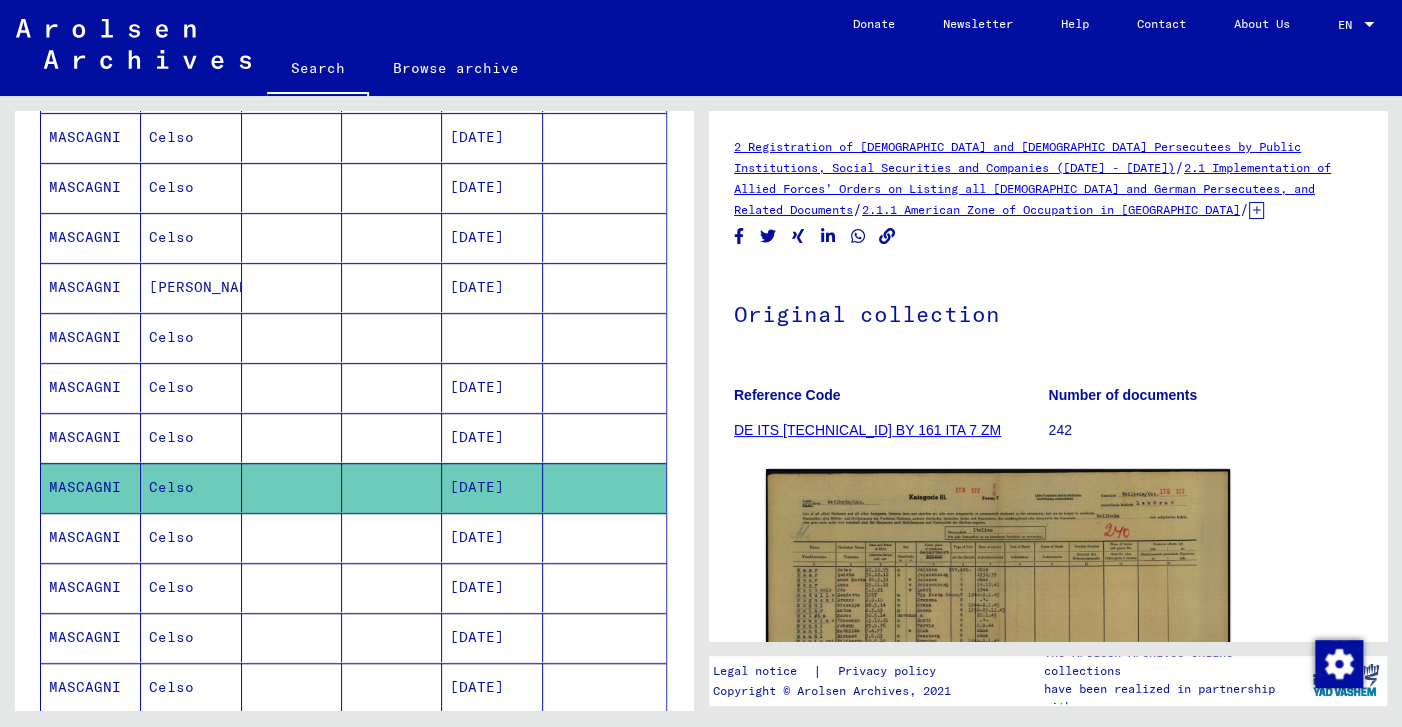 click on "MASCAGNI" at bounding box center [91, 587] 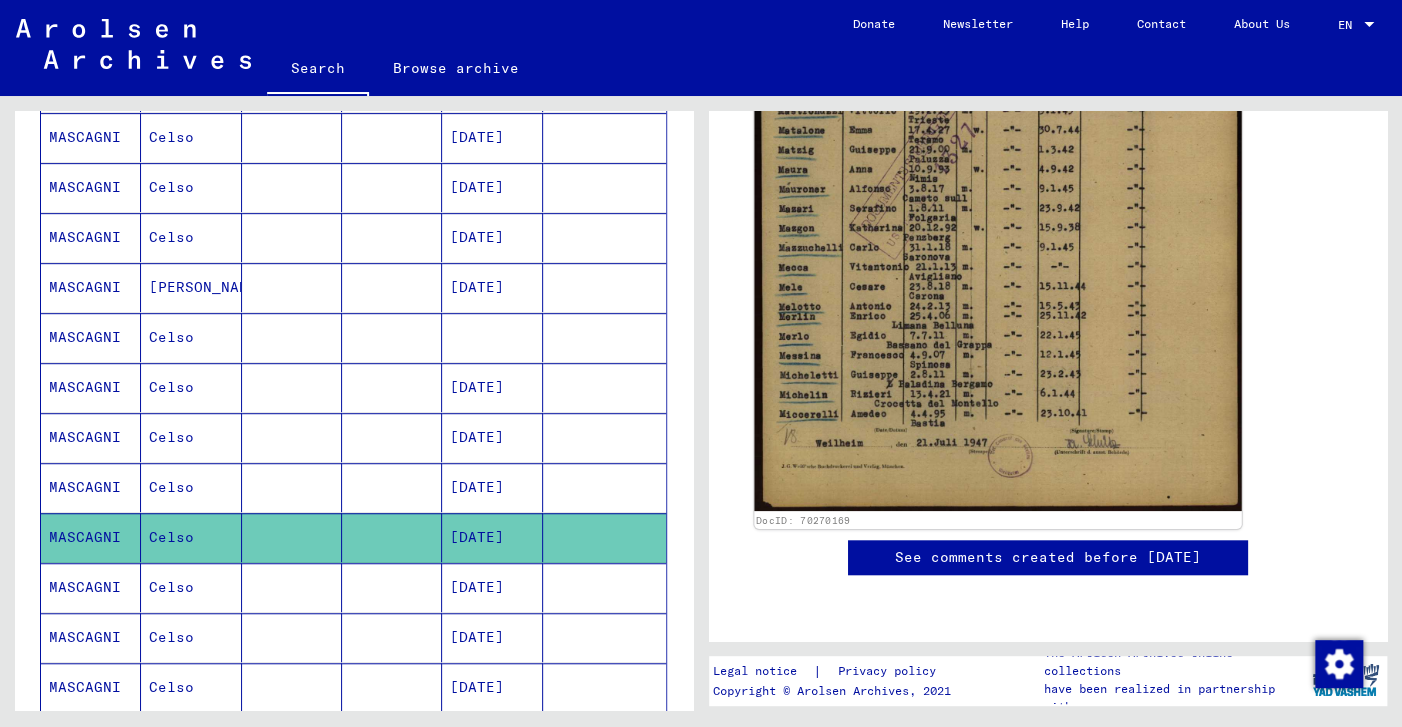 scroll, scrollTop: 442, scrollLeft: 0, axis: vertical 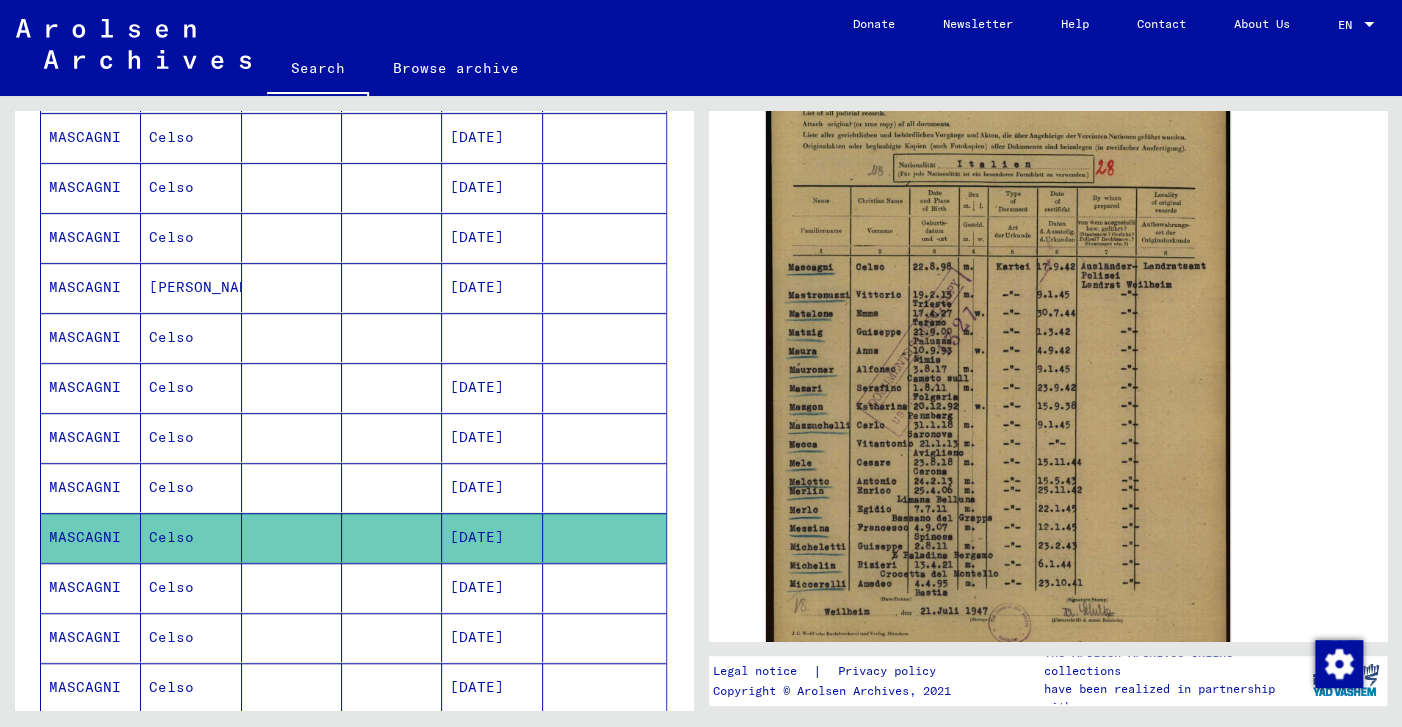 click on "MASCAGNI" at bounding box center (91, 637) 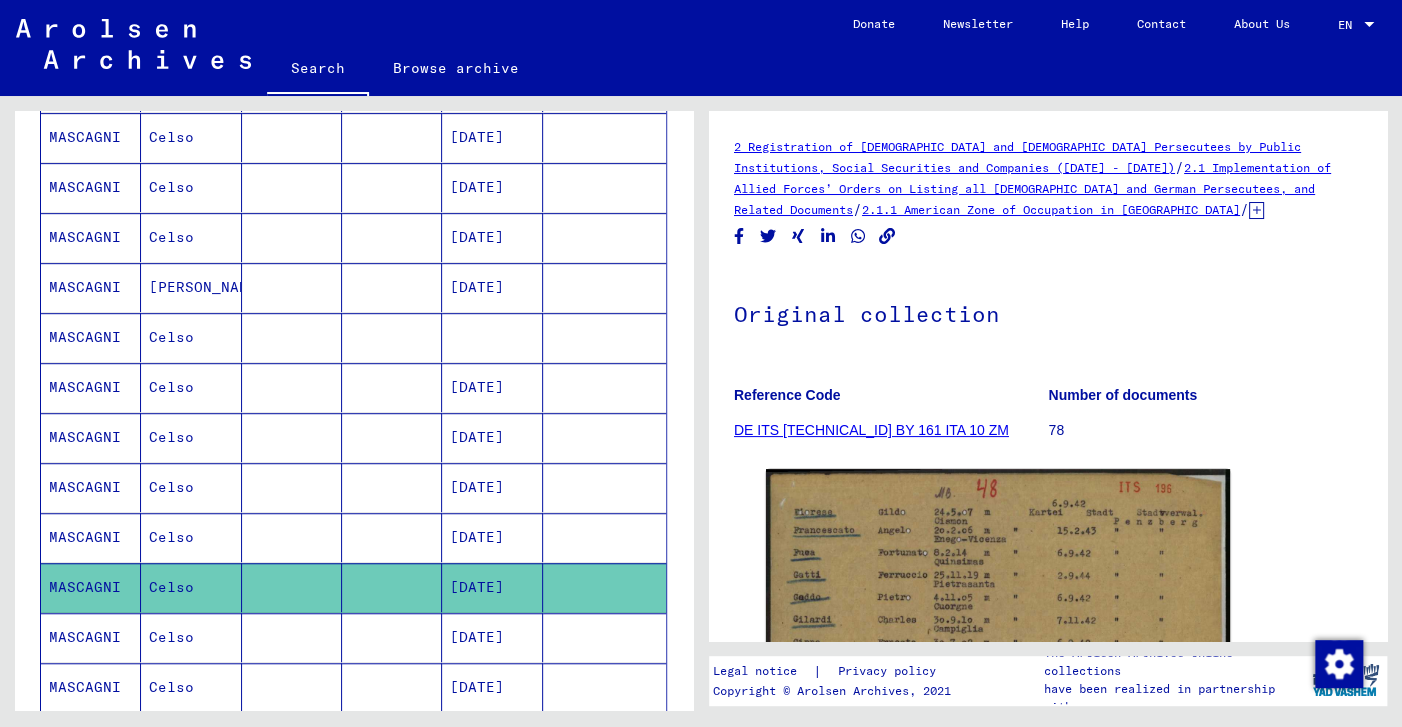 scroll, scrollTop: 442, scrollLeft: 0, axis: vertical 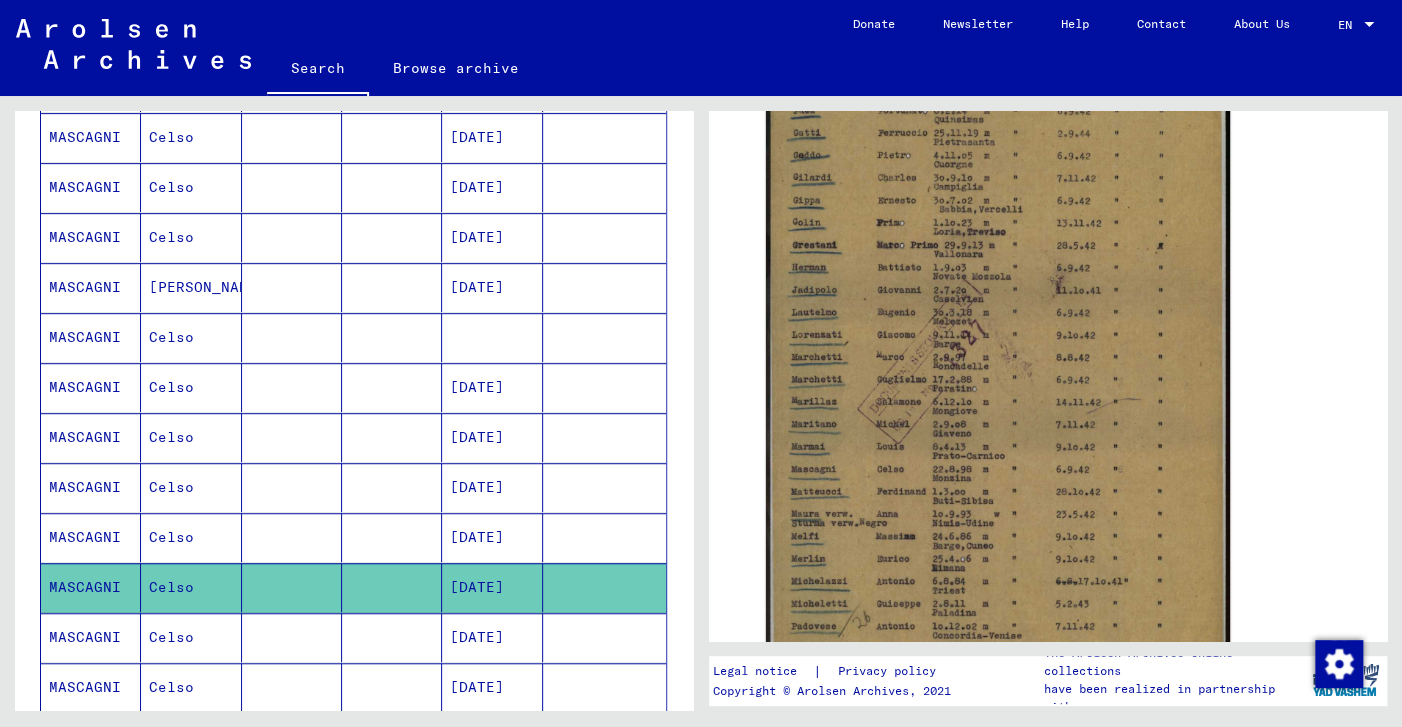click 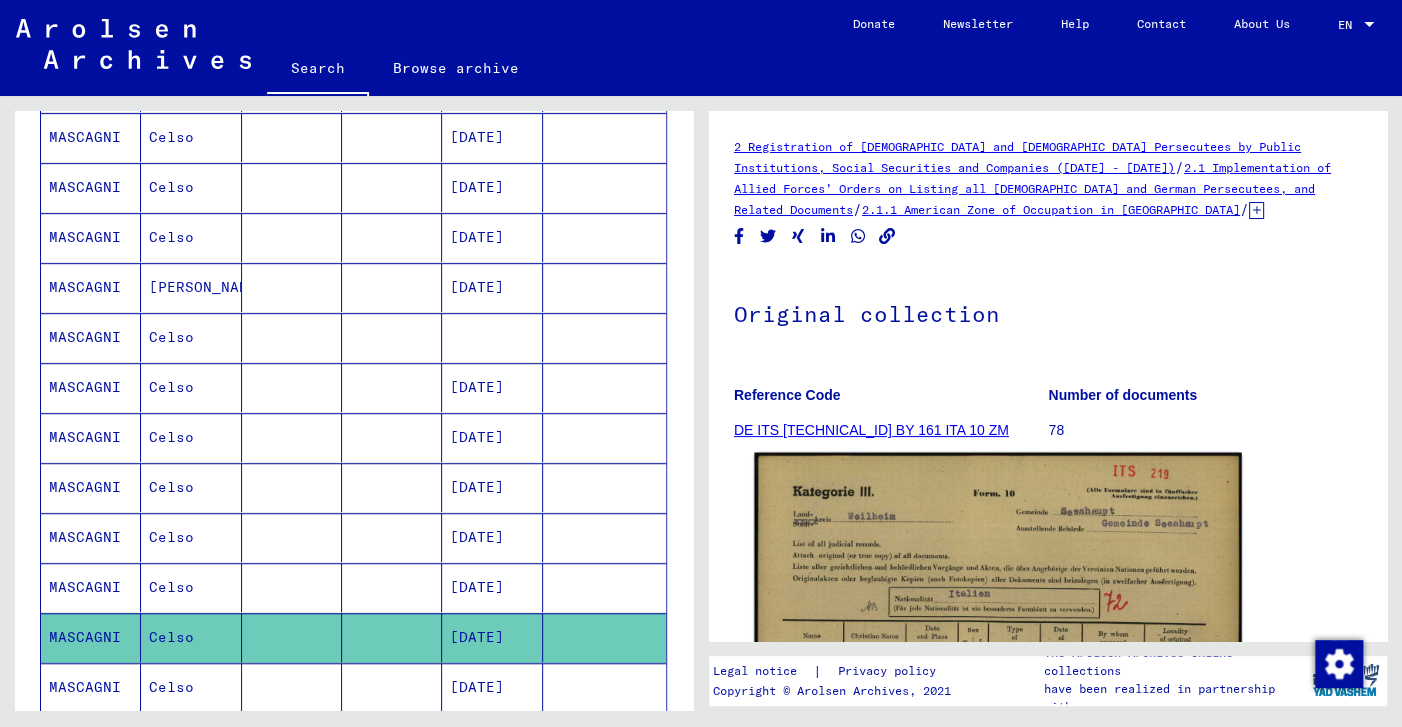 scroll, scrollTop: 442, scrollLeft: 0, axis: vertical 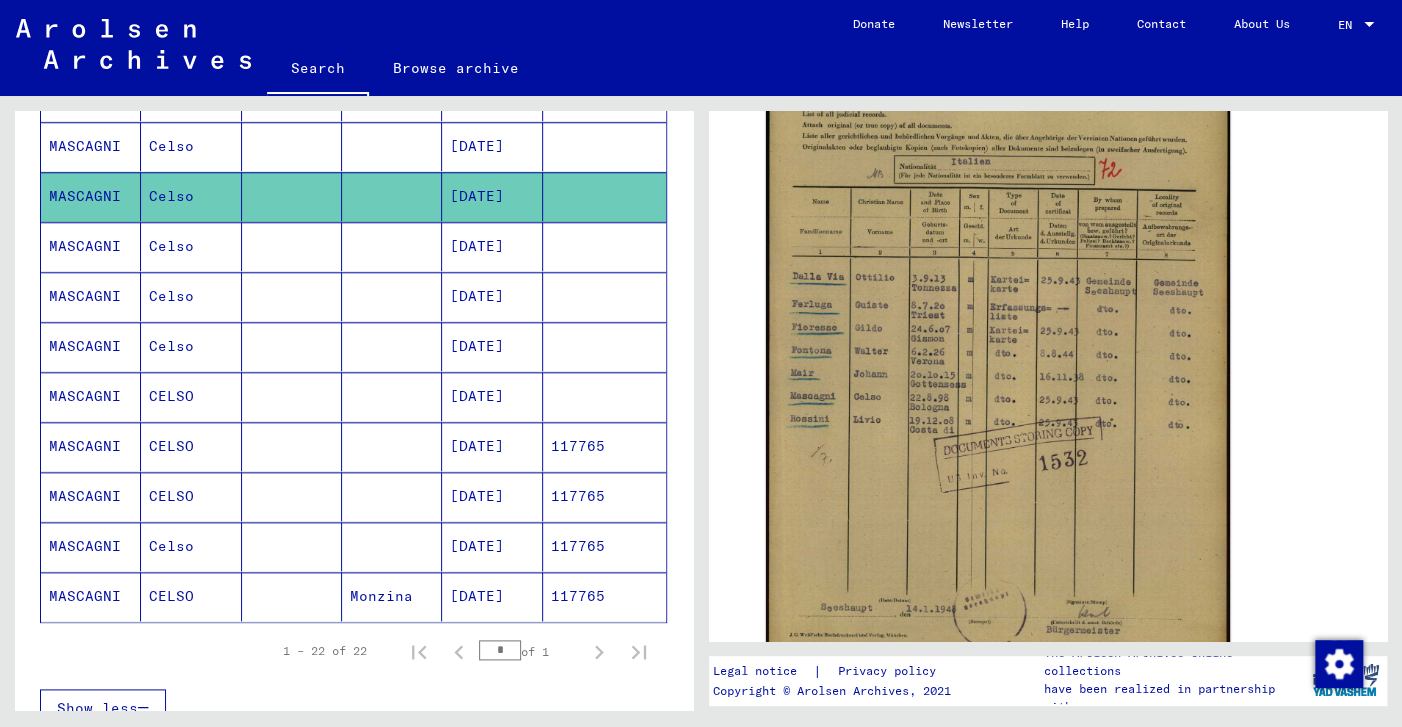 click on "Celso" at bounding box center (191, 296) 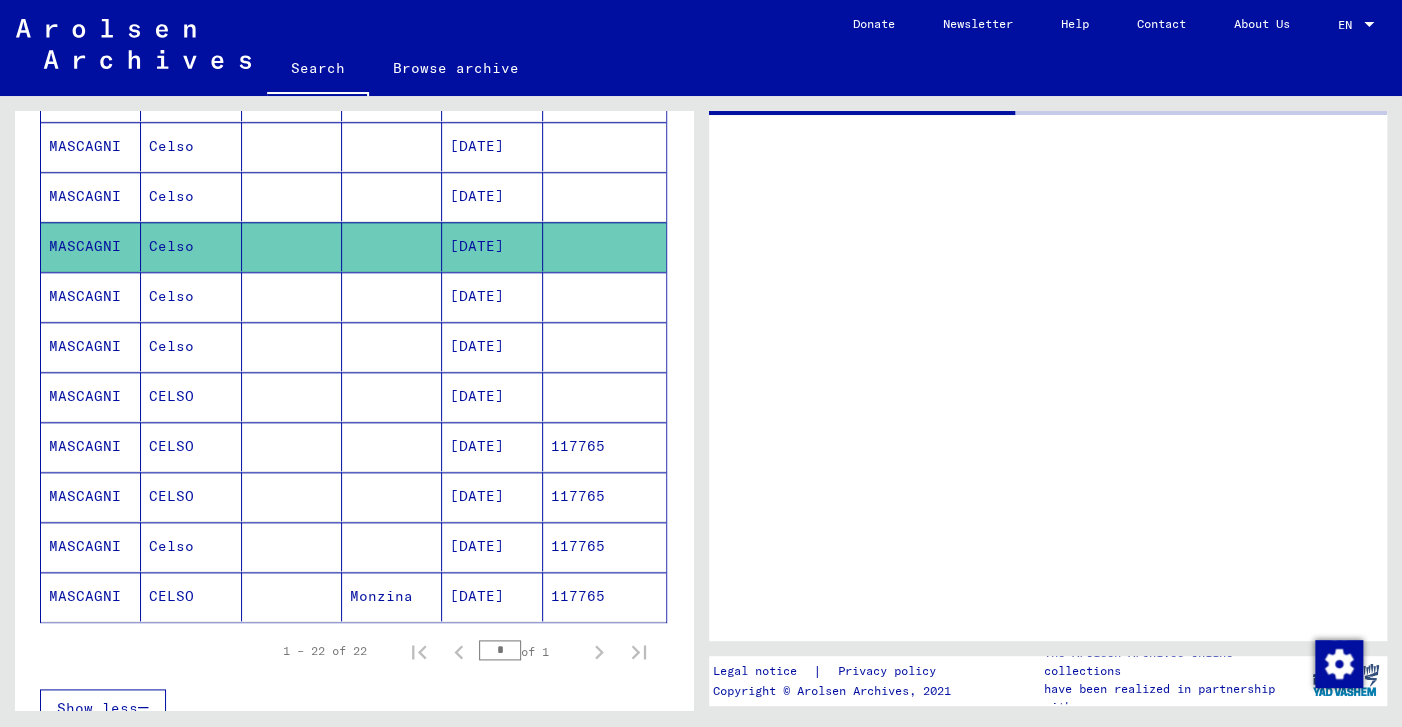 scroll, scrollTop: 0, scrollLeft: 0, axis: both 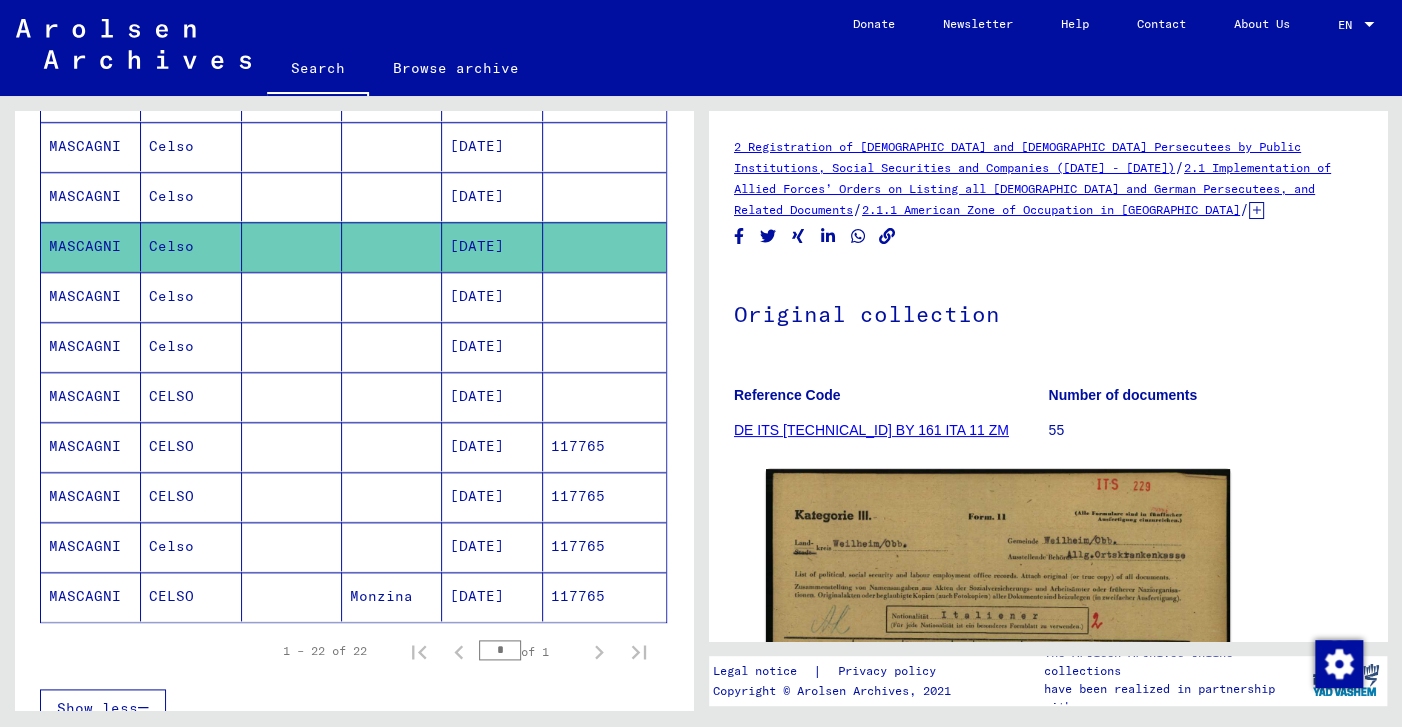 click on "Celso" at bounding box center (191, 346) 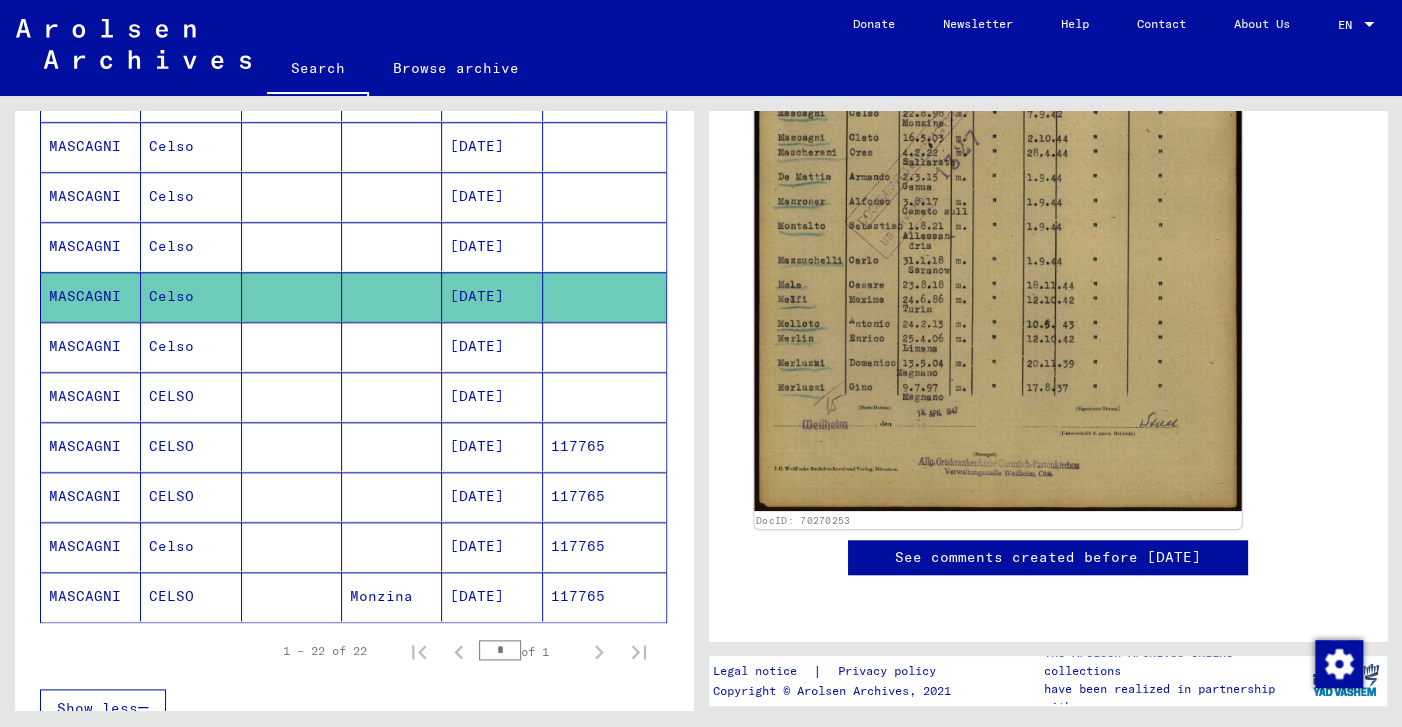 scroll, scrollTop: 442, scrollLeft: 0, axis: vertical 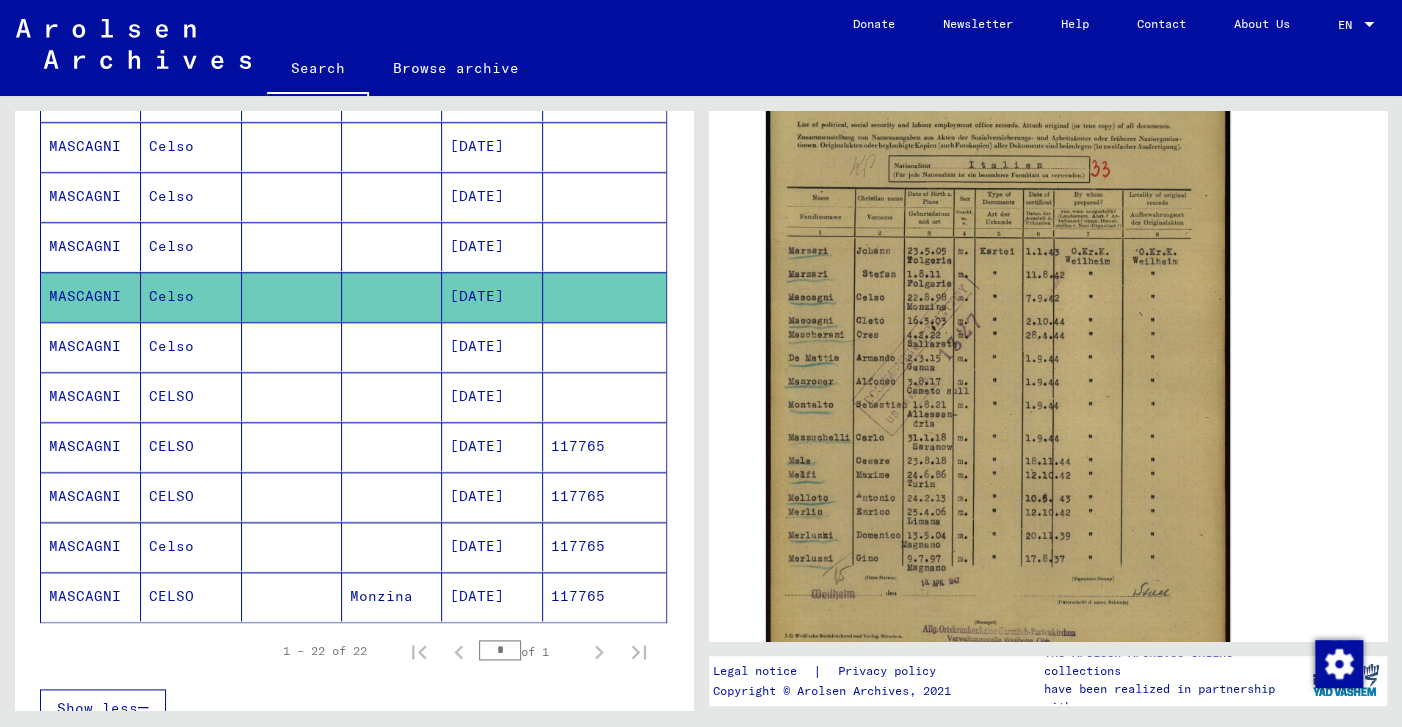 click on "MASCAGNI" at bounding box center [91, 396] 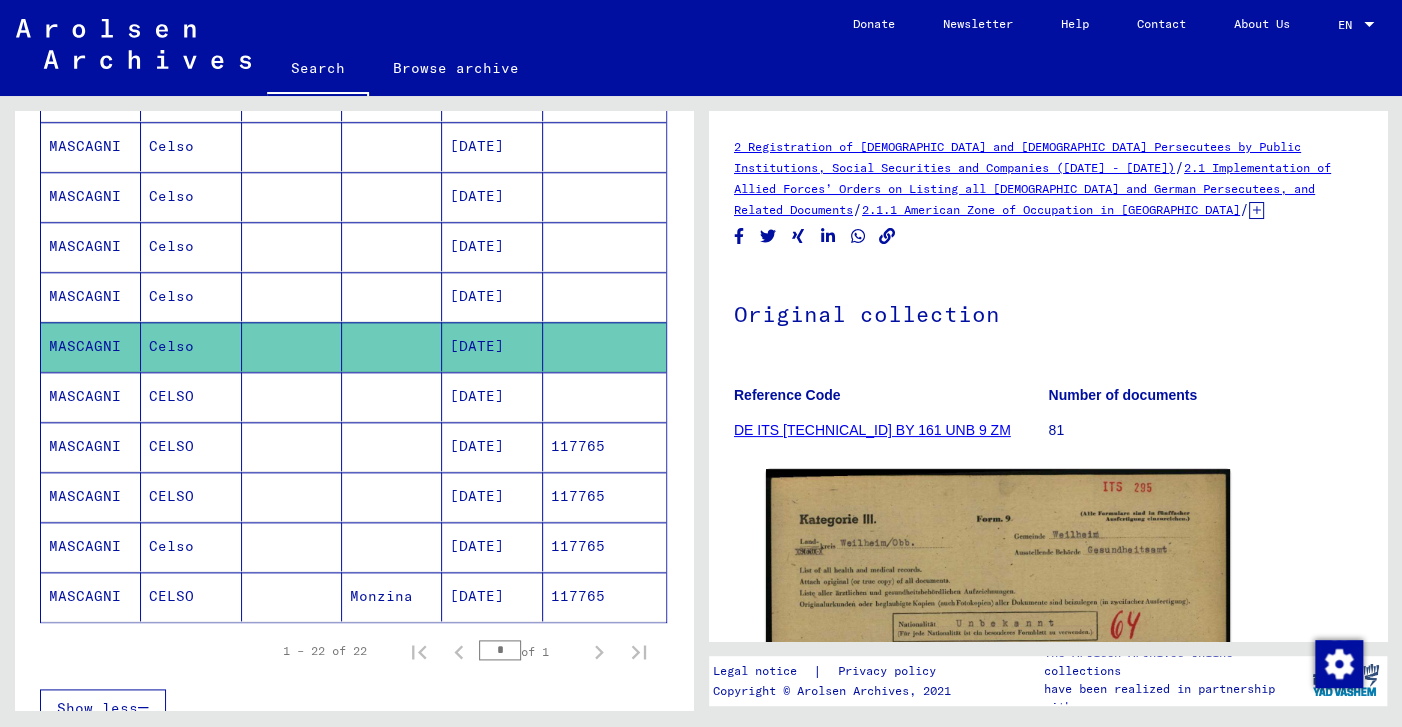 click on "MASCAGNI" at bounding box center (91, 446) 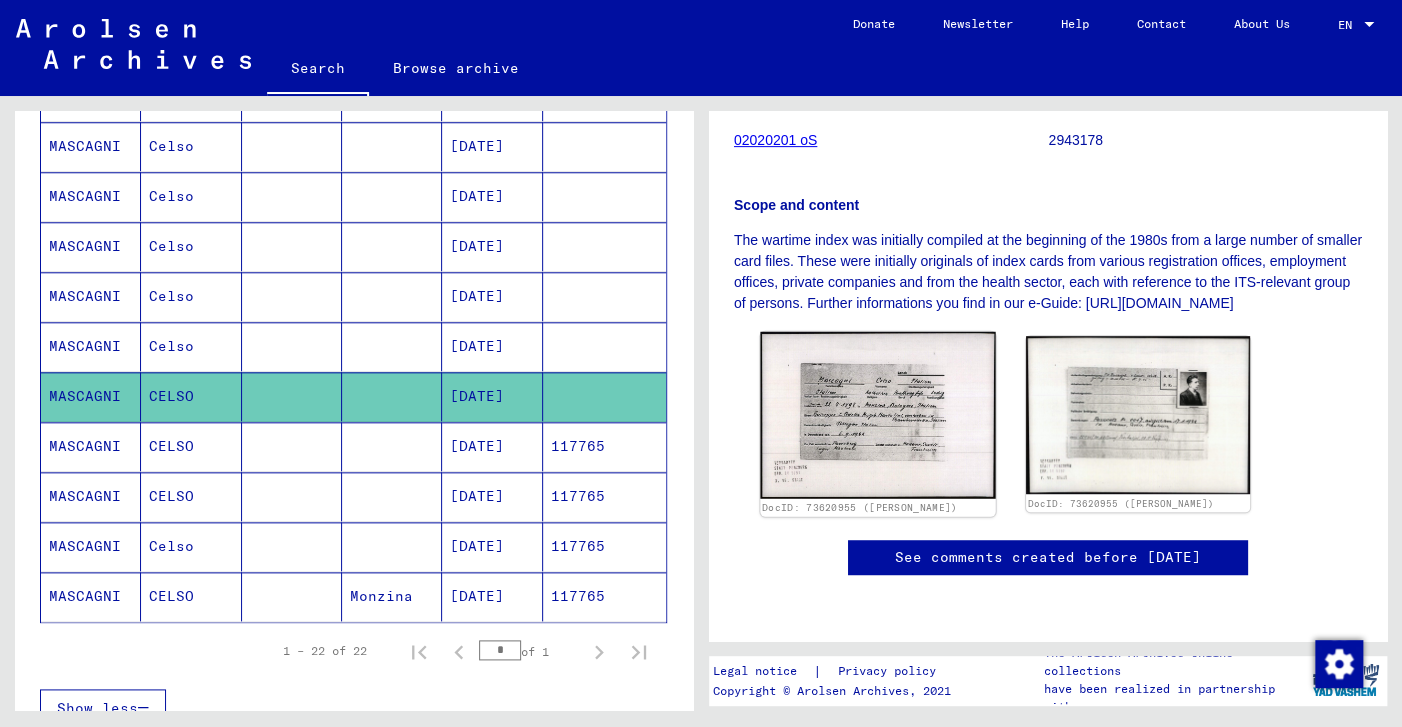 click 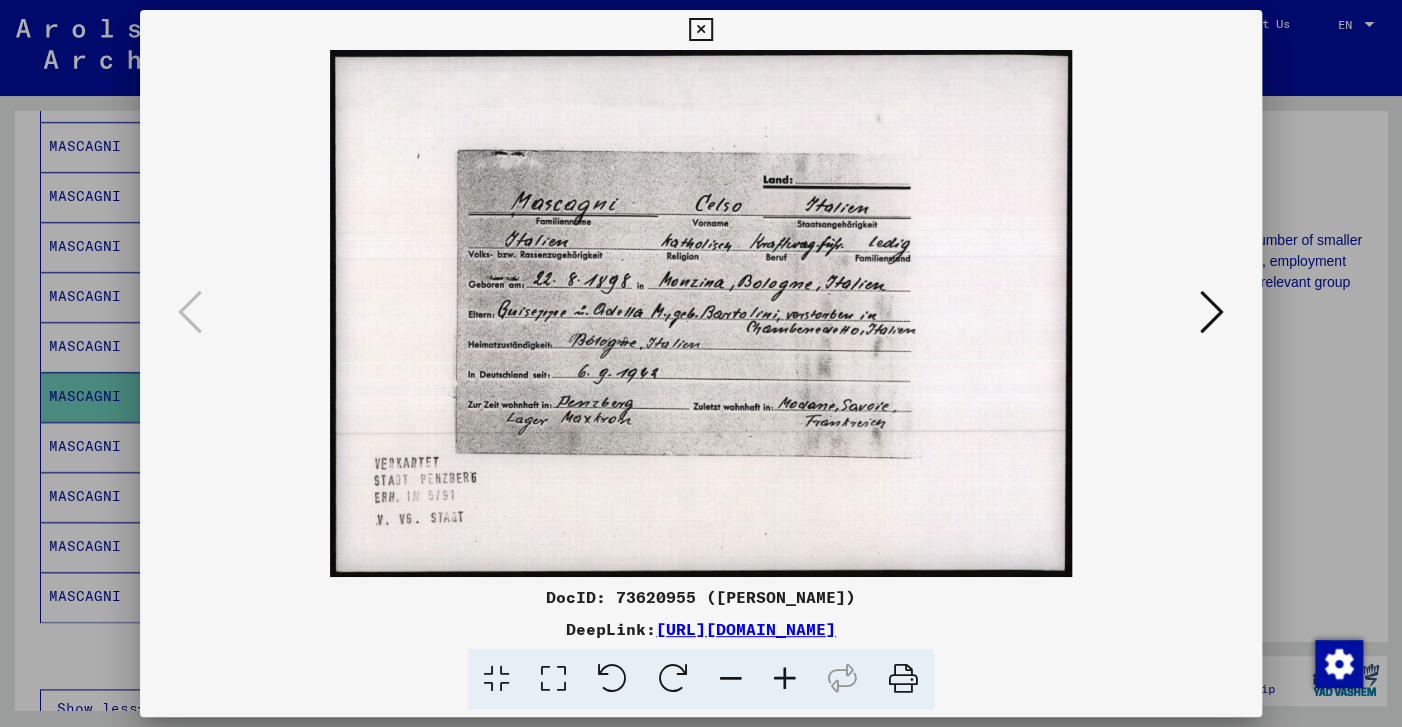 drag, startPoint x: 1245, startPoint y: 30, endPoint x: 1045, endPoint y: 57, distance: 201.81427 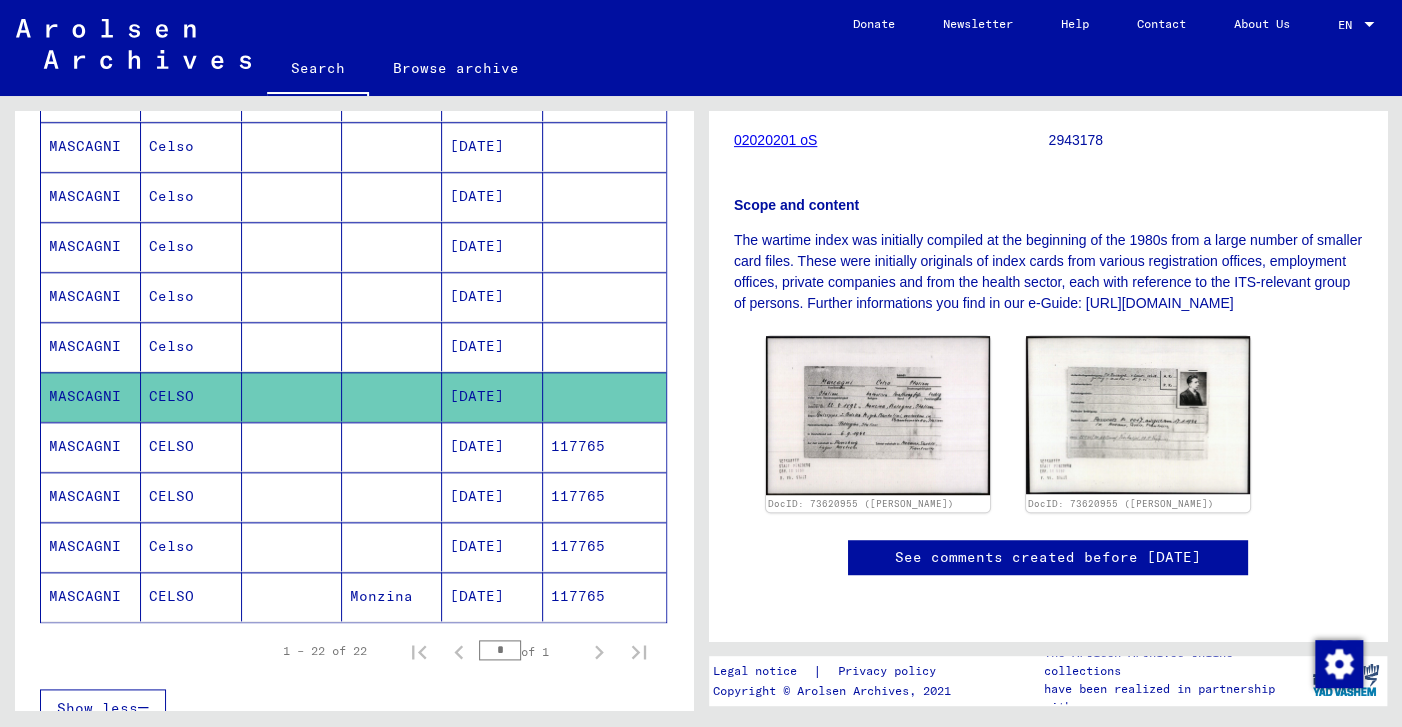 click on "MASCAGNI" at bounding box center (91, 496) 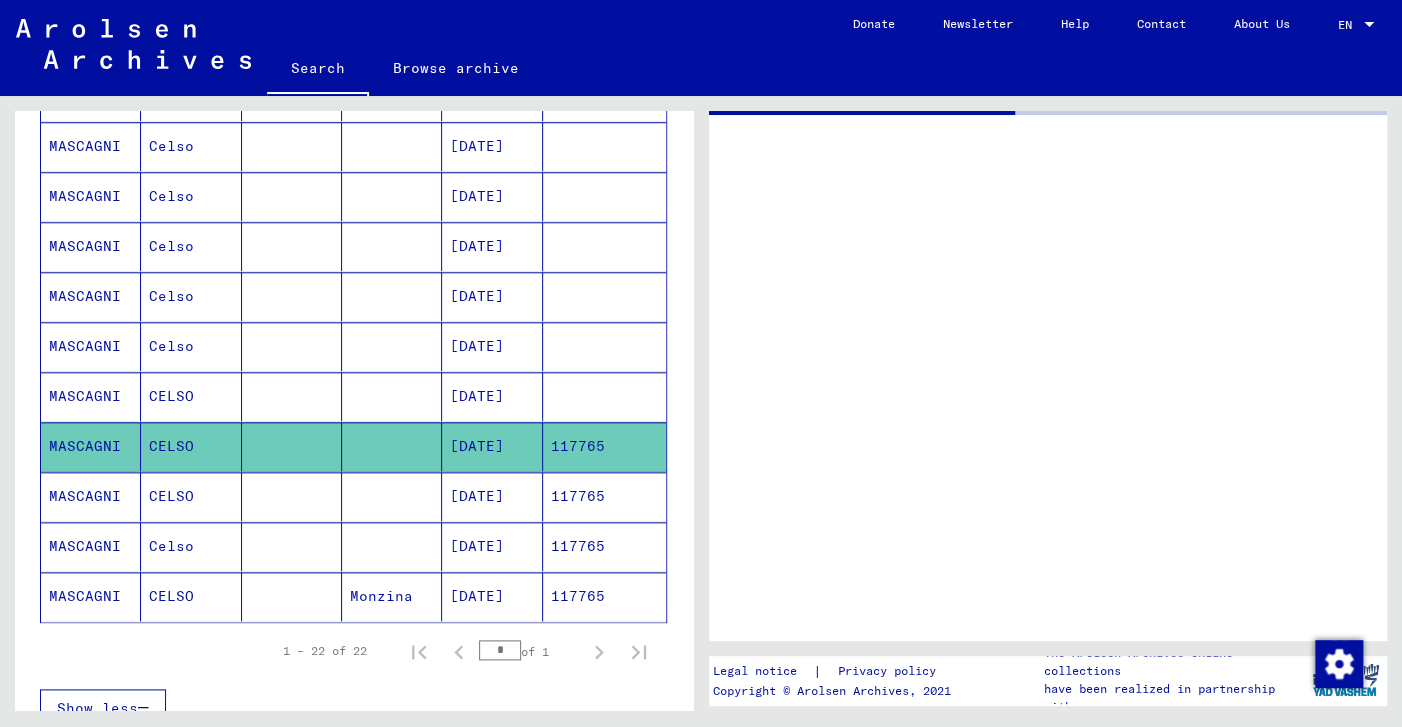 scroll, scrollTop: 0, scrollLeft: 0, axis: both 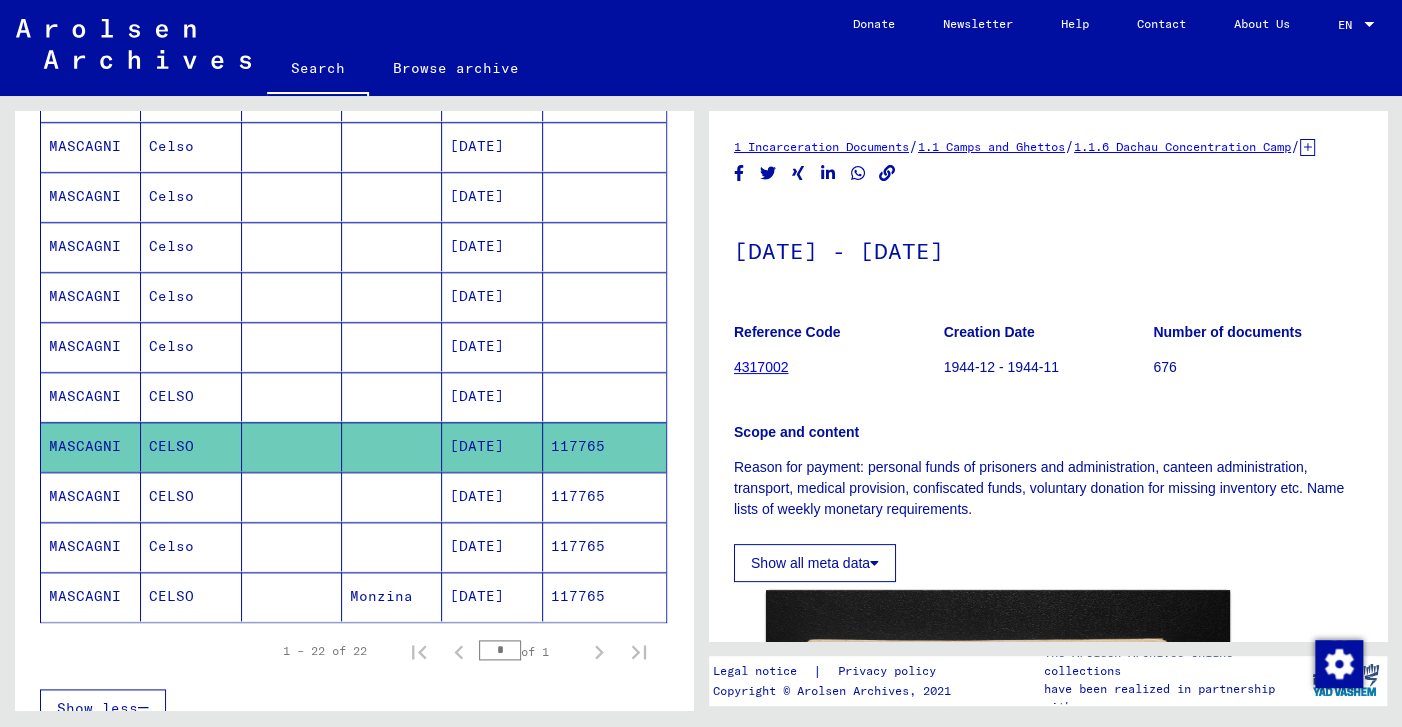 click on "MASCAGNI" at bounding box center [91, 546] 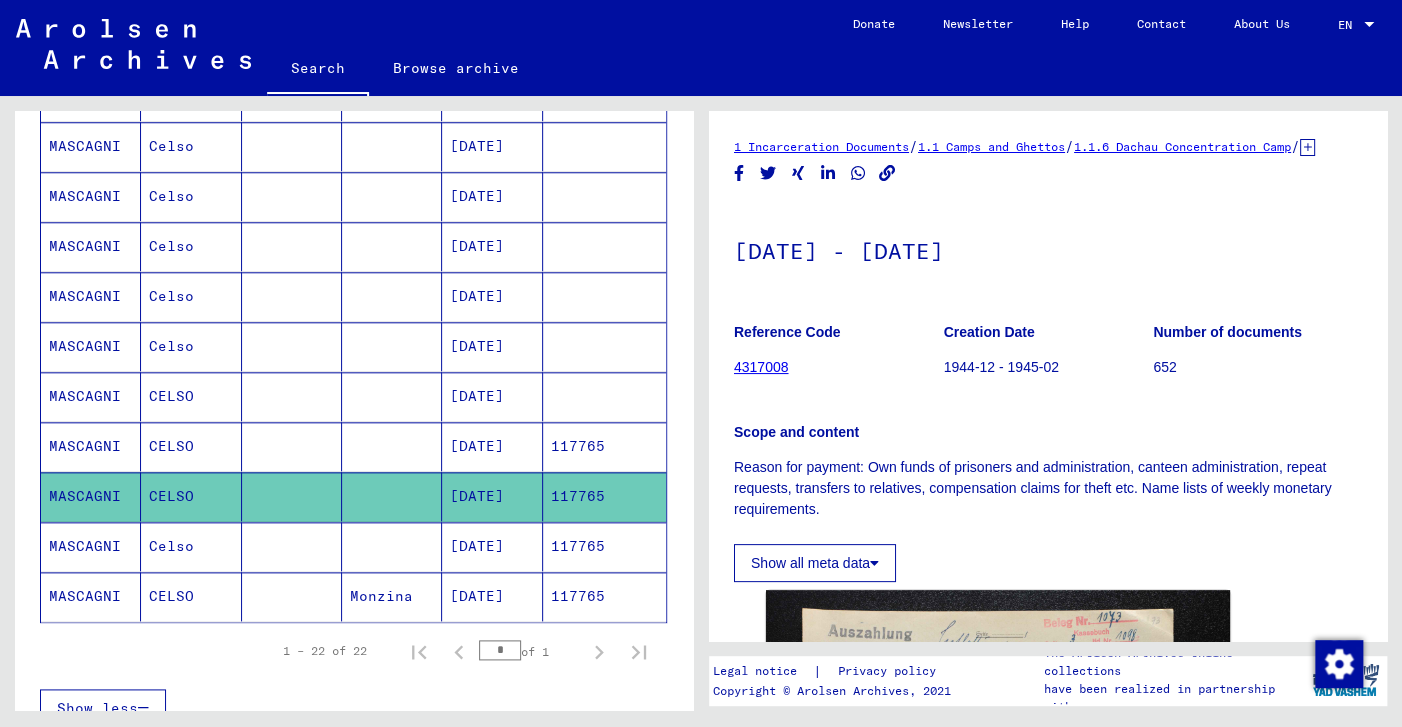 scroll, scrollTop: 442, scrollLeft: 0, axis: vertical 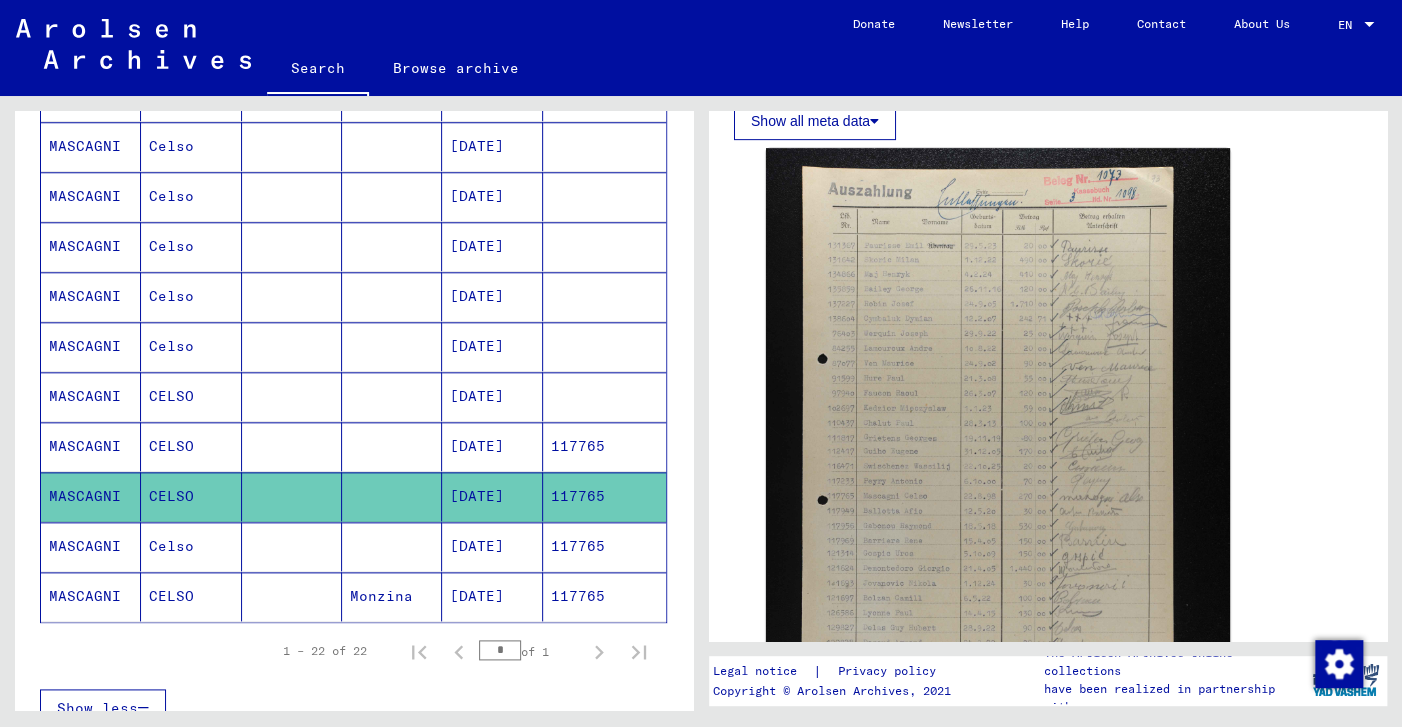 click on "Celso" at bounding box center (191, 596) 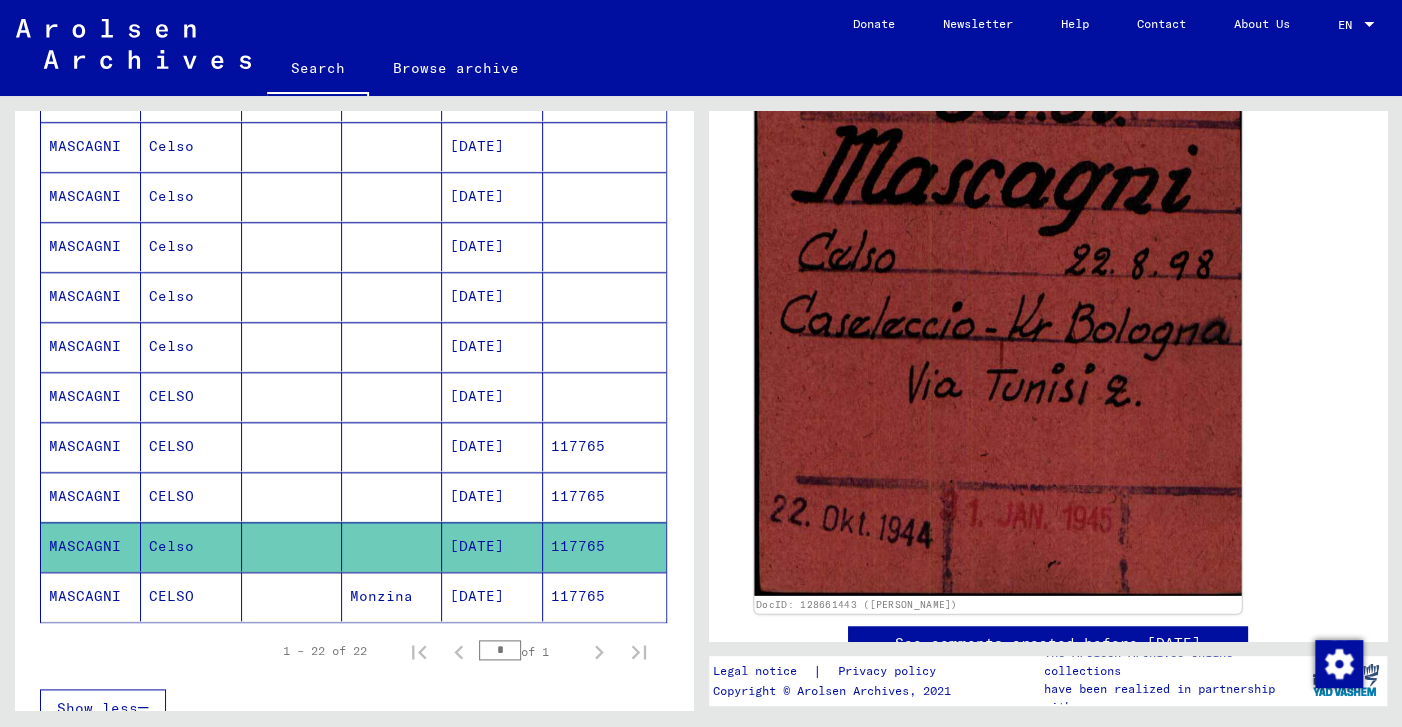 scroll, scrollTop: 442, scrollLeft: 0, axis: vertical 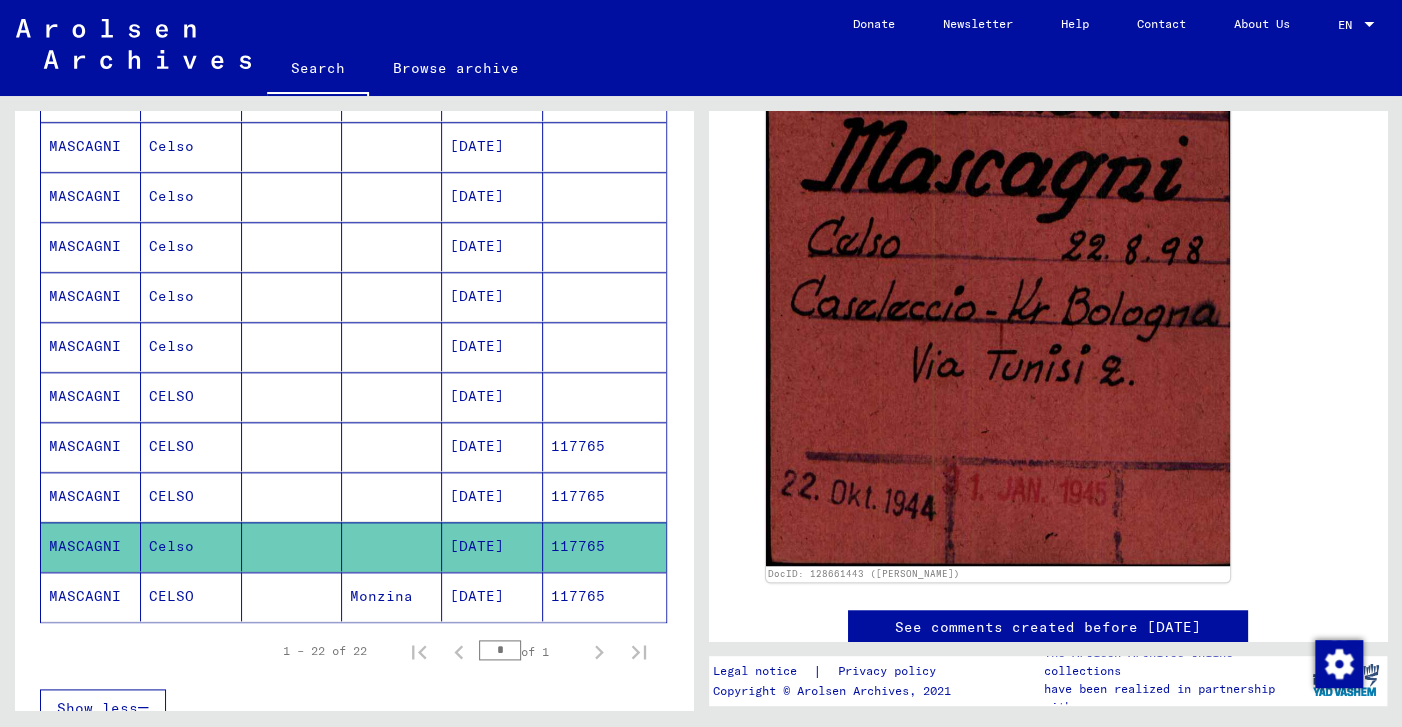 click on "MASCAGNI" at bounding box center [91, 546] 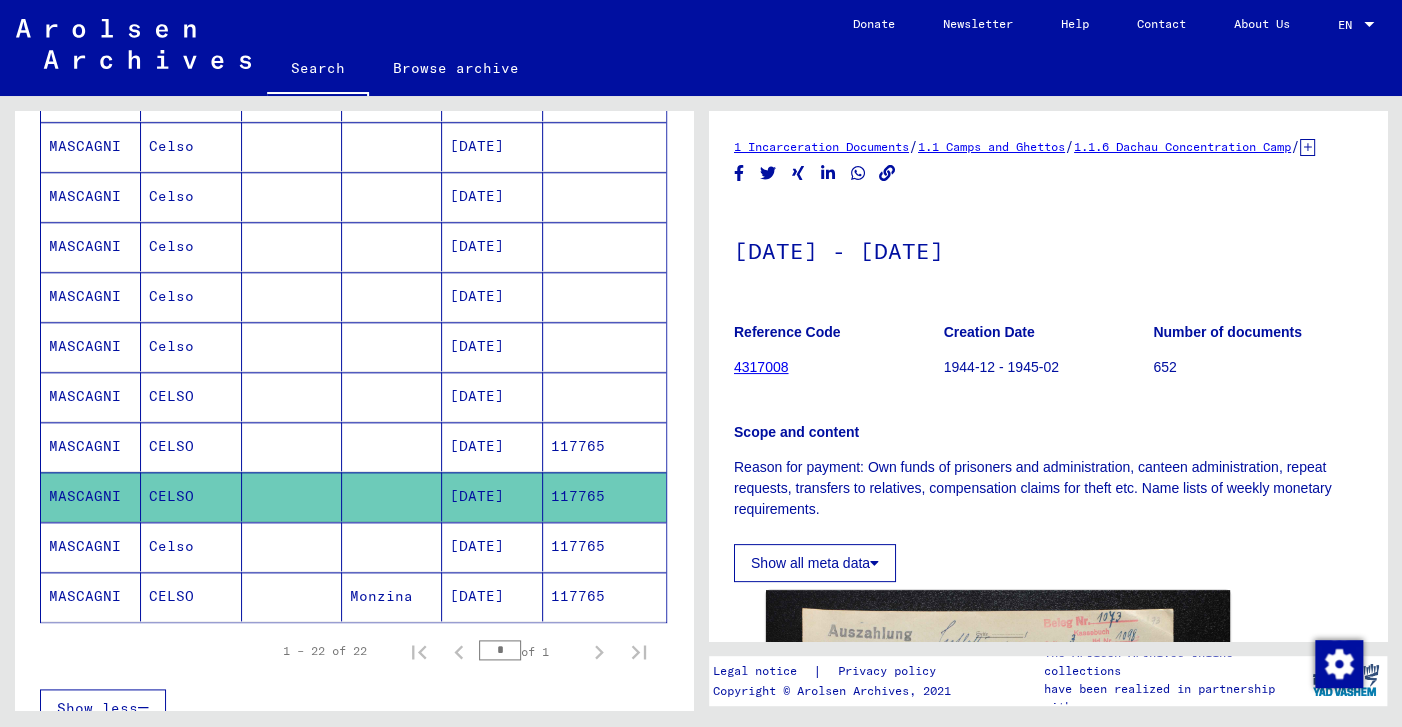 click on "MASCAGNI" at bounding box center (91, 596) 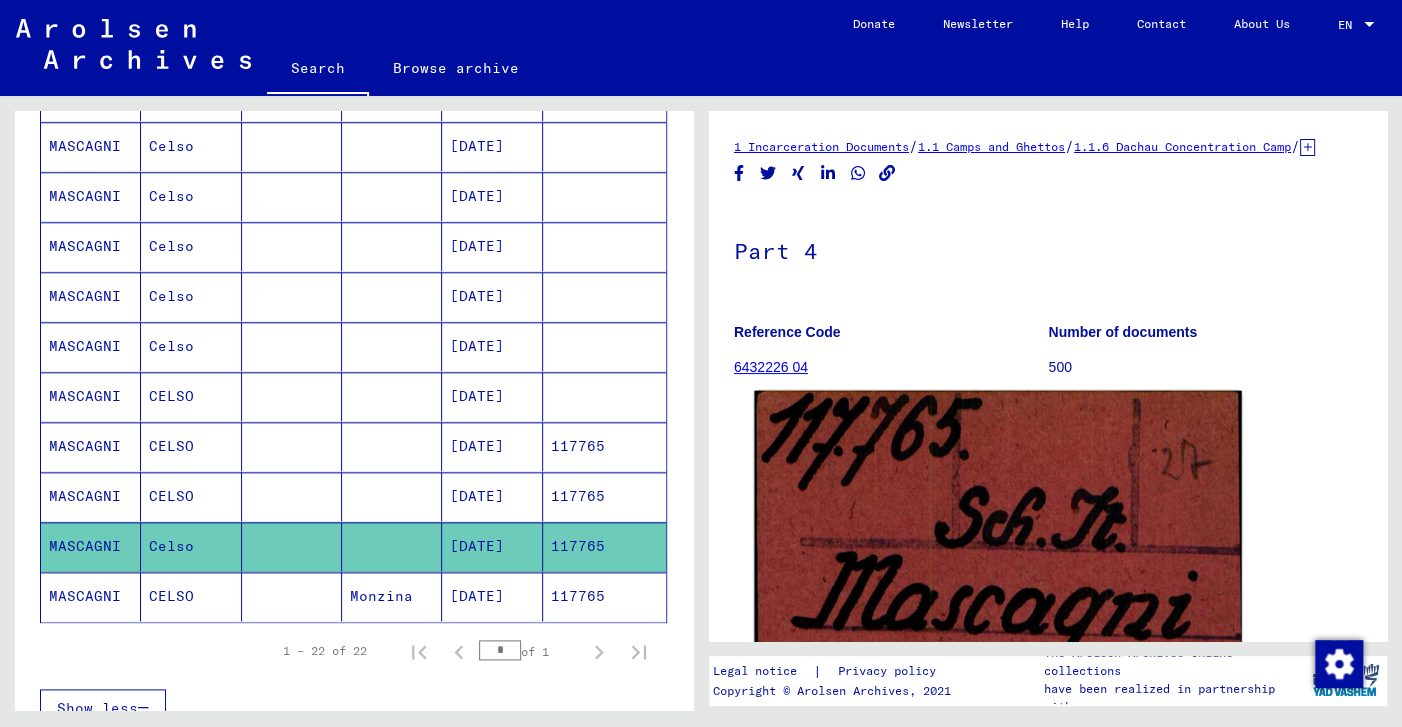 scroll, scrollTop: 442, scrollLeft: 0, axis: vertical 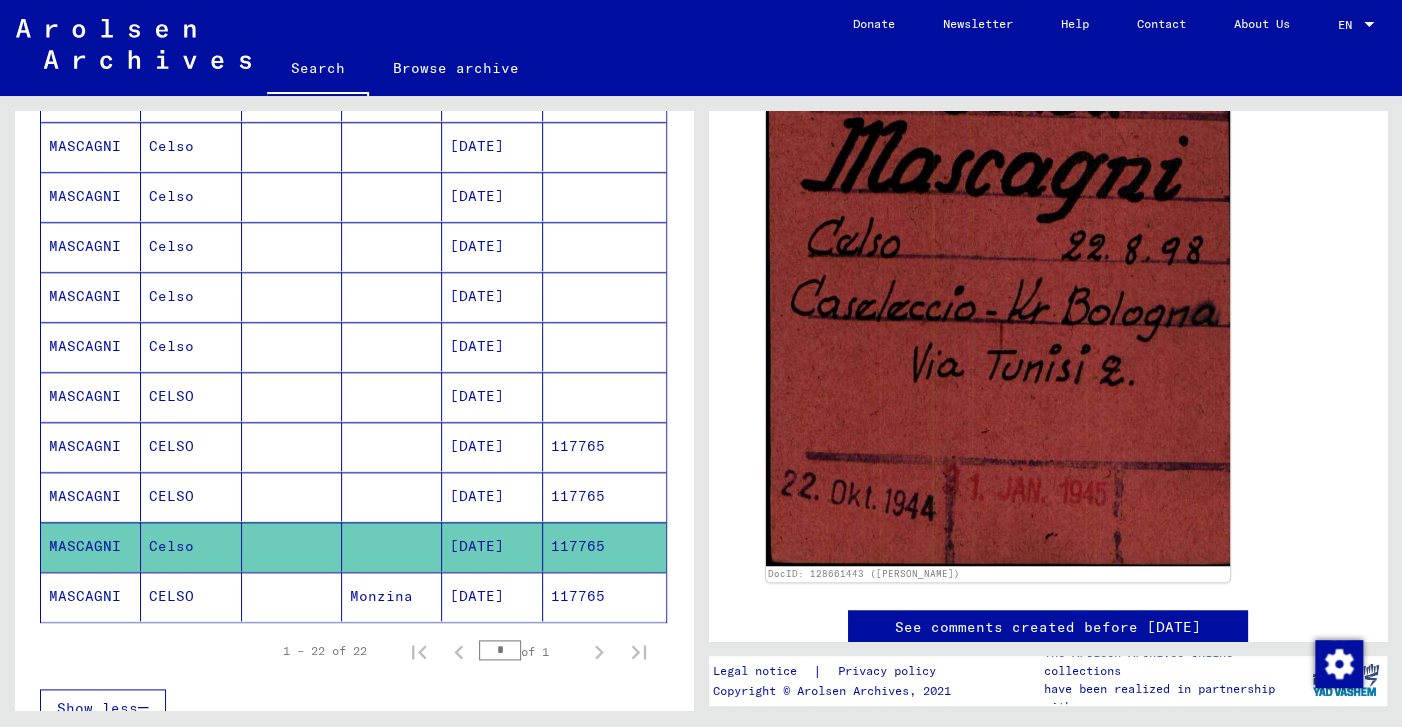 click on "MASCAGNI" 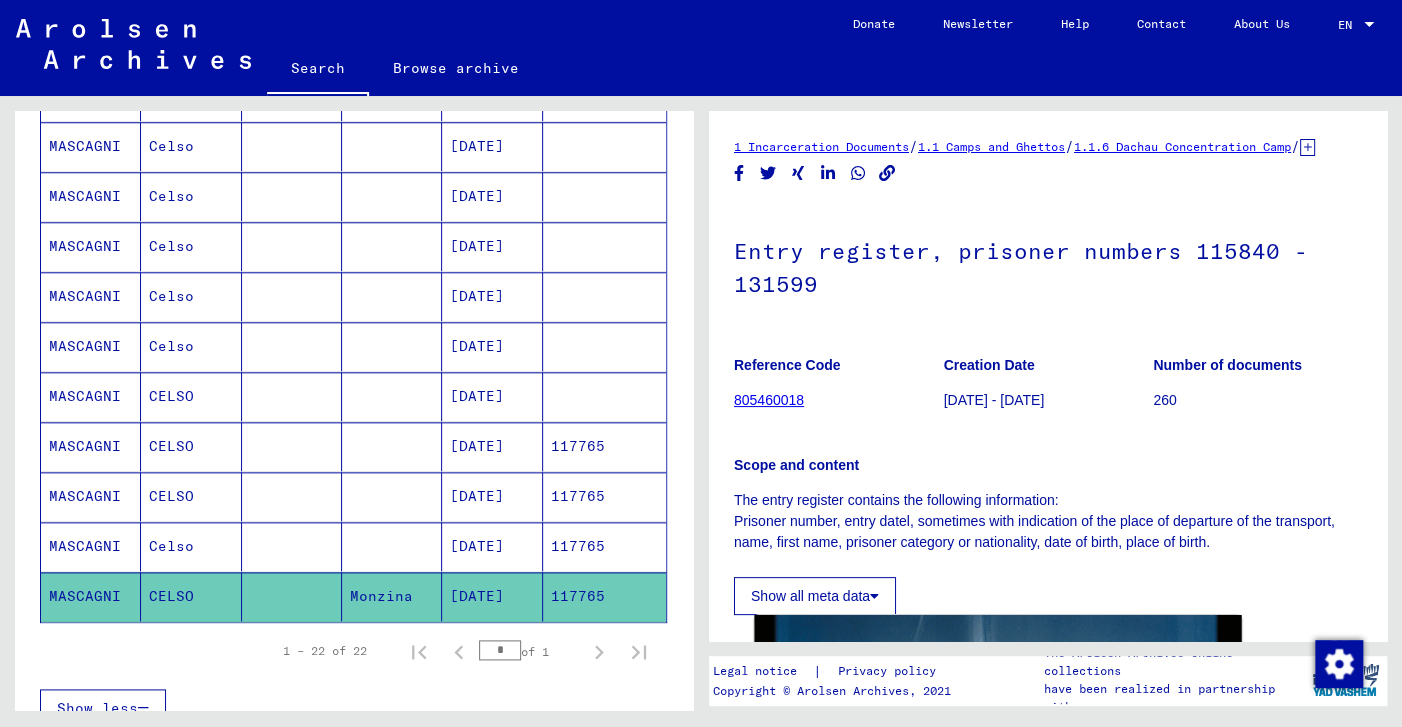 scroll, scrollTop: 479, scrollLeft: 0, axis: vertical 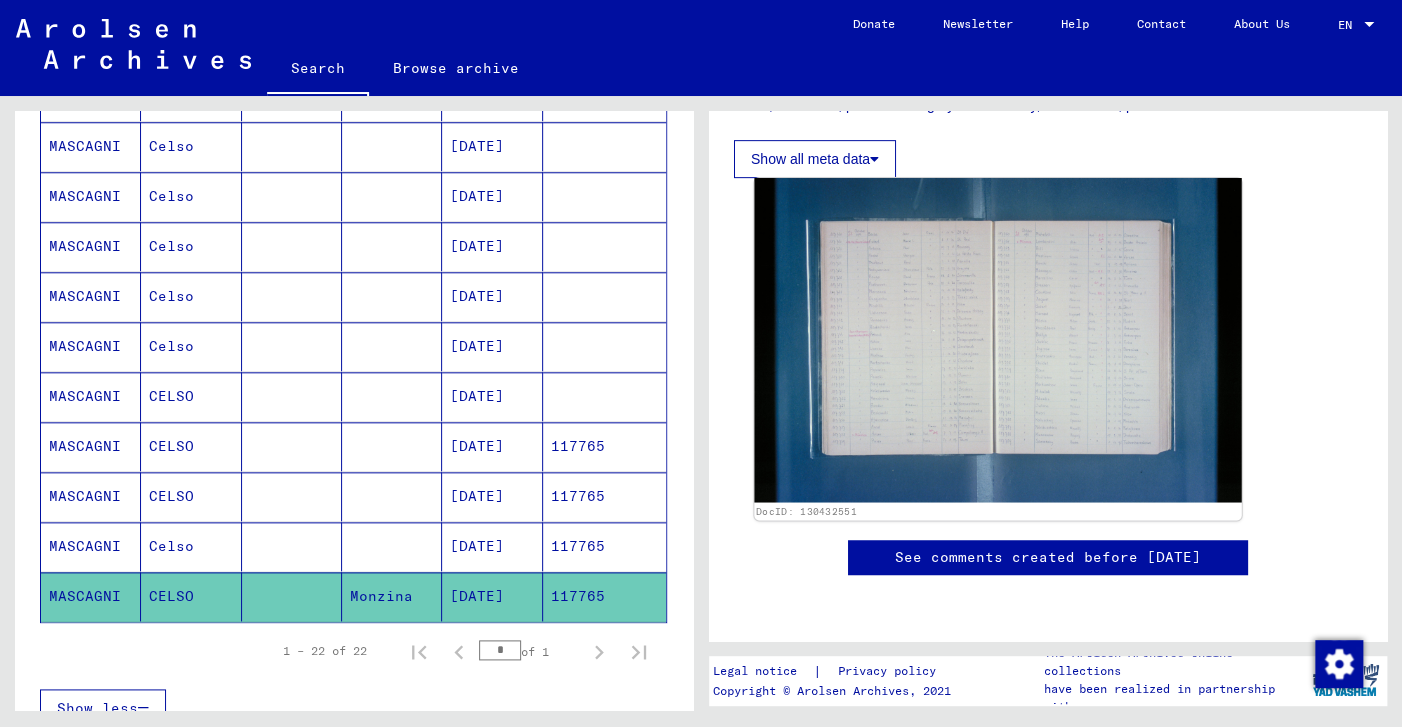 click 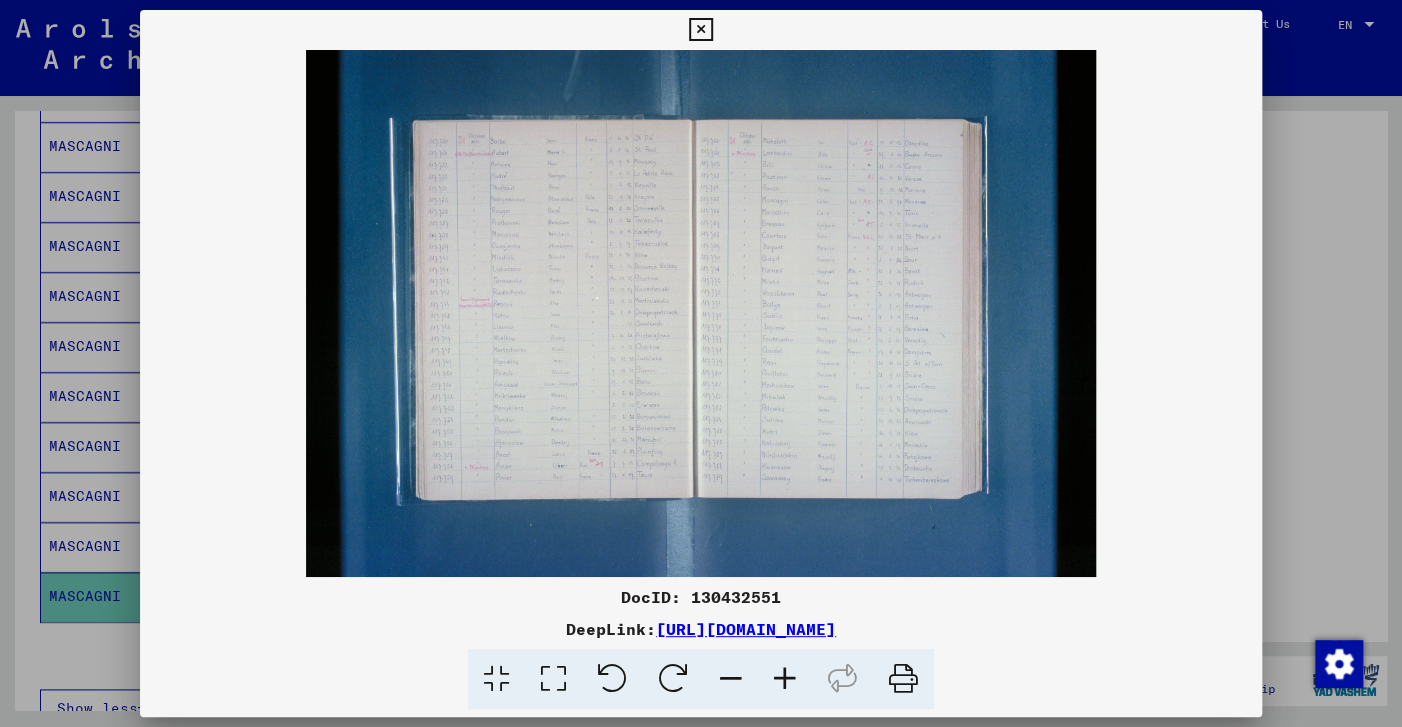 click at bounding box center (785, 679) 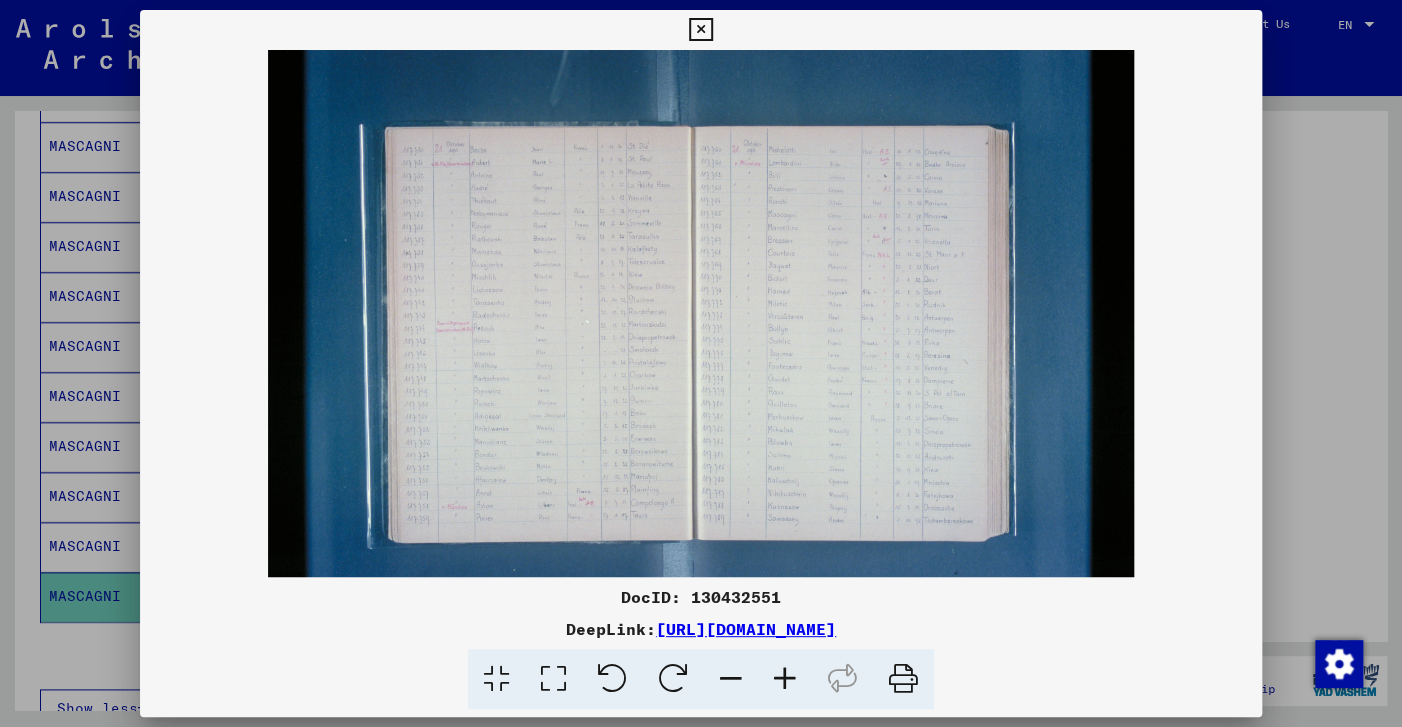 click at bounding box center [785, 679] 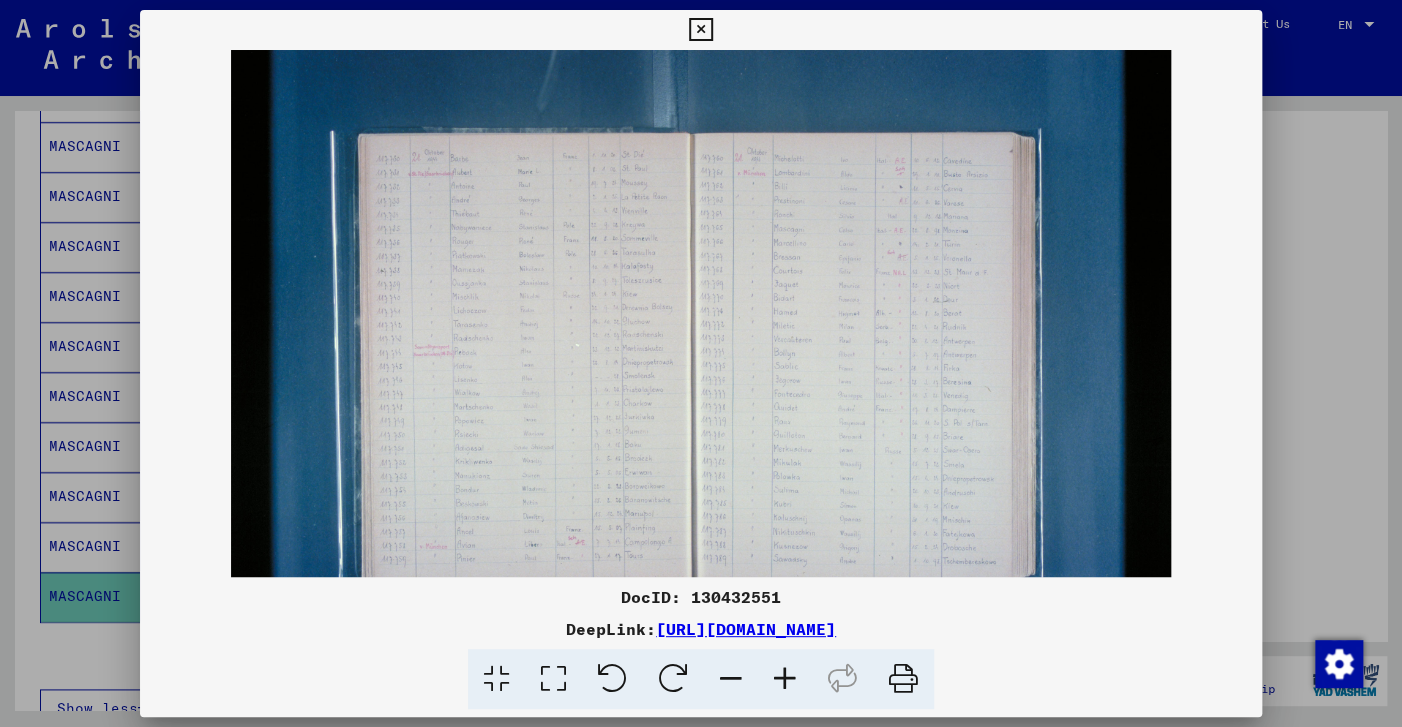 click at bounding box center (785, 679) 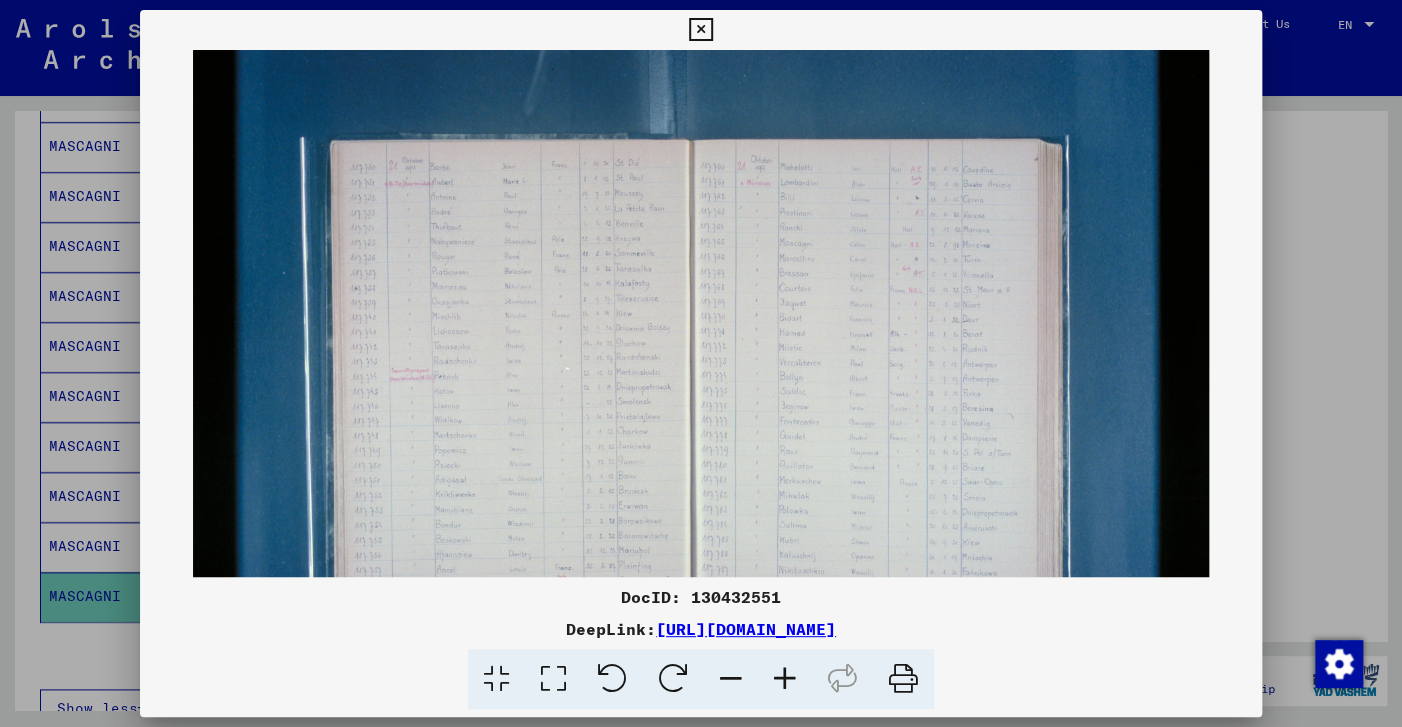 click at bounding box center (785, 679) 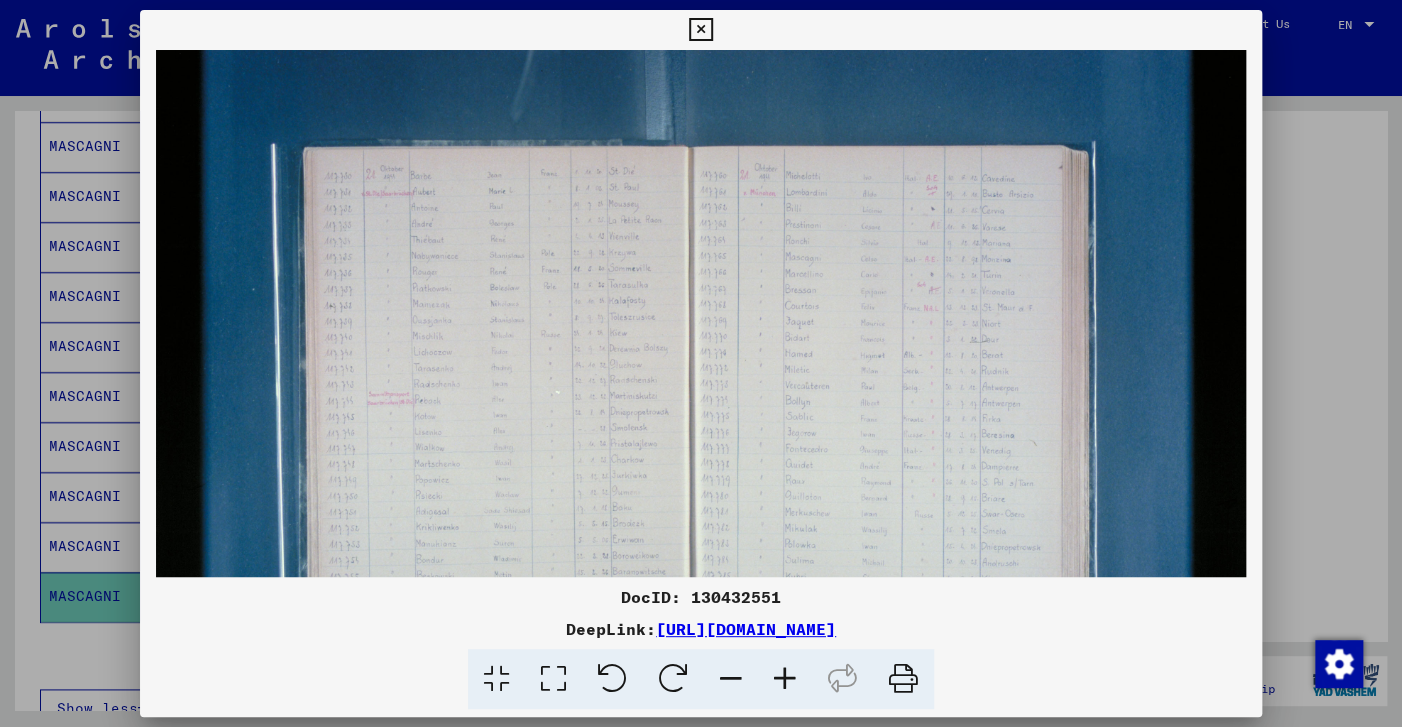 click at bounding box center [785, 679] 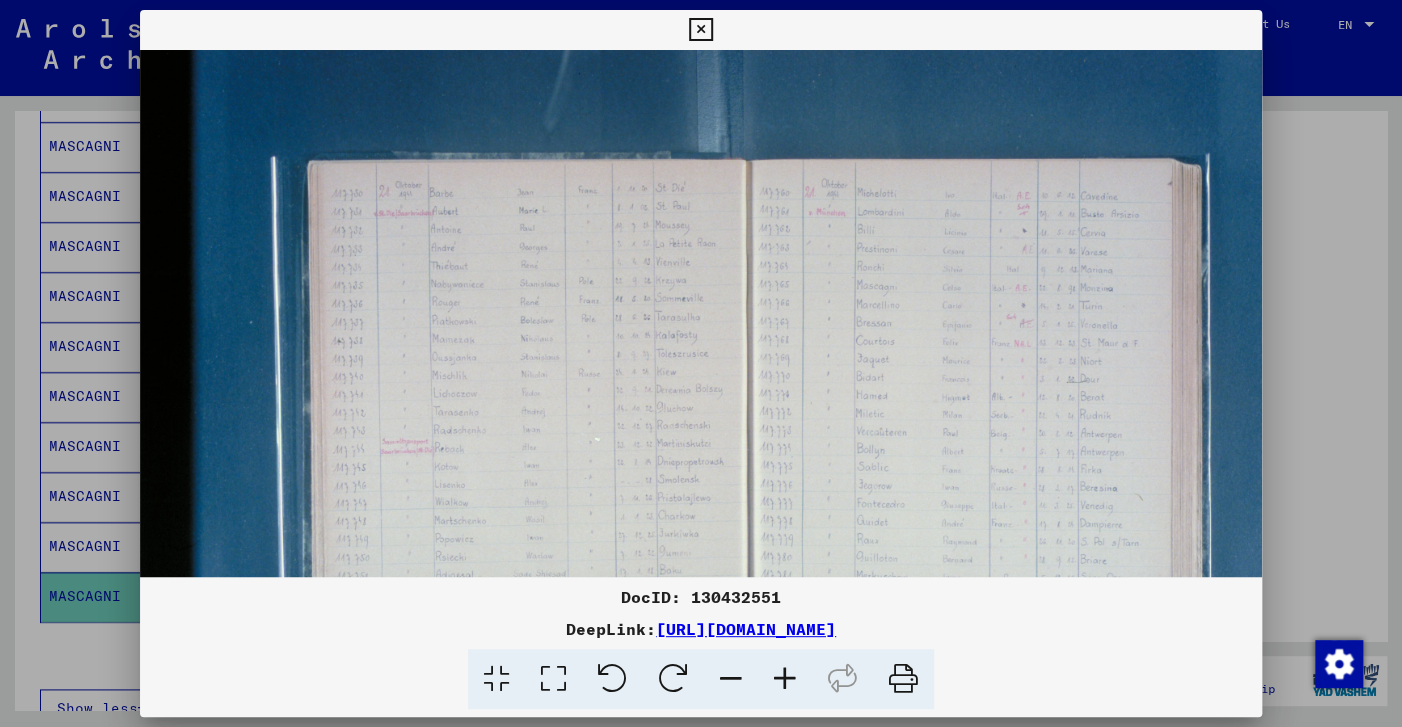 click at bounding box center [785, 679] 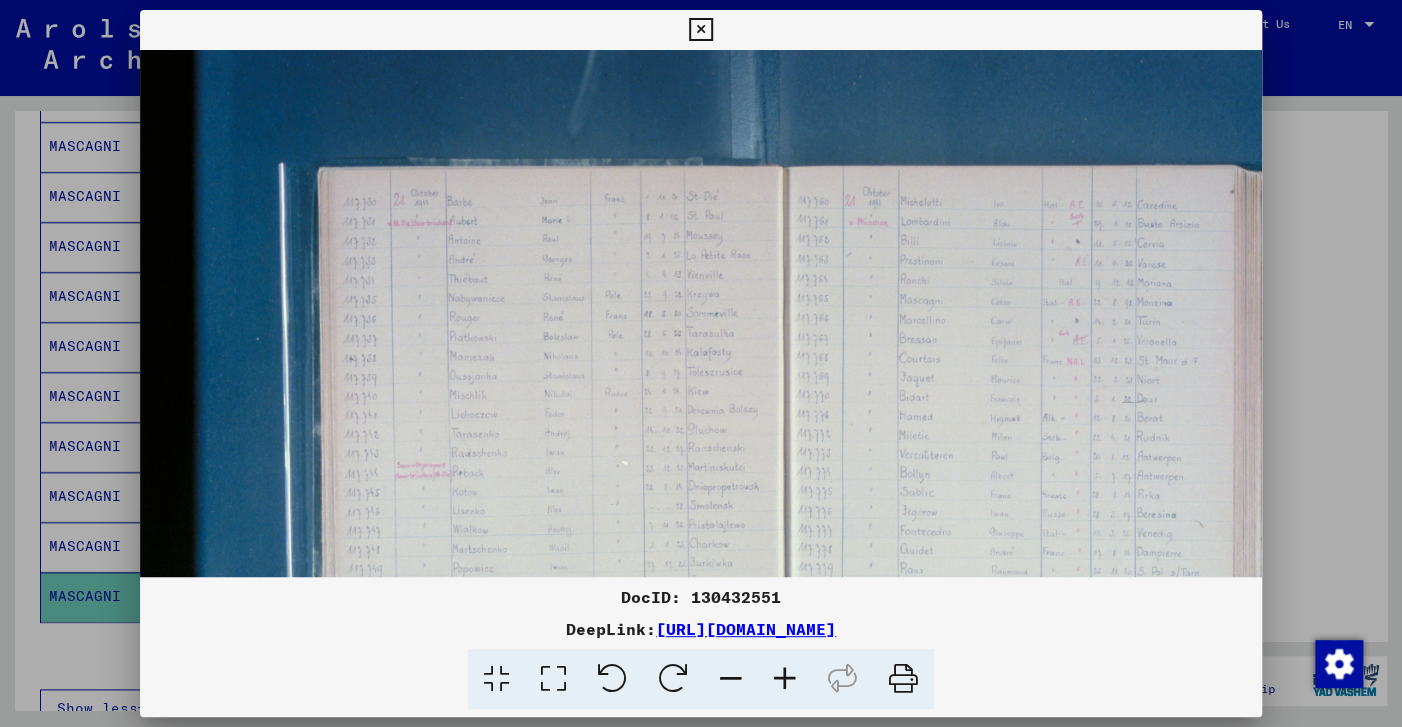 click at bounding box center (785, 679) 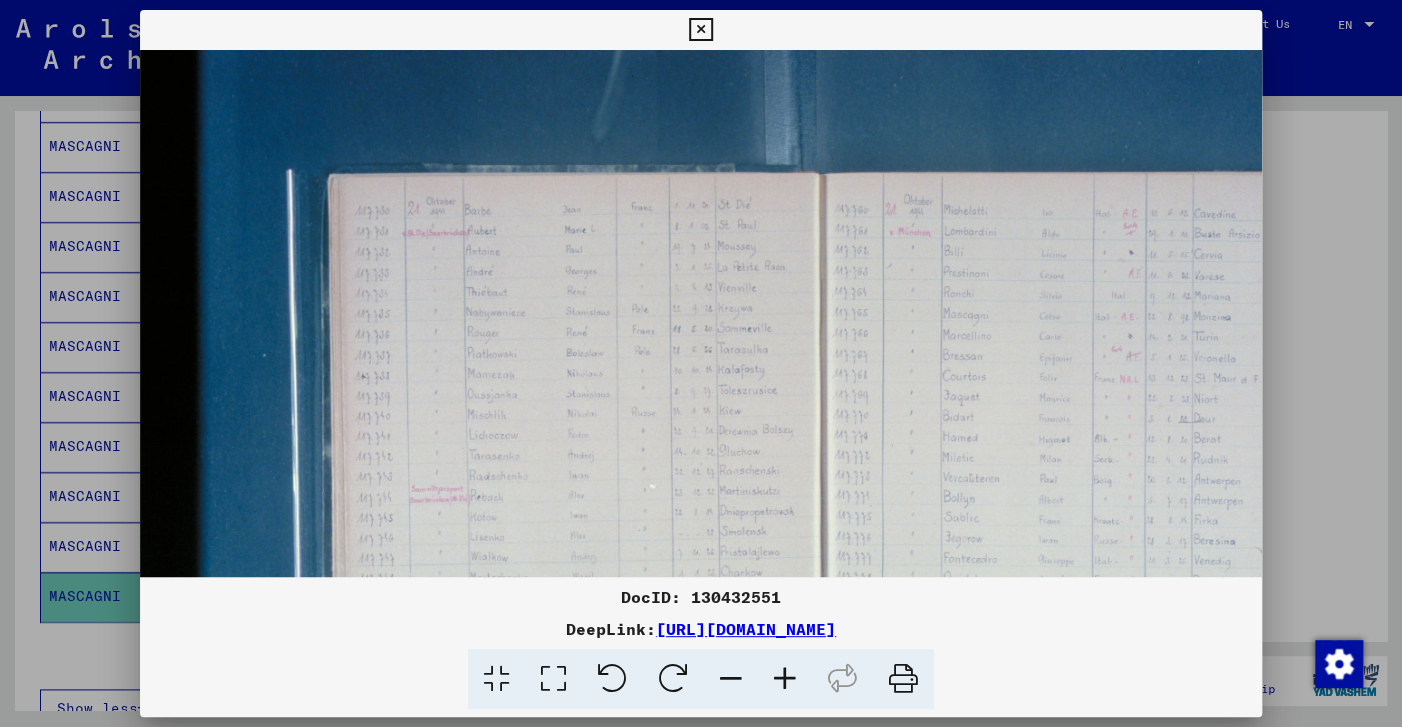 click at bounding box center [785, 679] 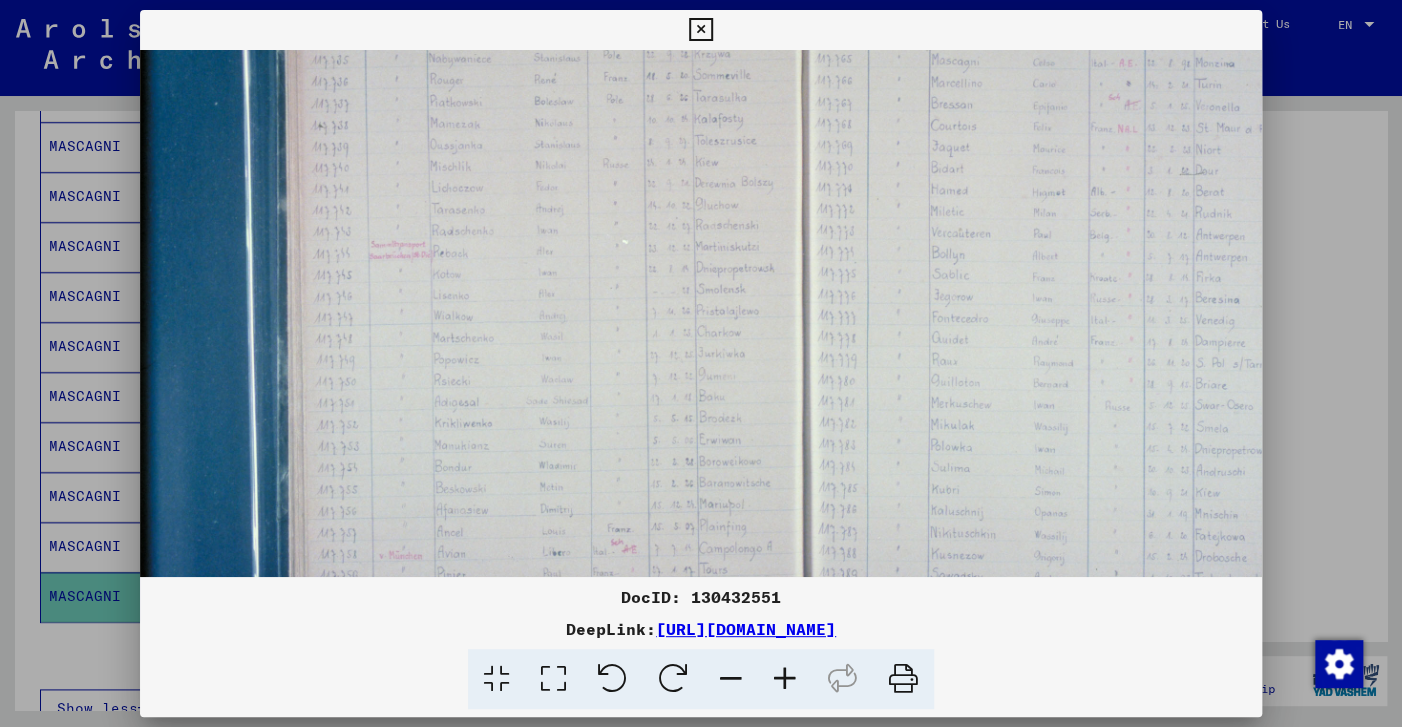 scroll, scrollTop: 271, scrollLeft: 55, axis: both 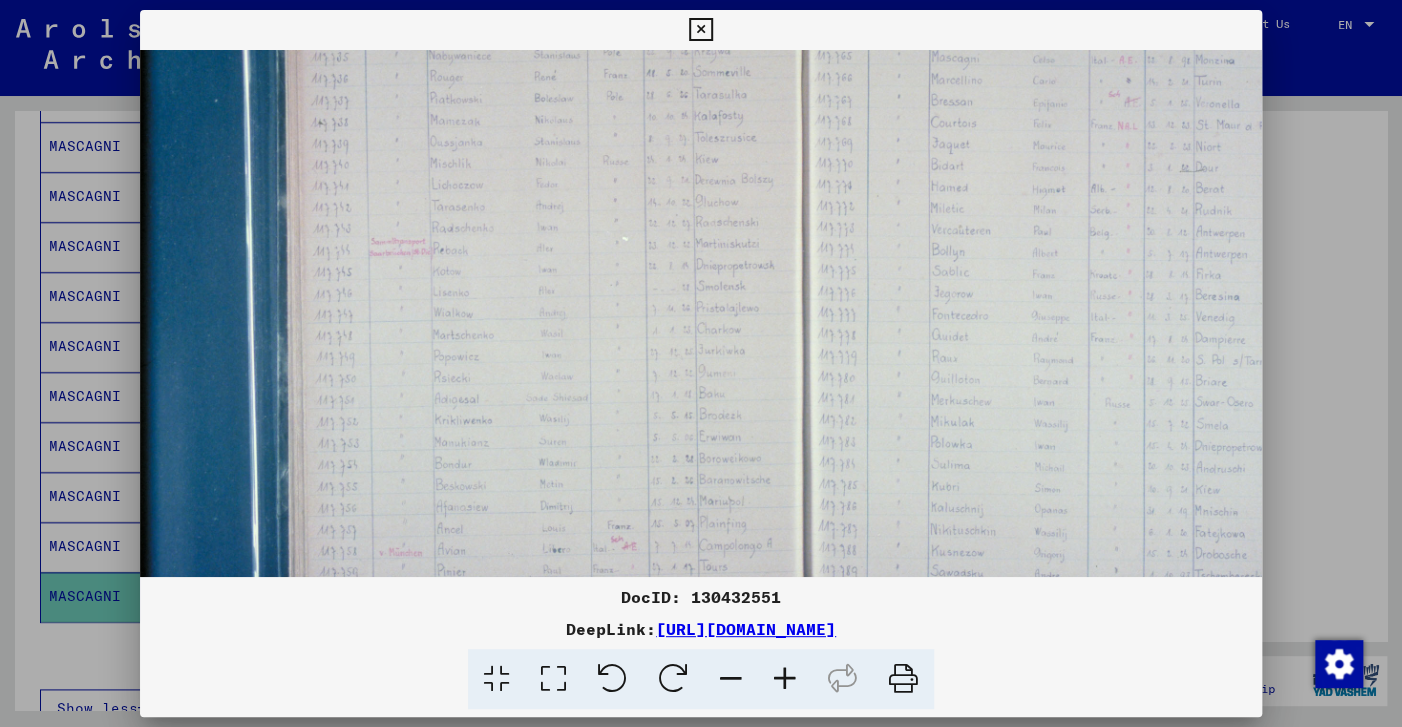 drag, startPoint x: 777, startPoint y: 407, endPoint x: 722, endPoint y: 138, distance: 274.56512 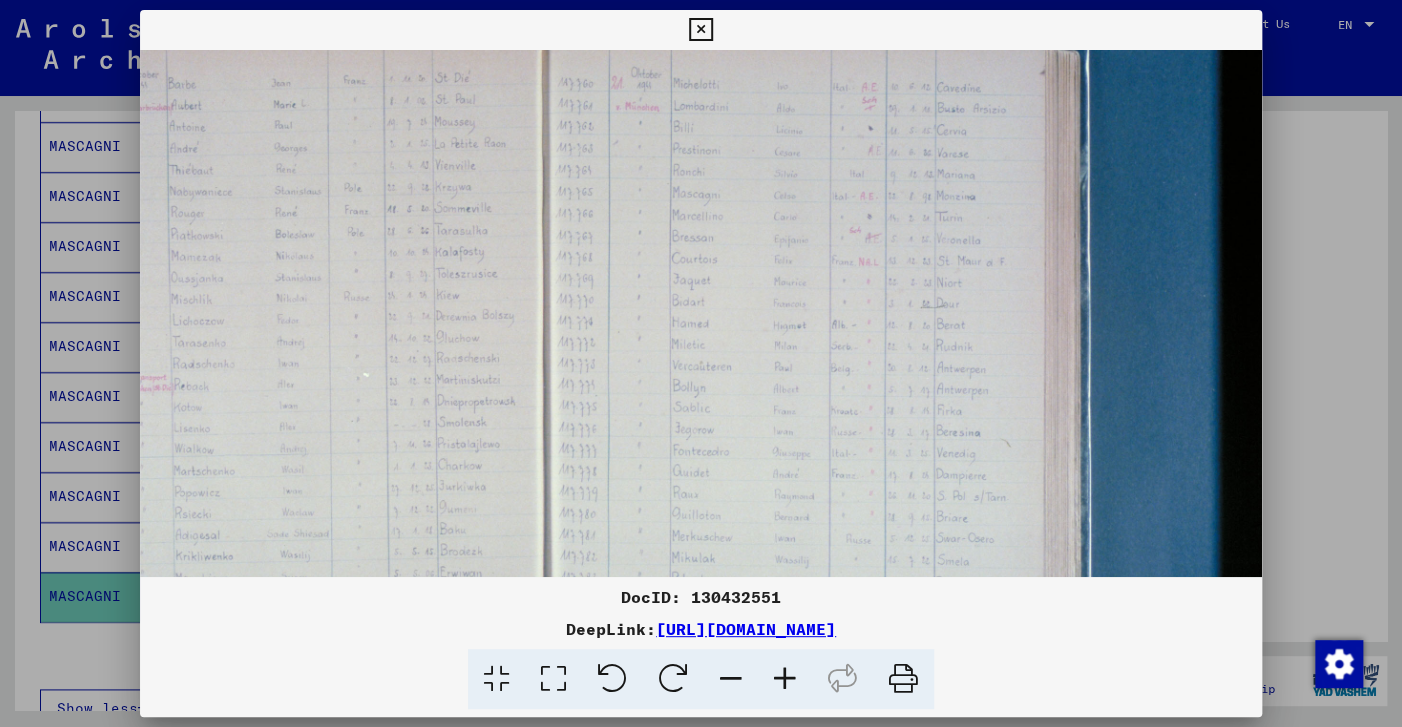 scroll, scrollTop: 130, scrollLeft: 332, axis: both 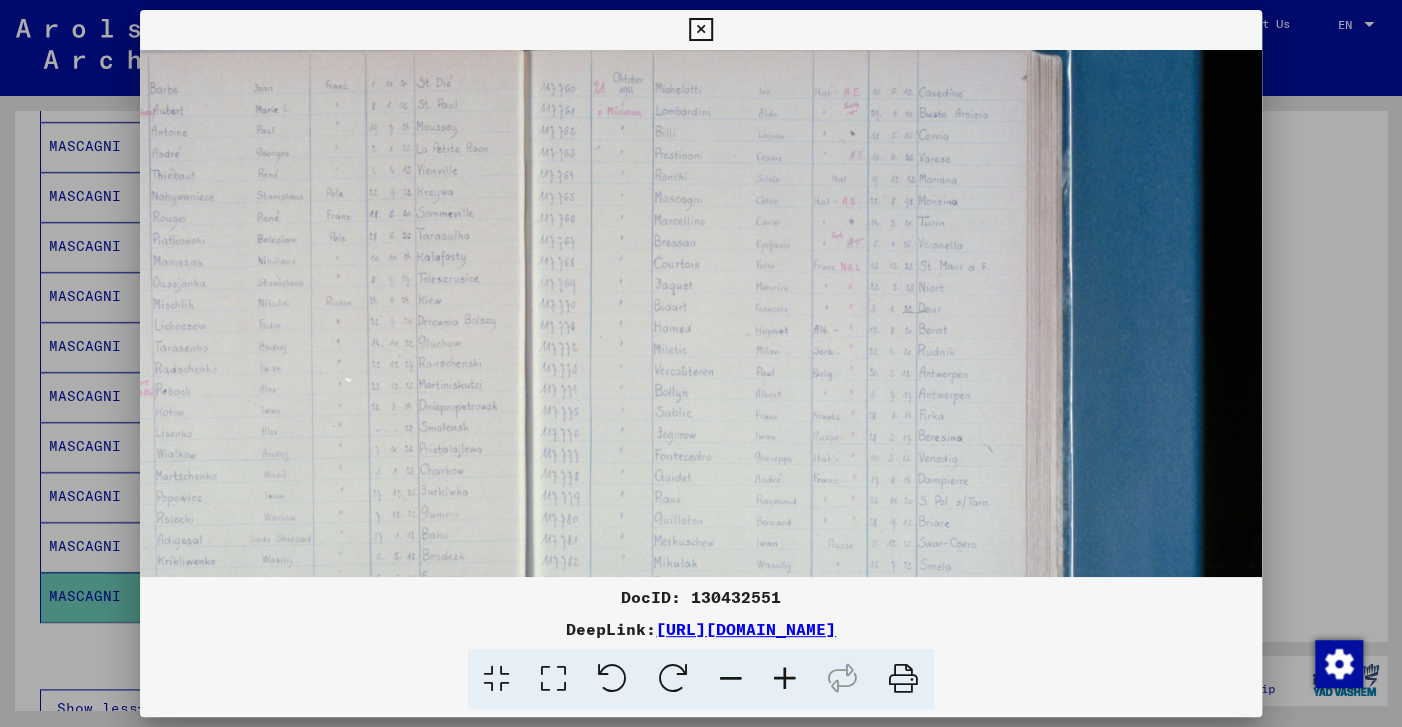 drag, startPoint x: 687, startPoint y: 430, endPoint x: 410, endPoint y: 571, distance: 310.8215 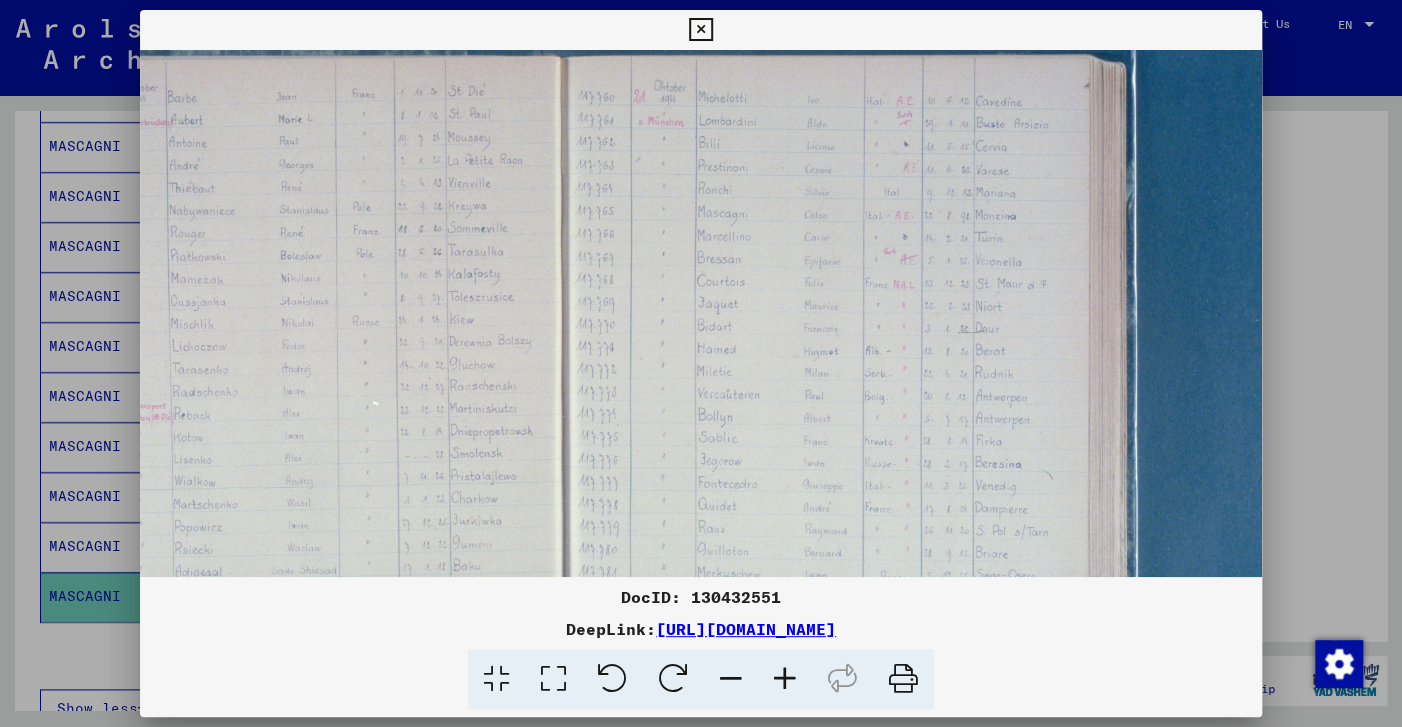 click at bounding box center [785, 679] 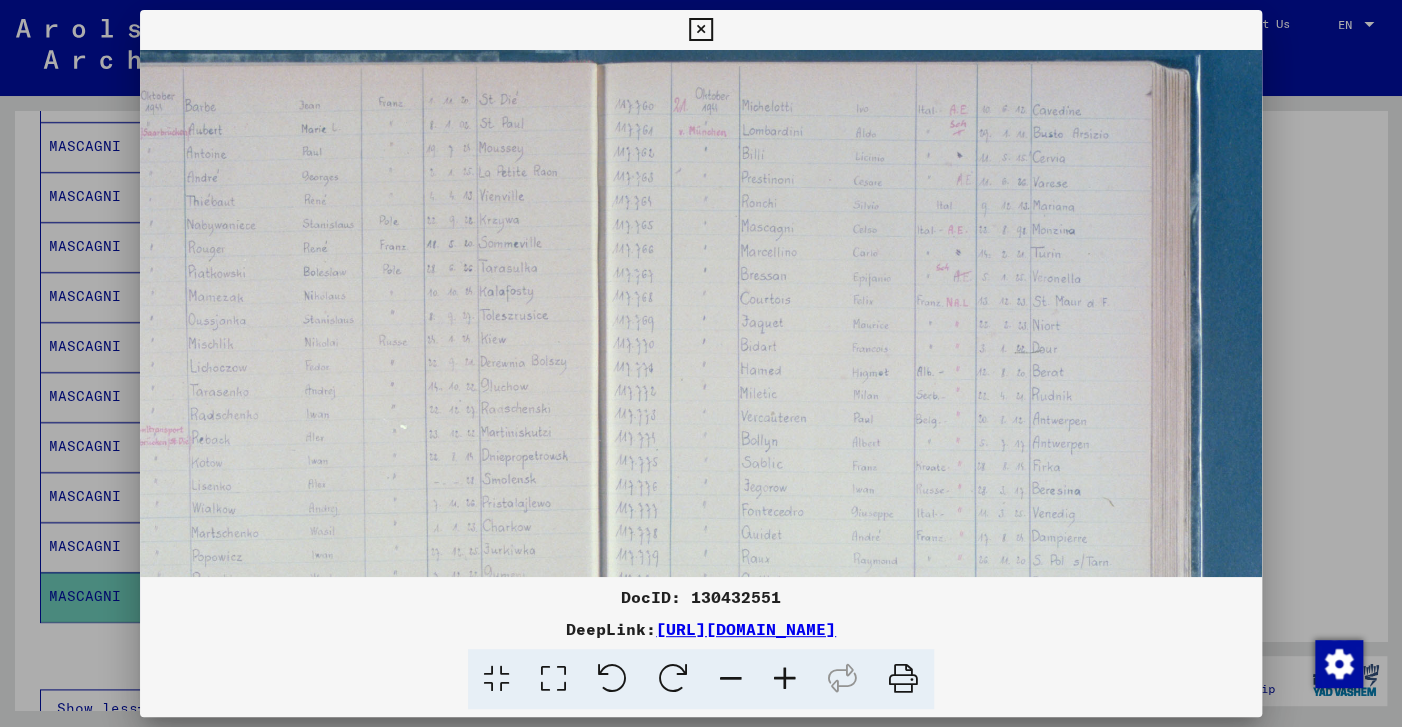 click at bounding box center (785, 679) 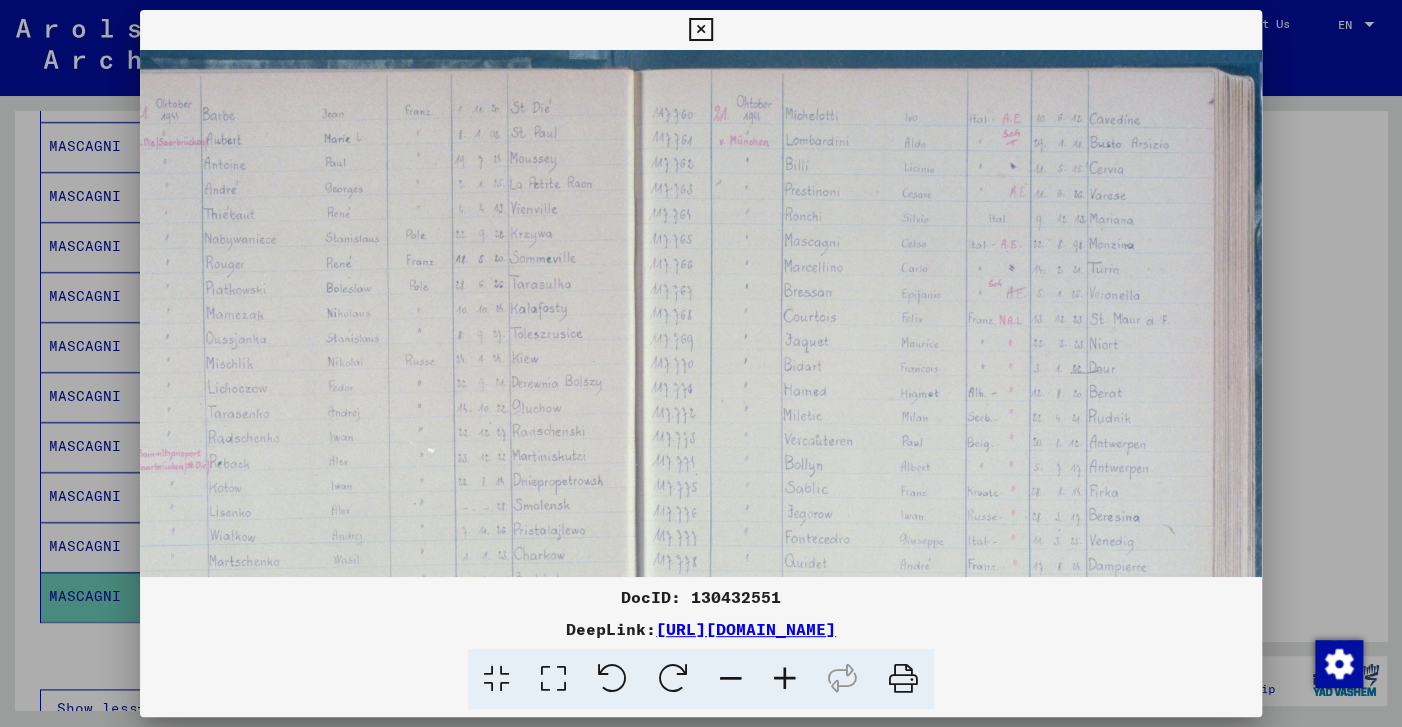 drag, startPoint x: 782, startPoint y: 682, endPoint x: 813, endPoint y: 607, distance: 81.154175 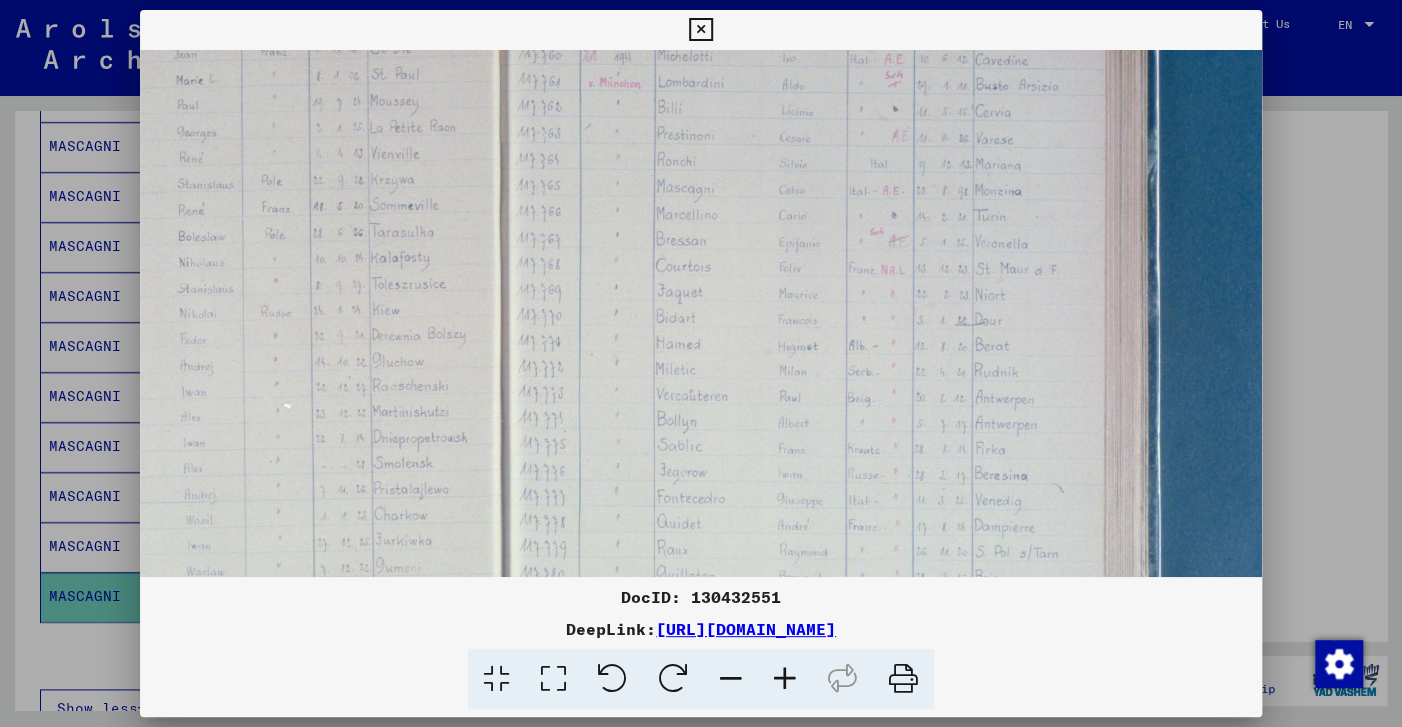 scroll, scrollTop: 196, scrollLeft: 504, axis: both 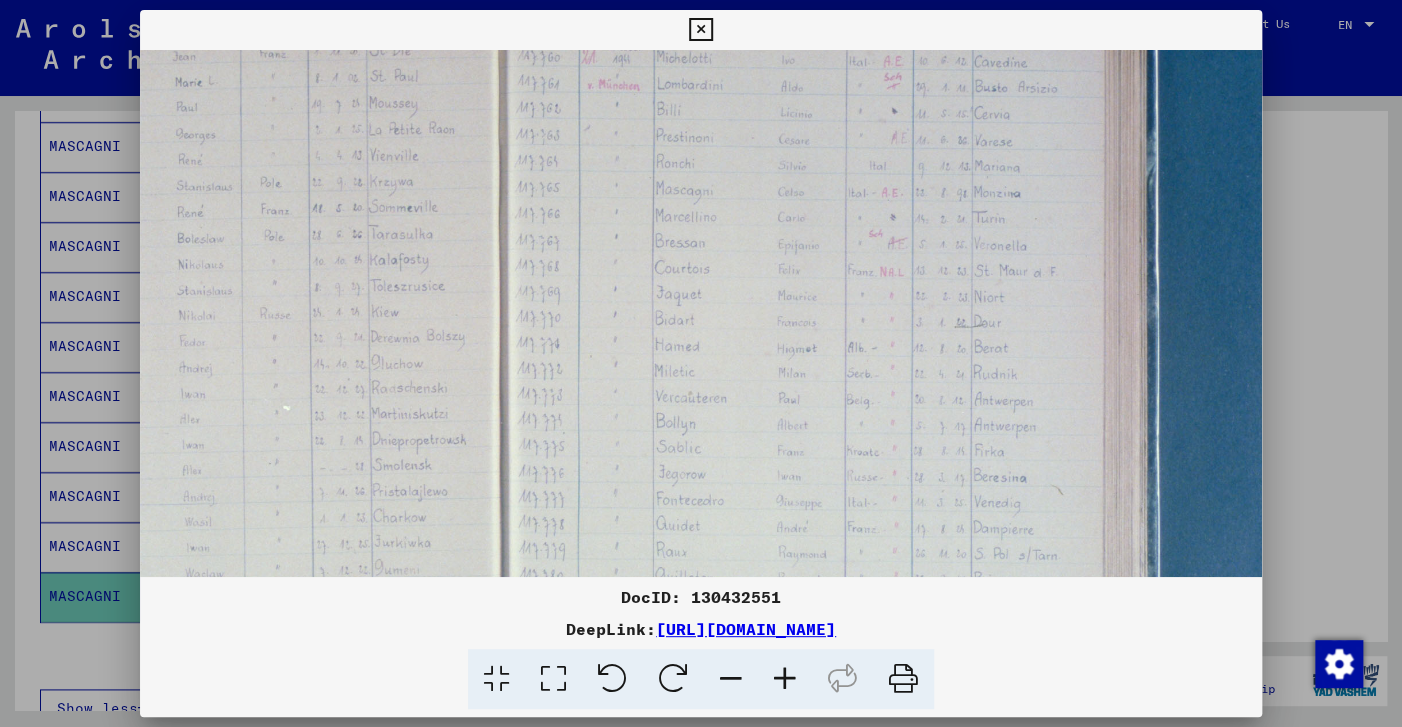 drag, startPoint x: 965, startPoint y: 490, endPoint x: 793, endPoint y: 424, distance: 184.22812 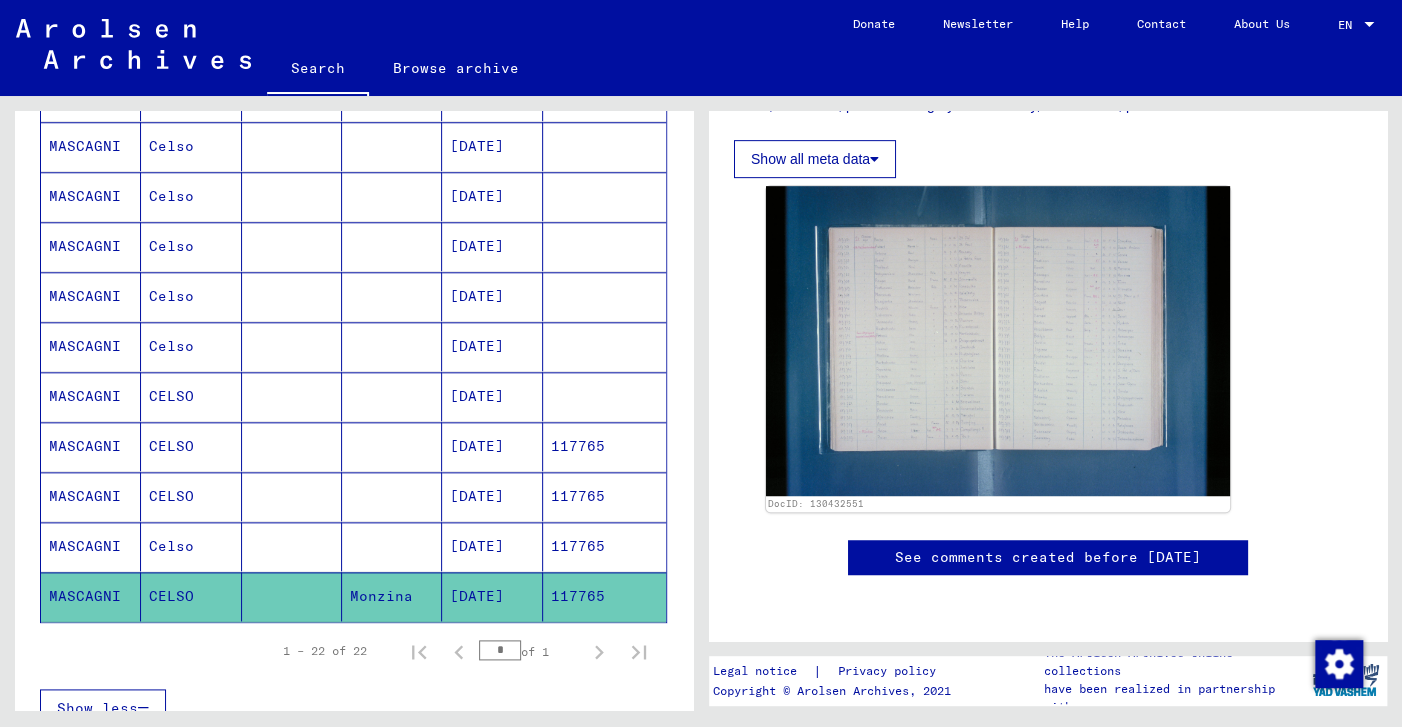 click on "MASCAGNI" at bounding box center (91, 596) 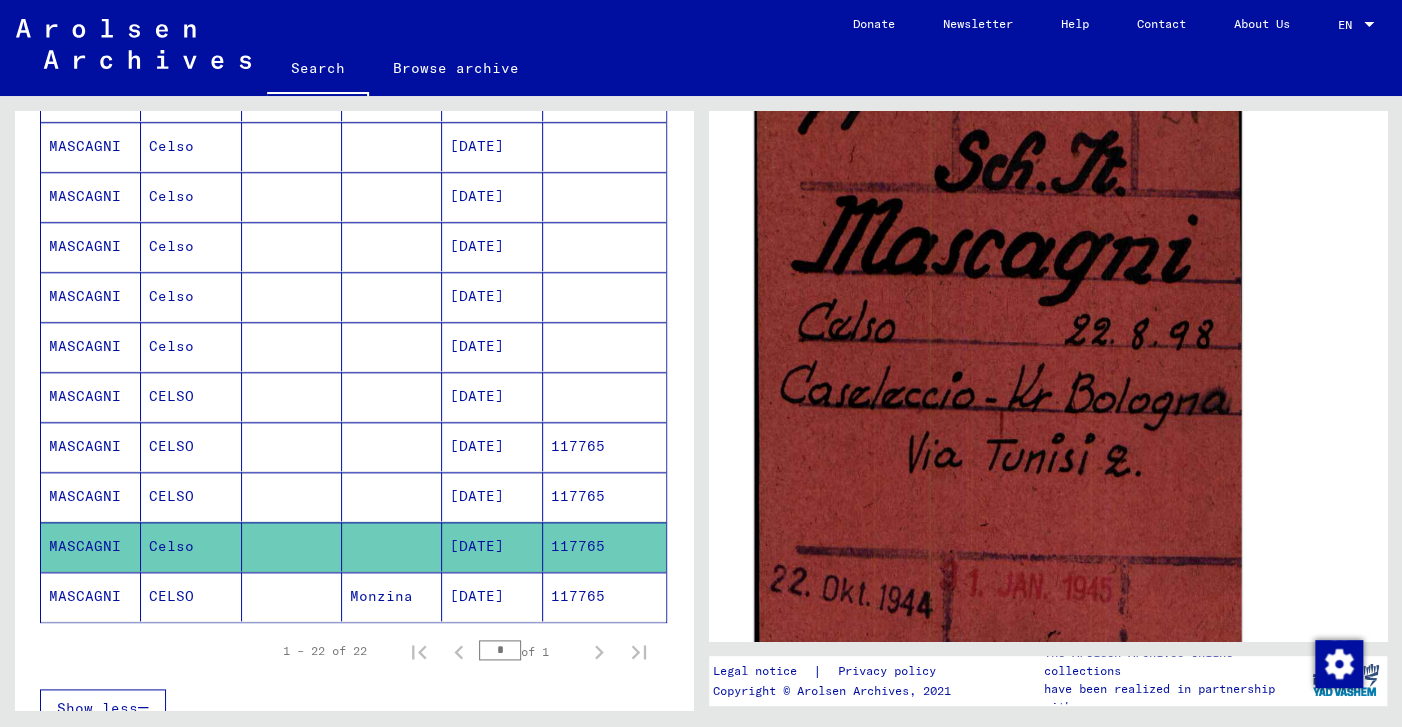scroll, scrollTop: 442, scrollLeft: 0, axis: vertical 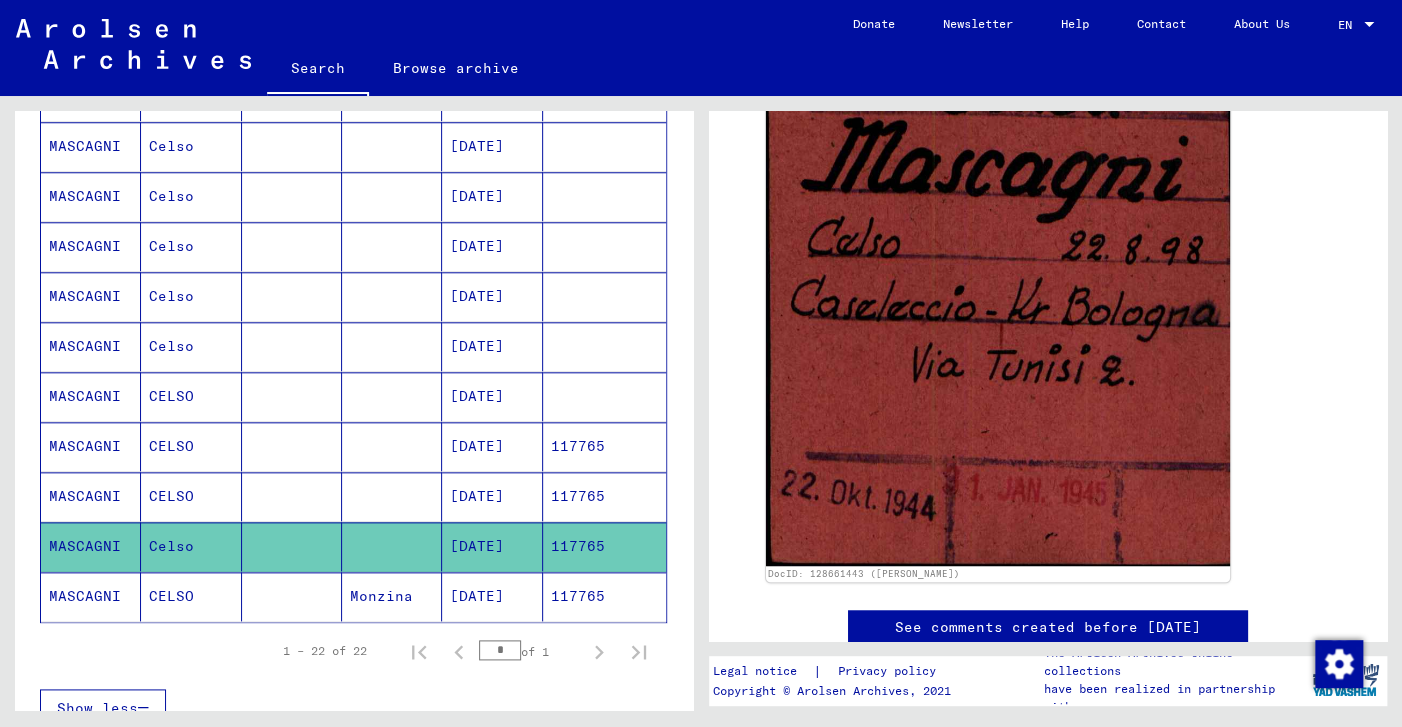 click on "MASCAGNI" at bounding box center (91, 546) 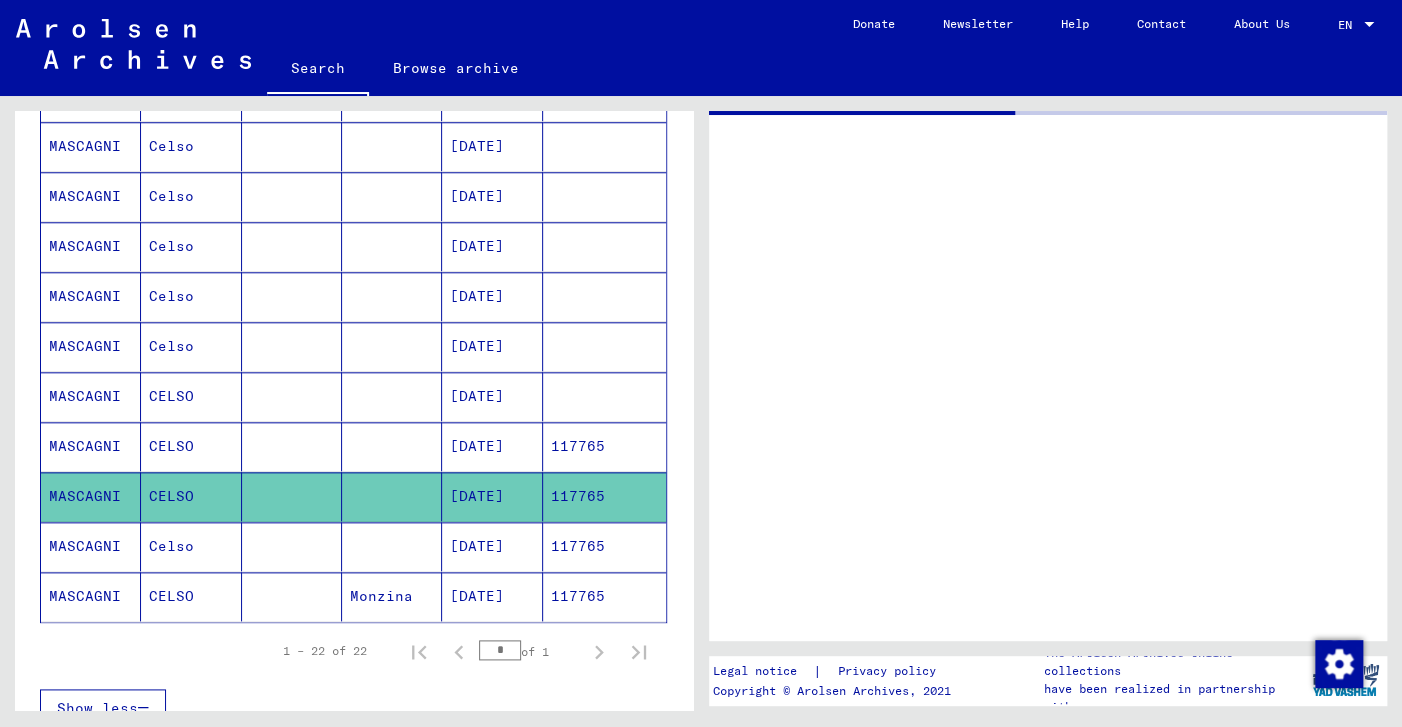 scroll, scrollTop: 0, scrollLeft: 0, axis: both 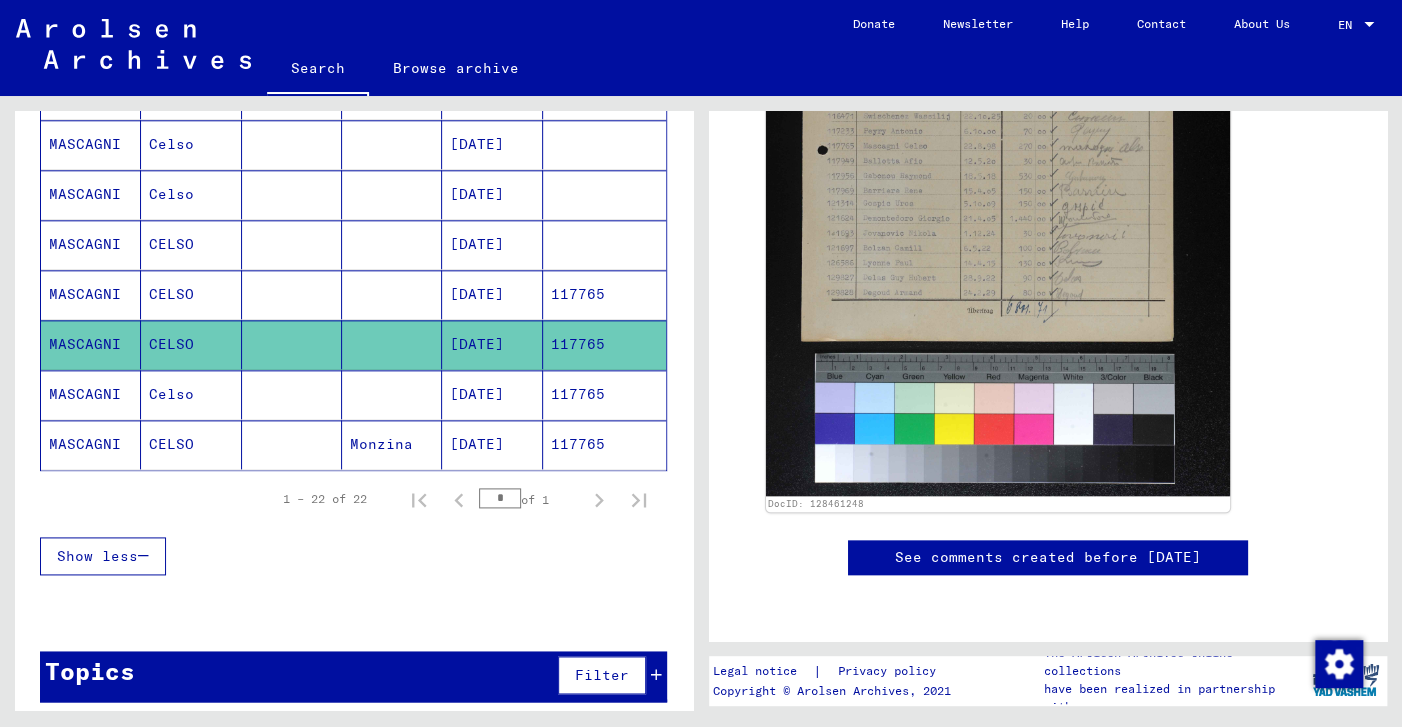 click on "Last Name   First Name   Maiden Name   Place of Birth   Date of Birth   Prisoner #   [PERSON_NAME]         [DATE]      MASCAGNI   [PERSON_NAME]         [DATE]   117765   [PERSON_NAME]         [DATE]   117765   [PERSON_NAME]         [DATE]      [PERSON_NAME]         [DATE]      [PERSON_NAME]         [DATE]      [PERSON_NAME] Clso Elso         [DATE]      [PERSON_NAME]               [PERSON_NAME]         [DATE]      [PERSON_NAME]         [DATE]      [PERSON_NAME]         [DATE]      [PERSON_NAME]         [DATE]      [PERSON_NAME]         [DATE]      [PERSON_NAME]         [DATE]      [PERSON_NAME]         [DATE]      [PERSON_NAME]         [DATE]      [PERSON_NAME]         [DATE]      [PERSON_NAME]         [DATE]      [PERSON_NAME]         [DATE]   117765   [PERSON_NAME]         [DATE]   117765   [PERSON_NAME]         [DATE]   117765   [PERSON_NAME]" at bounding box center (354, -43) 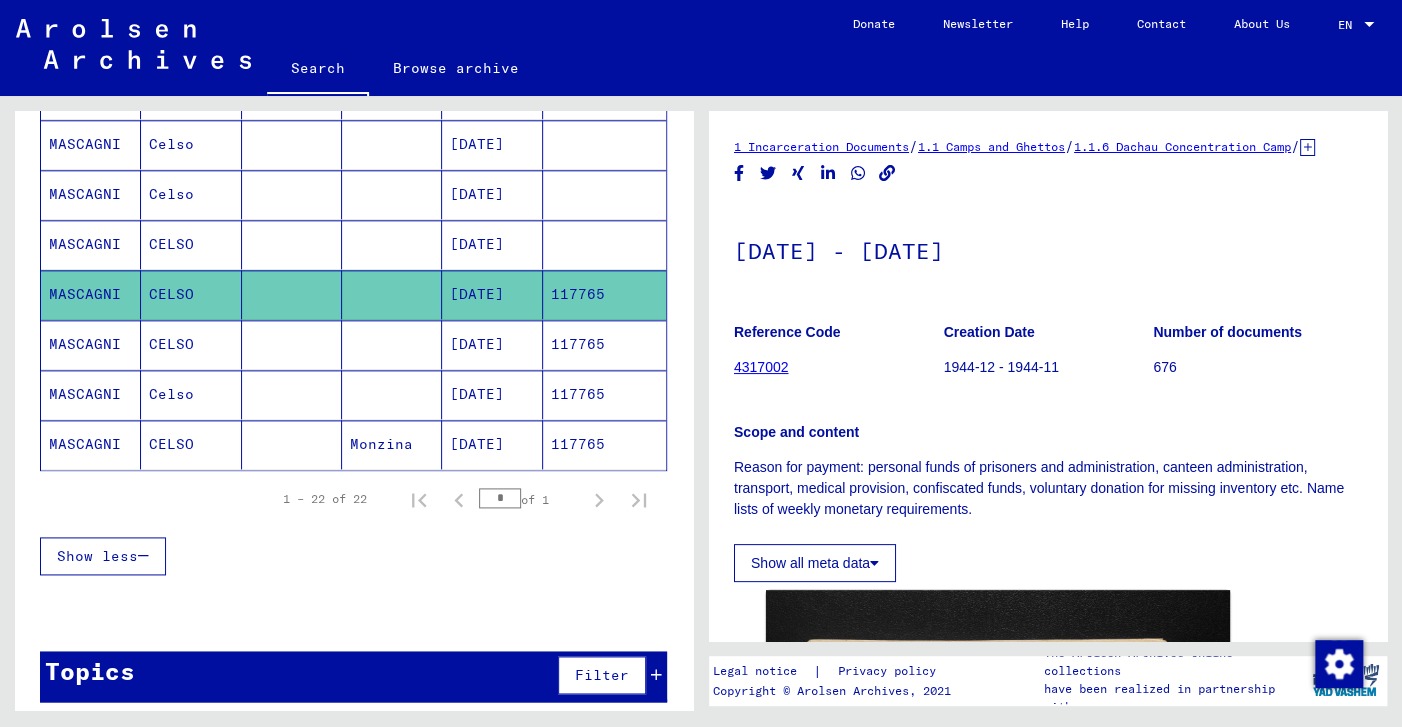 scroll, scrollTop: 442, scrollLeft: 0, axis: vertical 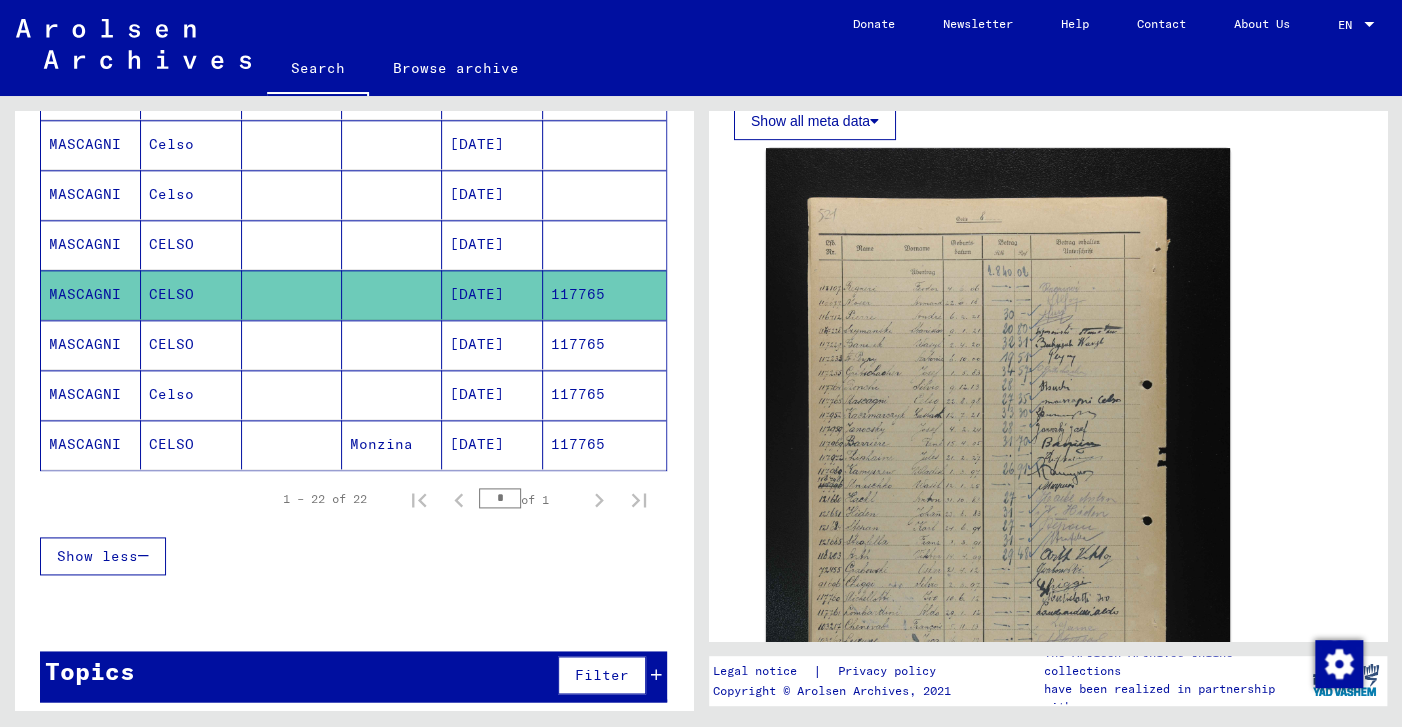 click on "MASCAGNI" at bounding box center [91, 294] 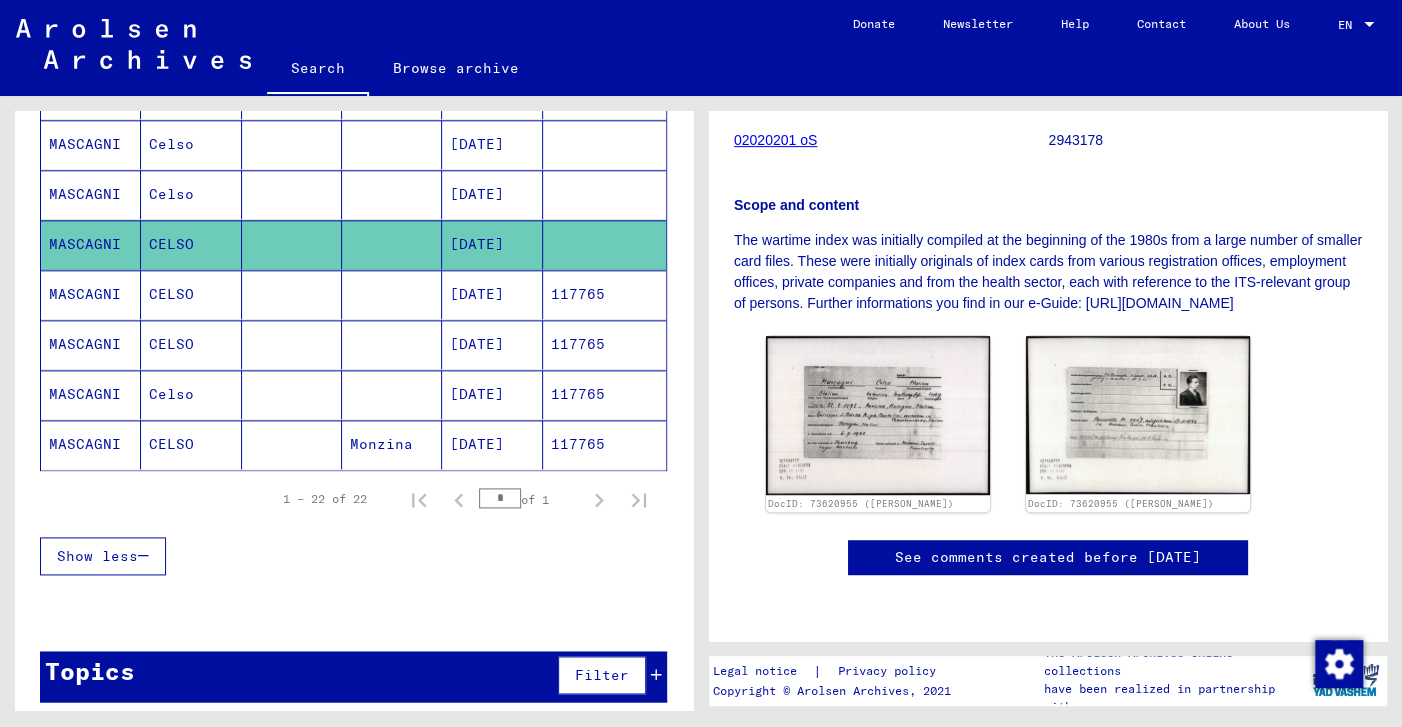 scroll, scrollTop: 403, scrollLeft: 0, axis: vertical 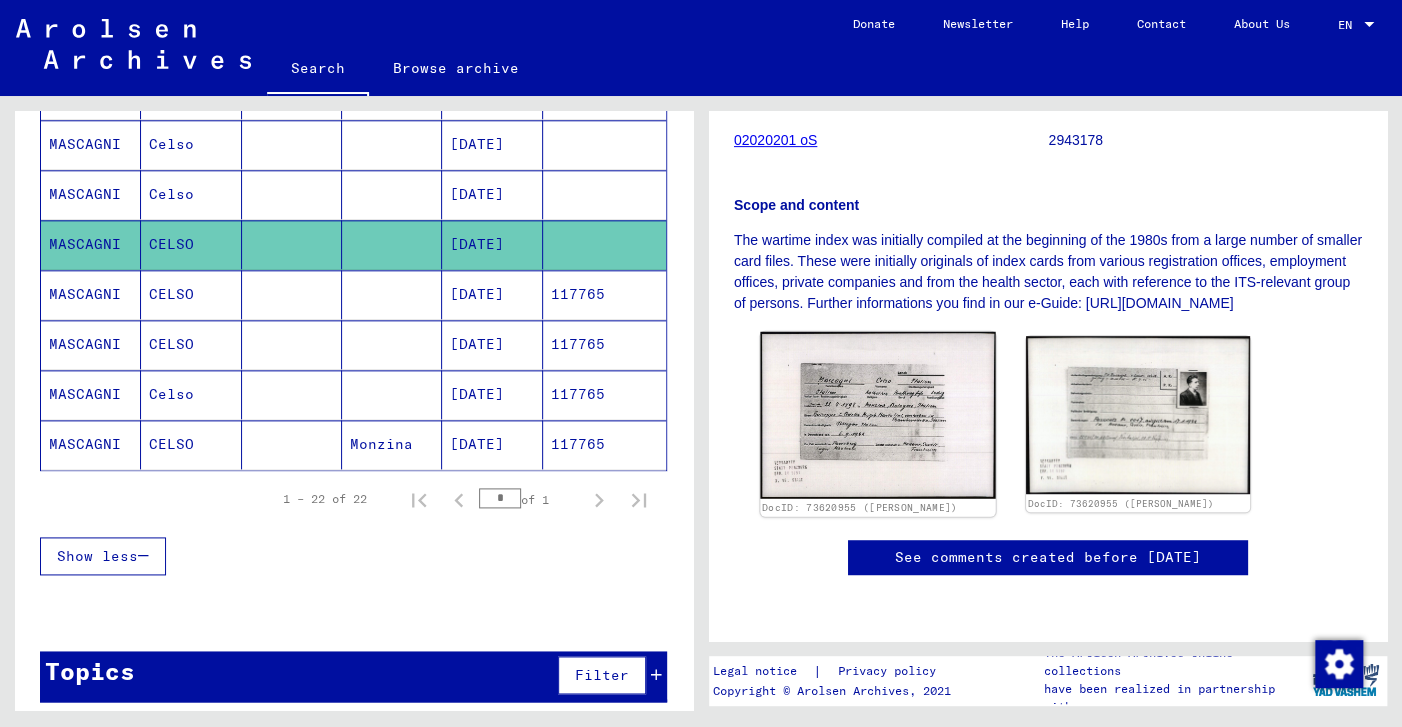 click 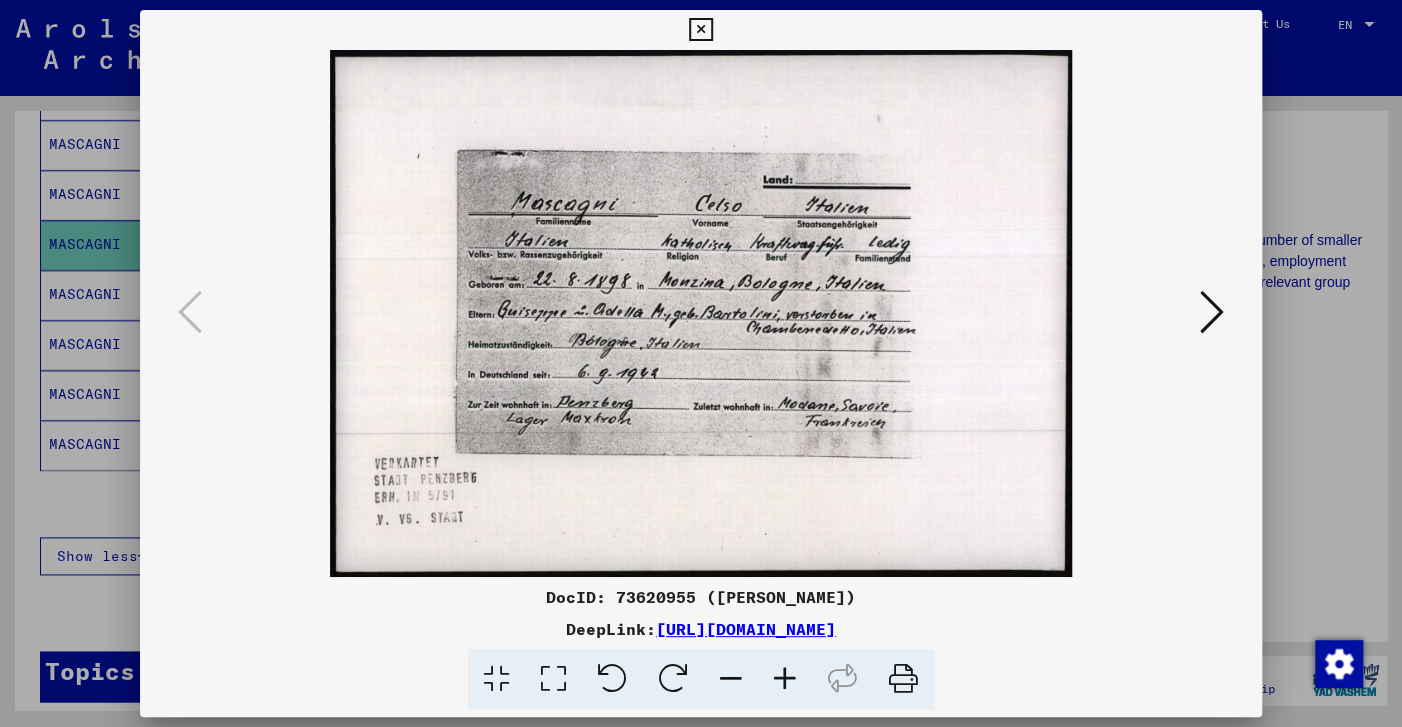 click at bounding box center [701, 313] 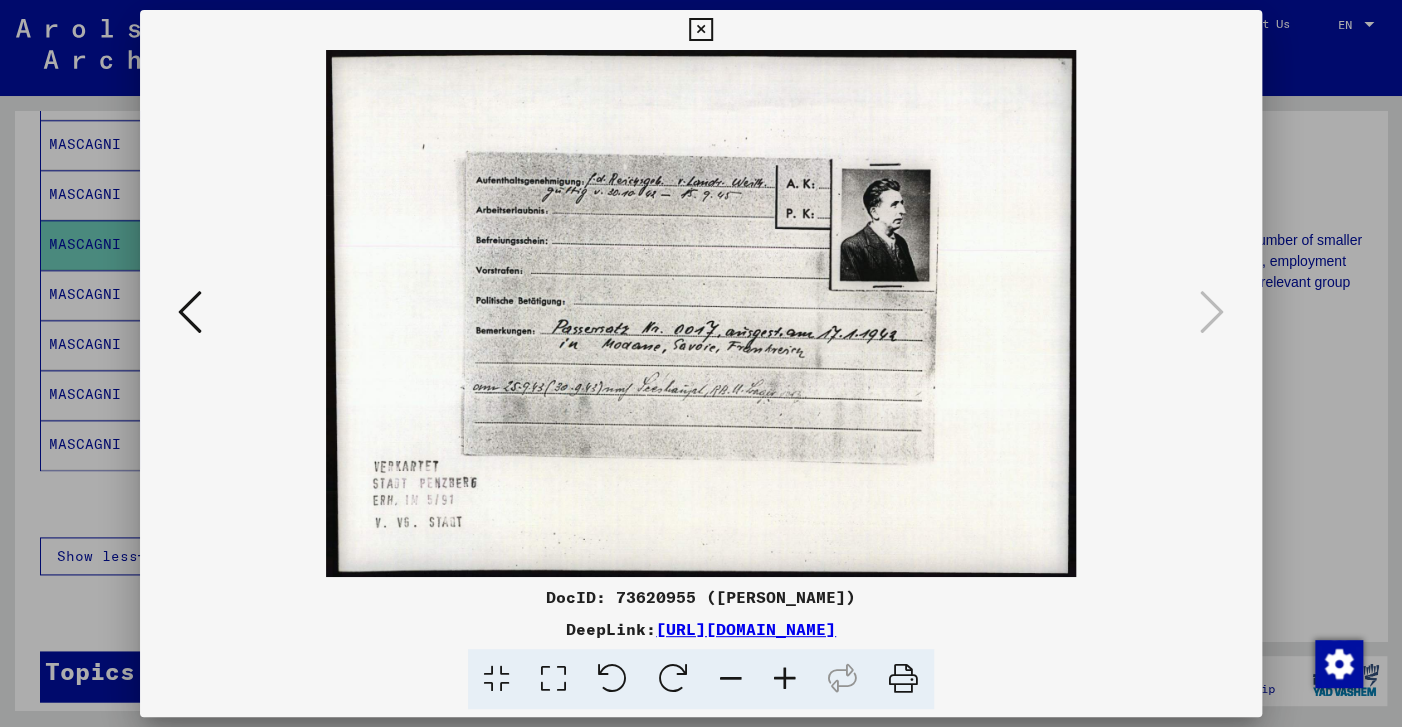 drag, startPoint x: 1235, startPoint y: 26, endPoint x: 991, endPoint y: 128, distance: 264.46173 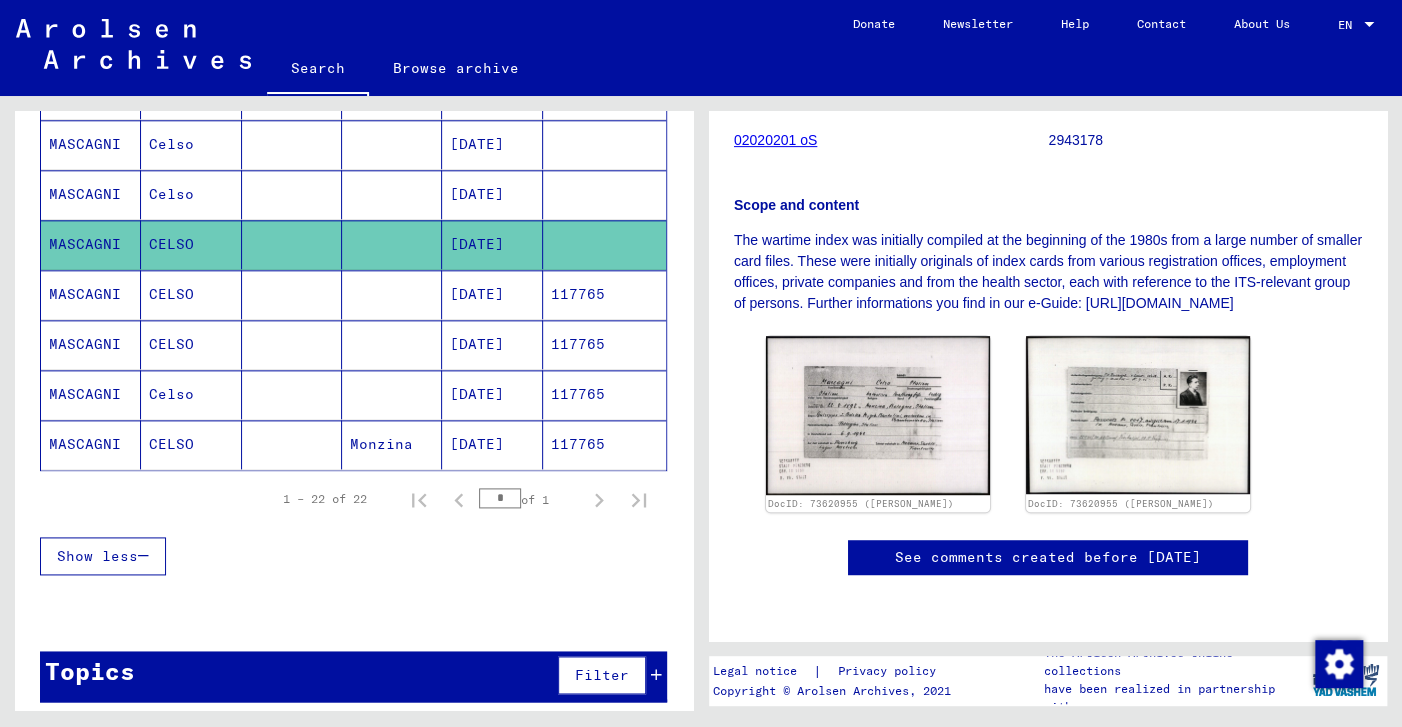 click on "MASCAGNI" at bounding box center [91, 244] 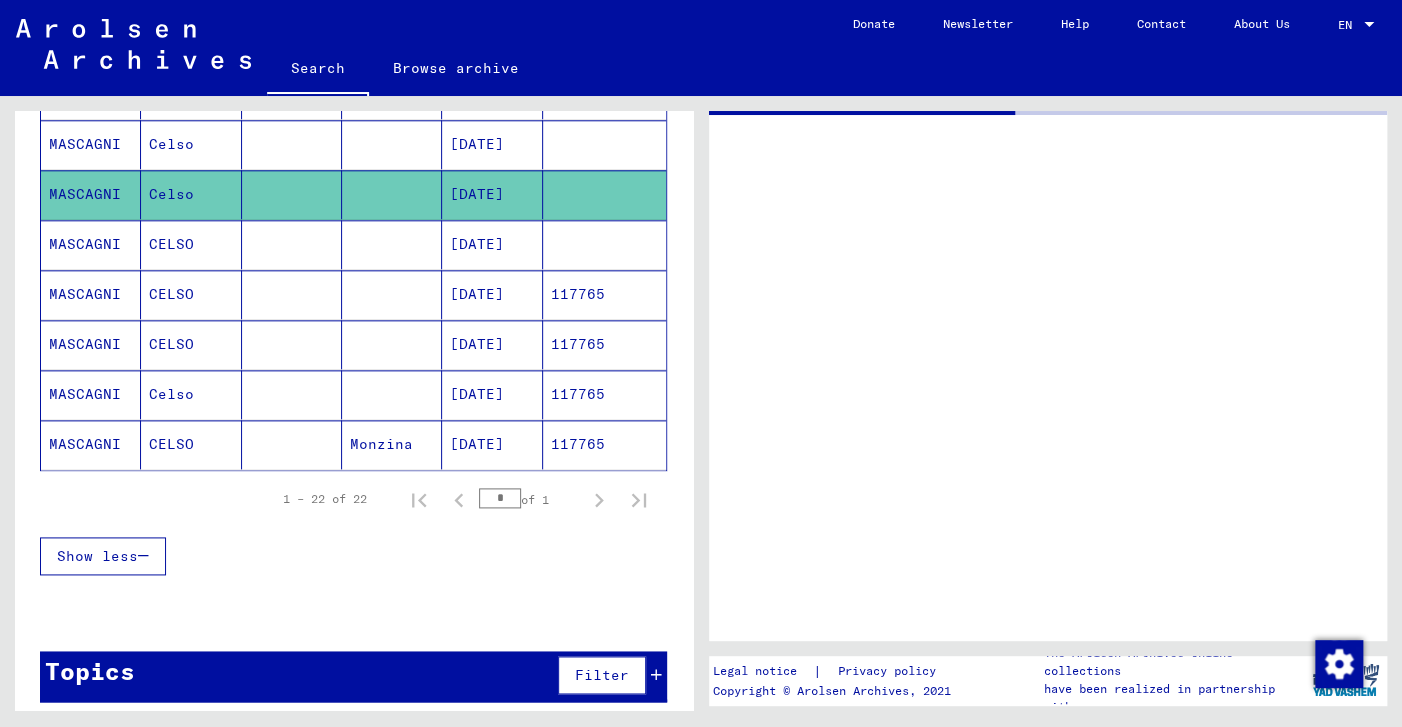 scroll, scrollTop: 0, scrollLeft: 0, axis: both 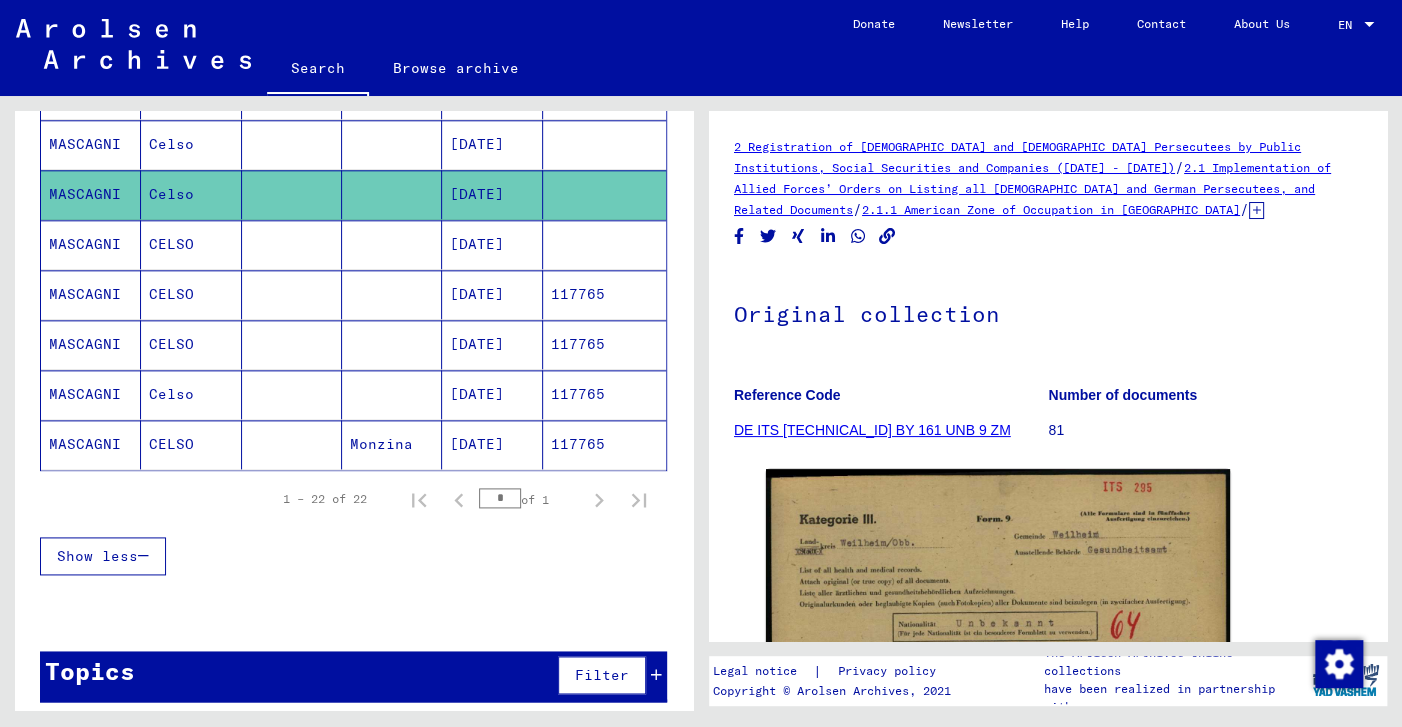 click on "MASCAGNI" 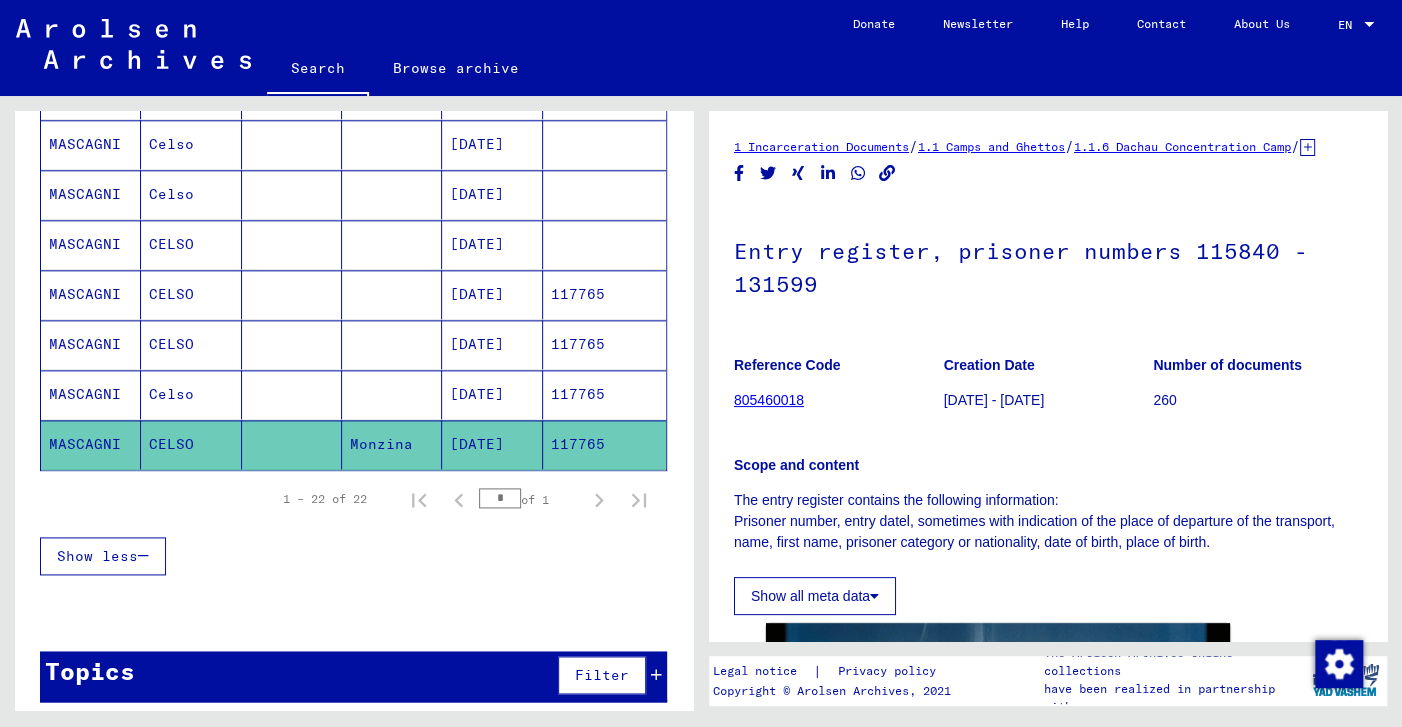 scroll, scrollTop: 442, scrollLeft: 0, axis: vertical 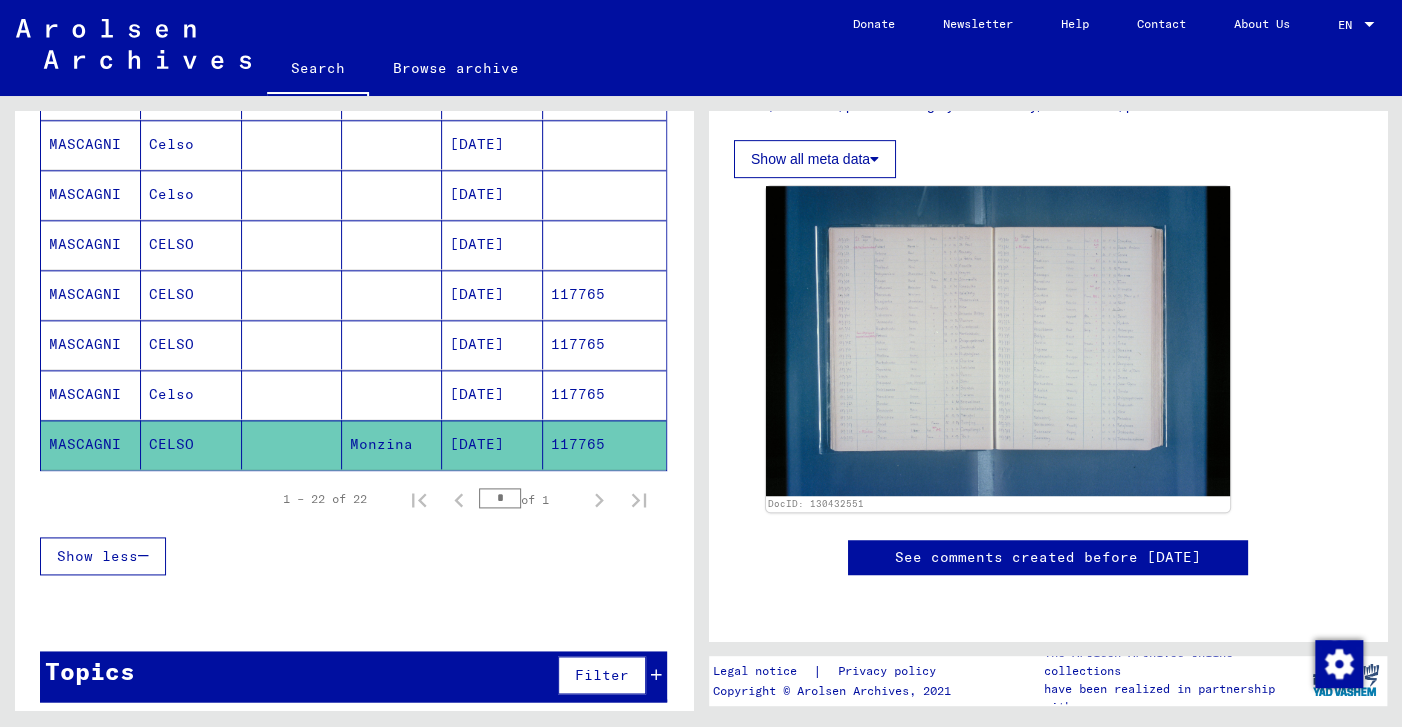 click on "MASCAGNI" at bounding box center [91, 444] 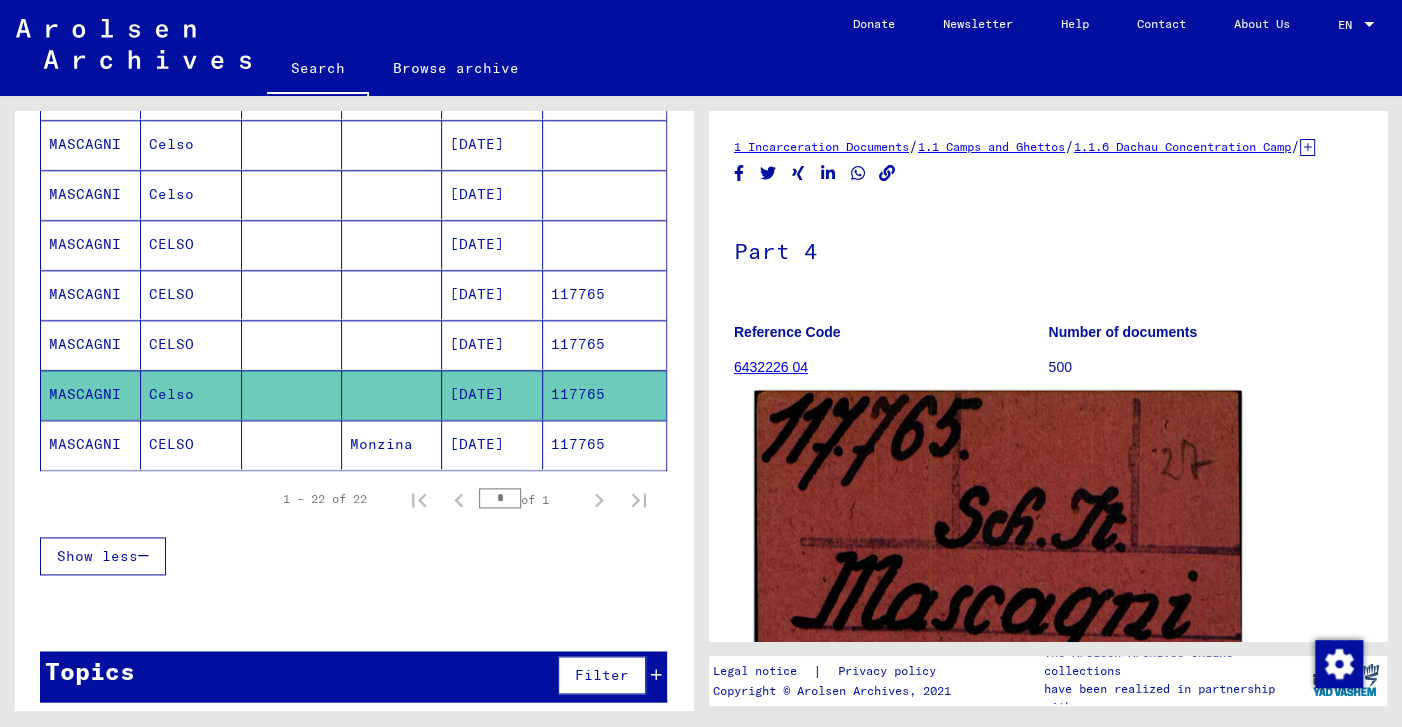 scroll, scrollTop: 442, scrollLeft: 0, axis: vertical 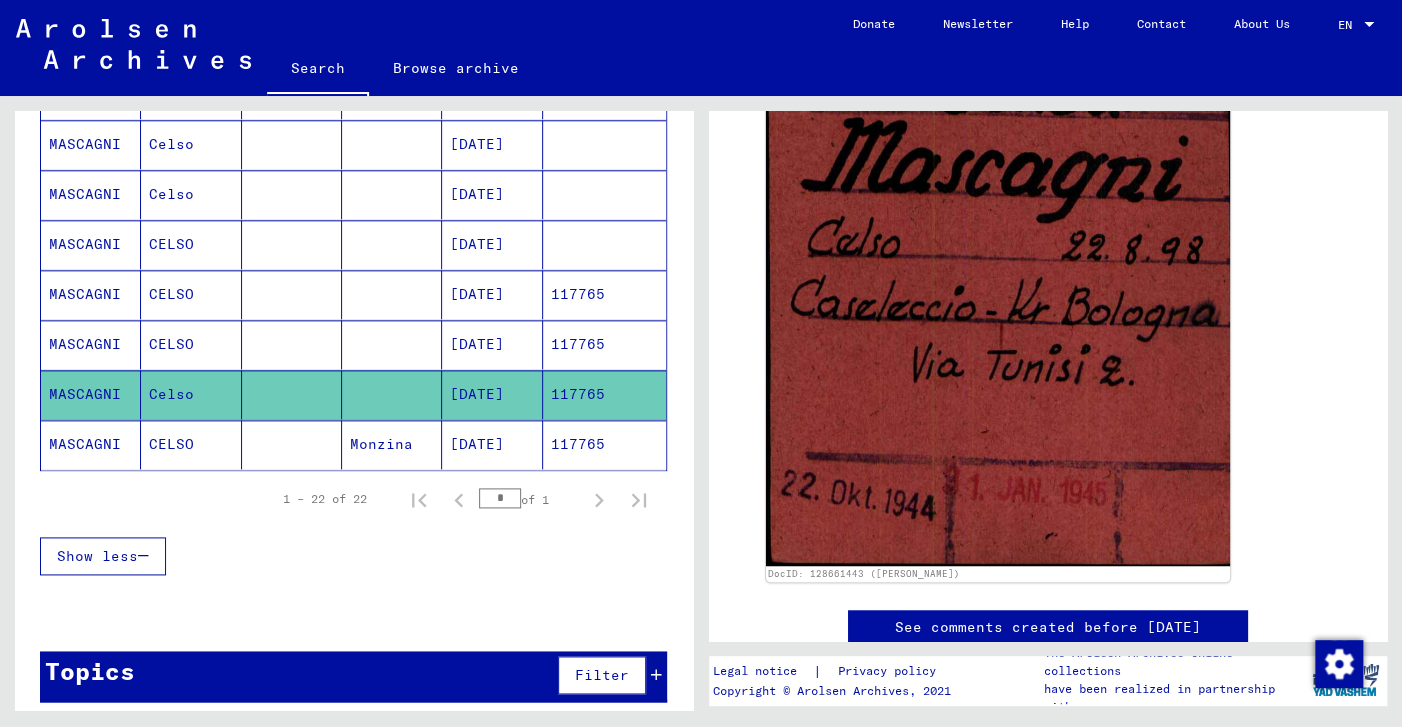 click on "MASCAGNI" at bounding box center [91, 394] 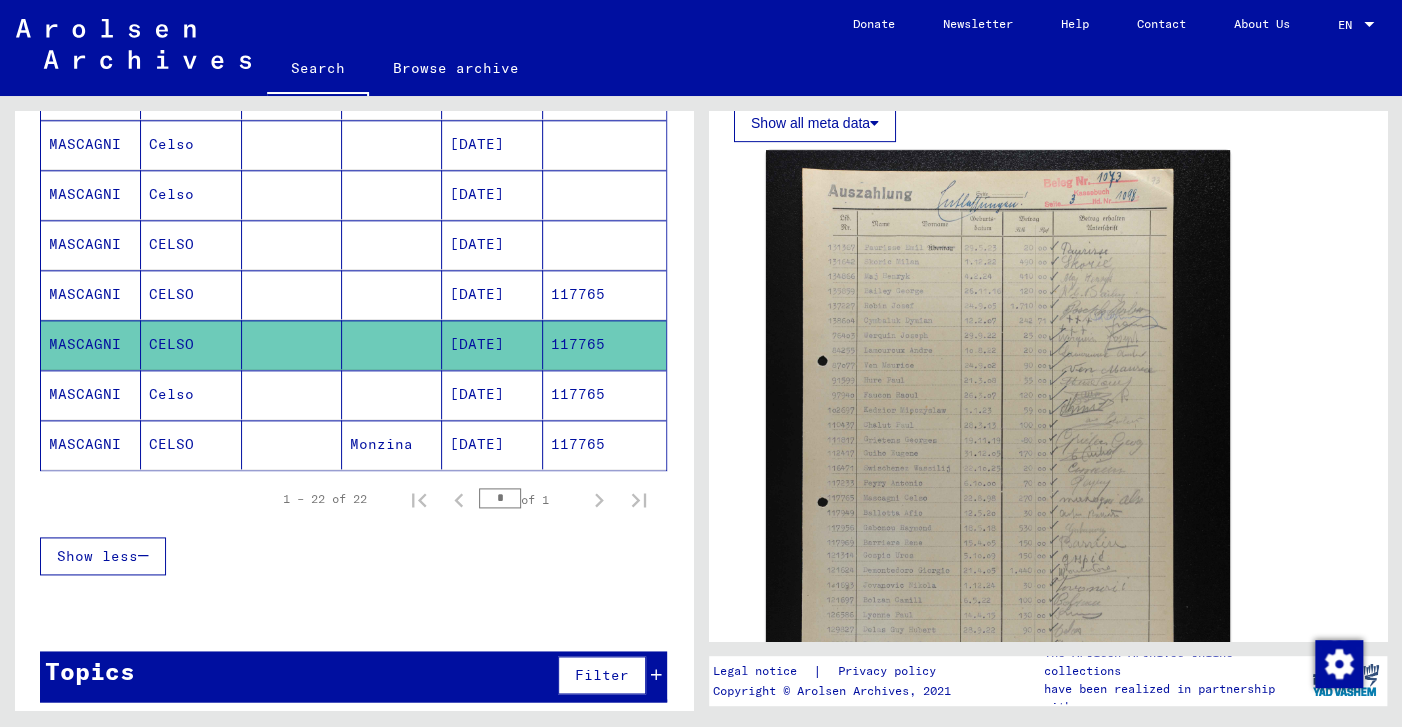 scroll, scrollTop: 442, scrollLeft: 0, axis: vertical 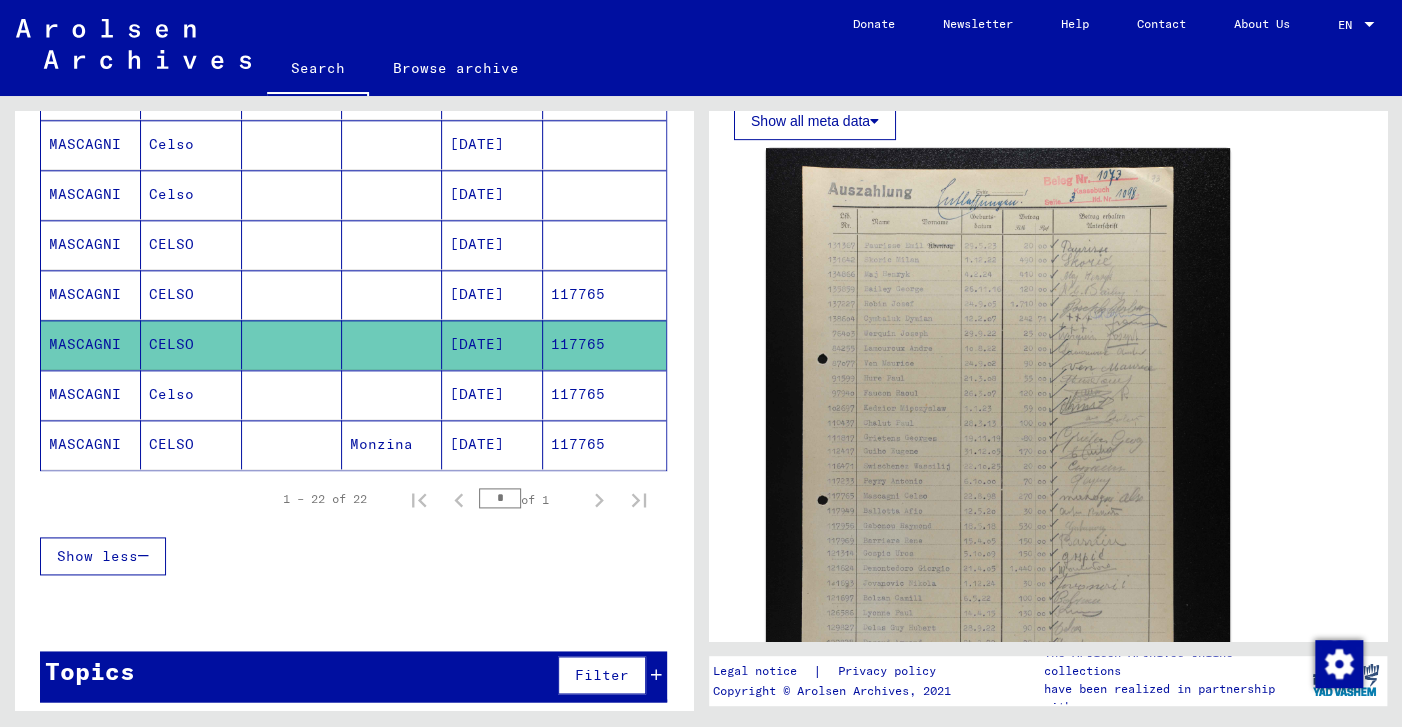click on "MASCAGNI" at bounding box center (91, 344) 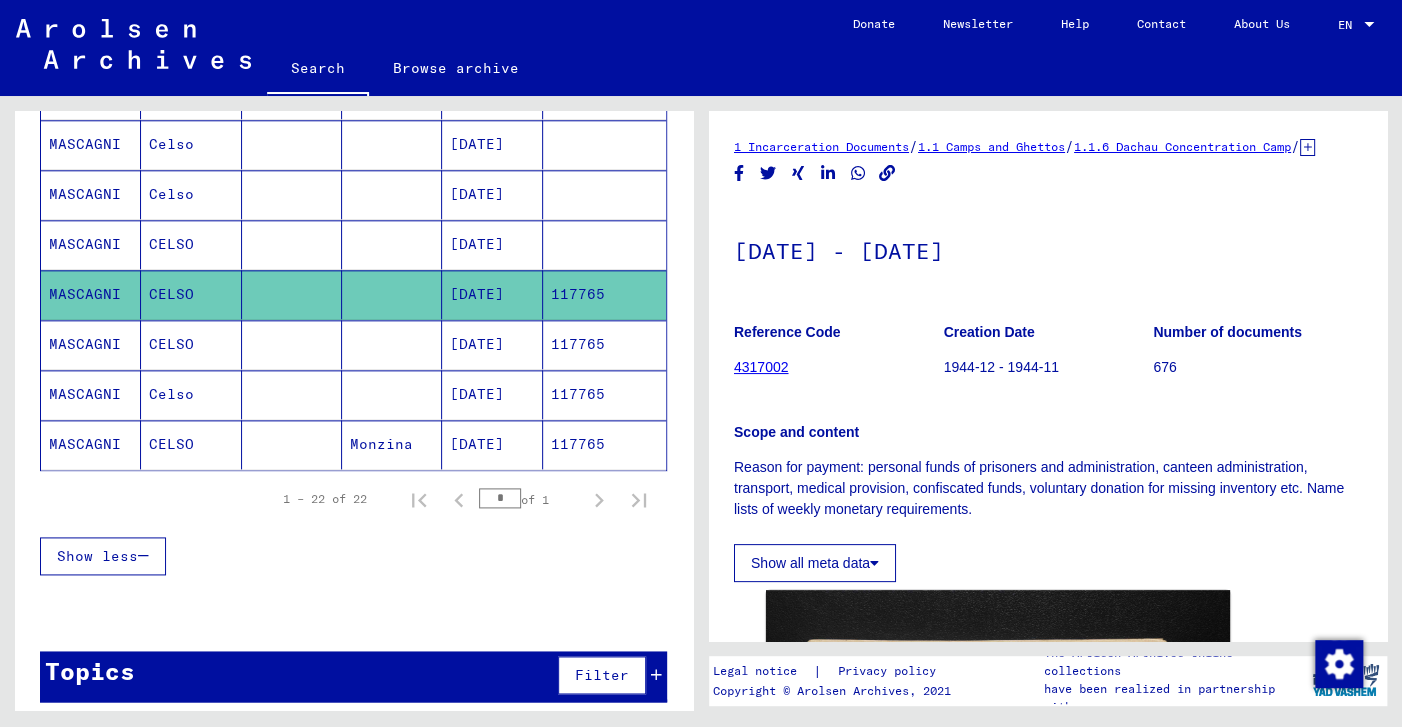 scroll, scrollTop: 442, scrollLeft: 0, axis: vertical 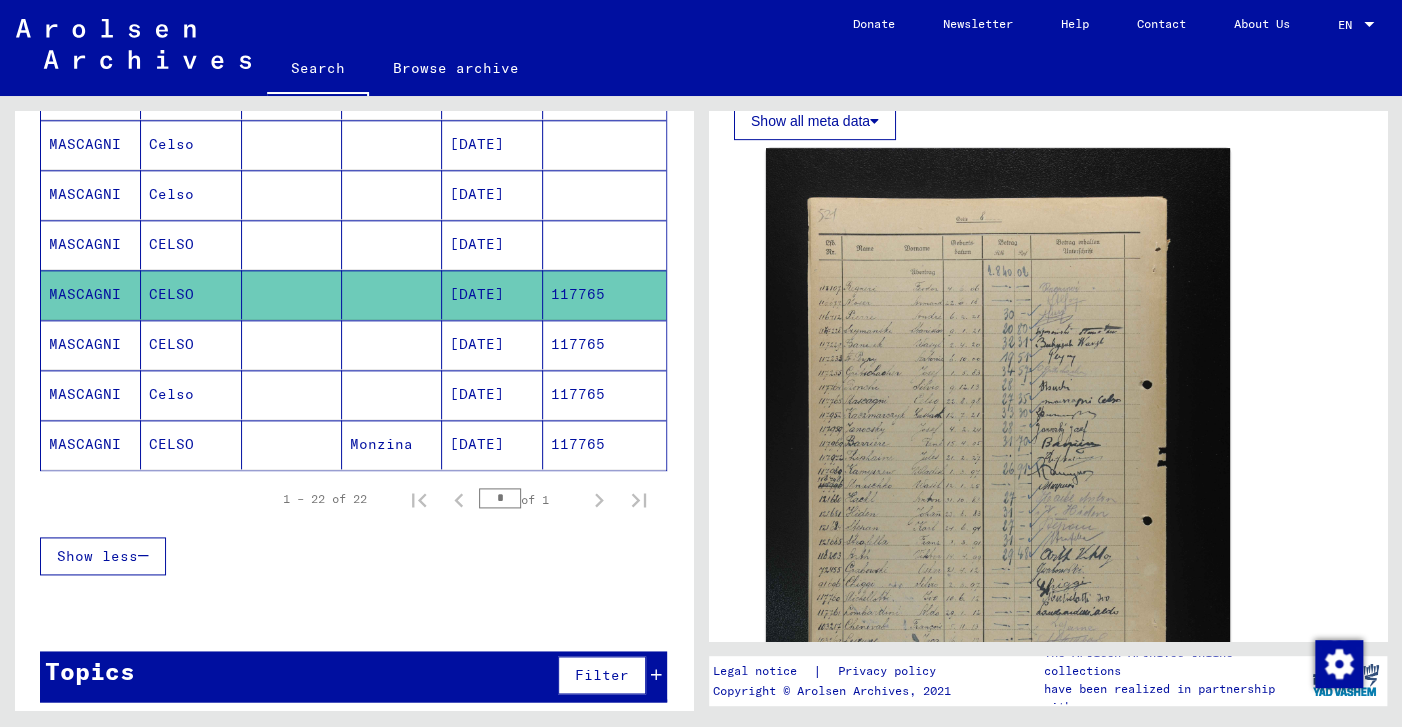 click on "MASCAGNI" at bounding box center [91, 294] 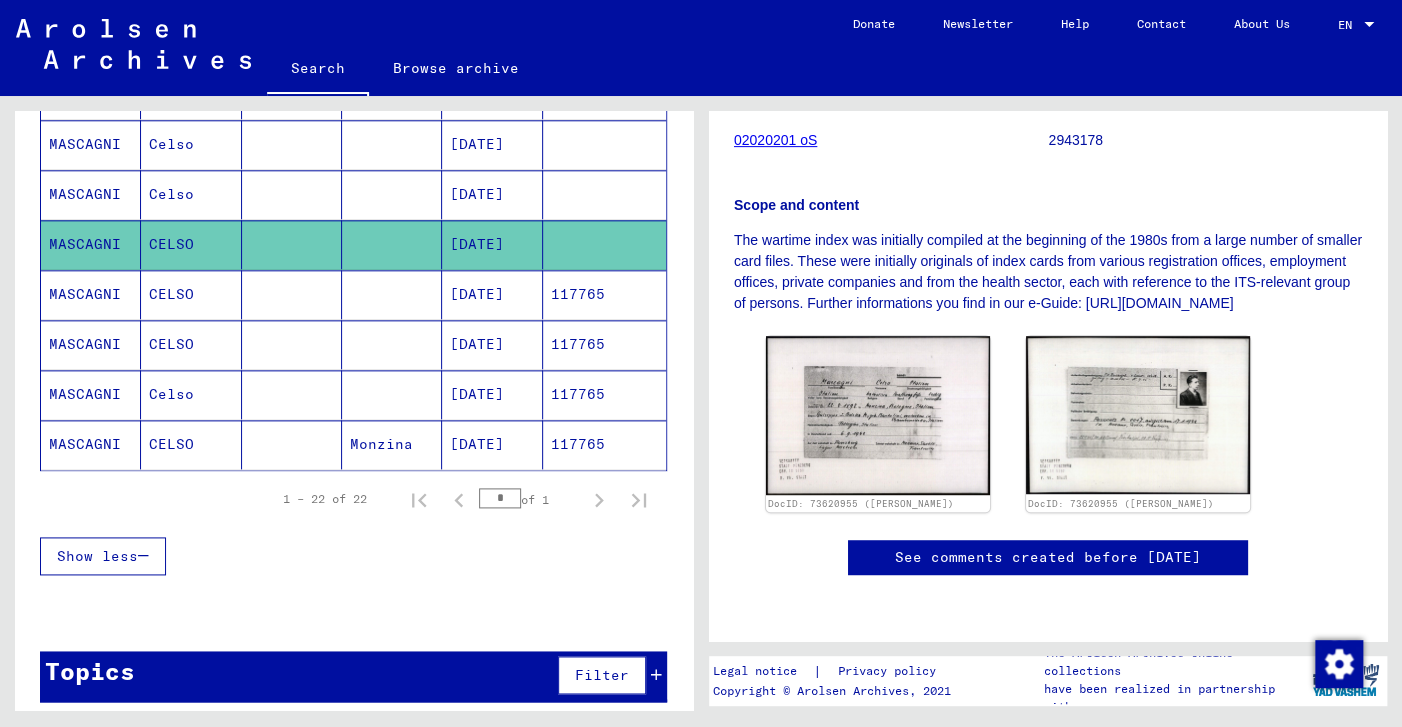 scroll, scrollTop: 406, scrollLeft: 0, axis: vertical 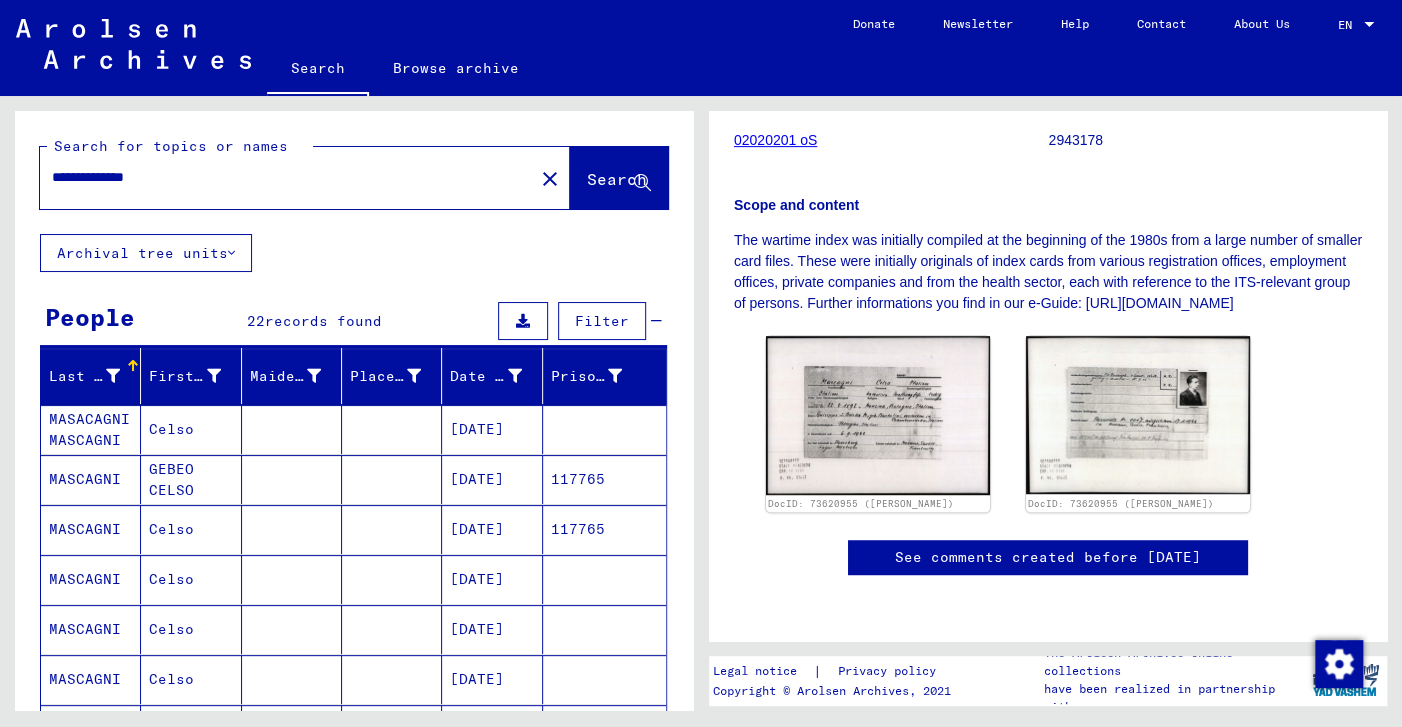 click on "MASCAGNI" at bounding box center [91, 529] 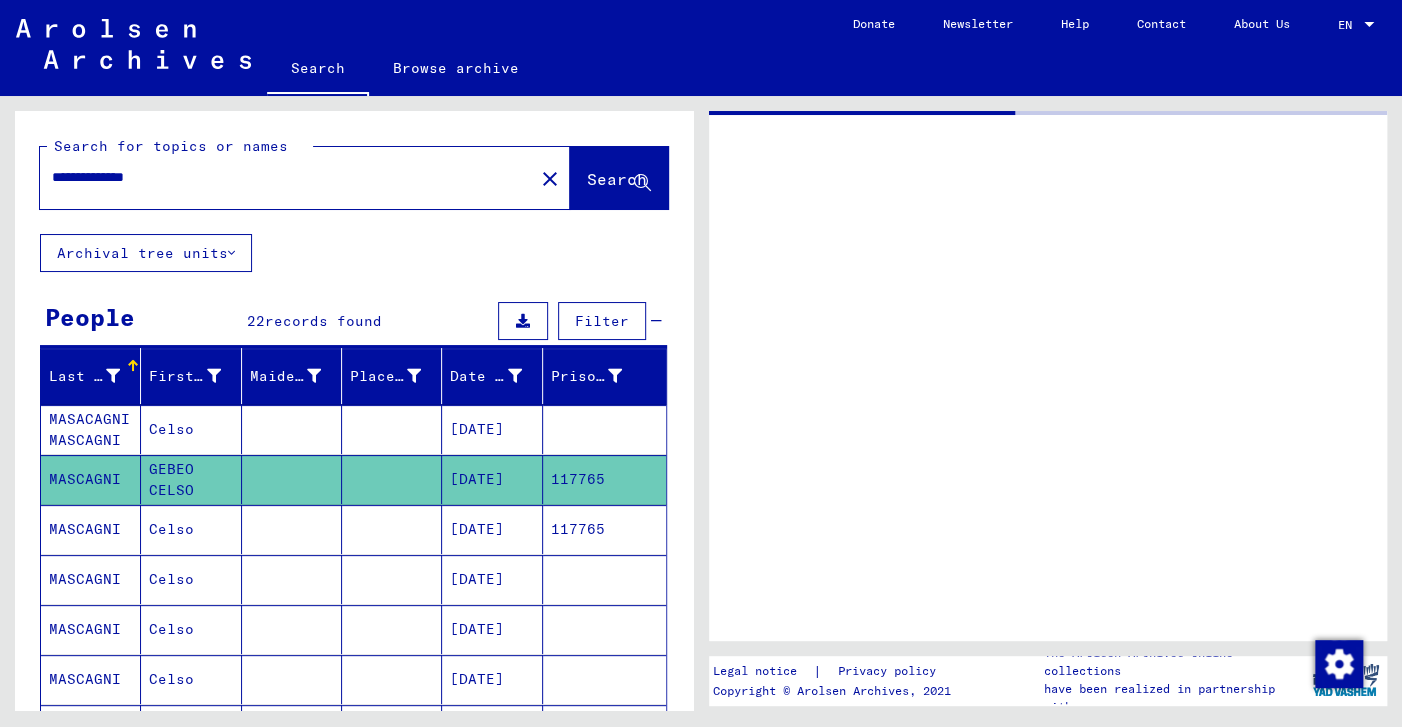 scroll, scrollTop: 0, scrollLeft: 0, axis: both 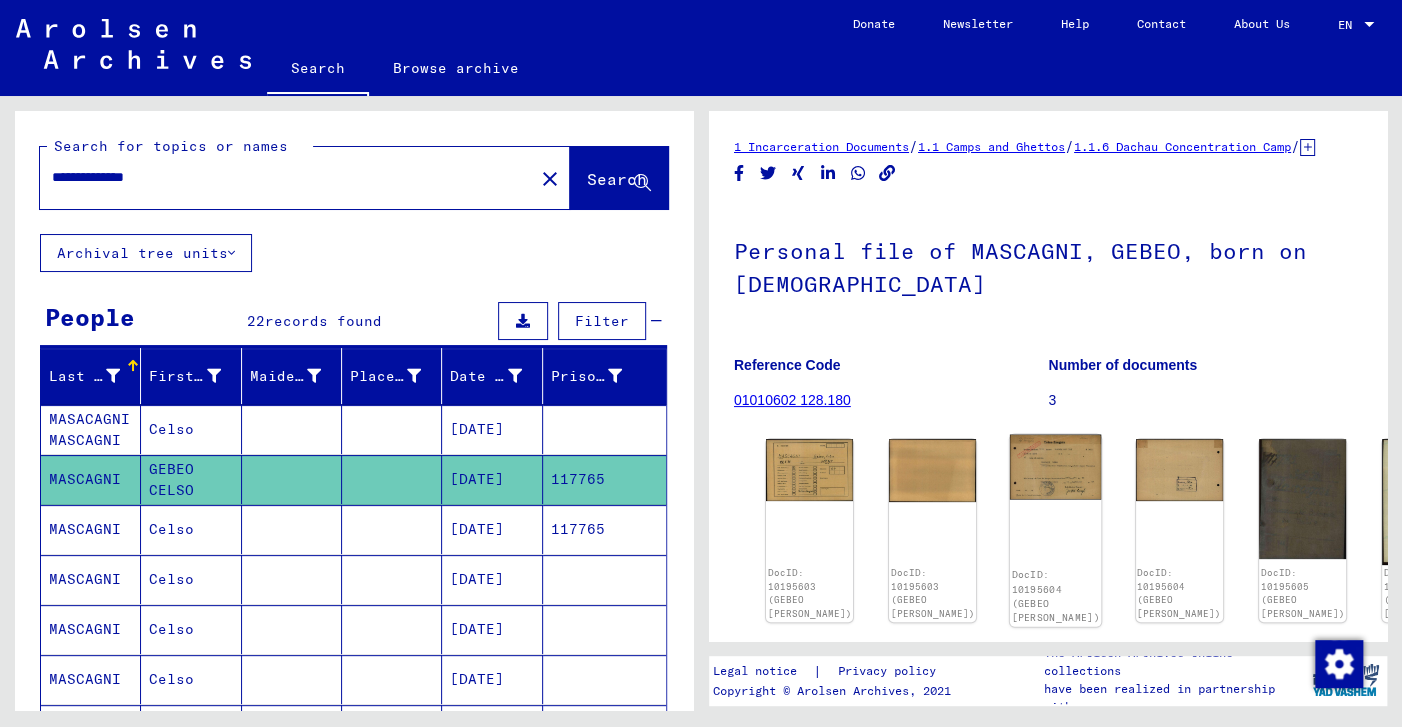 click 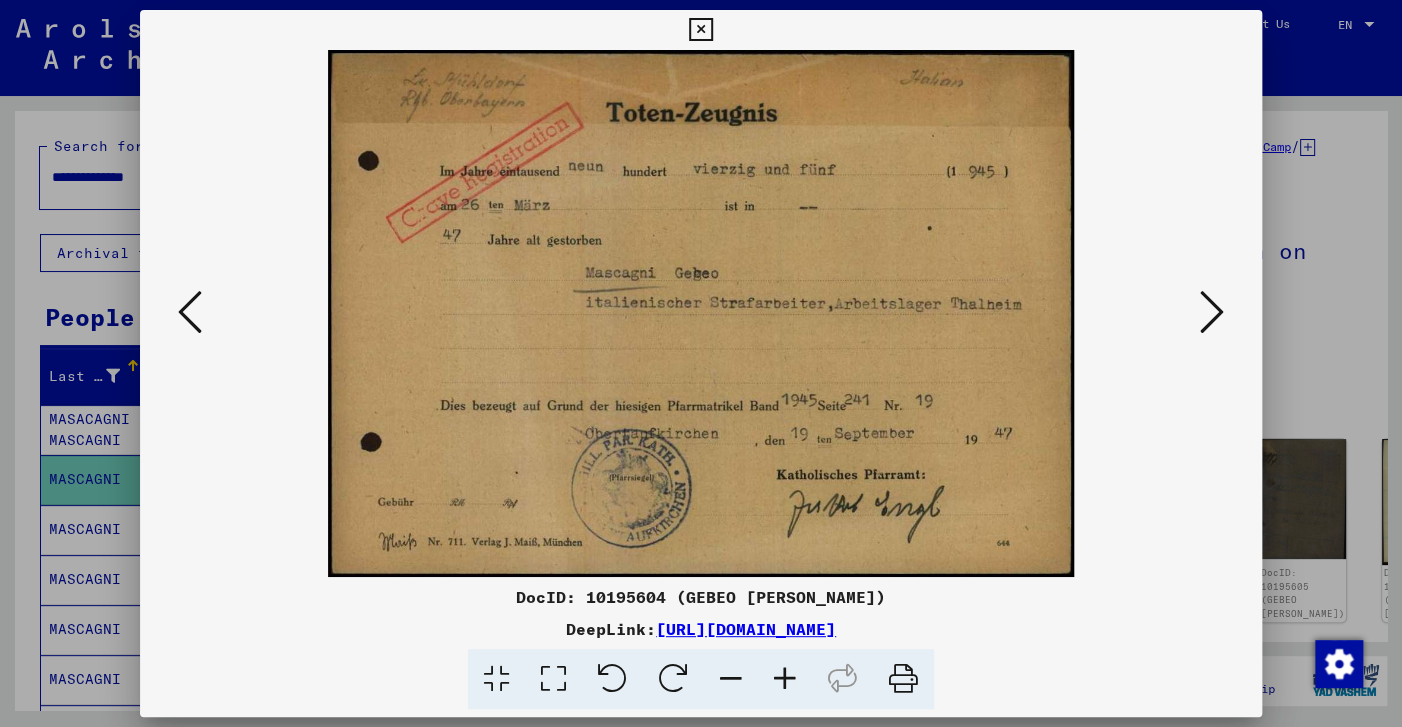 click at bounding box center [701, 313] 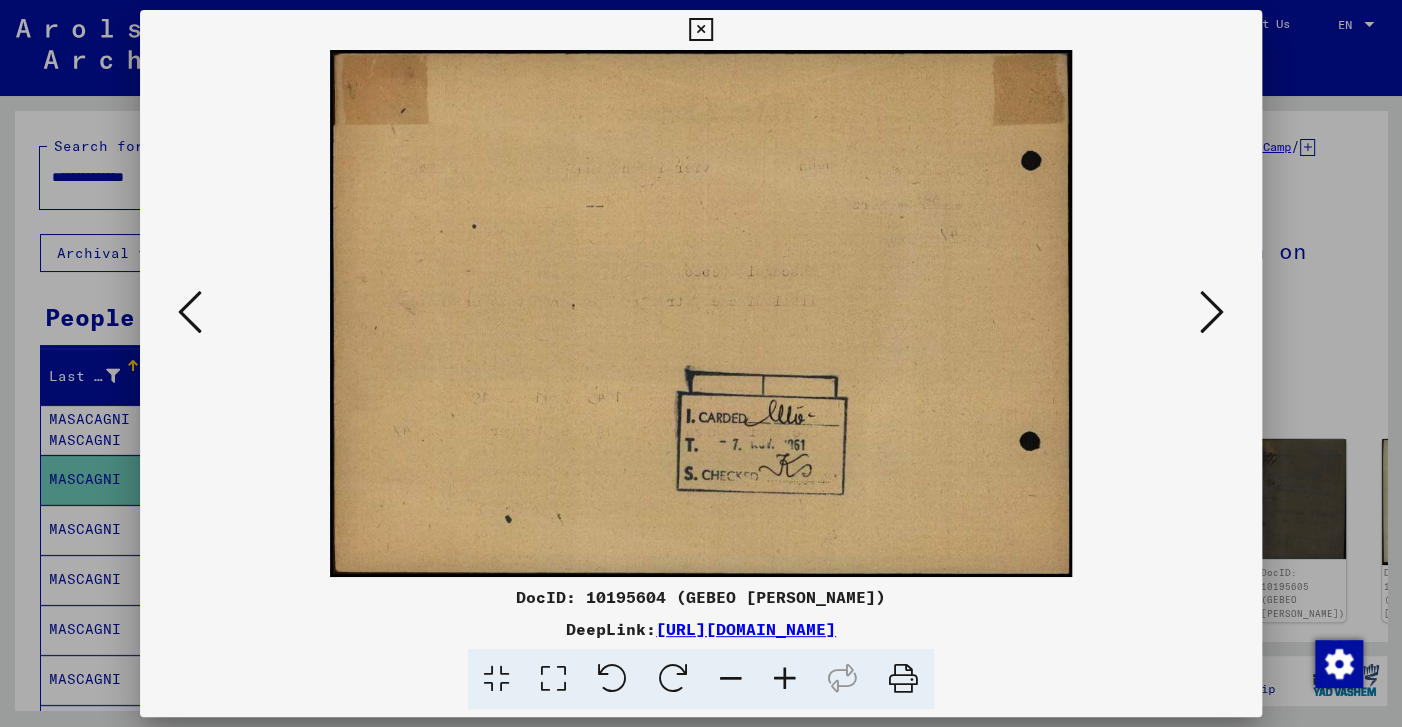 click at bounding box center [1212, 312] 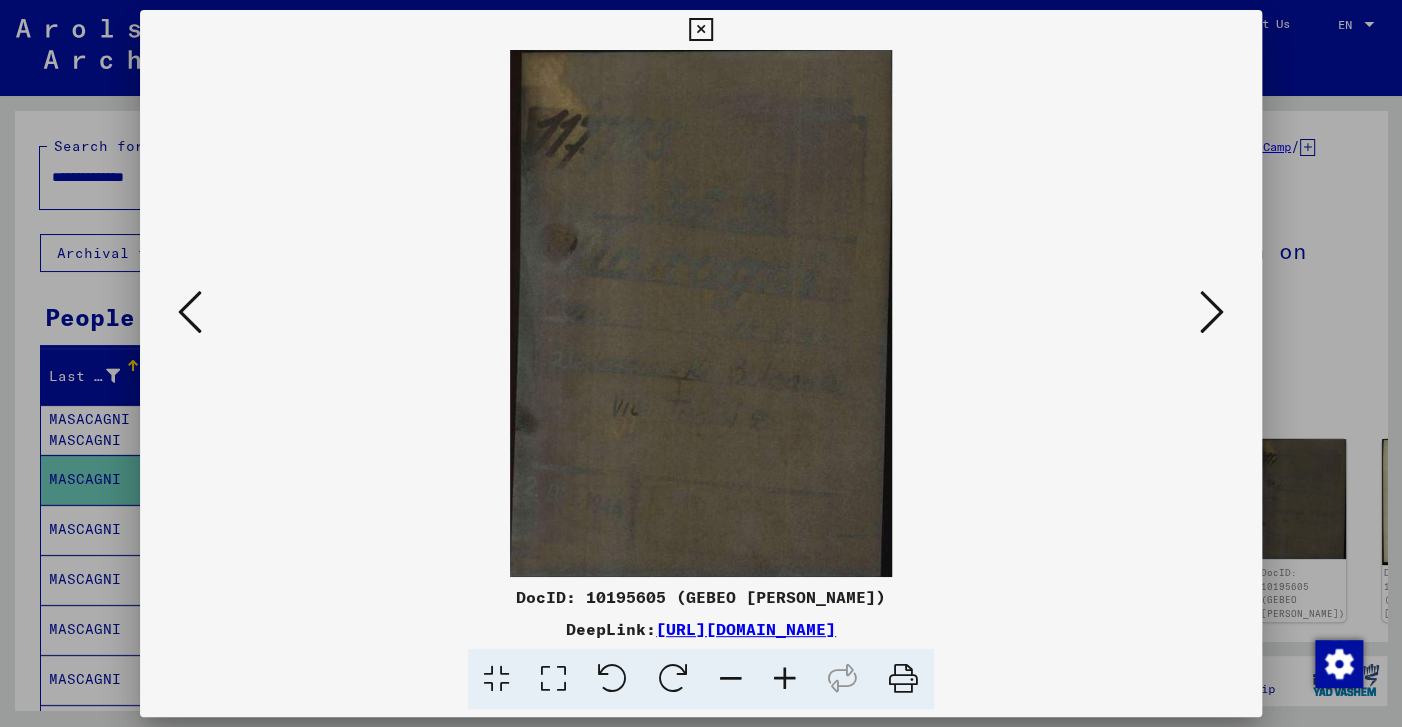 drag, startPoint x: 1249, startPoint y: 26, endPoint x: 726, endPoint y: 166, distance: 541.4139 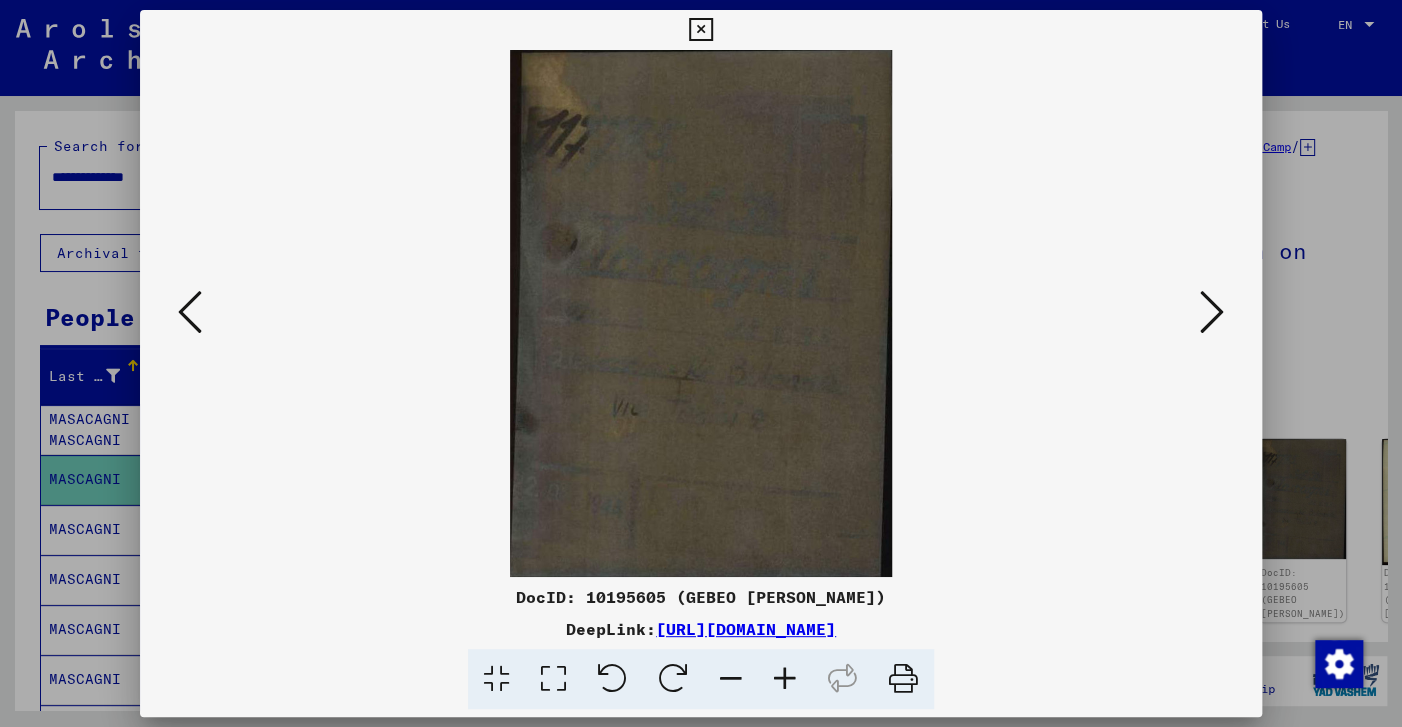 drag, startPoint x: 1238, startPoint y: 23, endPoint x: 1200, endPoint y: 41, distance: 42.047592 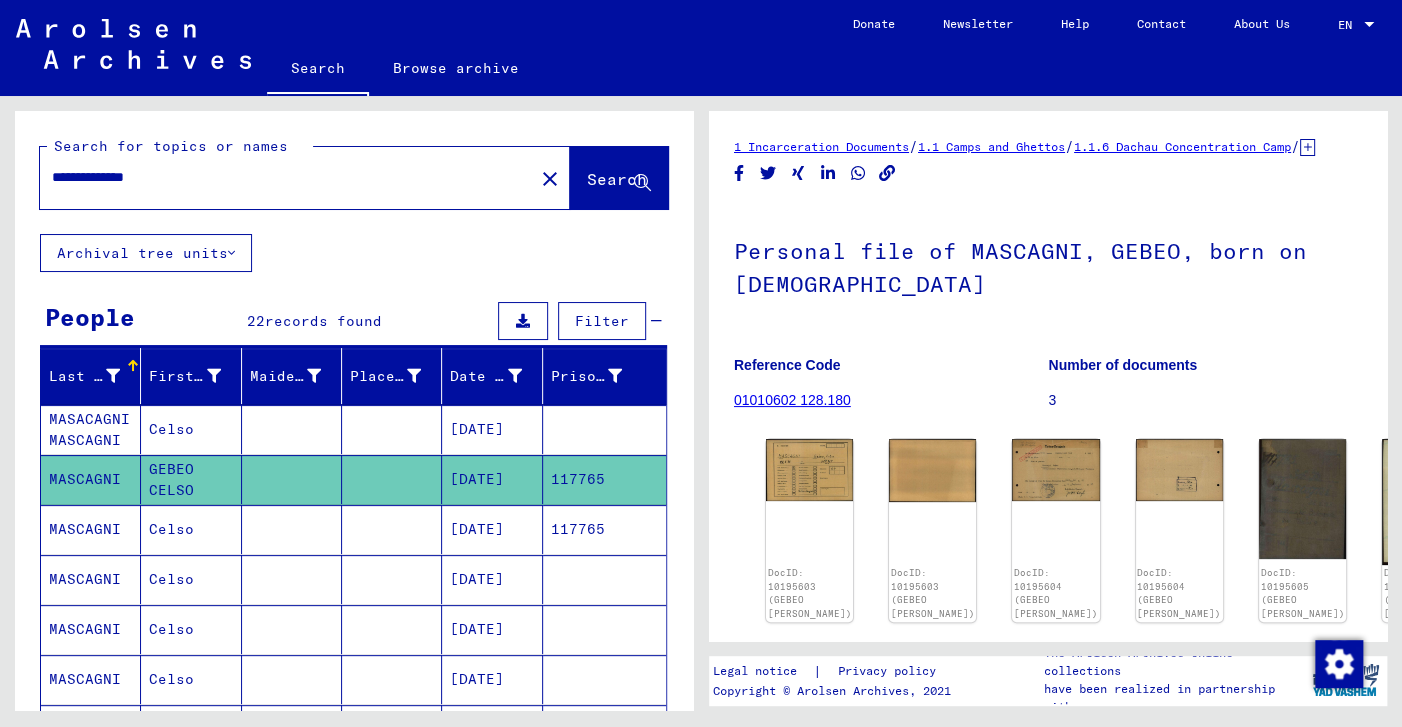 click on "MASCAGNI" at bounding box center [91, 579] 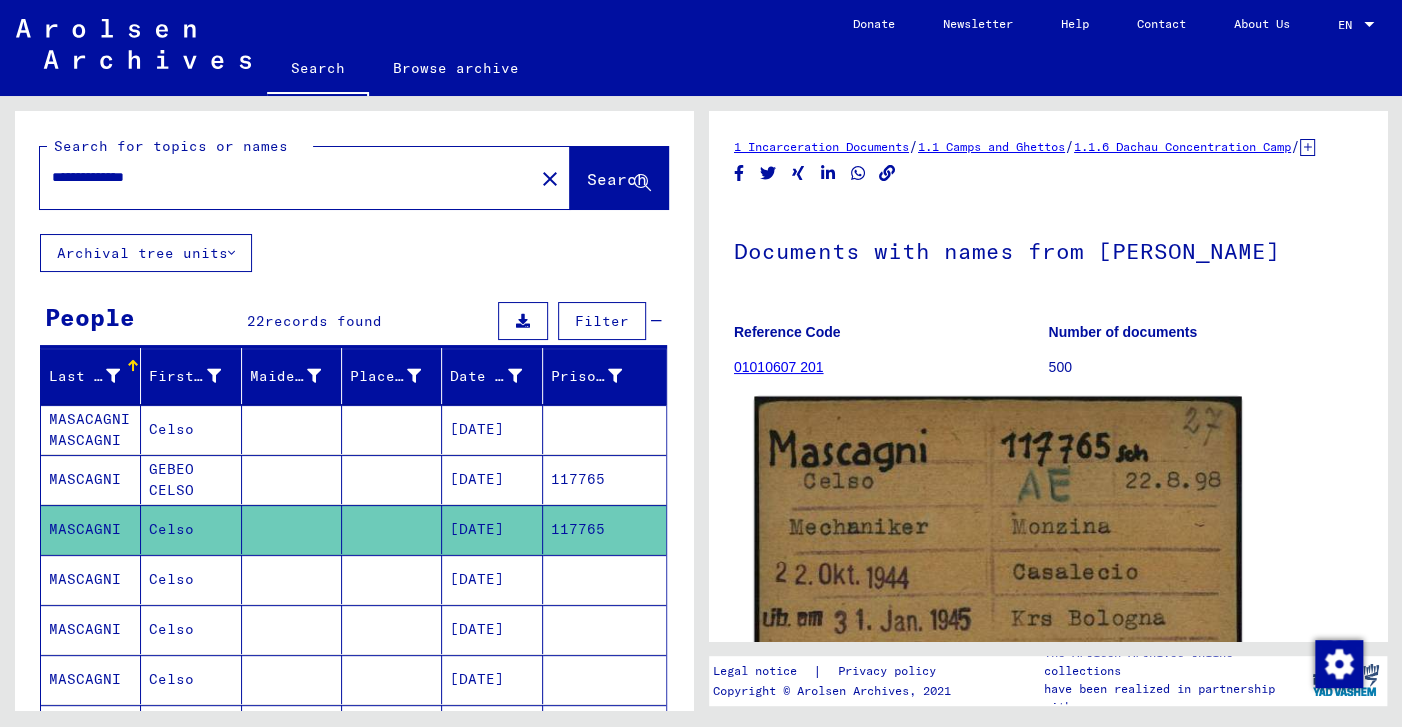 scroll, scrollTop: 318, scrollLeft: 0, axis: vertical 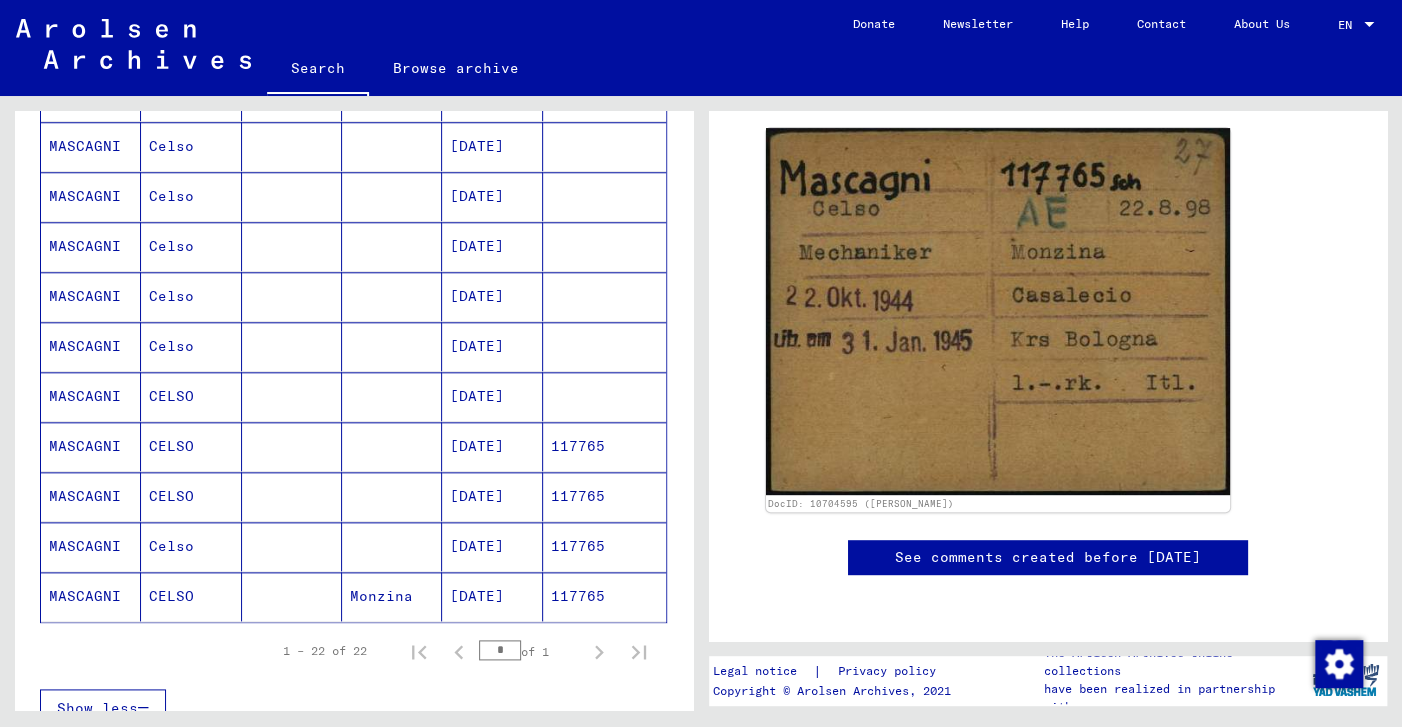 click on "MASCAGNI" 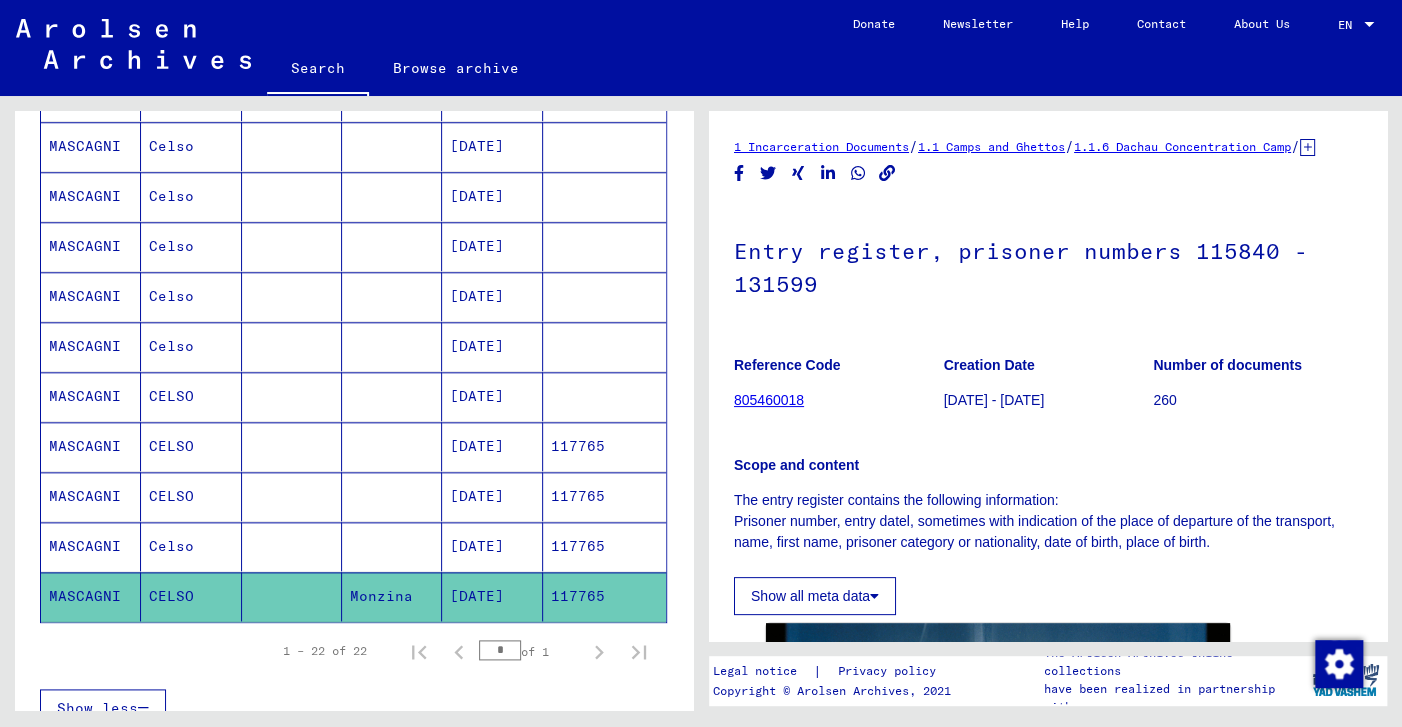 scroll, scrollTop: 442, scrollLeft: 0, axis: vertical 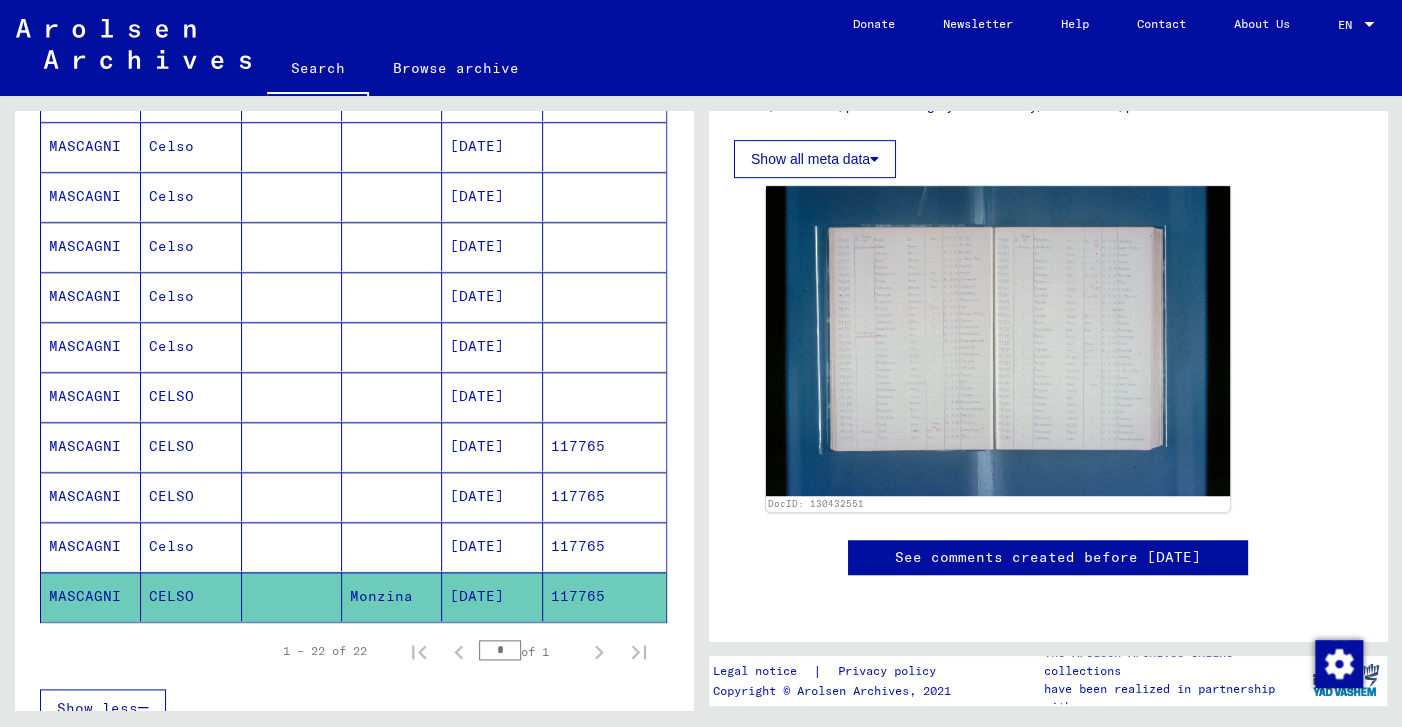 click on "MASCAGNI" at bounding box center [91, 596] 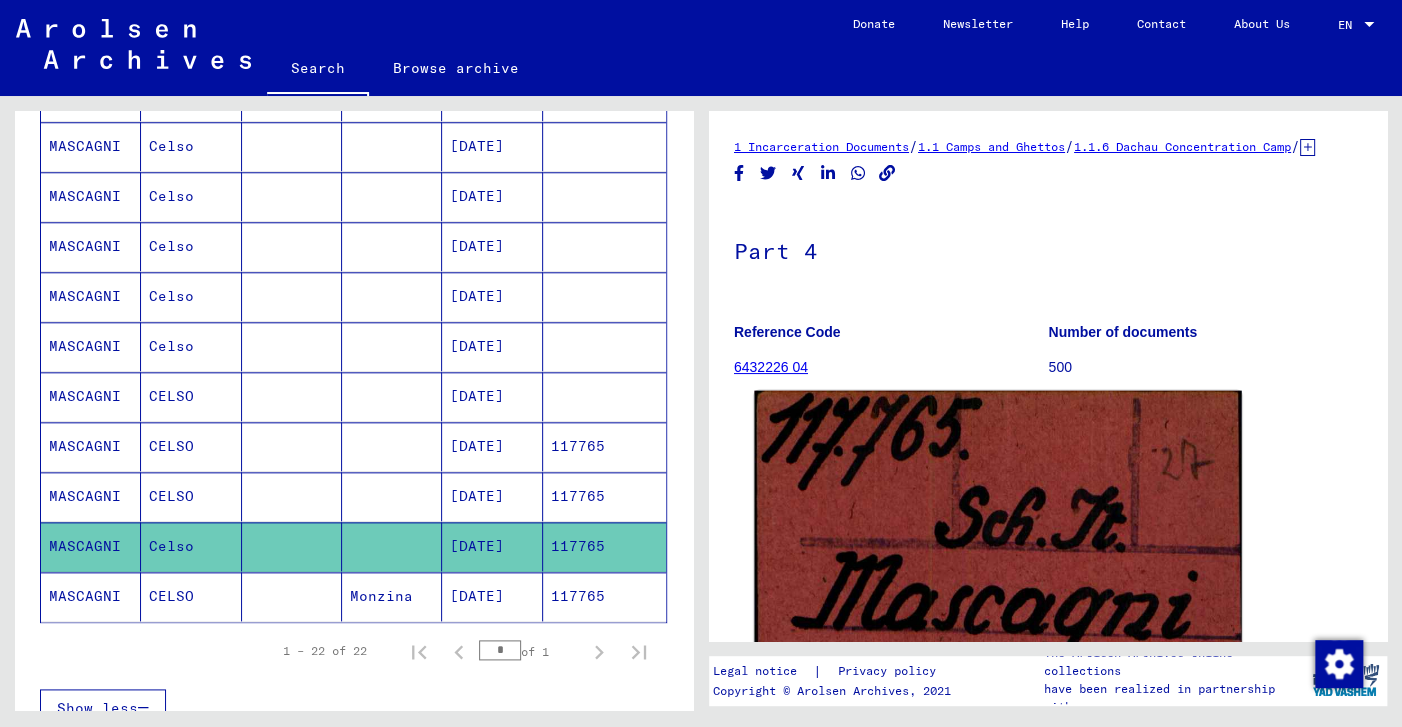 scroll, scrollTop: 442, scrollLeft: 0, axis: vertical 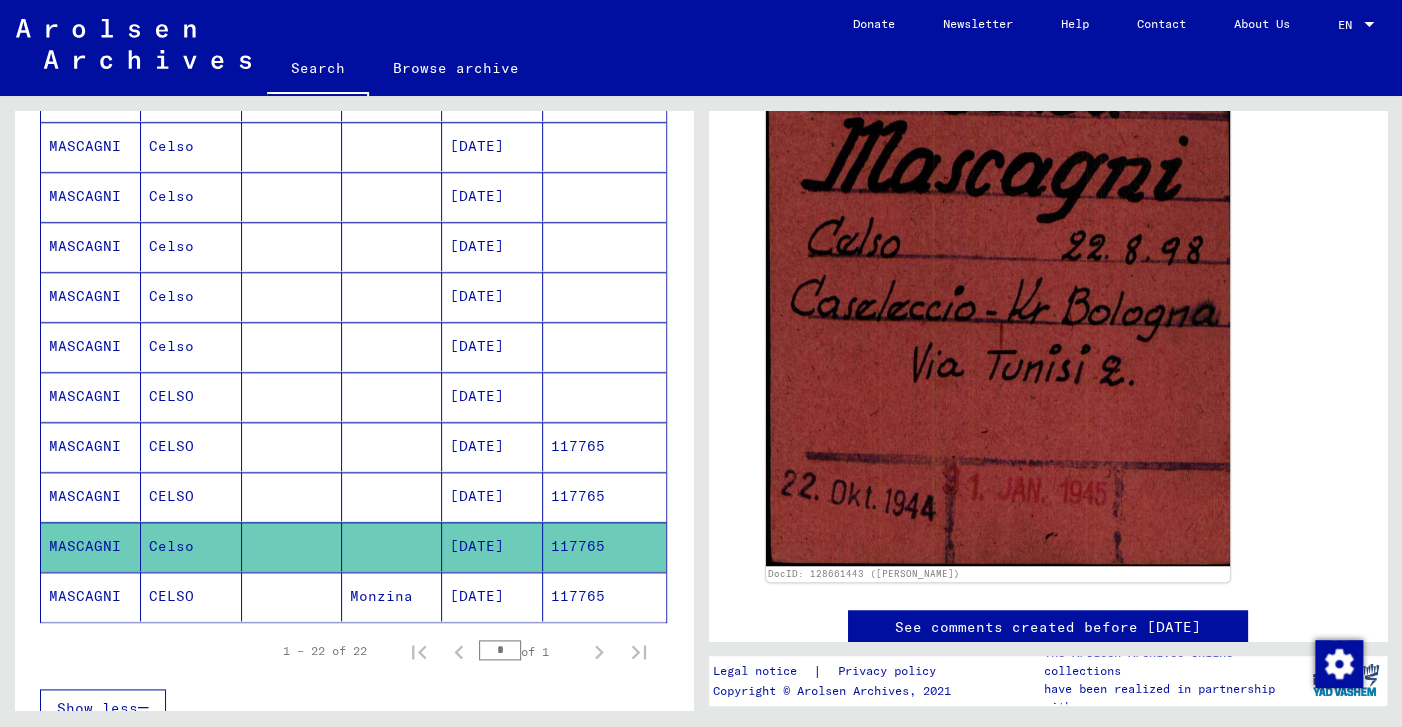 click on "MASCAGNI" at bounding box center [91, 546] 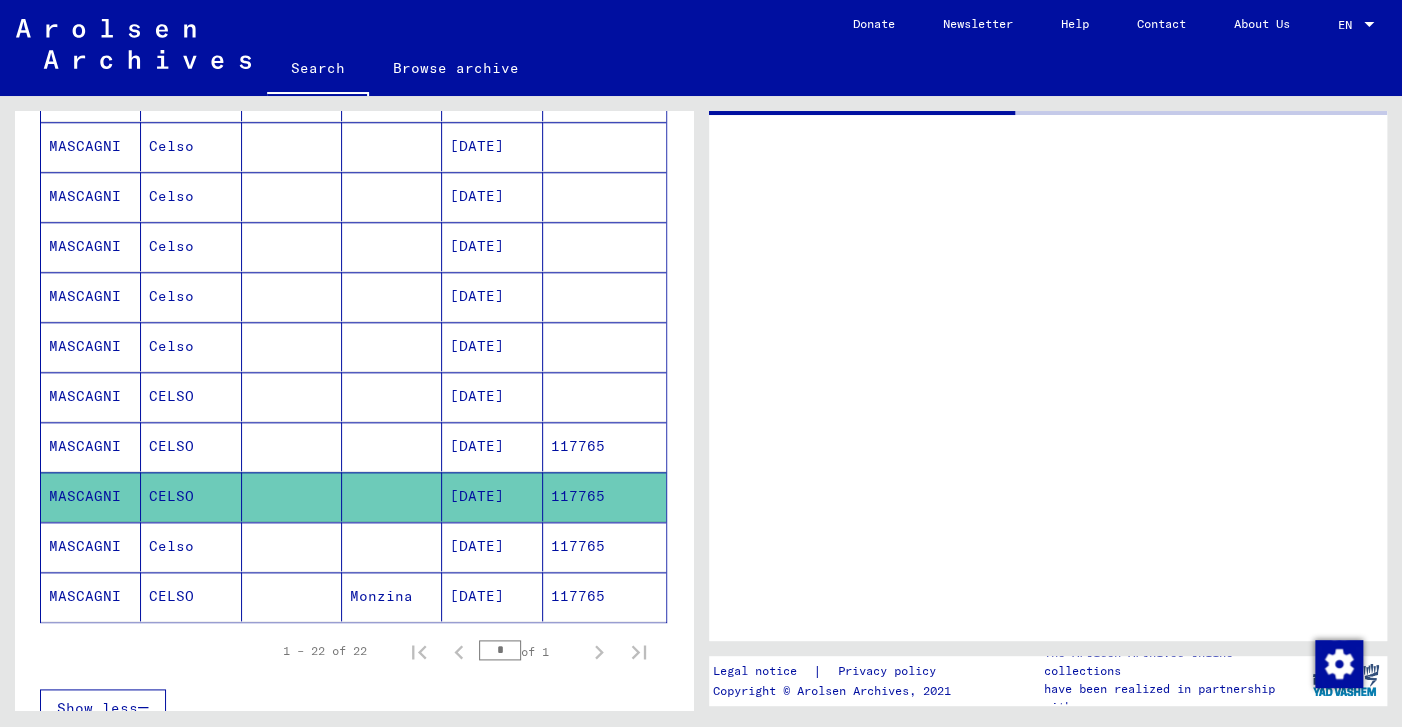 scroll, scrollTop: 0, scrollLeft: 0, axis: both 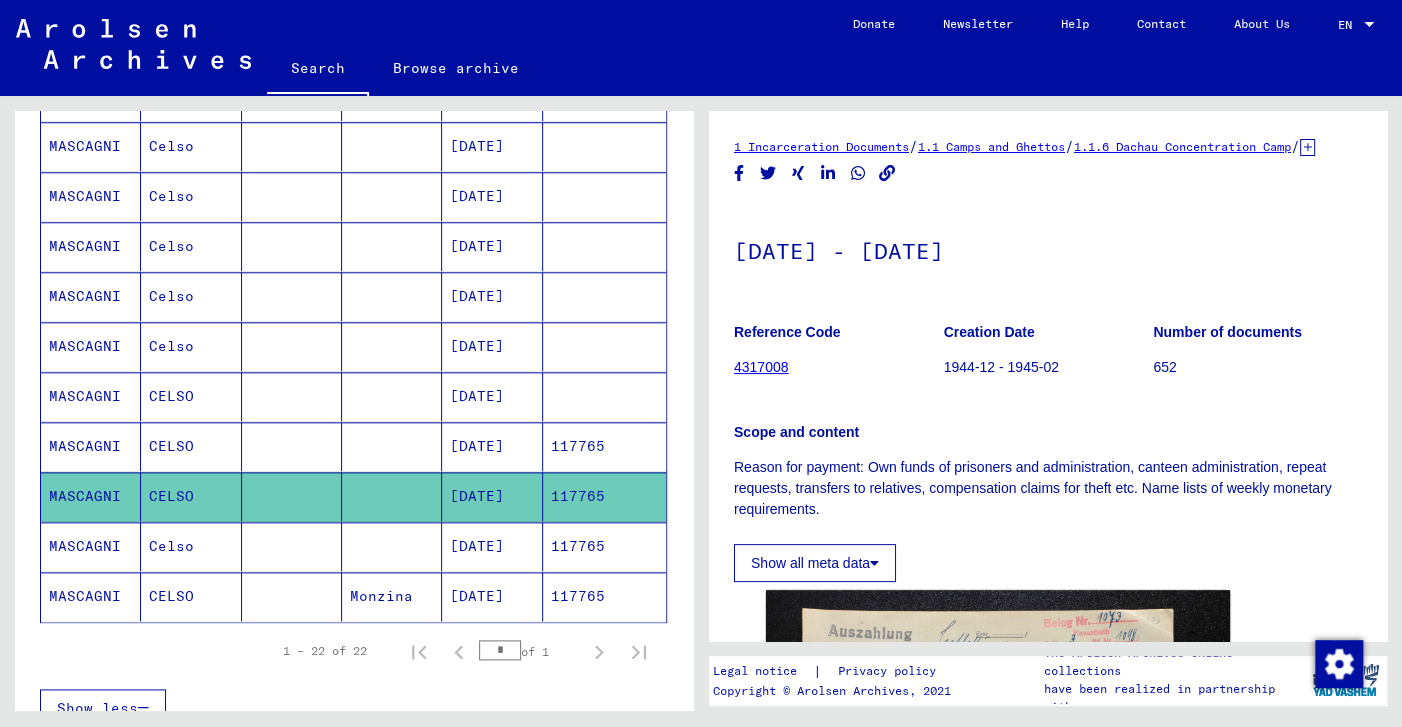 click on "MASCAGNI" at bounding box center (91, 596) 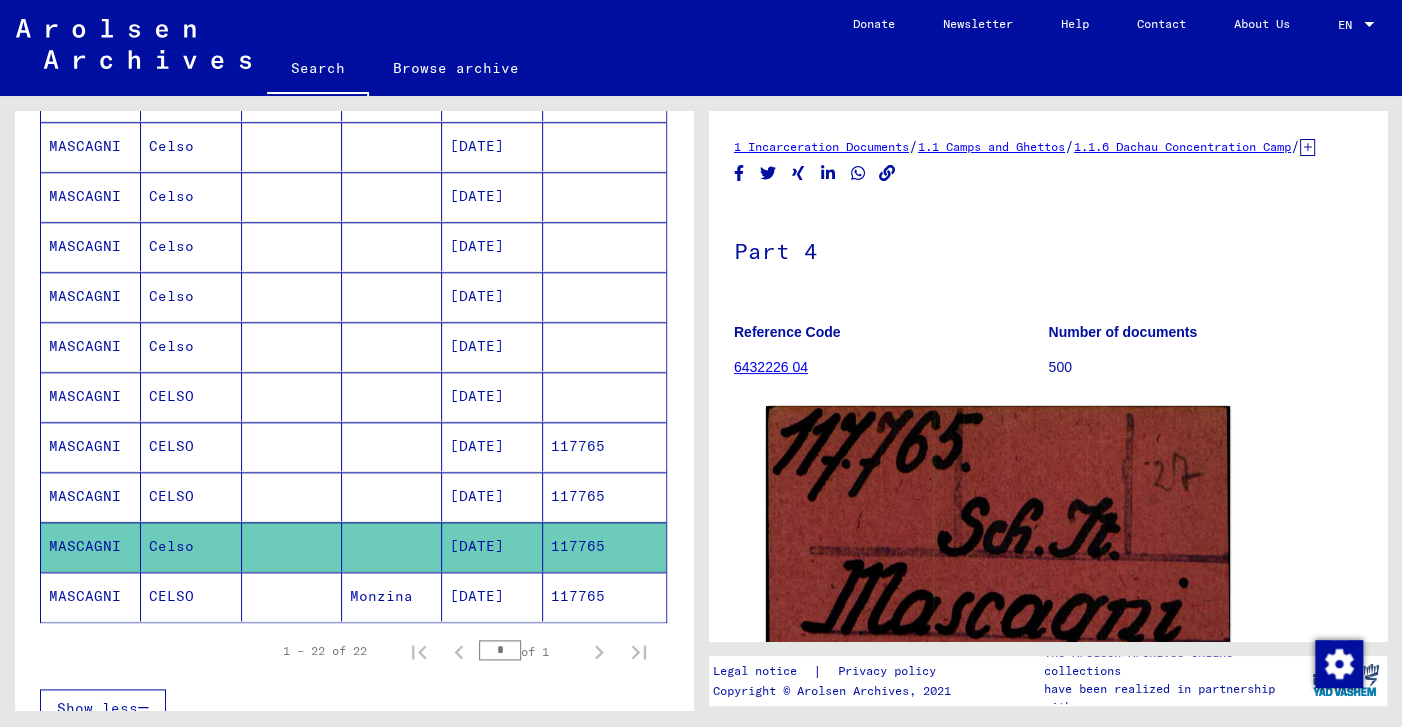 click on "MASCAGNI" at bounding box center [91, 546] 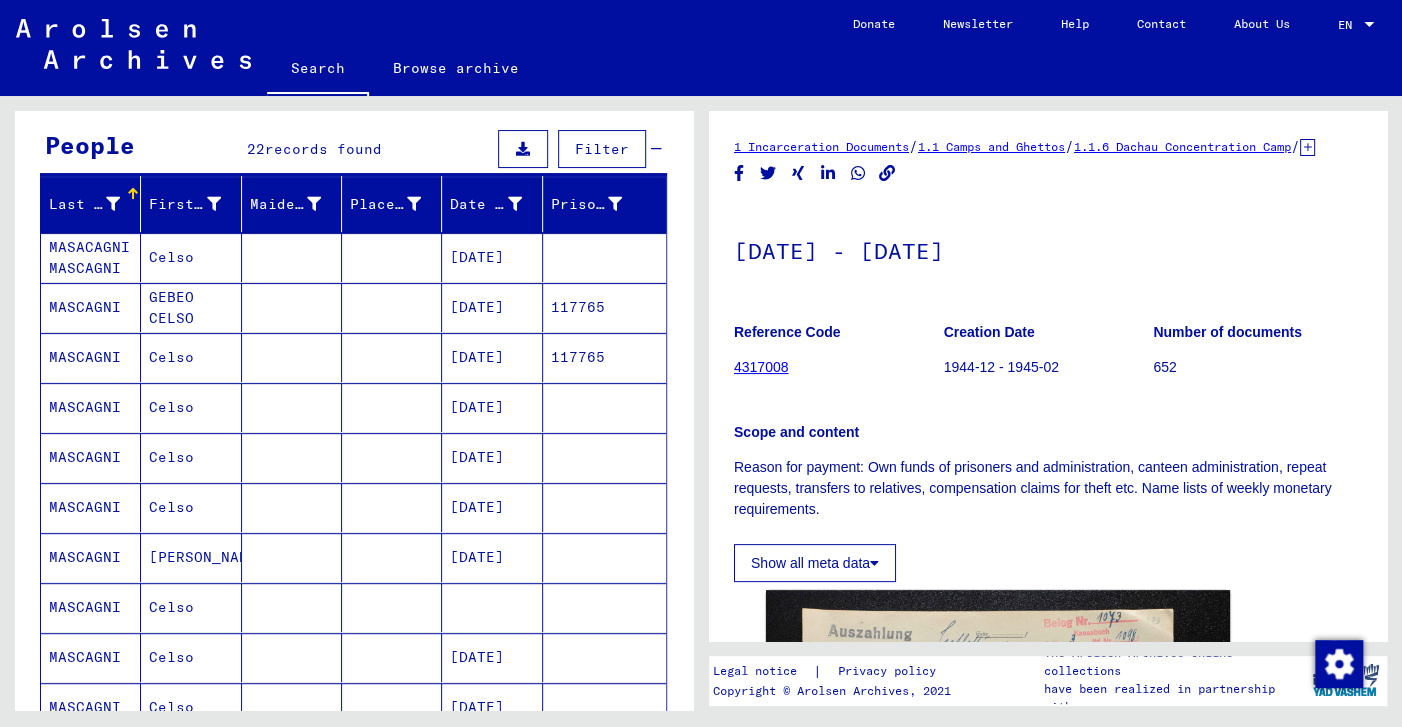 scroll, scrollTop: 0, scrollLeft: 0, axis: both 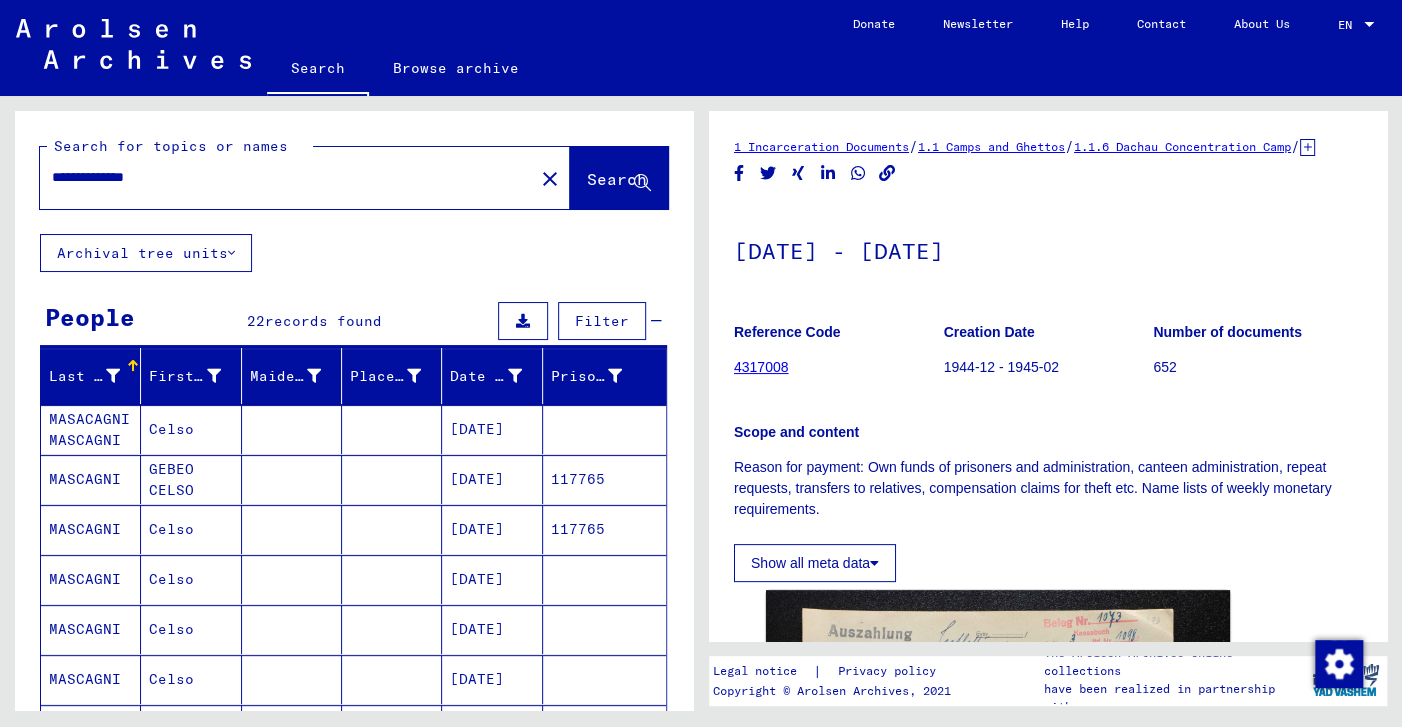 click on "MASACAGNI MASCAGNI" at bounding box center (91, 479) 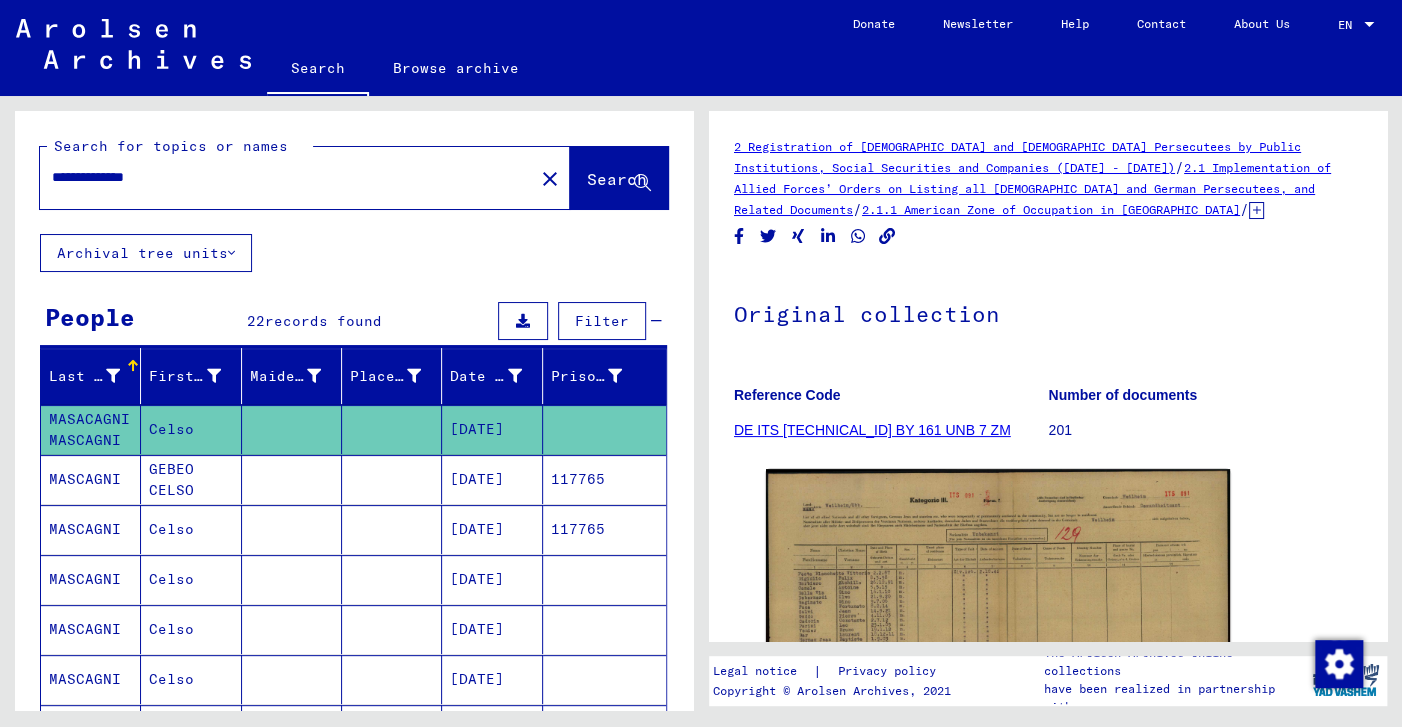 click on "MASCAGNI" at bounding box center [91, 529] 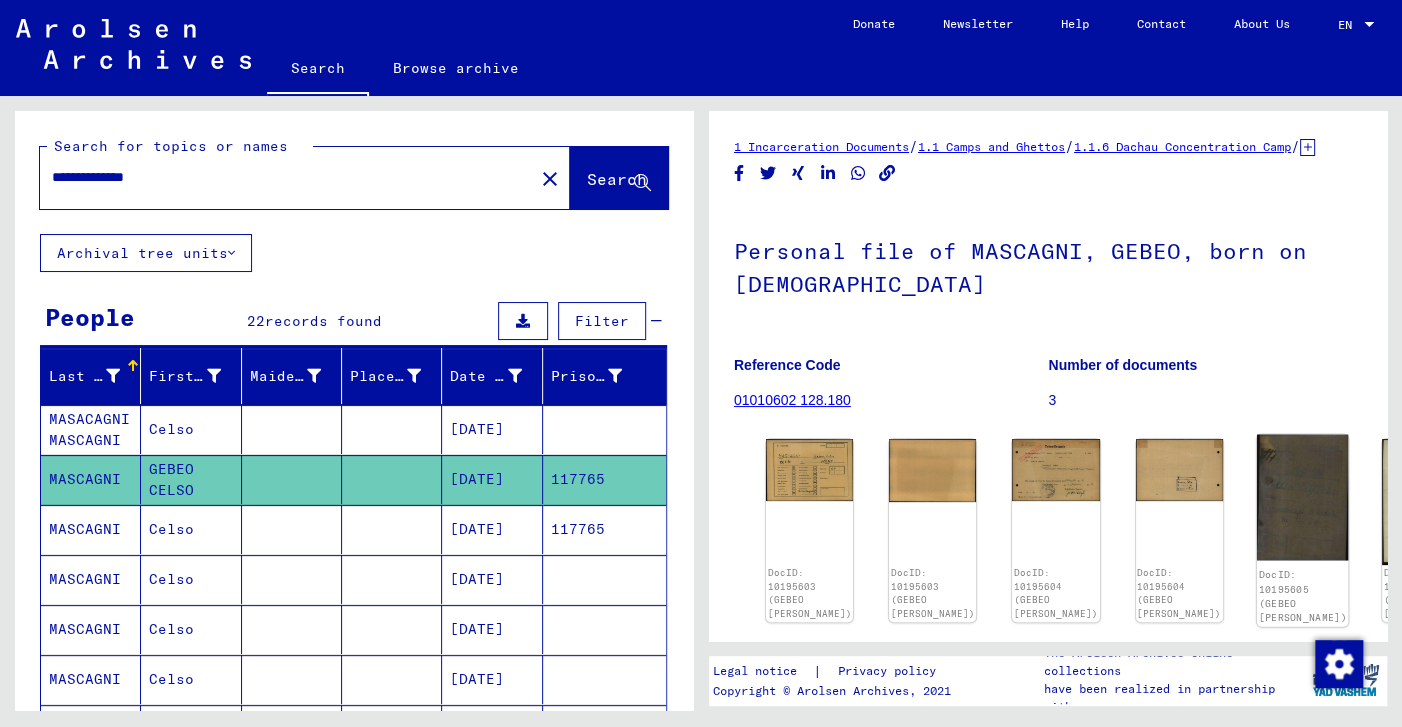 click 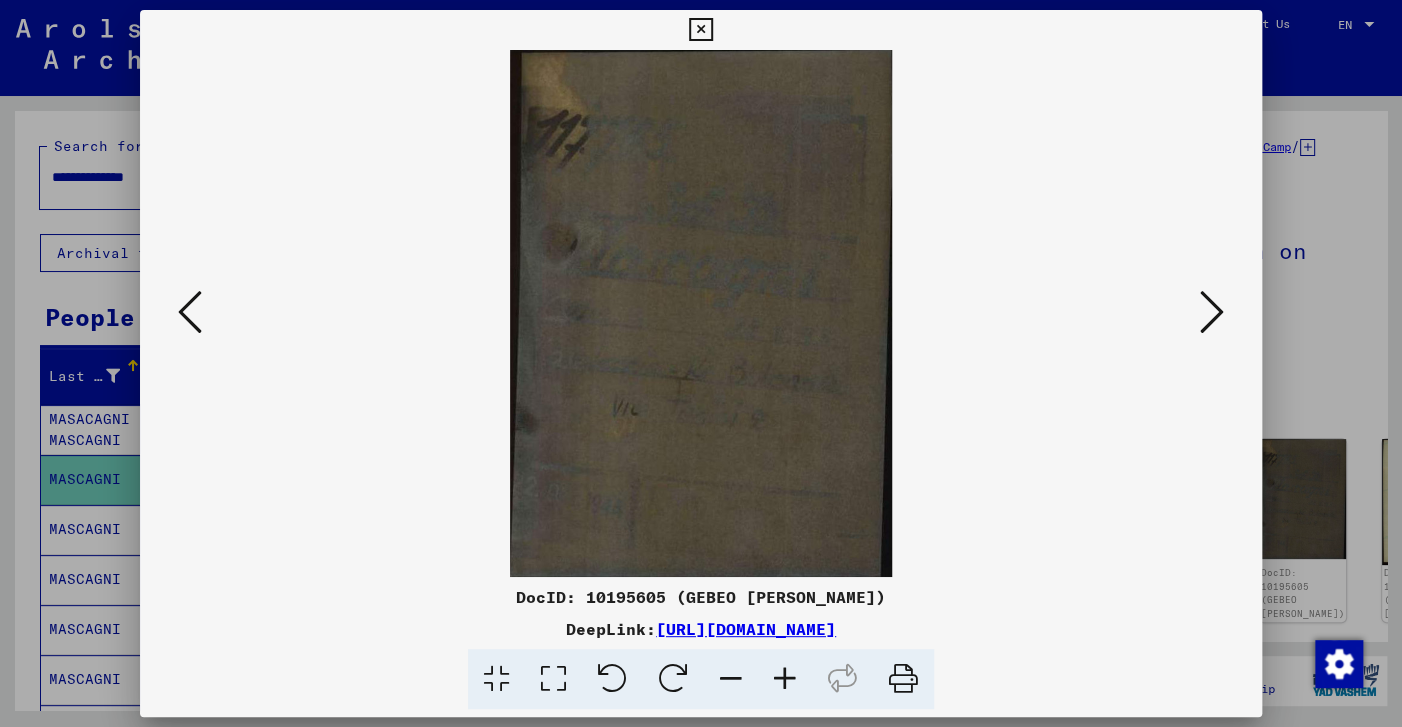 click at bounding box center [1212, 312] 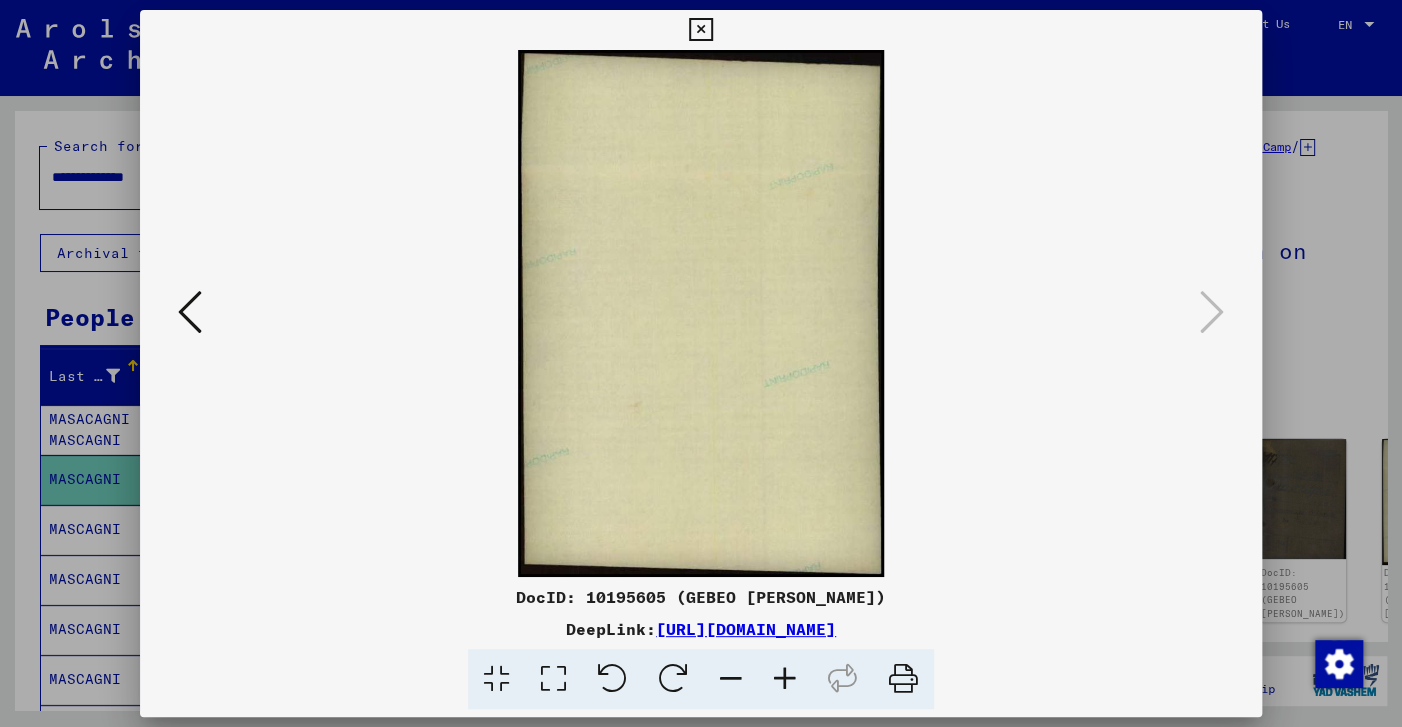 click at bounding box center (700, 30) 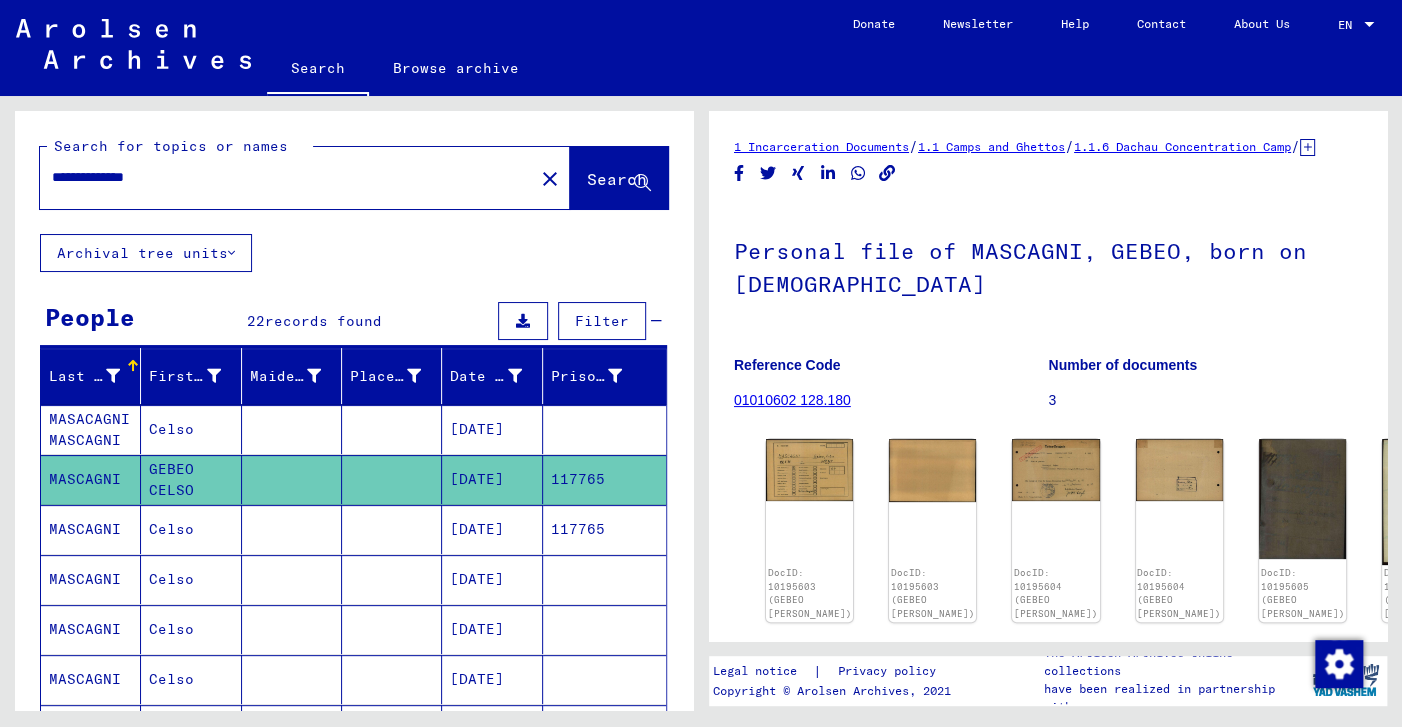 click on "MASCAGNI" at bounding box center [91, 579] 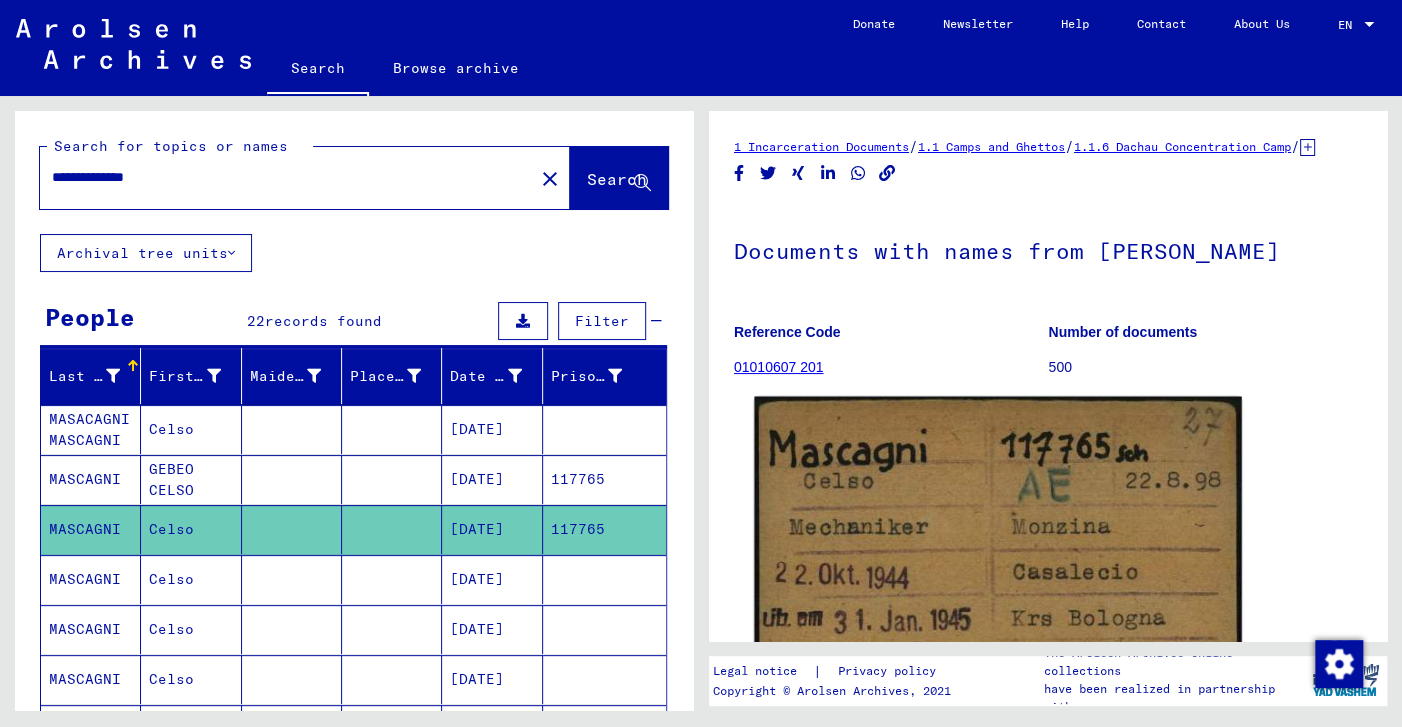 scroll, scrollTop: 318, scrollLeft: 0, axis: vertical 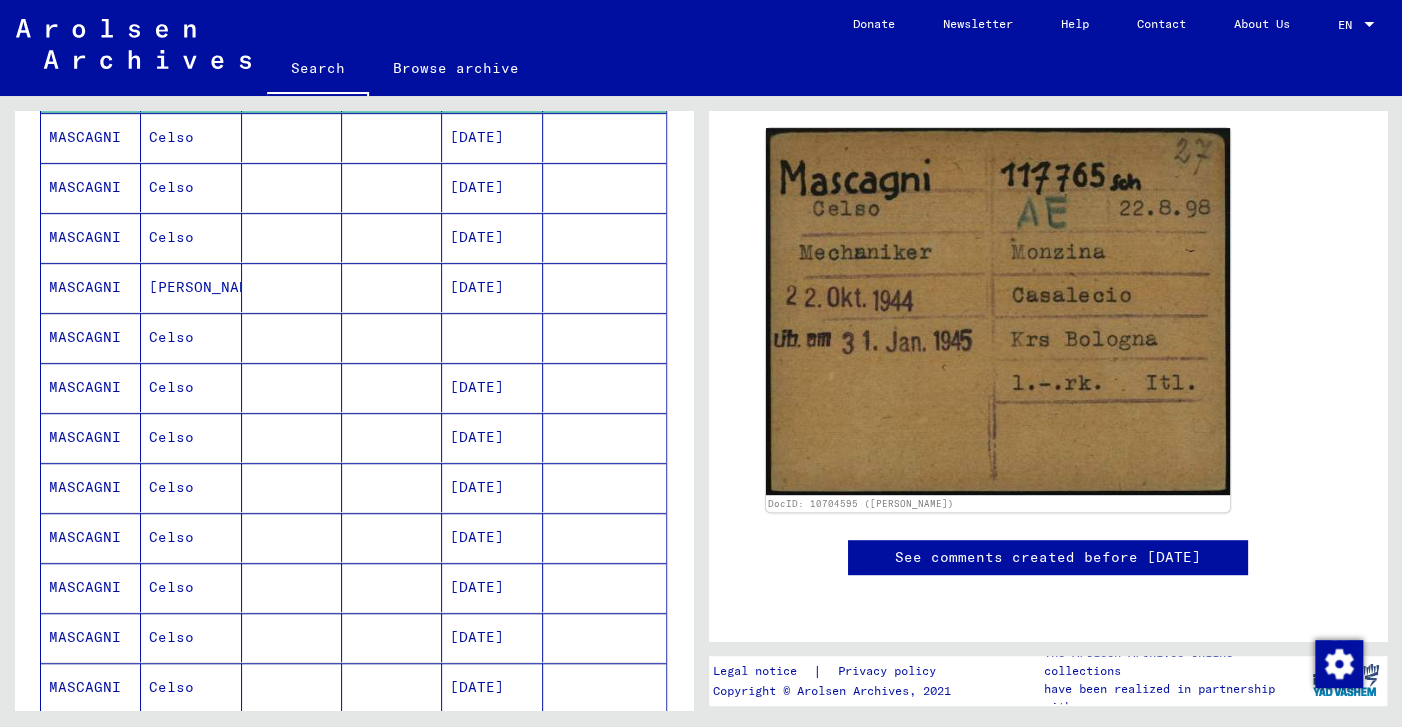 click on "MASCAGNI" at bounding box center (91, 337) 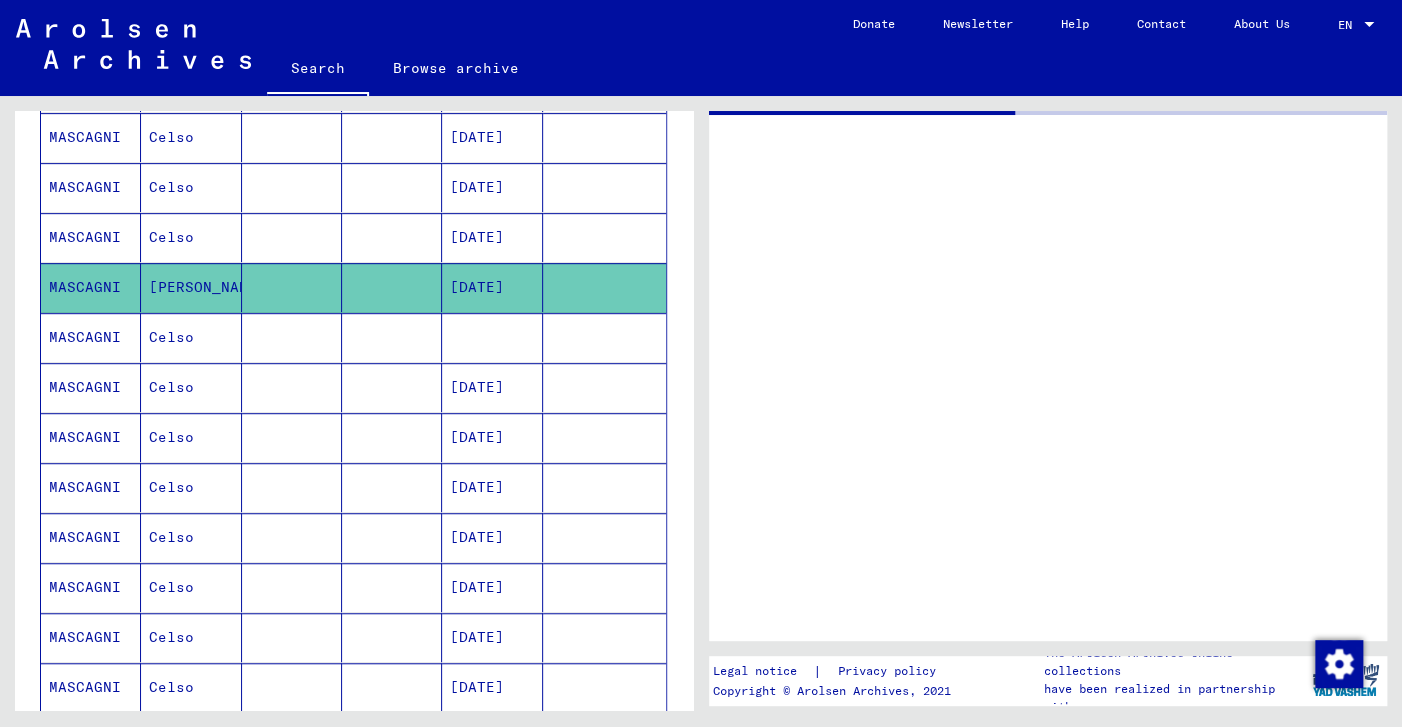 scroll, scrollTop: 0, scrollLeft: 0, axis: both 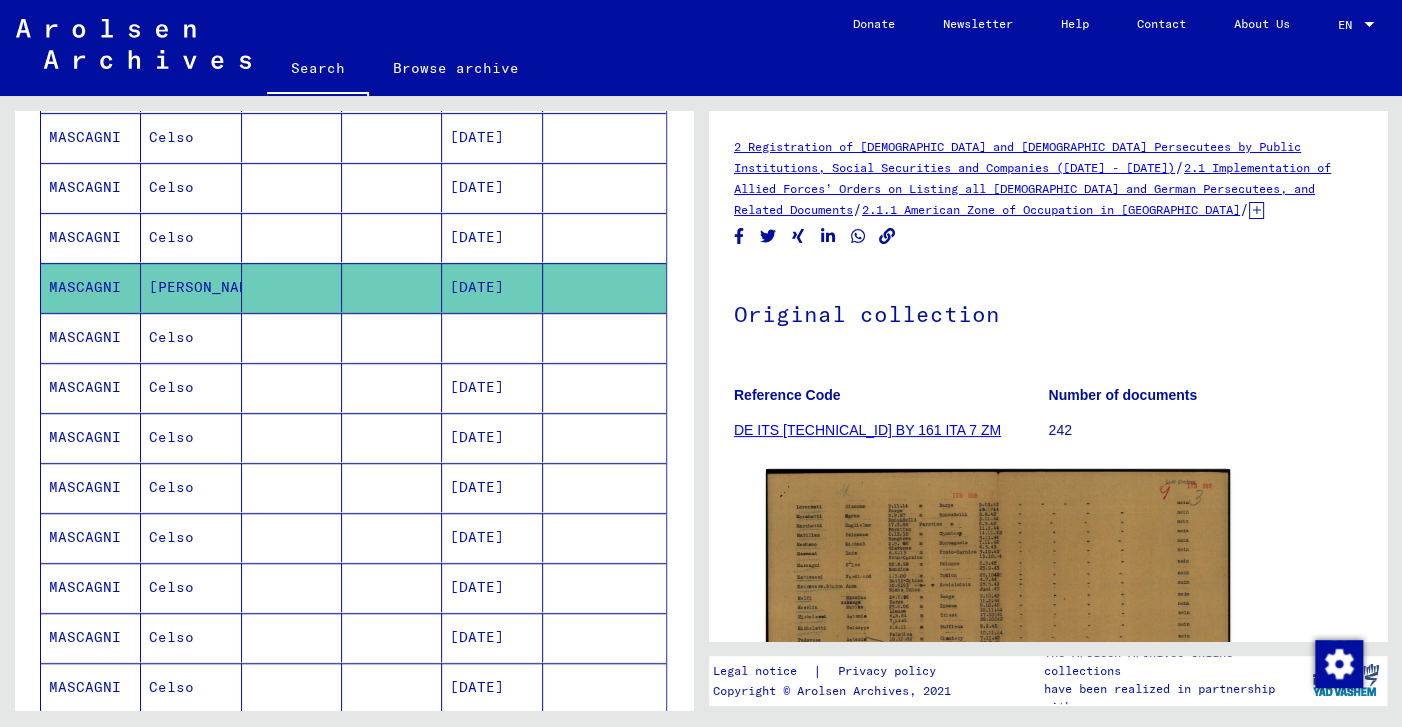 click on "MASCAGNI" at bounding box center (91, 587) 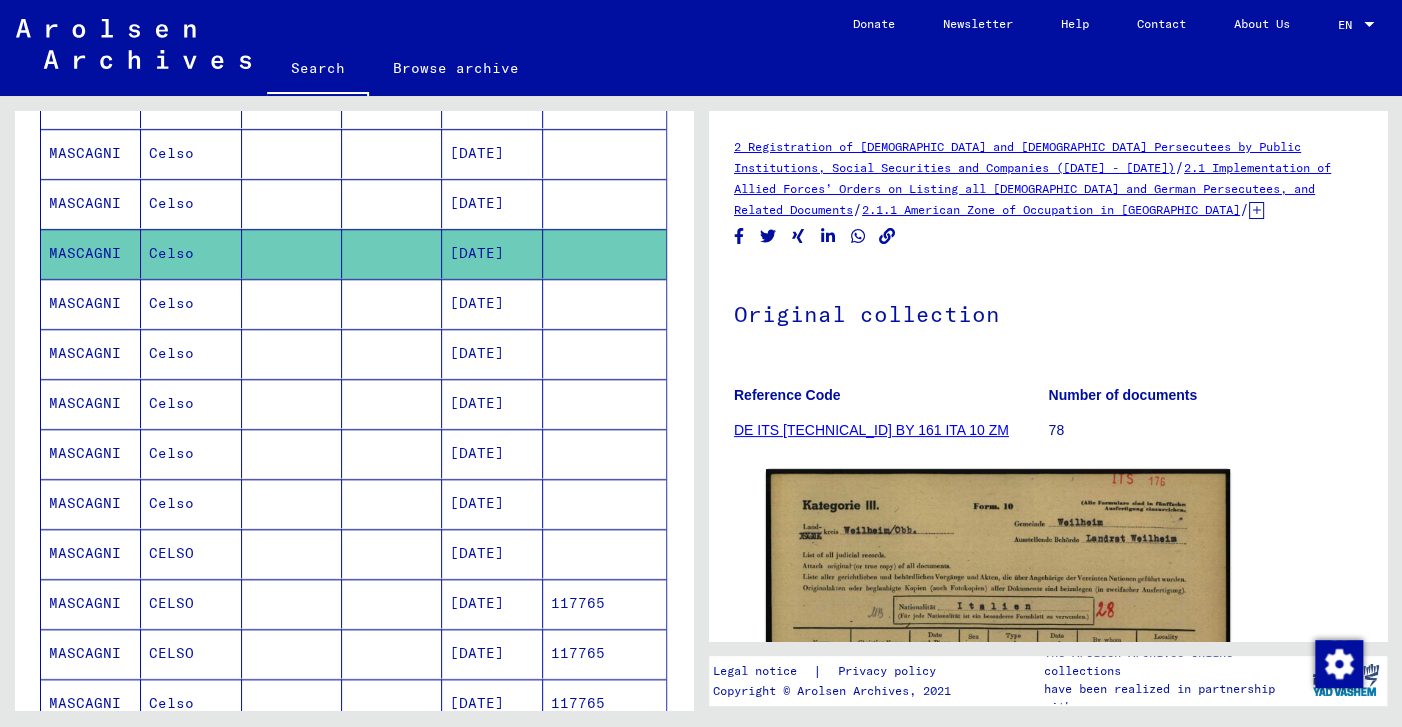 scroll, scrollTop: 883, scrollLeft: 0, axis: vertical 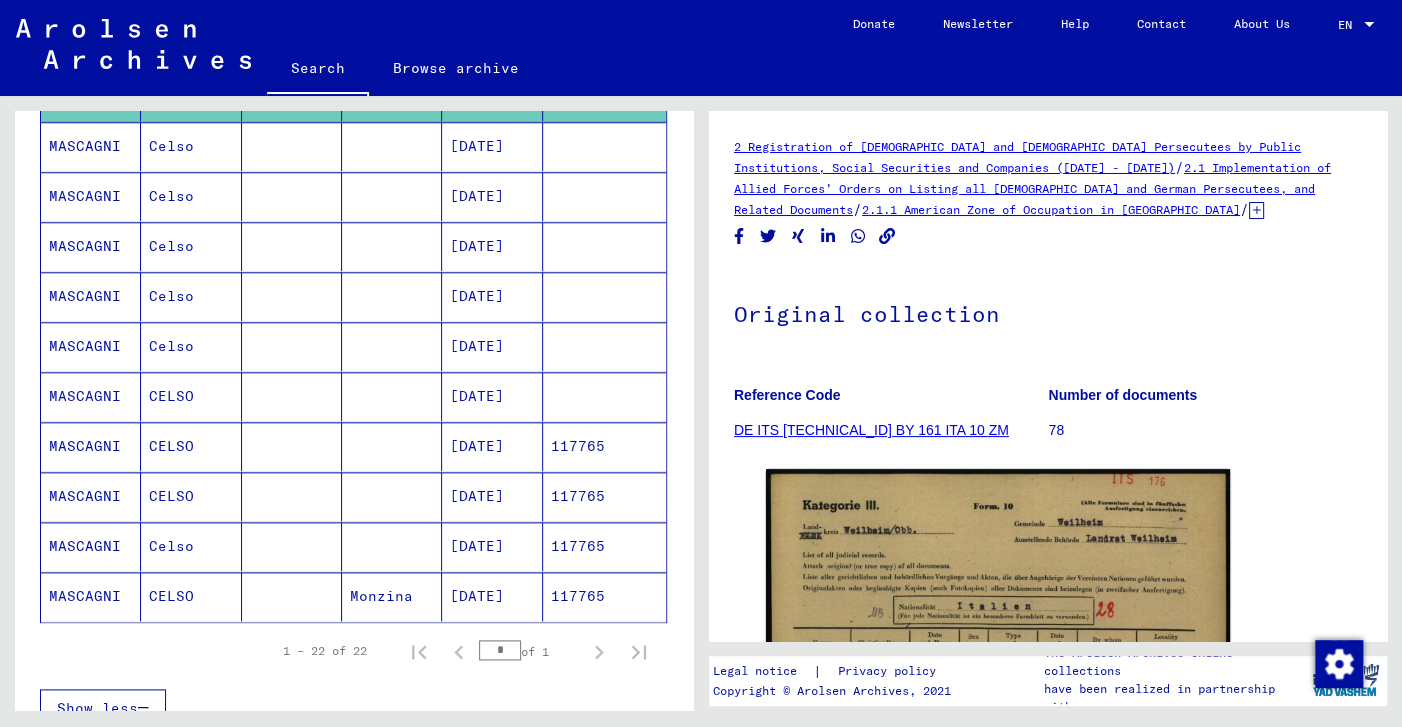 click on "MASCAGNI" at bounding box center (91, 396) 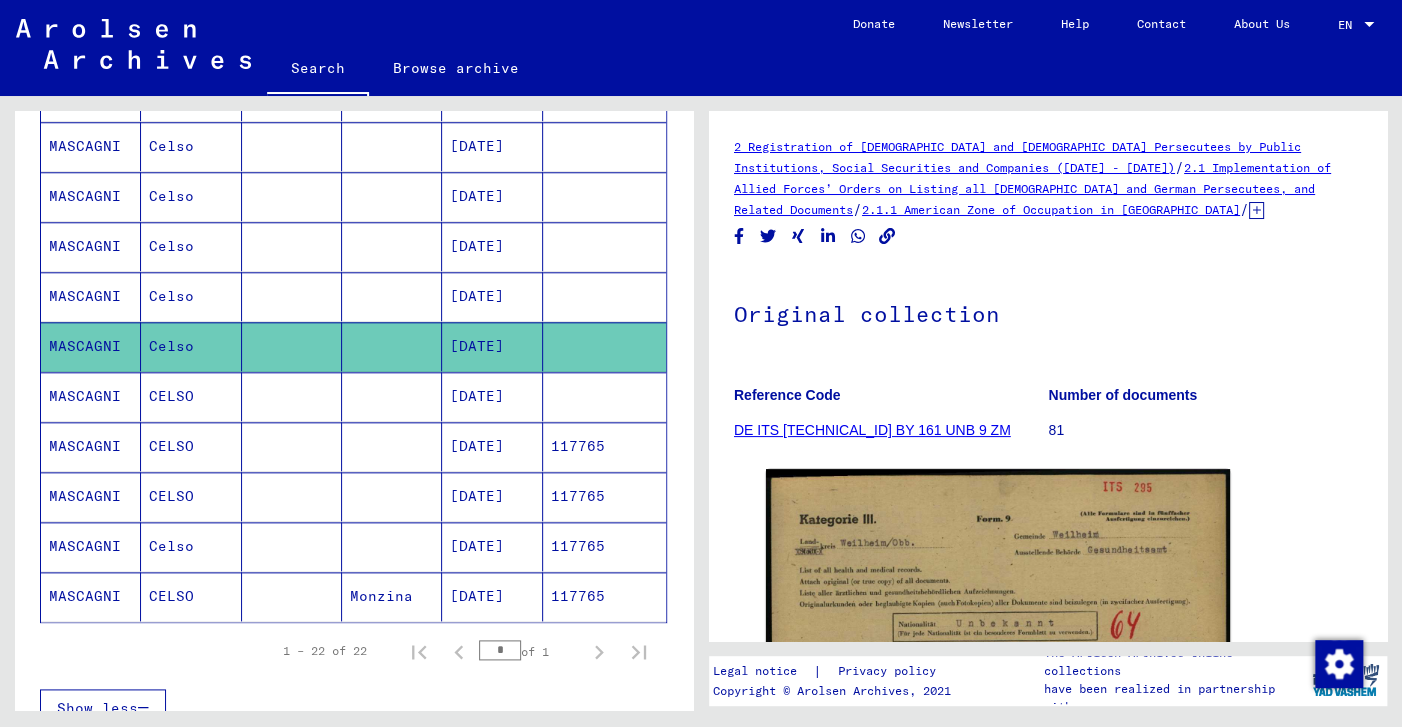 click on "MASCAGNI" at bounding box center (91, 446) 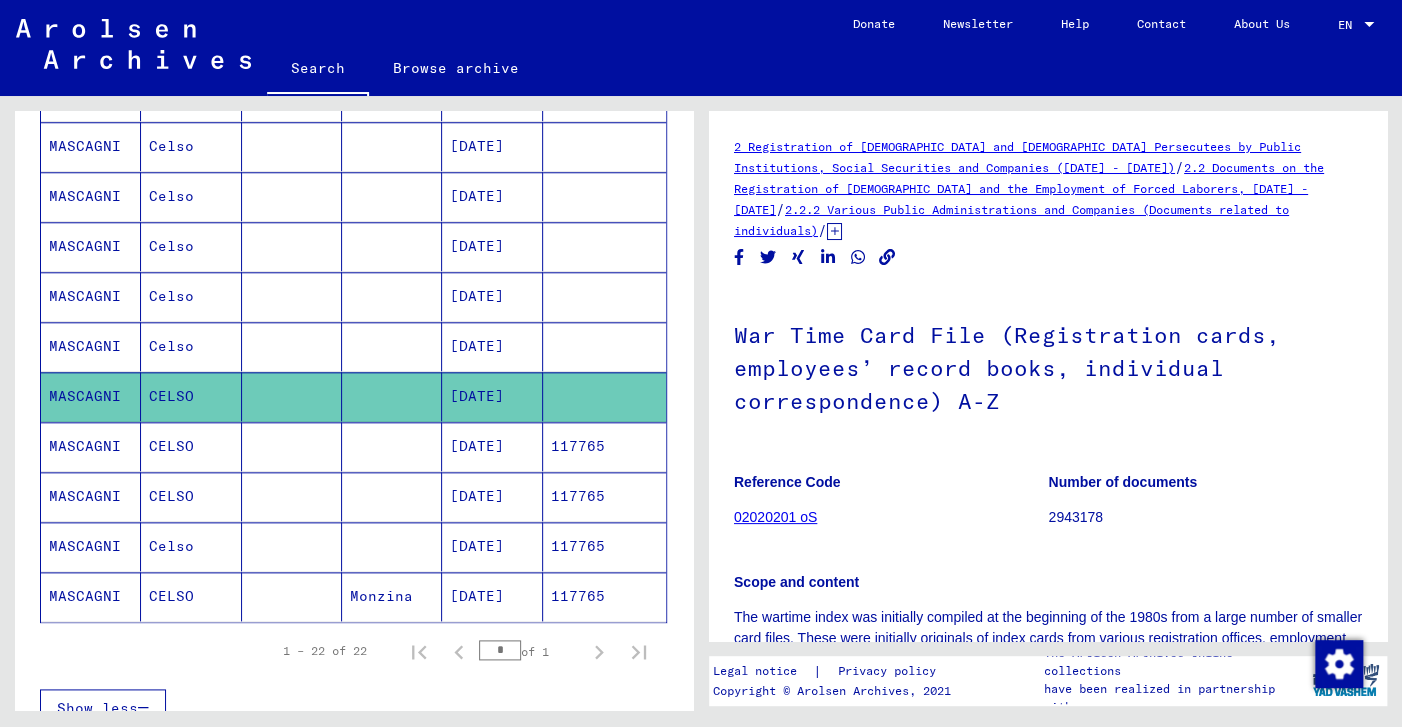 scroll, scrollTop: 403, scrollLeft: 0, axis: vertical 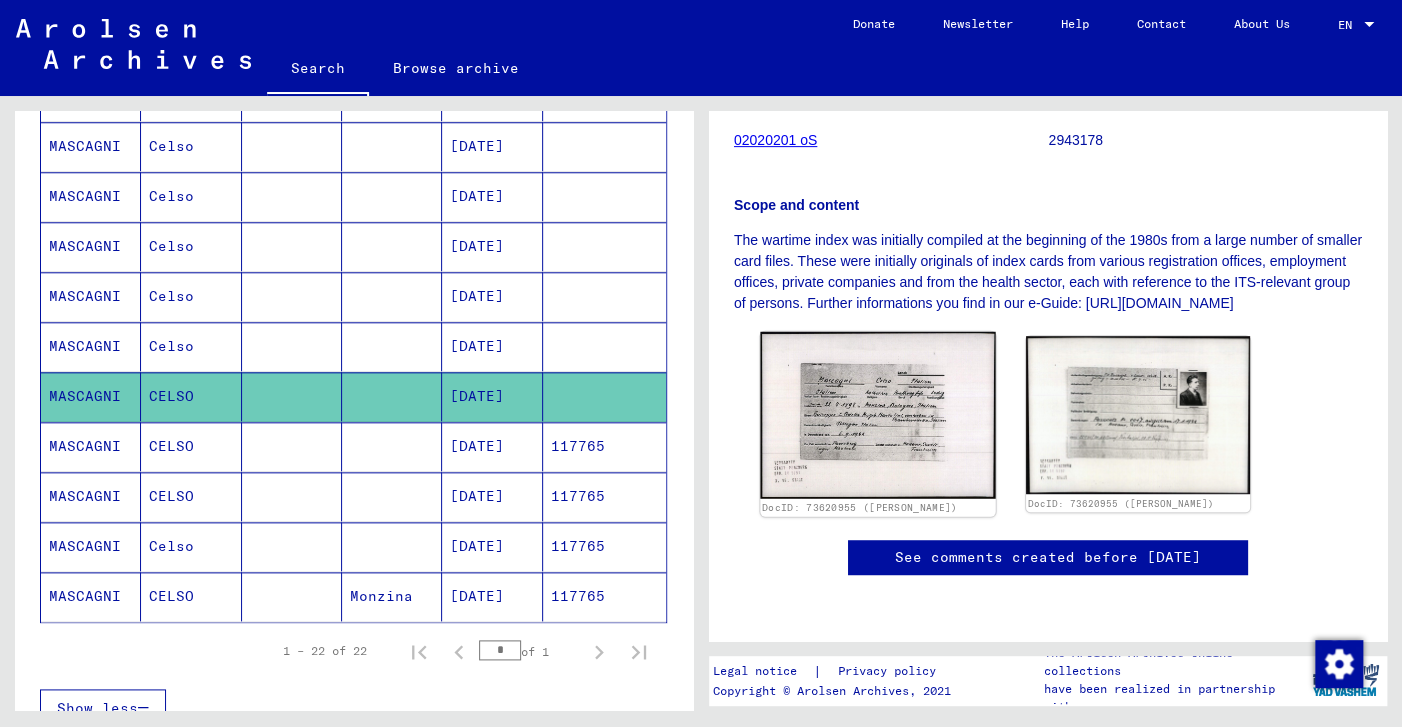 click 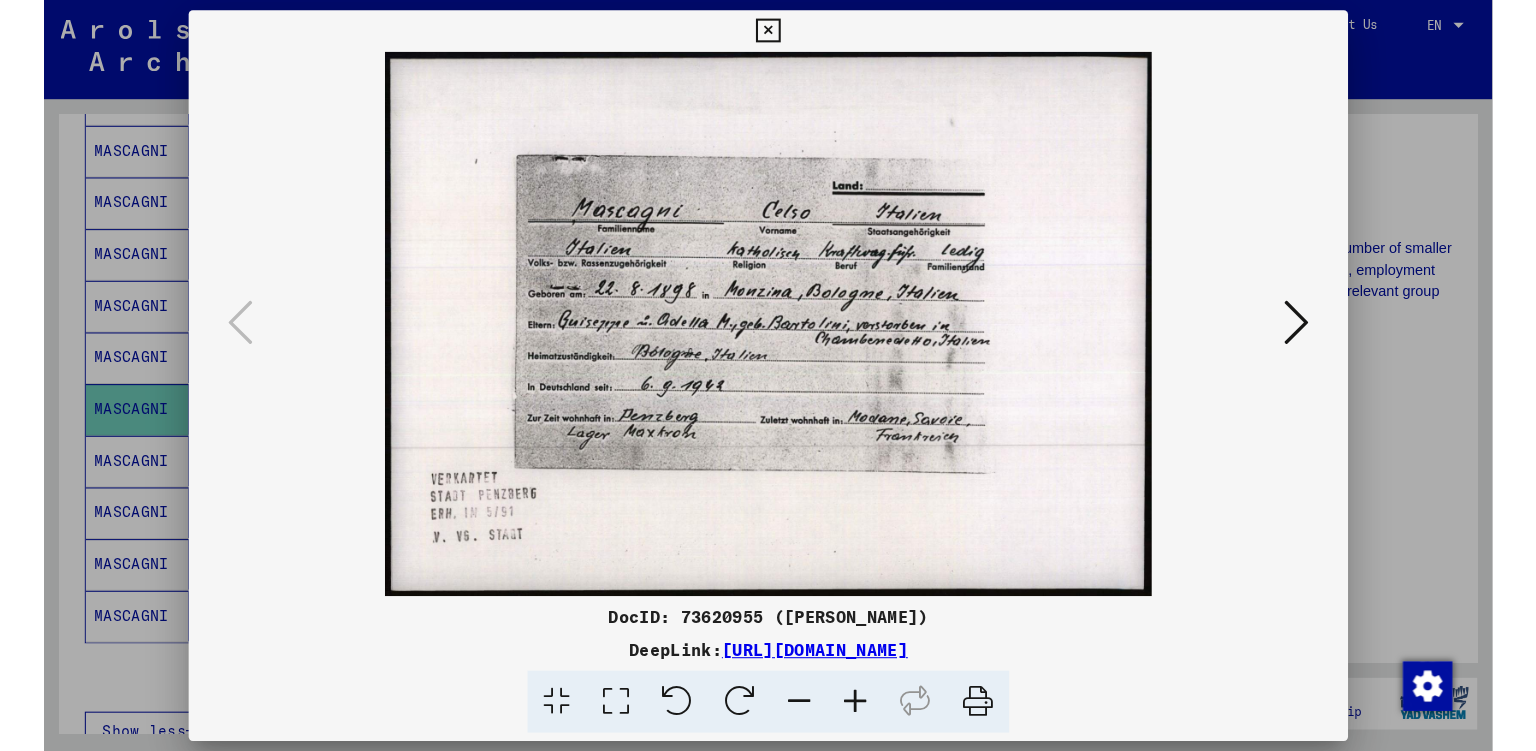 scroll, scrollTop: 401, scrollLeft: 0, axis: vertical 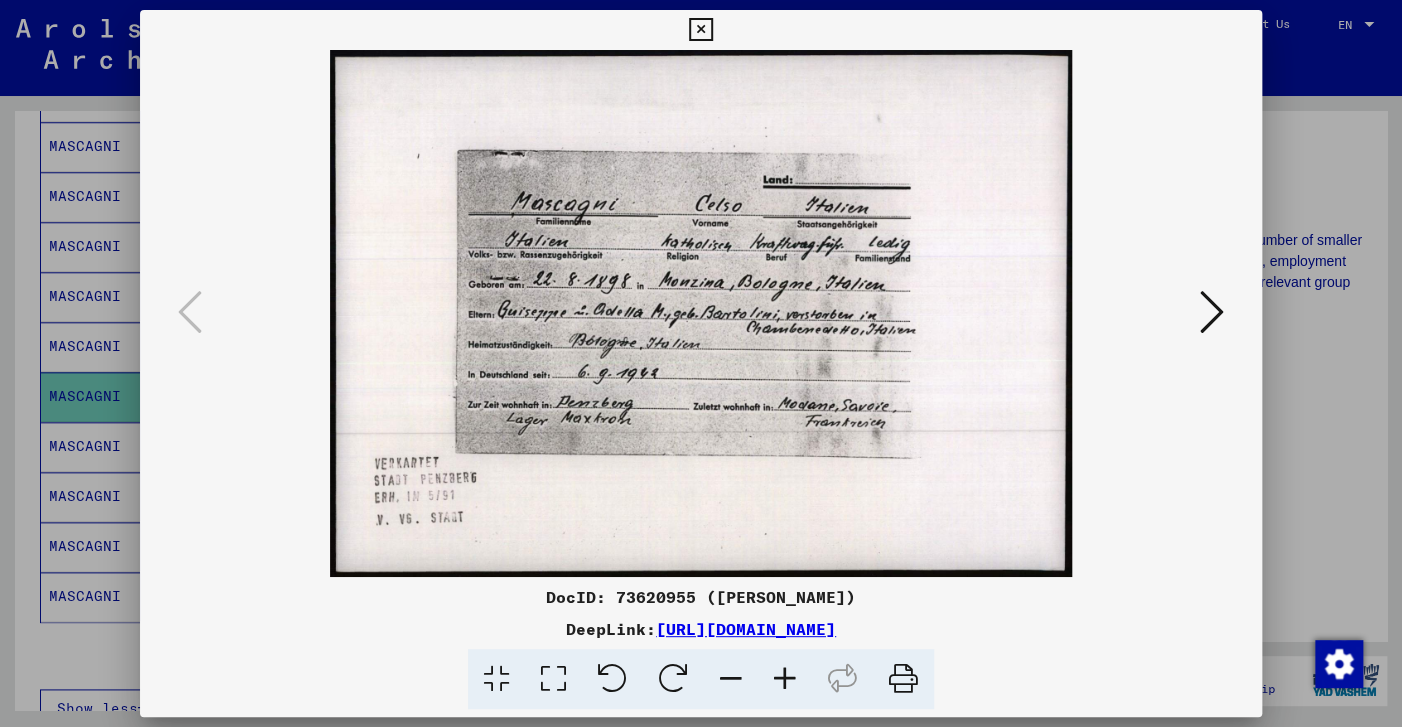 click at bounding box center (1212, 312) 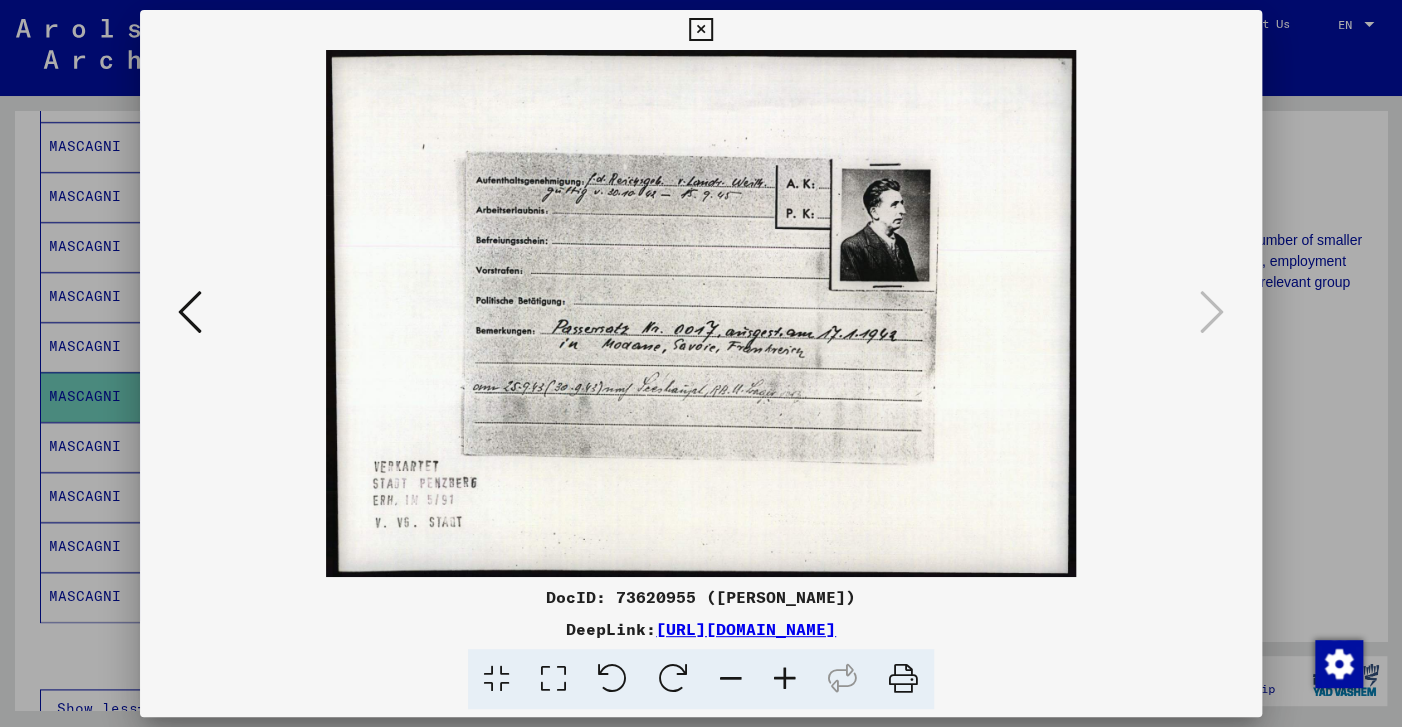 drag, startPoint x: 1241, startPoint y: 22, endPoint x: 1235, endPoint y: 37, distance: 16.155495 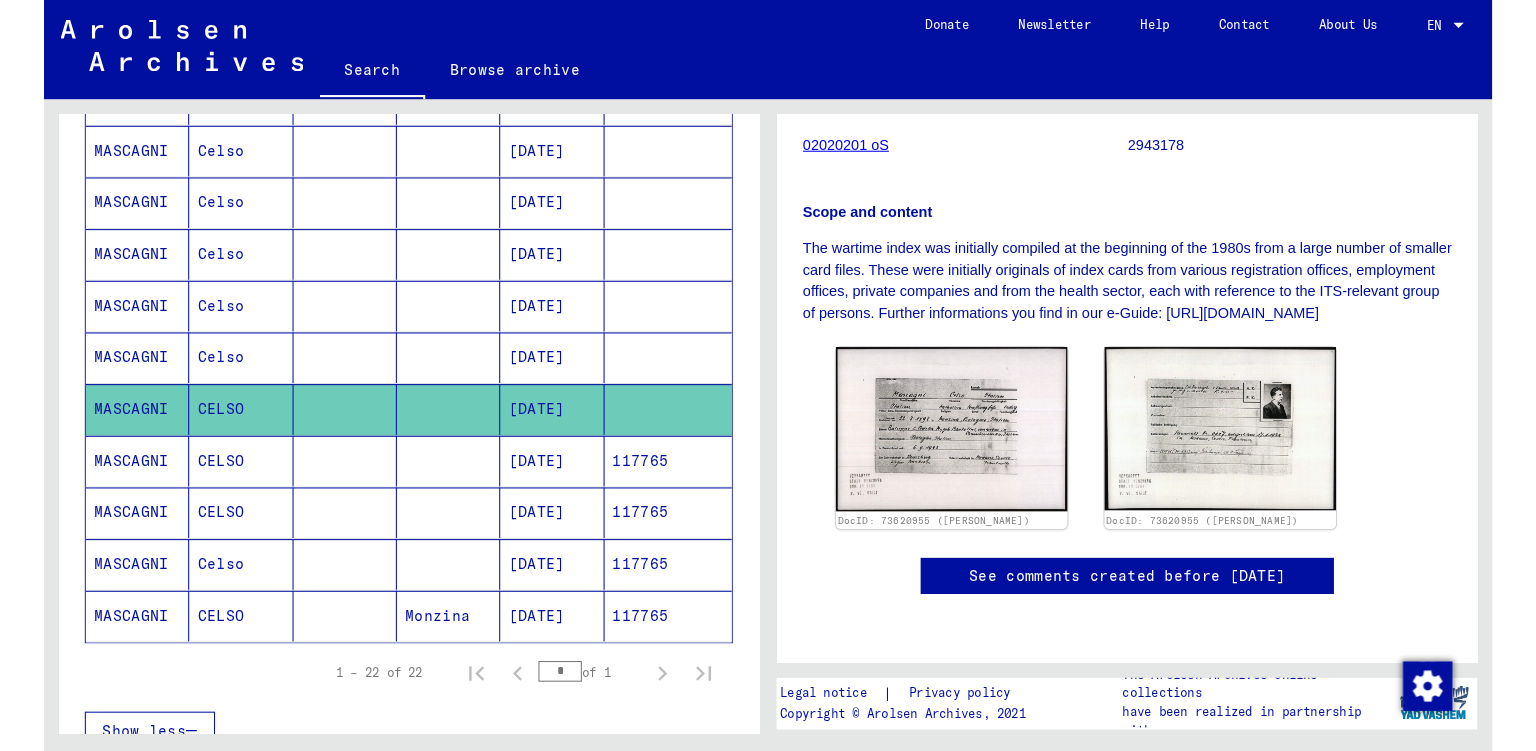 scroll, scrollTop: 382, scrollLeft: 0, axis: vertical 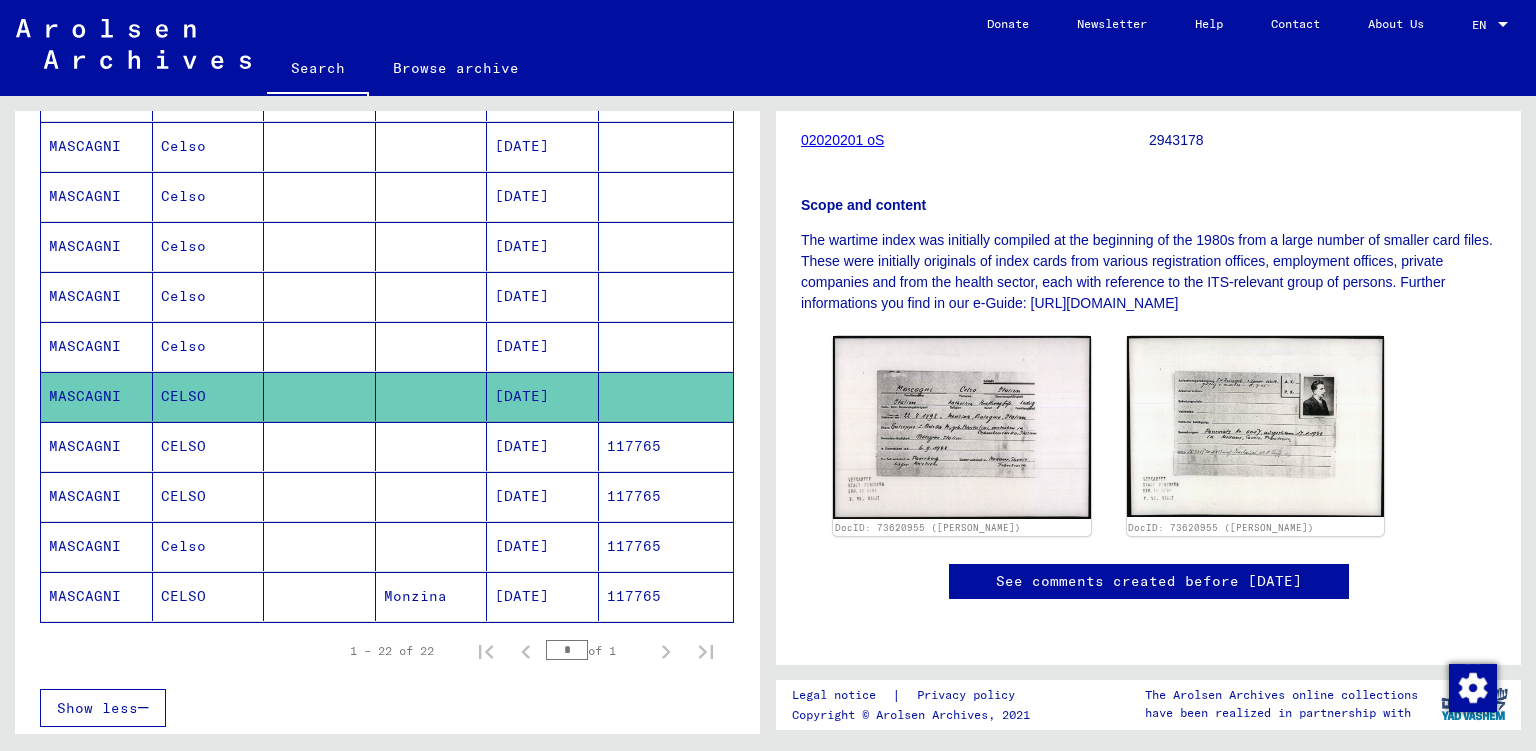 click on "MASCAGNI" at bounding box center (97, 496) 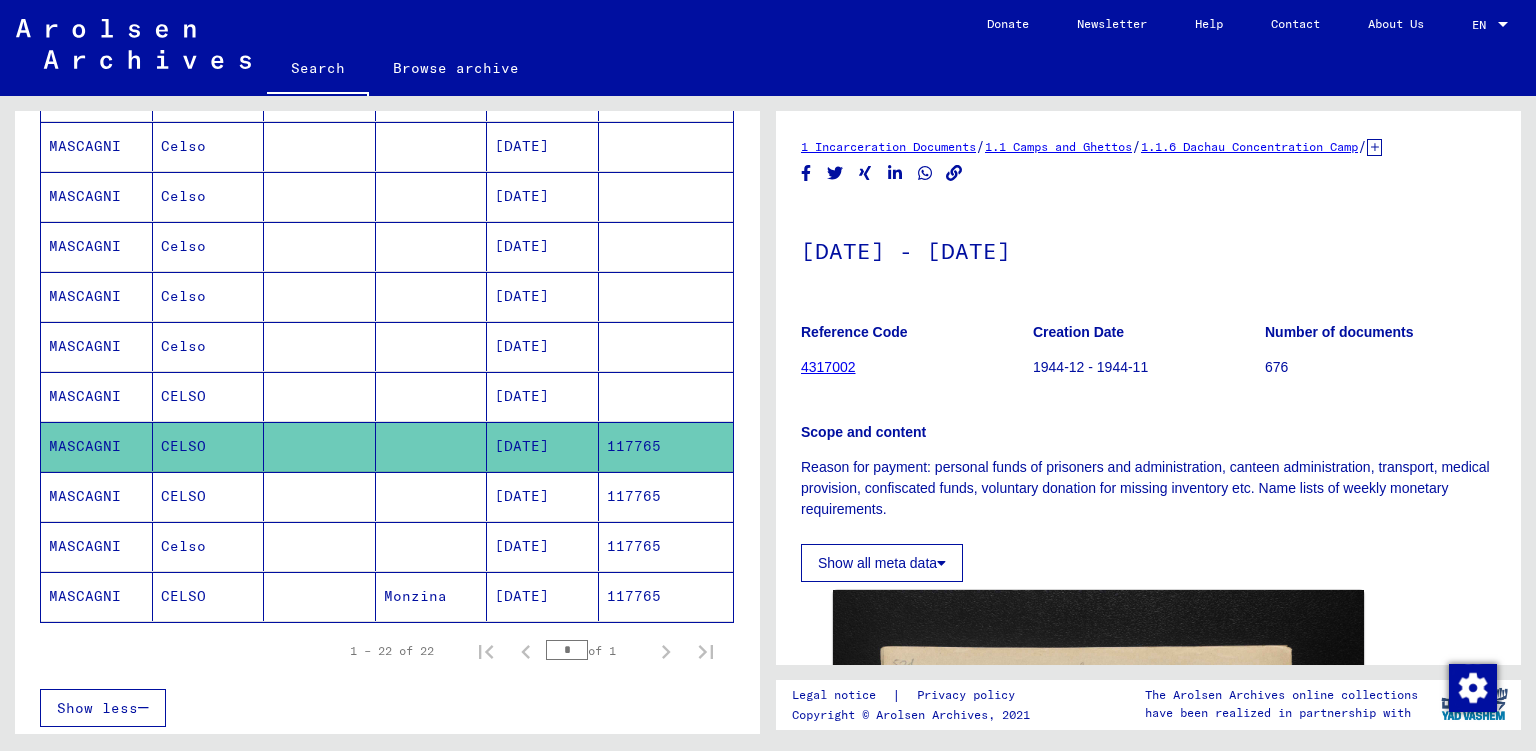 scroll, scrollTop: 442, scrollLeft: 0, axis: vertical 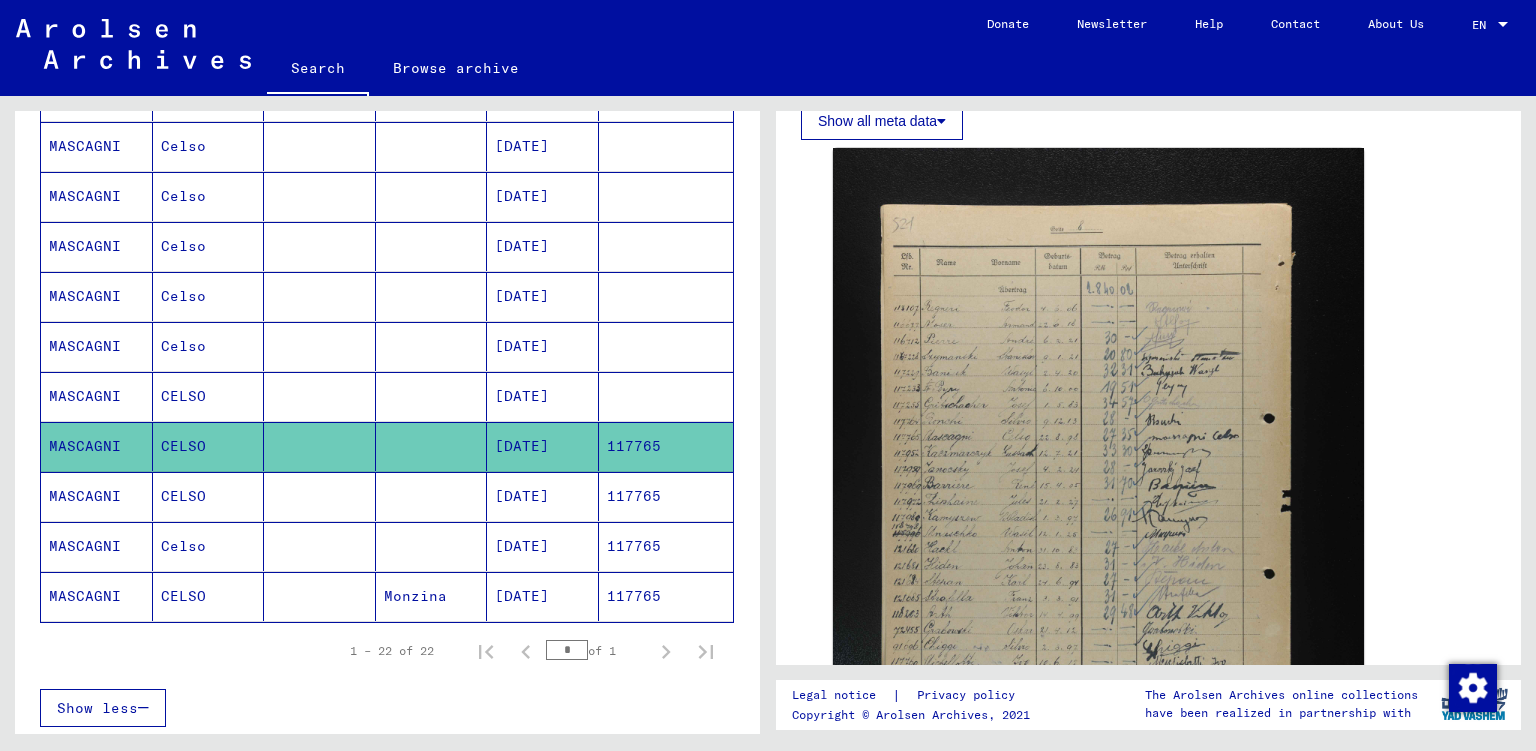 click on "CELSO" at bounding box center [209, 546] 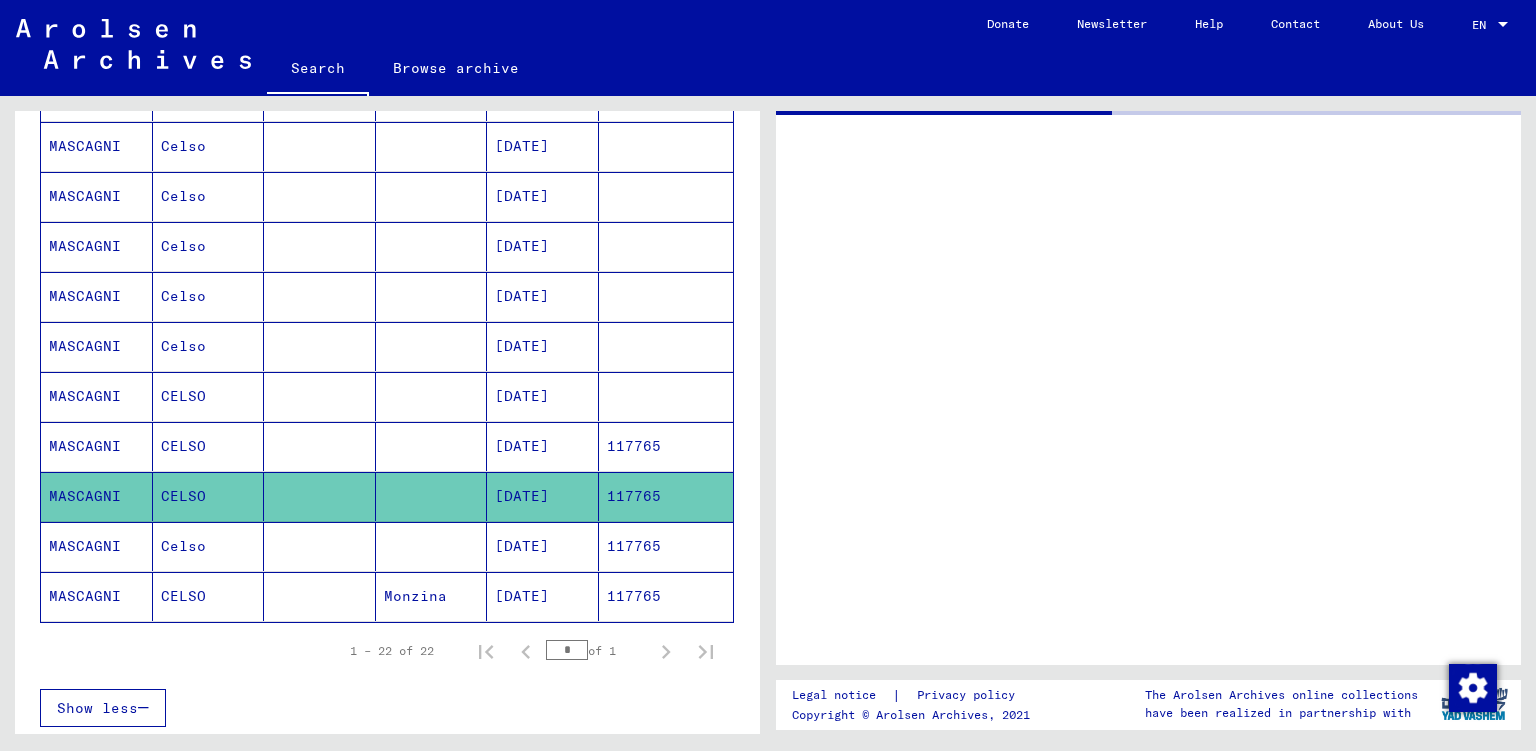 scroll, scrollTop: 0, scrollLeft: 0, axis: both 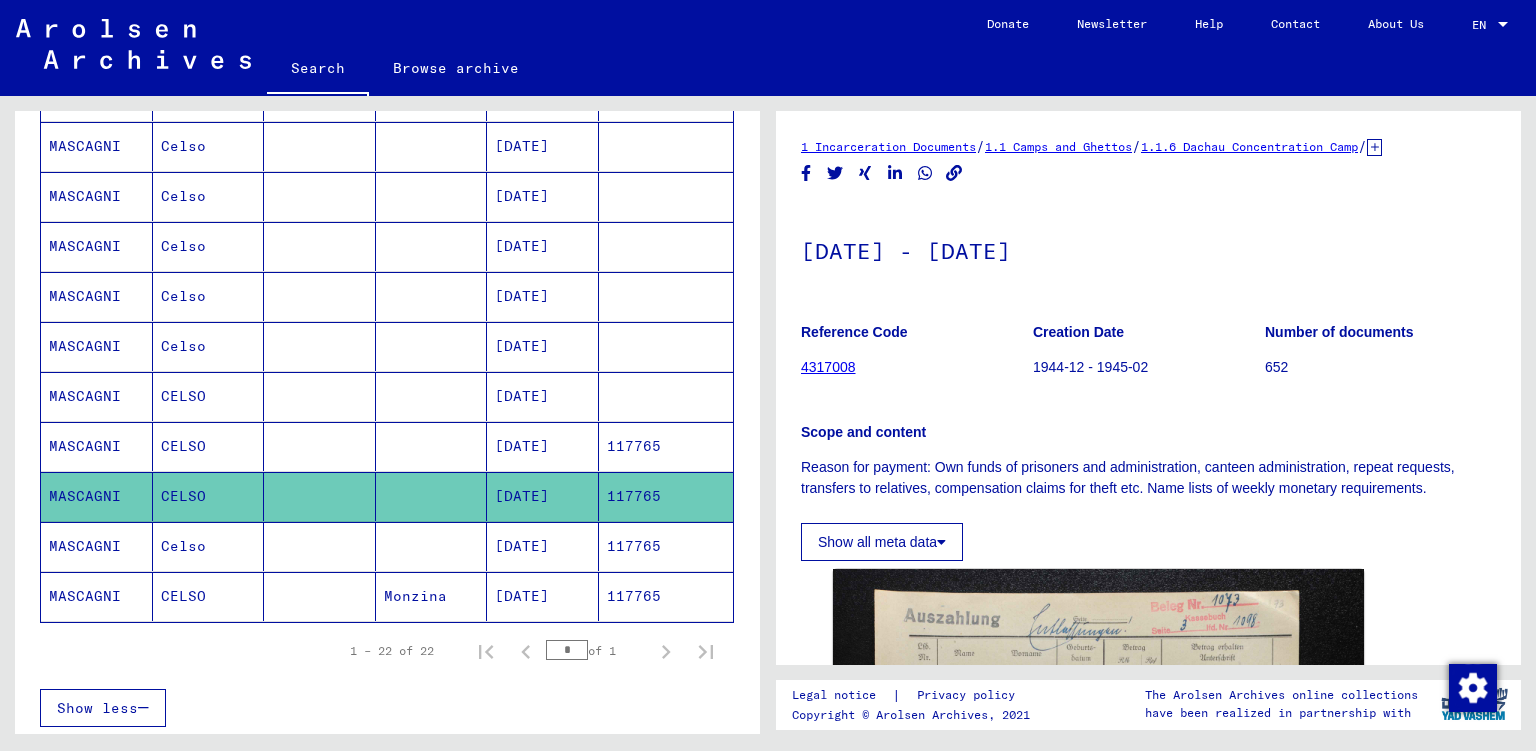 click on "MASCAGNI" at bounding box center (97, 596) 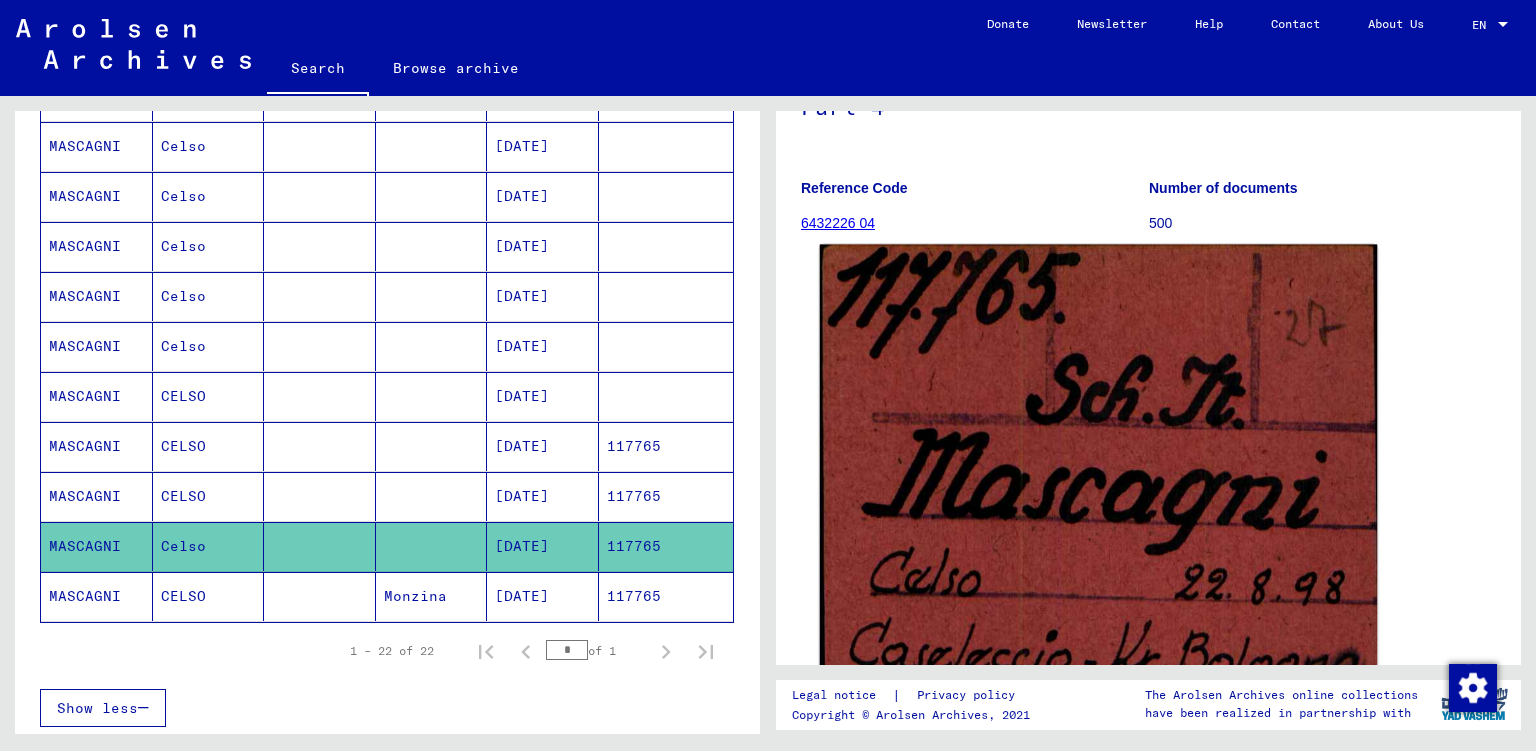 scroll, scrollTop: 586, scrollLeft: 0, axis: vertical 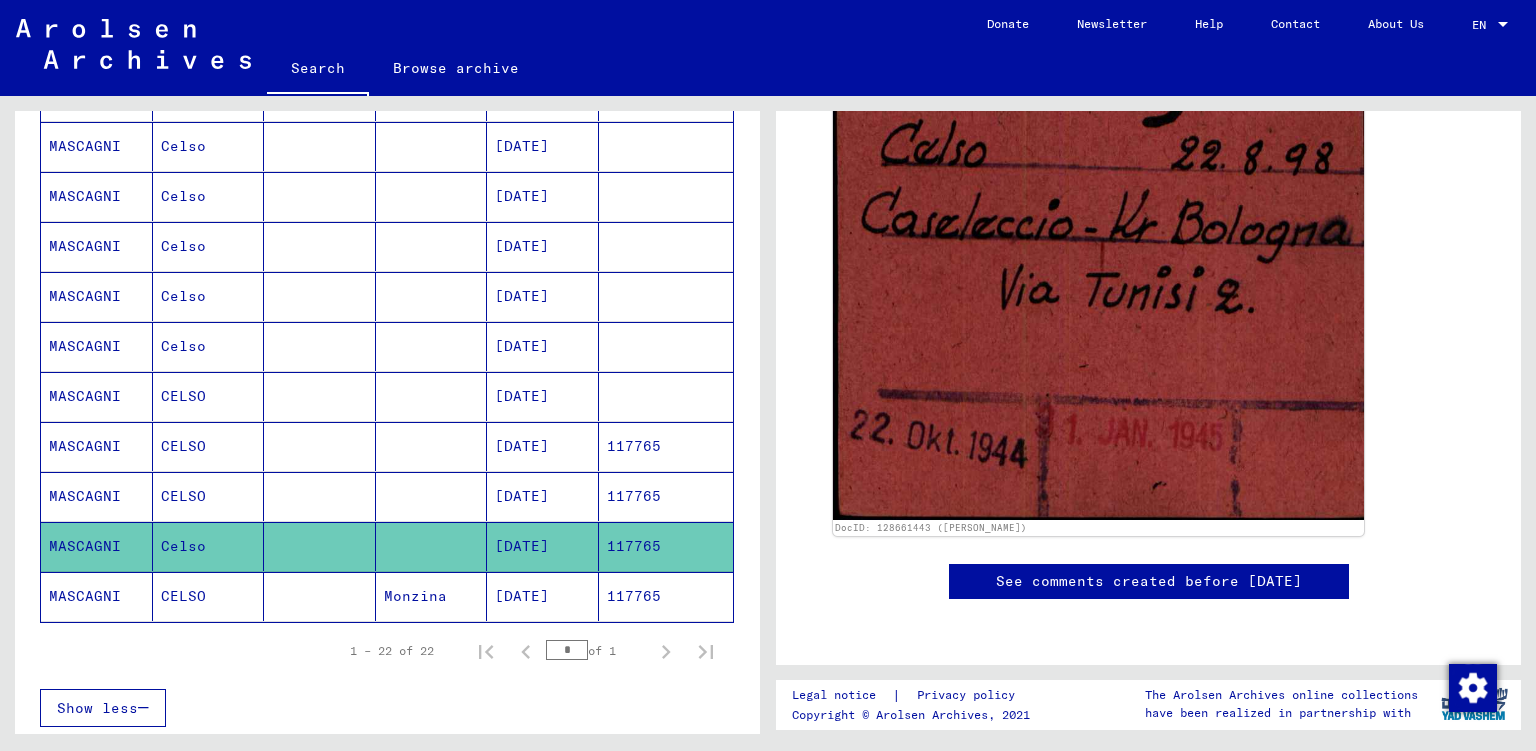 click on "MASCAGNI" 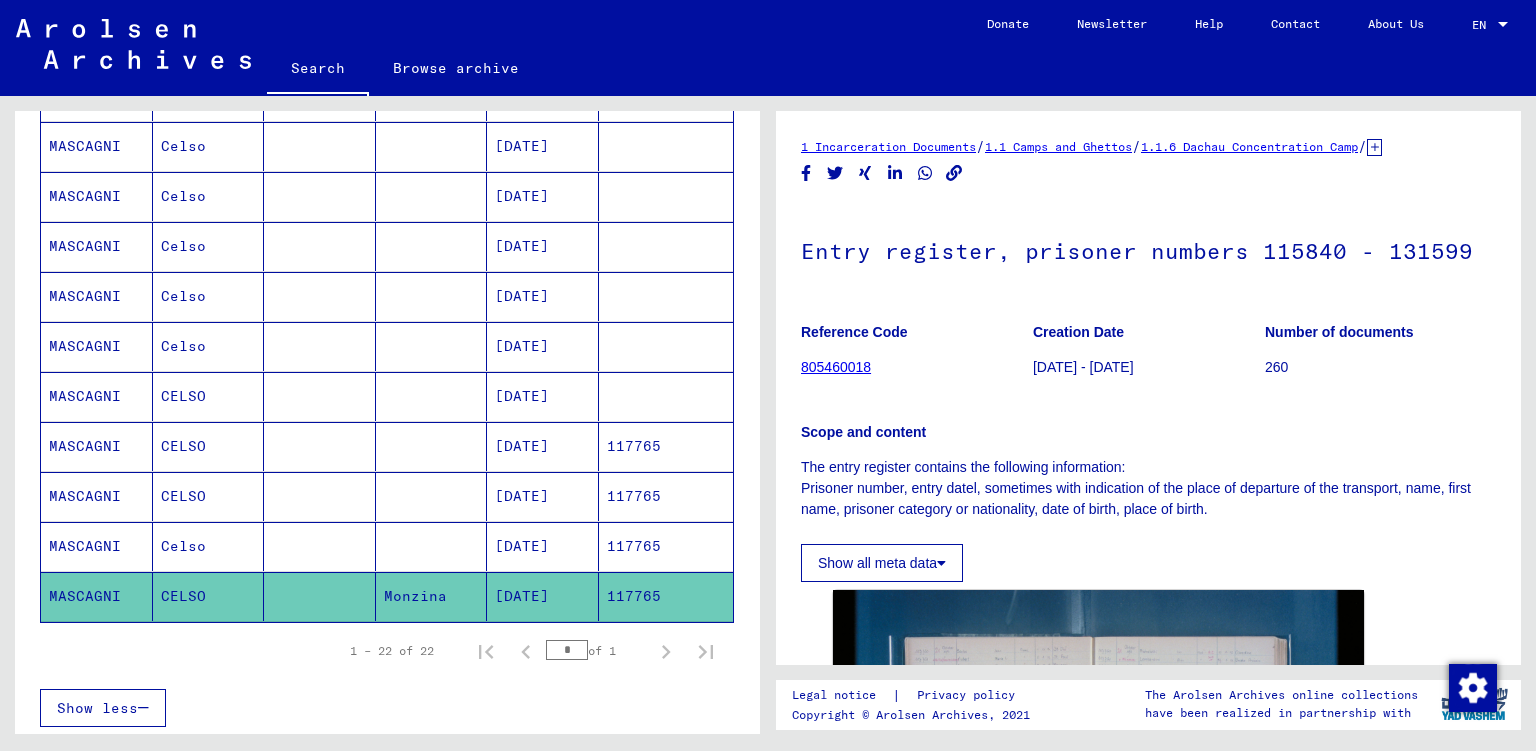 scroll, scrollTop: 442, scrollLeft: 0, axis: vertical 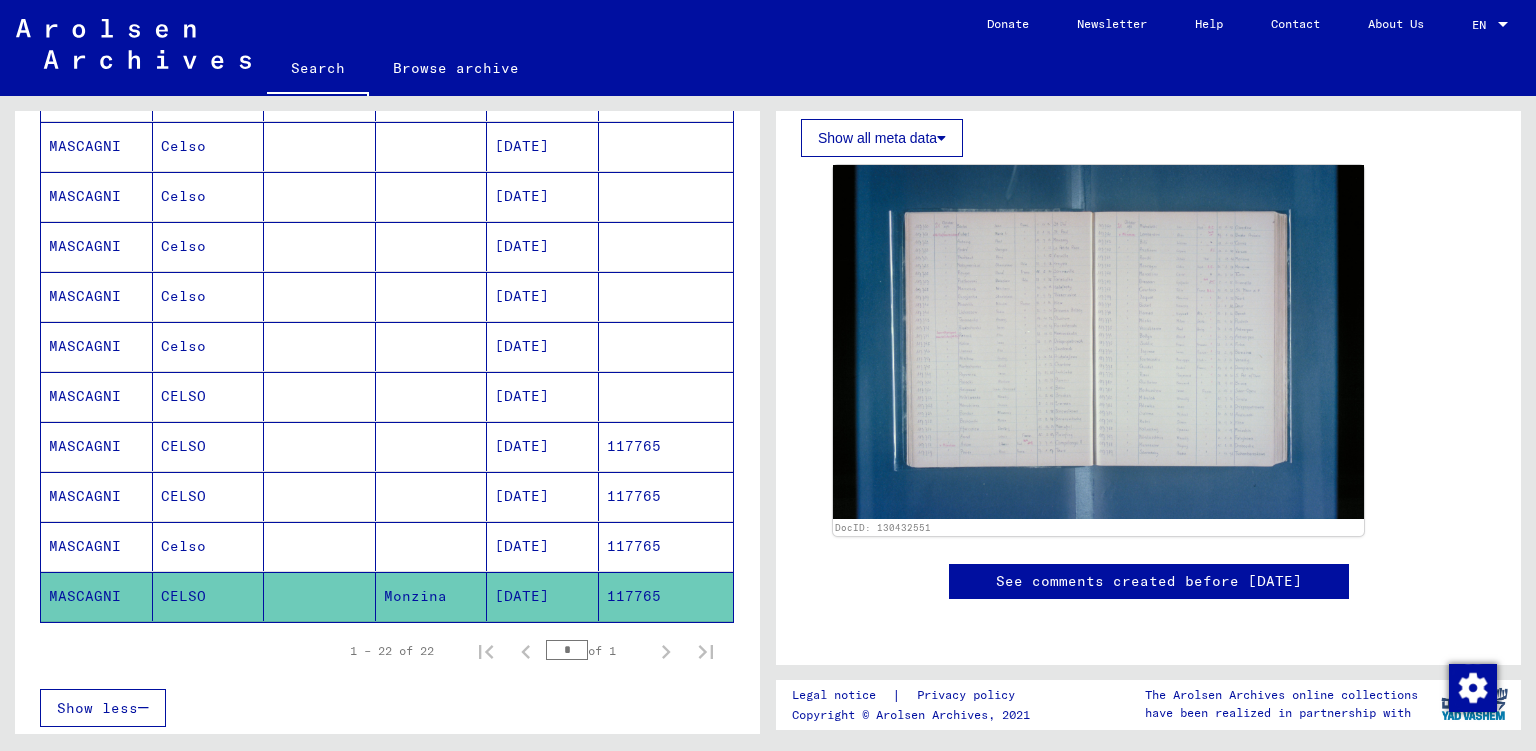click on "MASCAGNI" at bounding box center (97, 596) 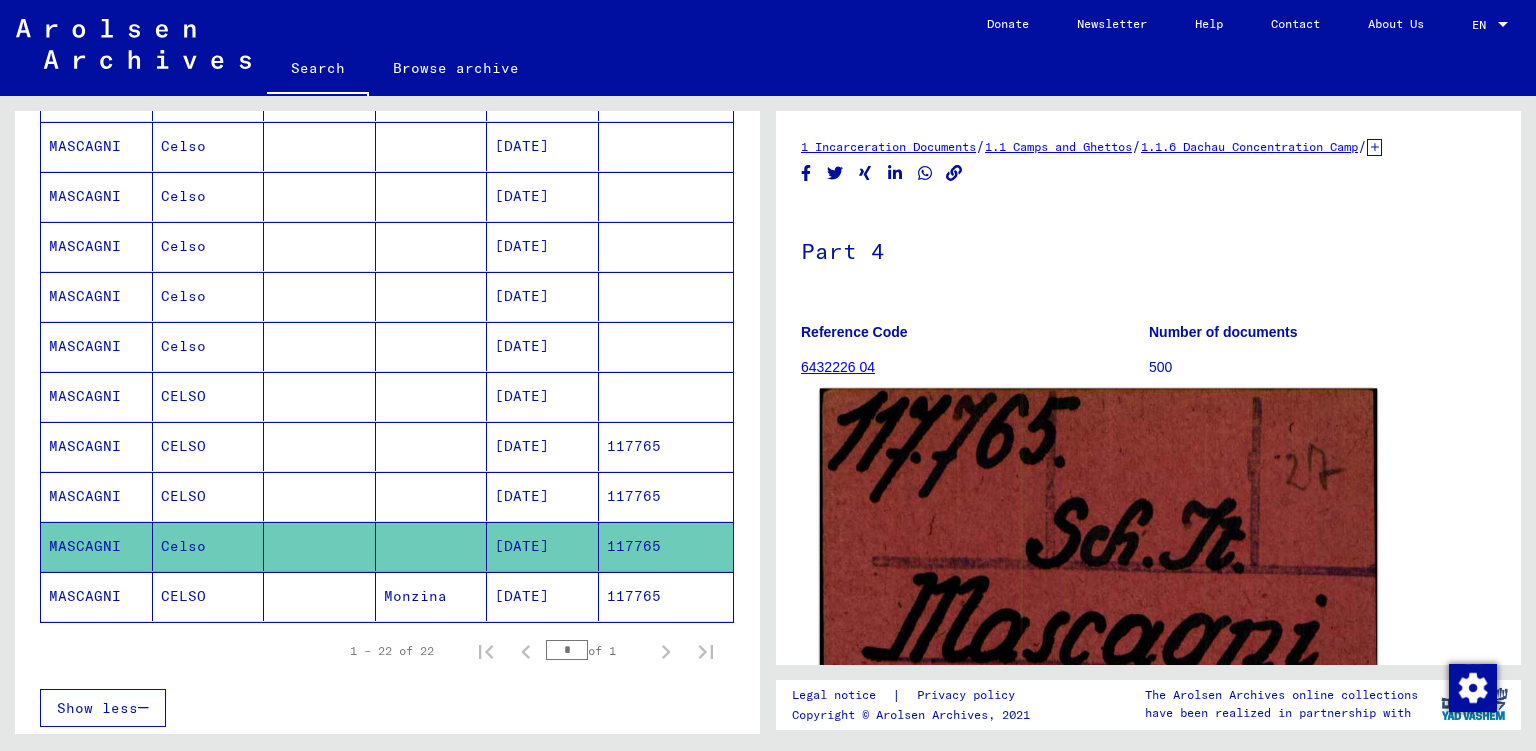 scroll, scrollTop: 442, scrollLeft: 0, axis: vertical 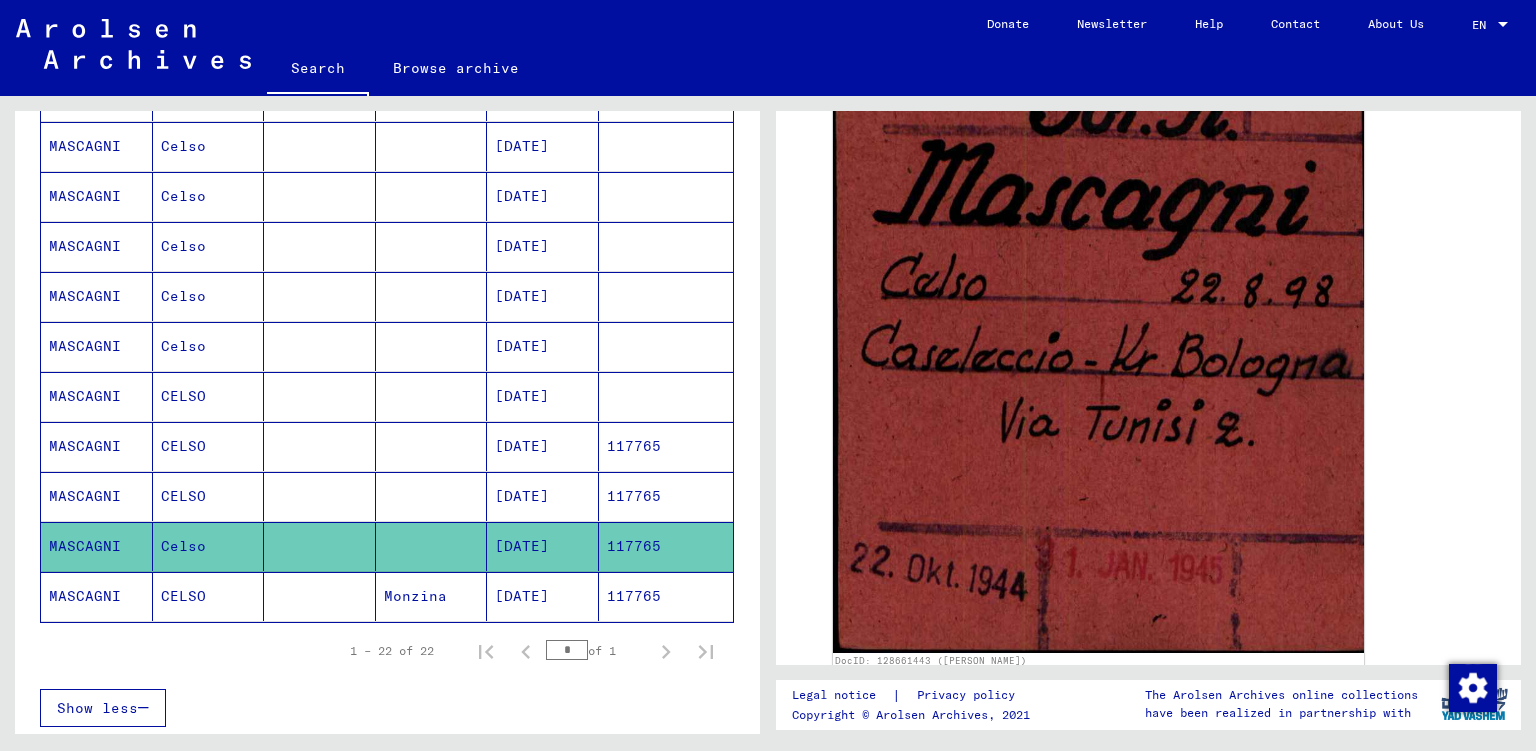 click on "MASCAGNI" at bounding box center (97, 546) 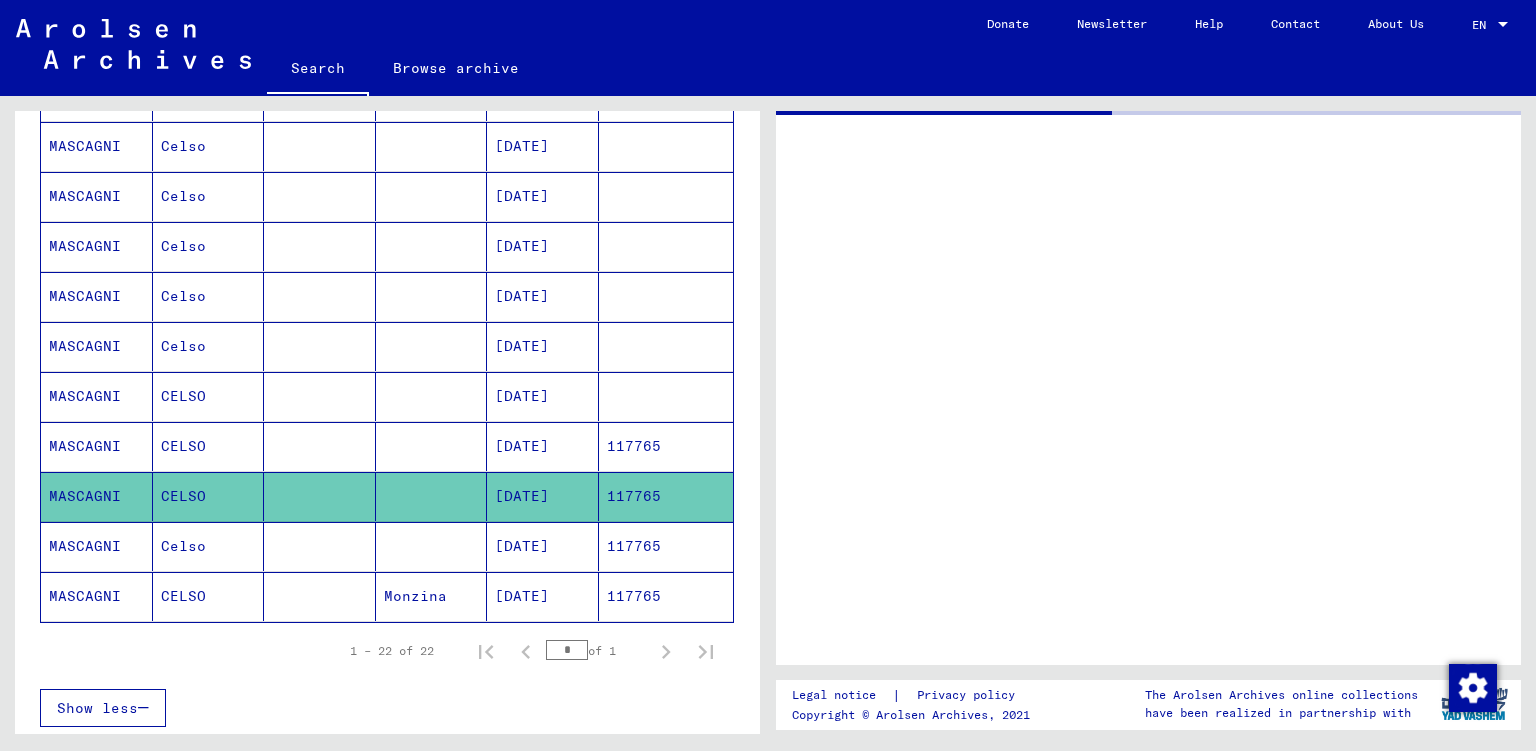 scroll, scrollTop: 0, scrollLeft: 0, axis: both 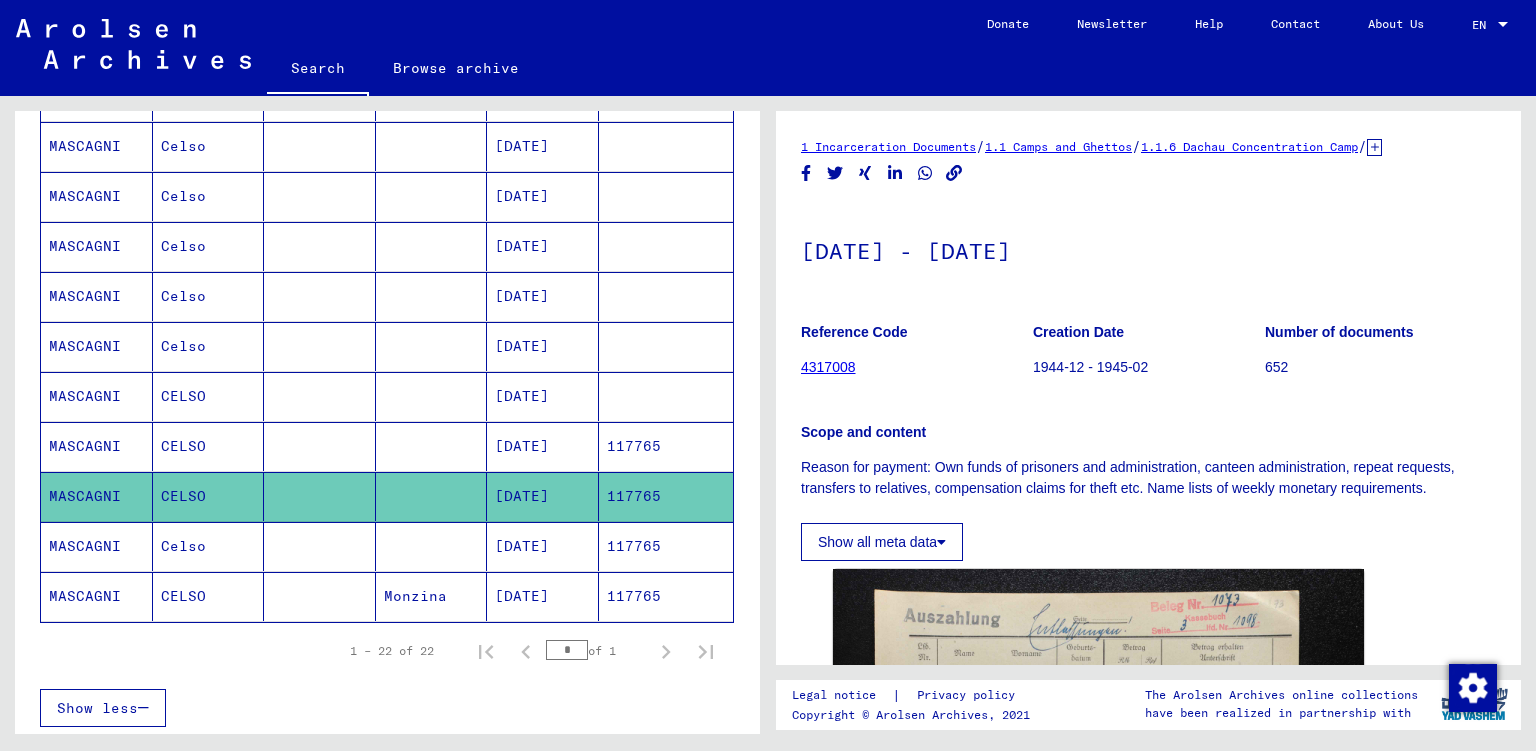 click on "MASCAGNI" at bounding box center [97, 596] 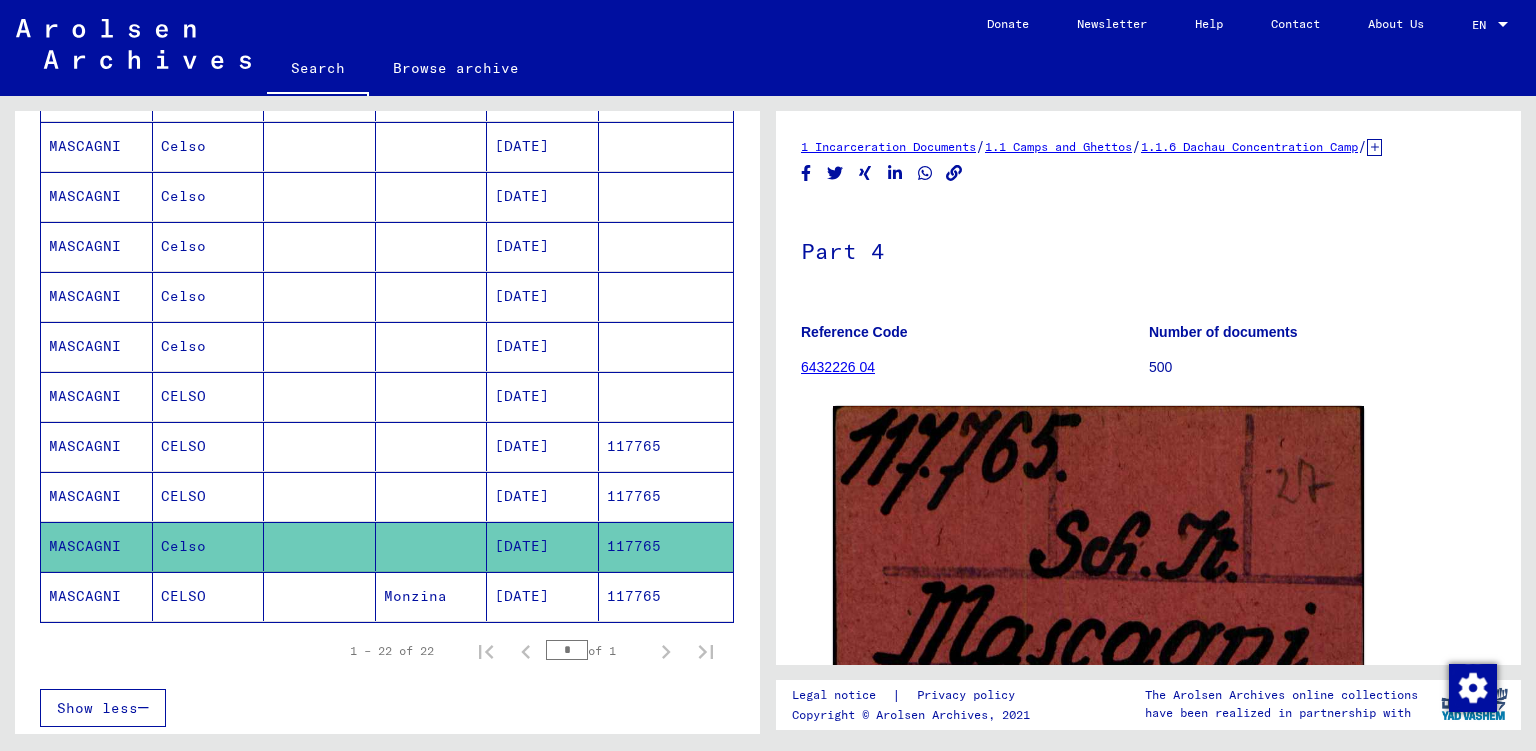 click on "CELSO" 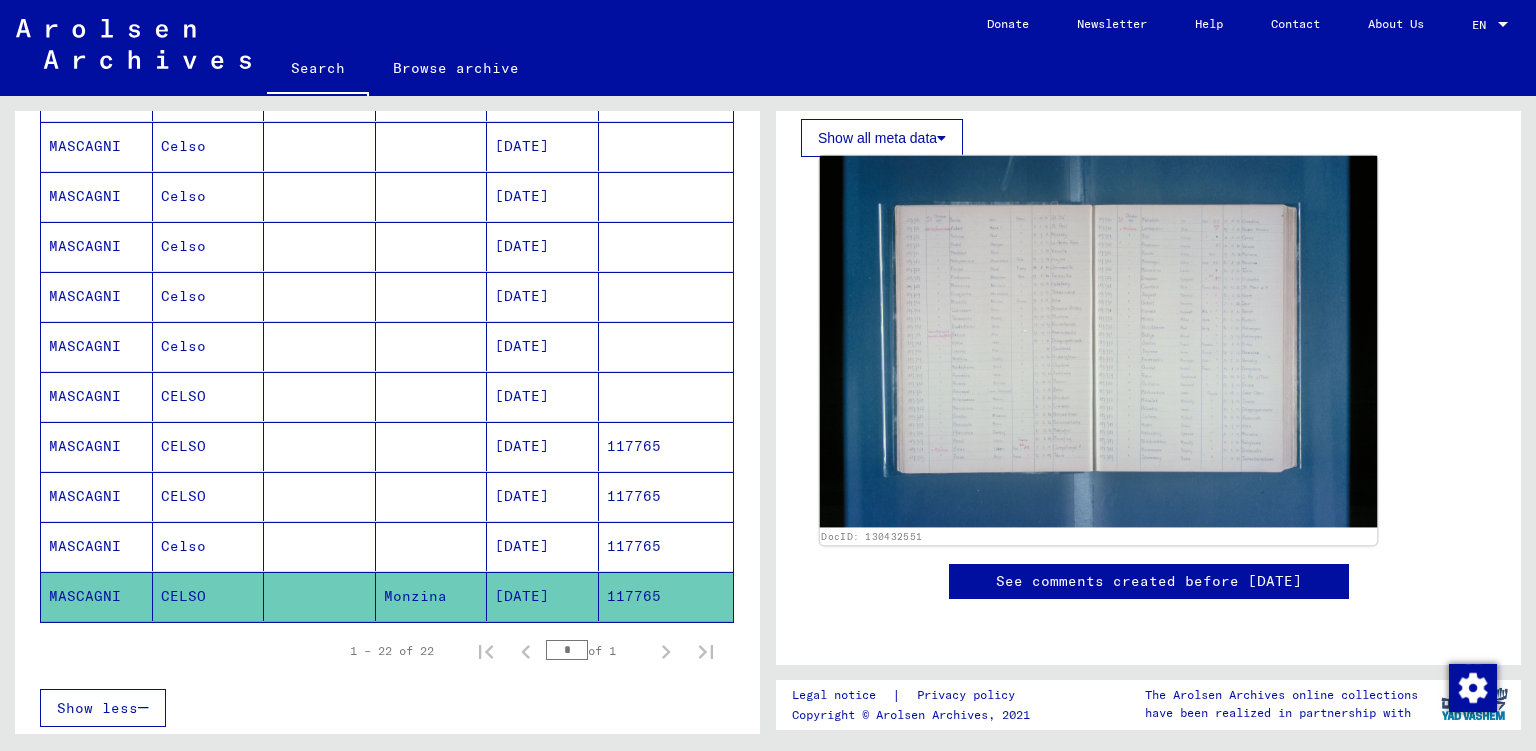 click 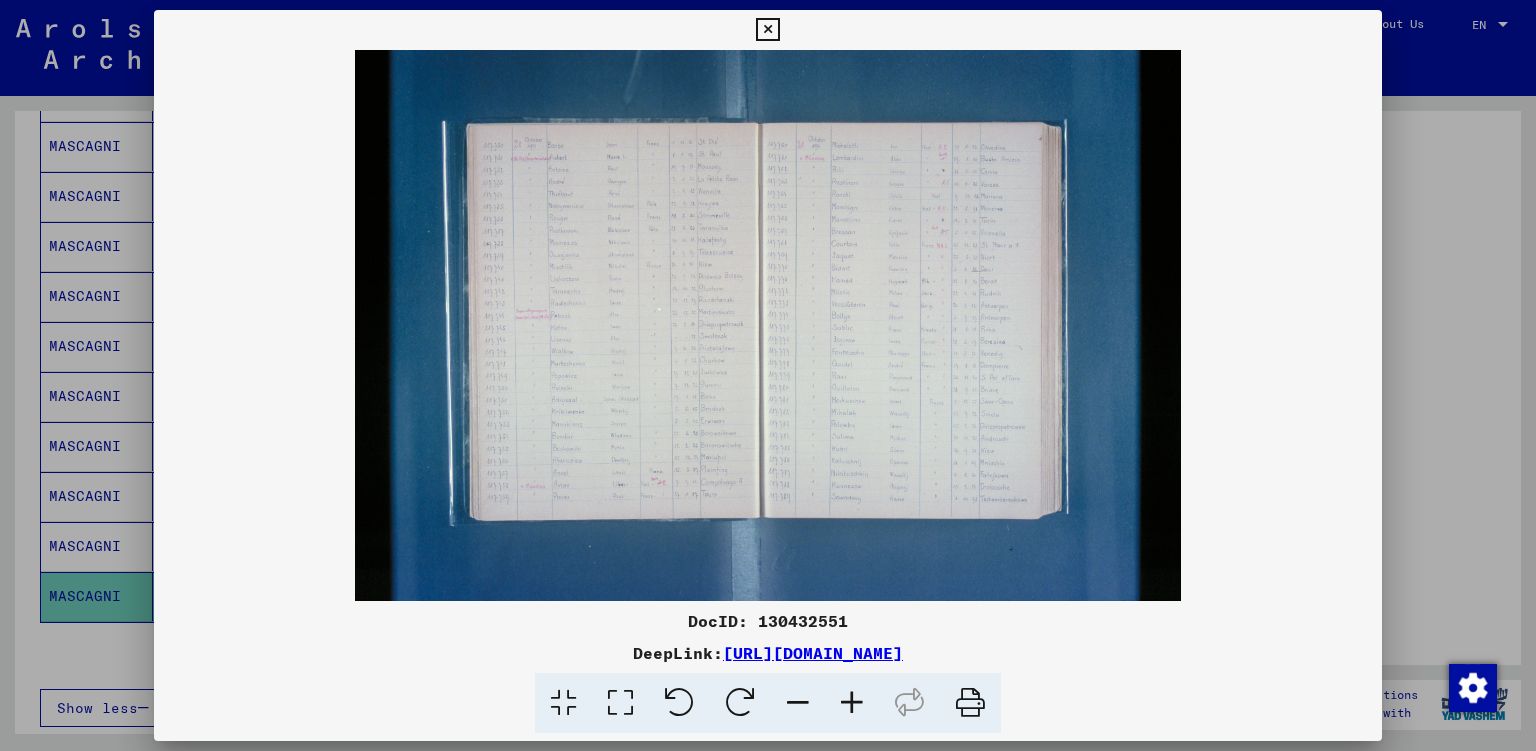 scroll, scrollTop: 440, scrollLeft: 0, axis: vertical 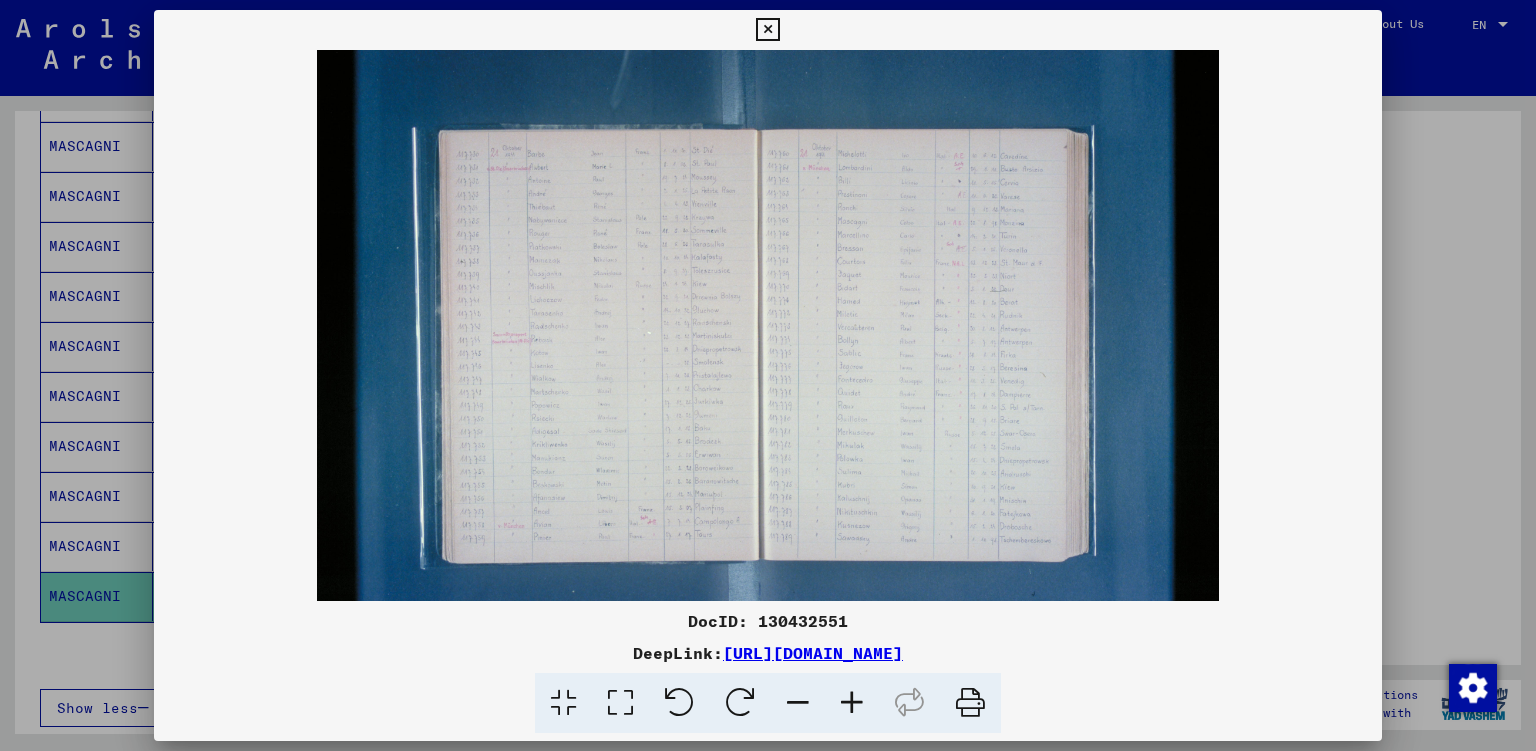 click at bounding box center [852, 703] 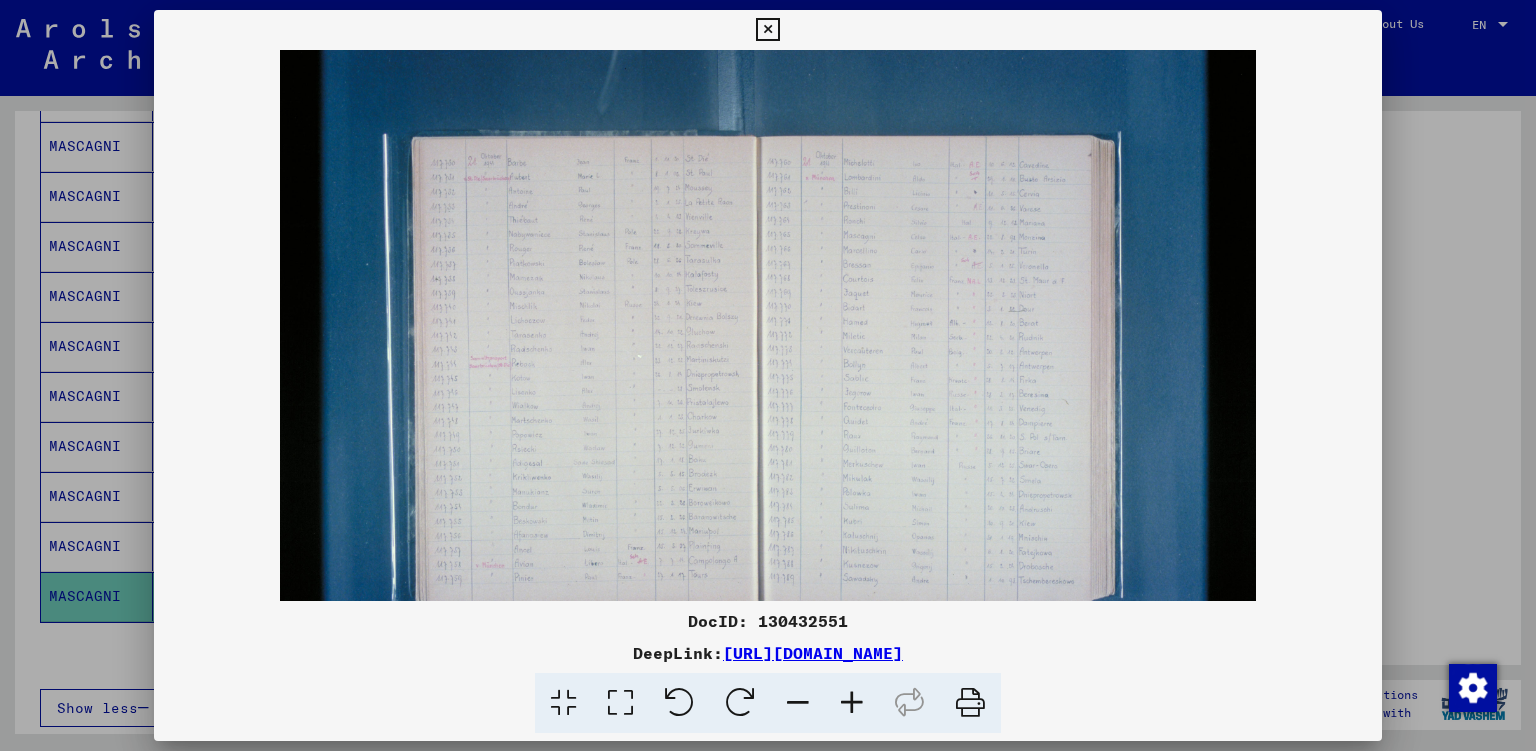 click at bounding box center [852, 703] 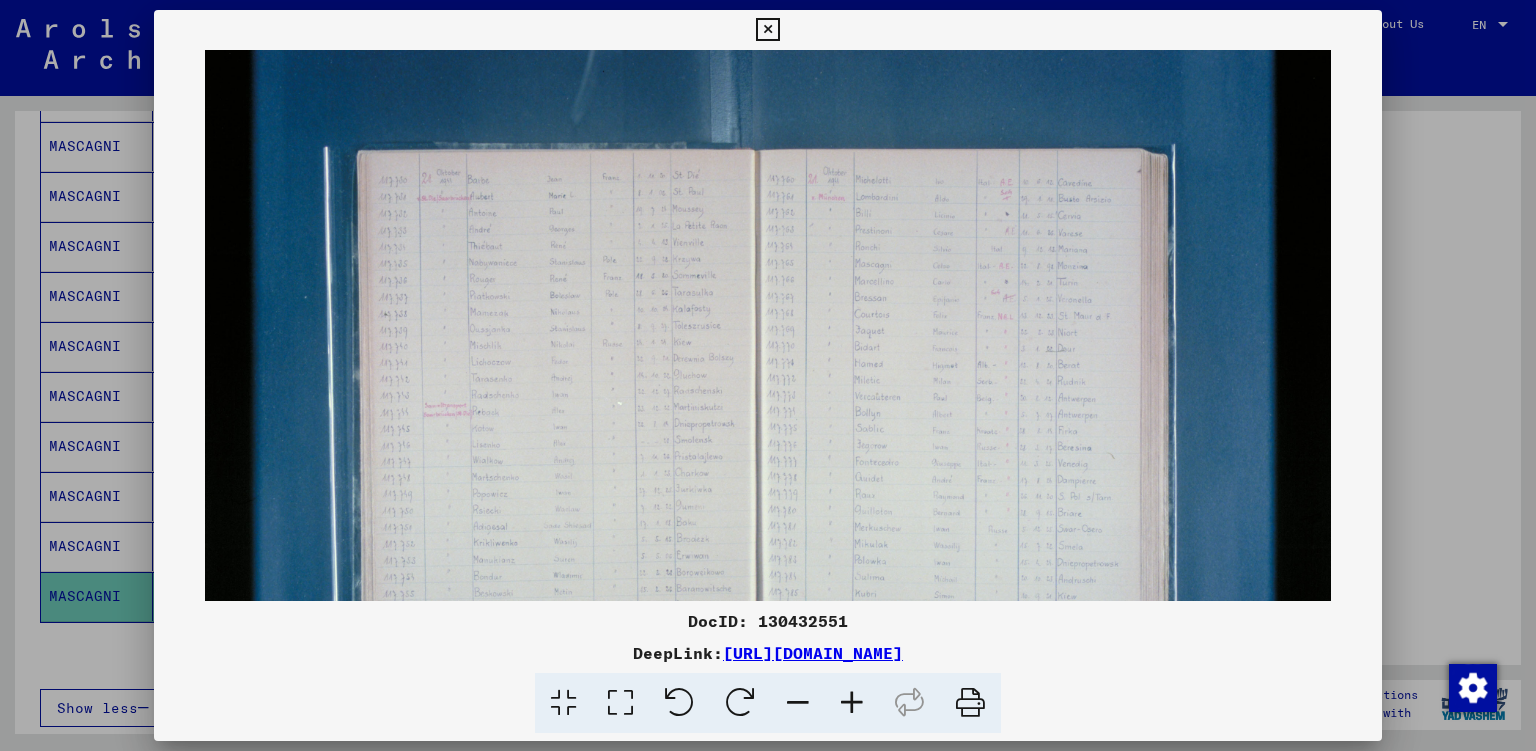 click at bounding box center [852, 703] 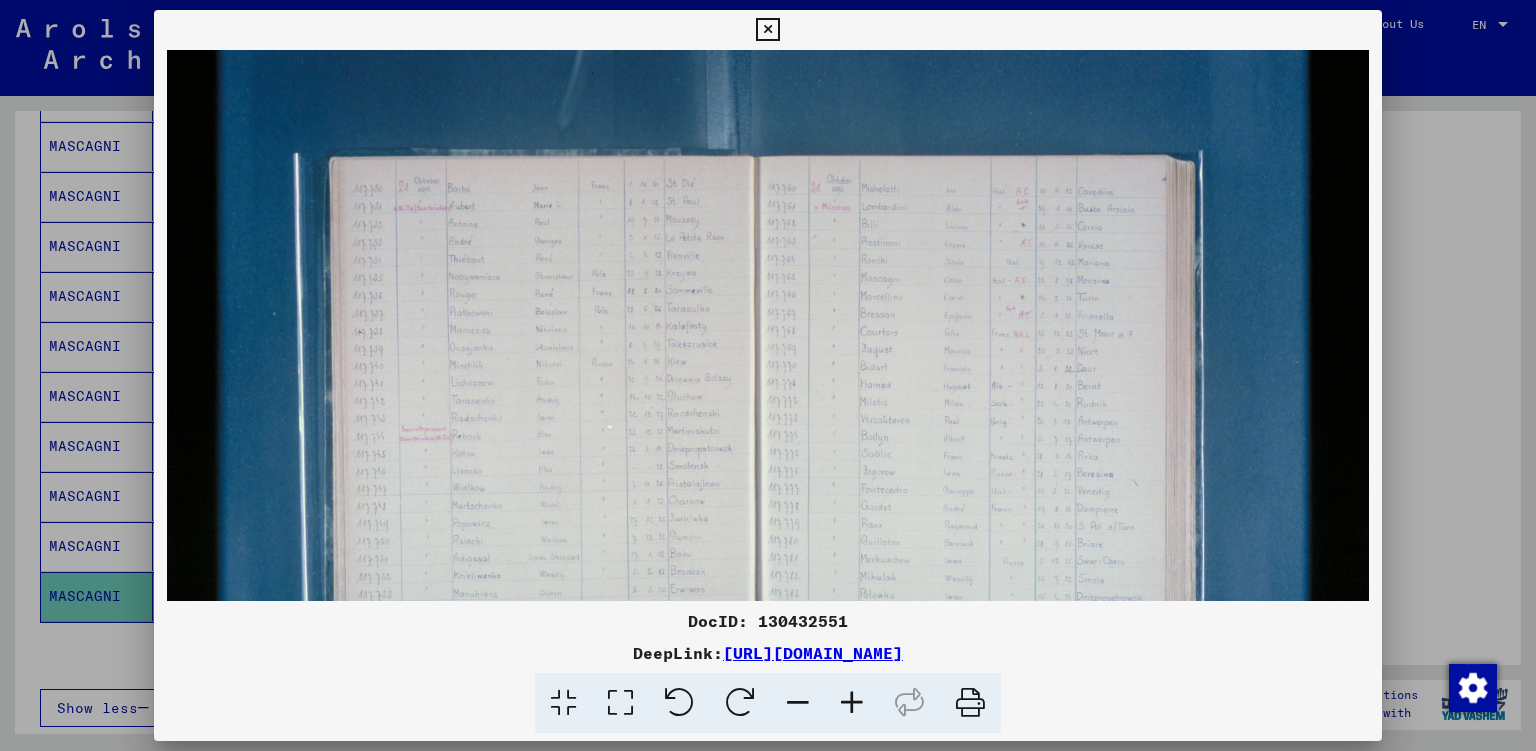 click at bounding box center (852, 703) 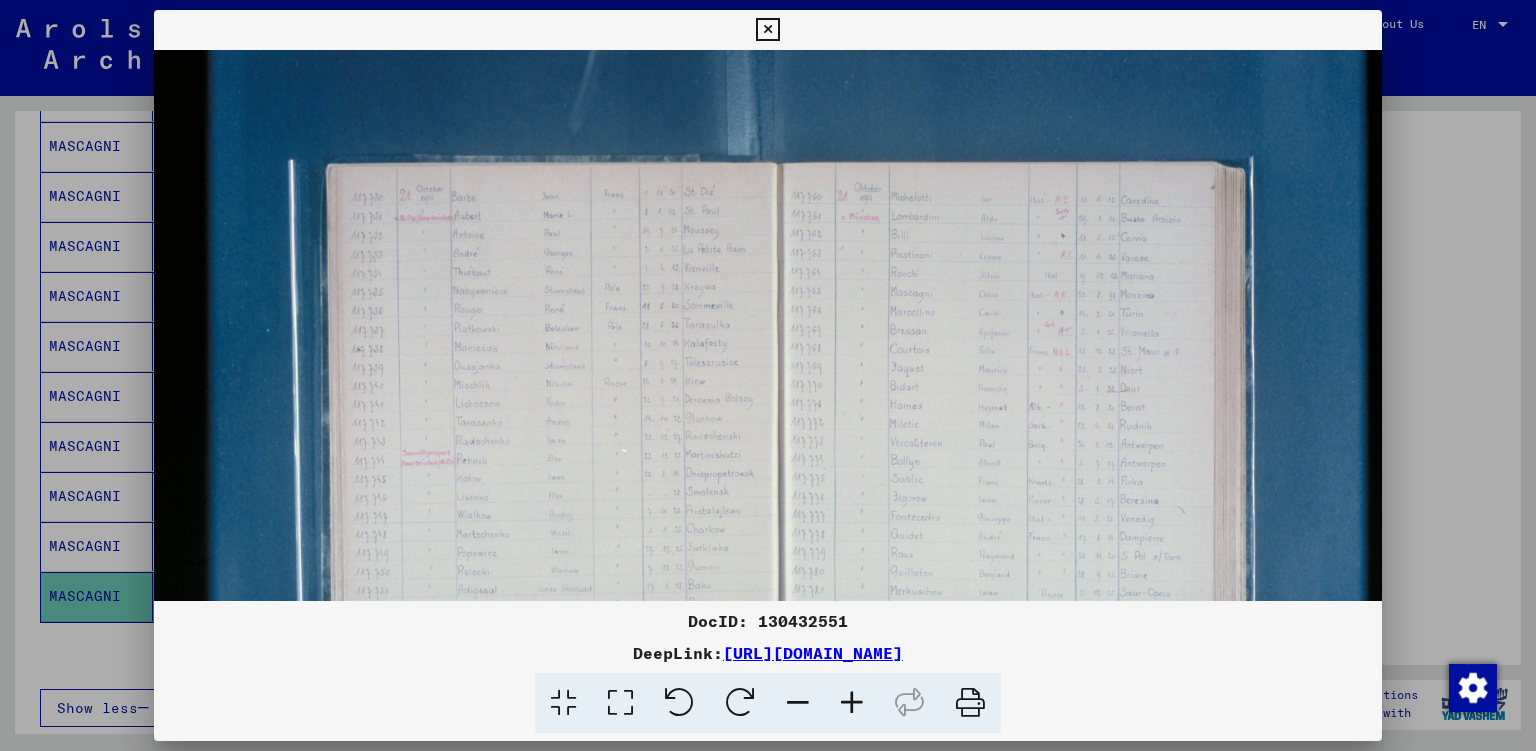 click at bounding box center [852, 703] 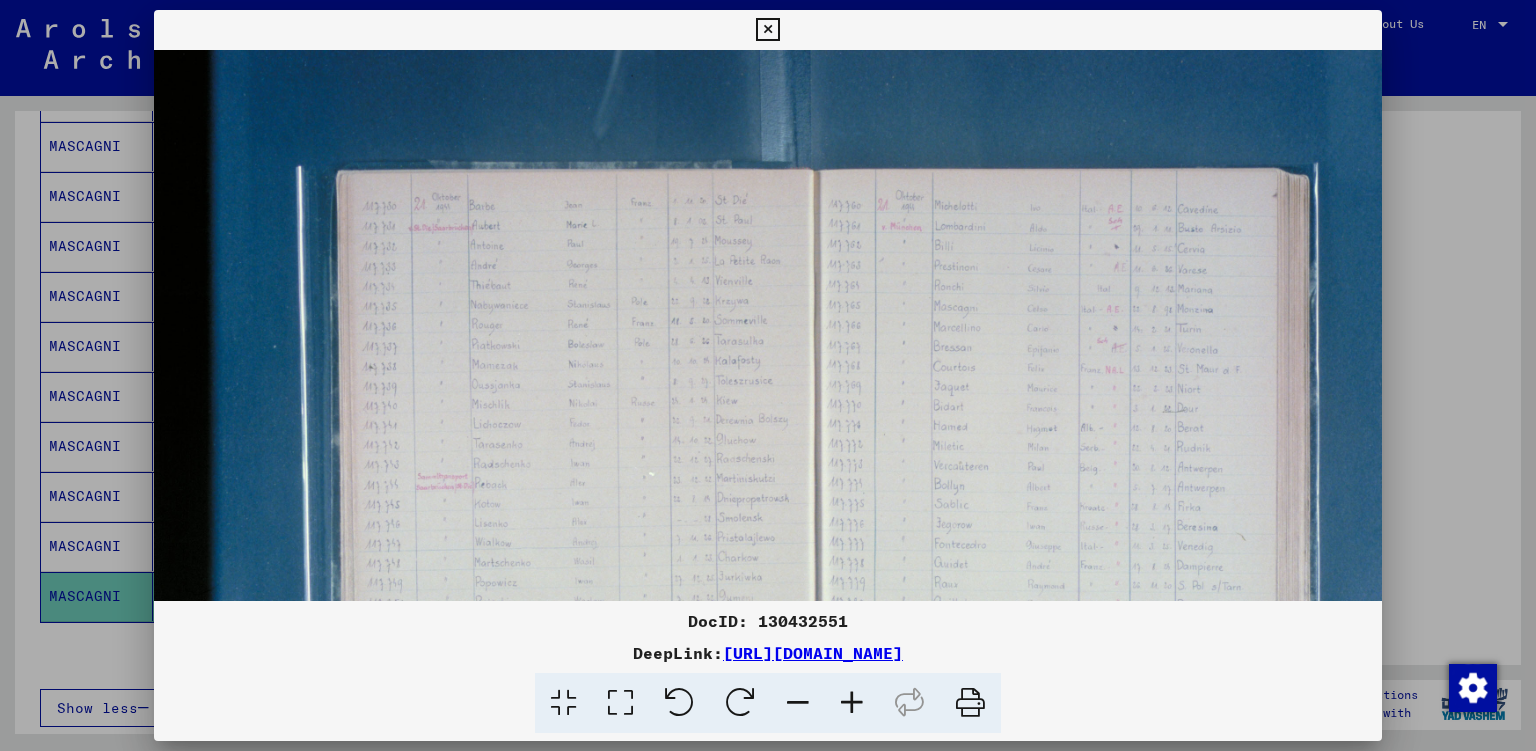 click at bounding box center (852, 703) 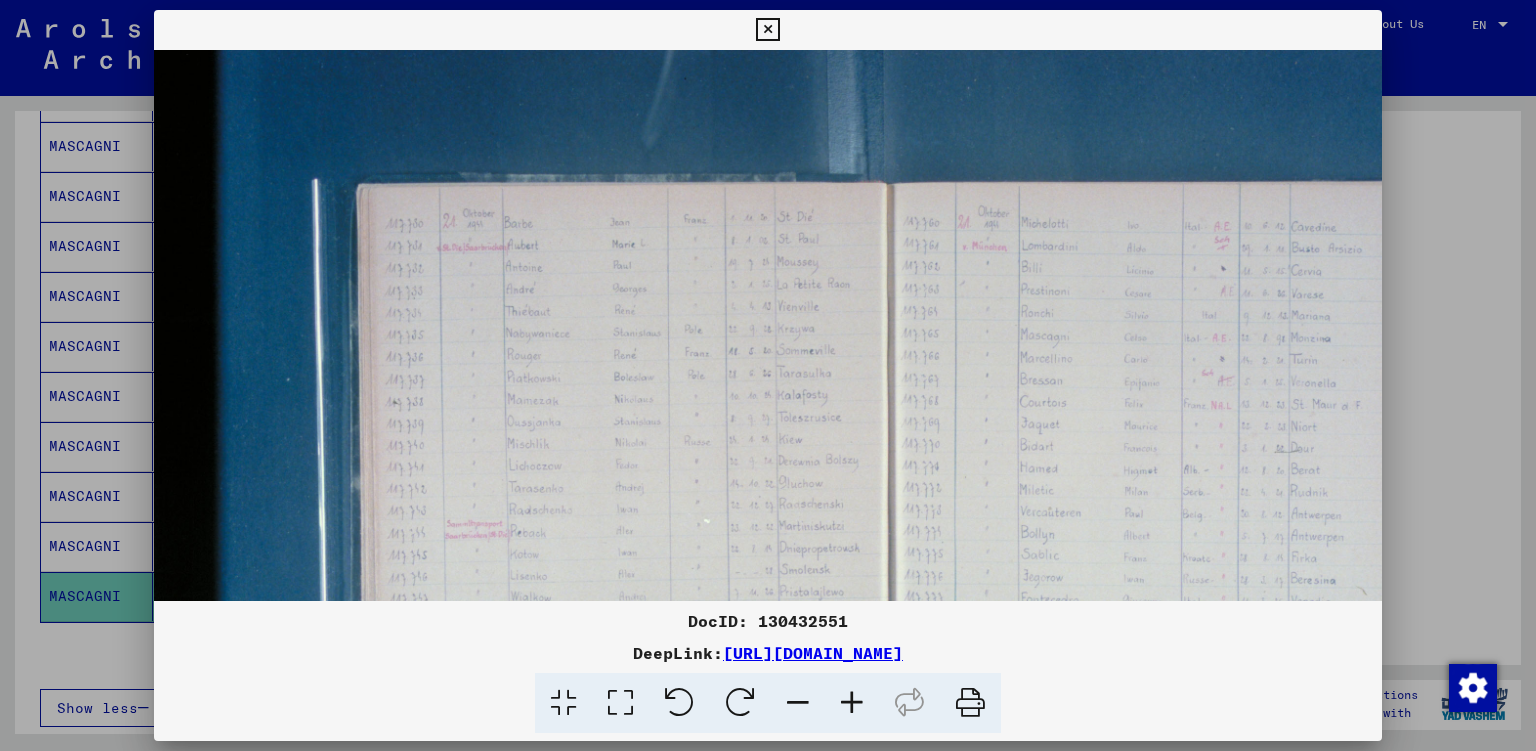 click at bounding box center [852, 703] 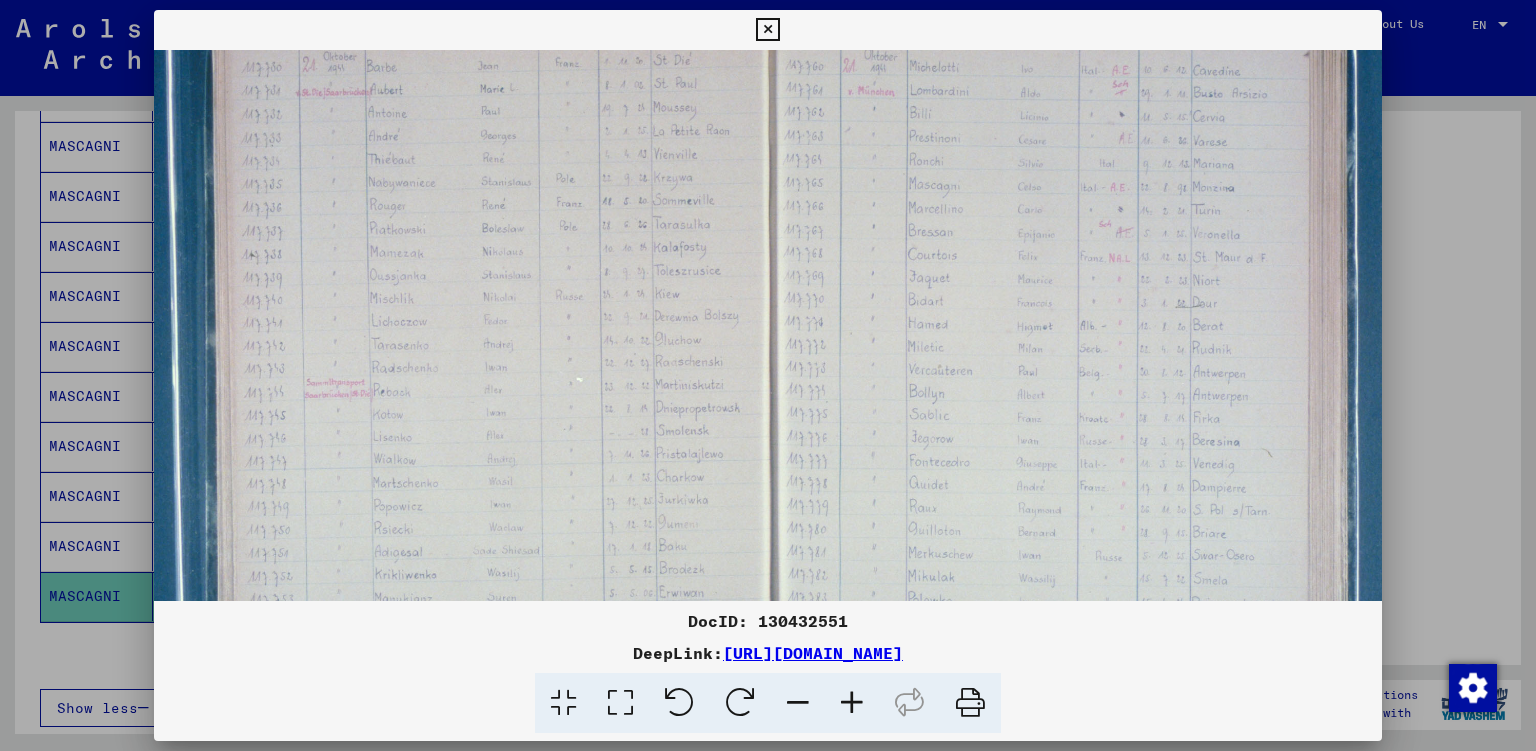 drag, startPoint x: 1113, startPoint y: 342, endPoint x: 950, endPoint y: 167, distance: 239.15266 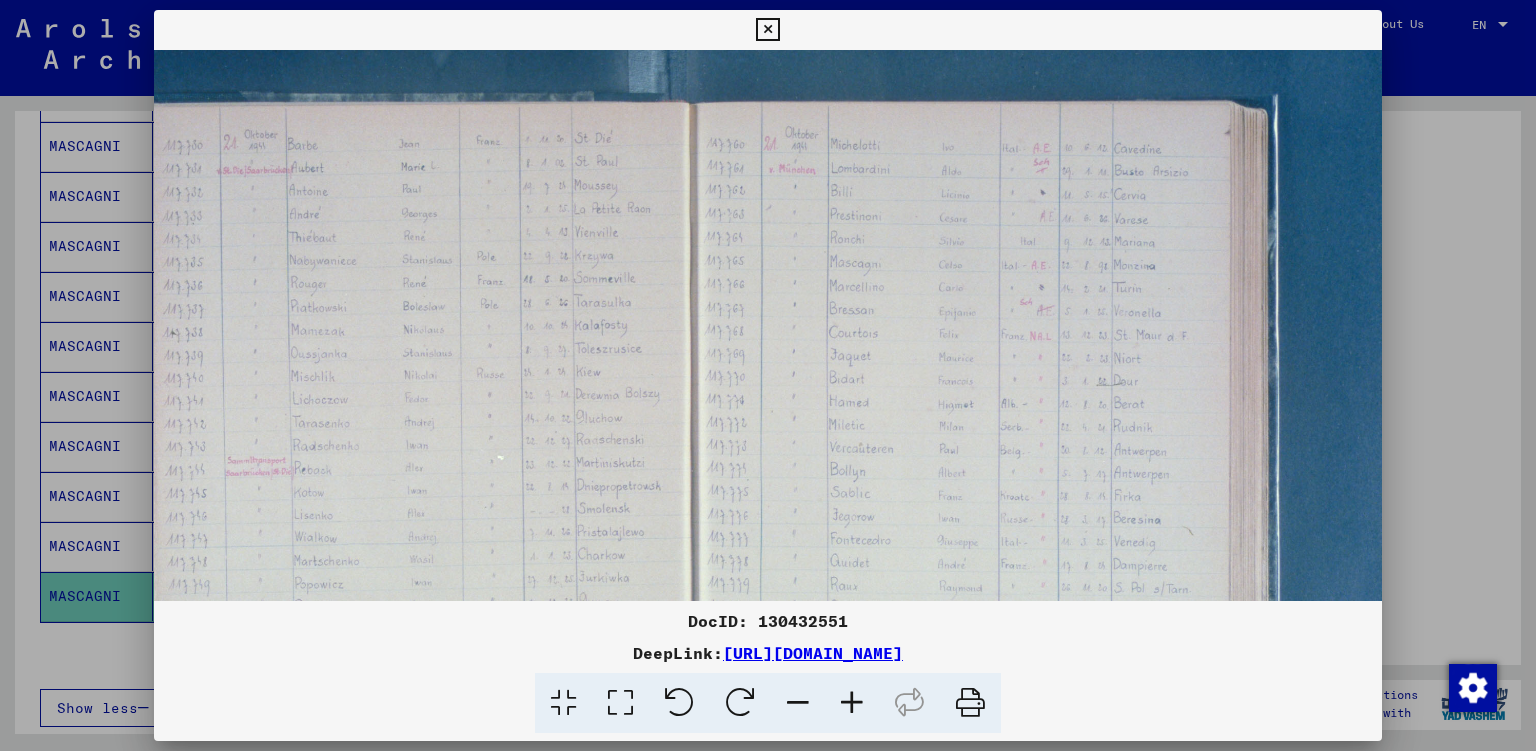 drag, startPoint x: 977, startPoint y: 208, endPoint x: 904, endPoint y: 298, distance: 115.88356 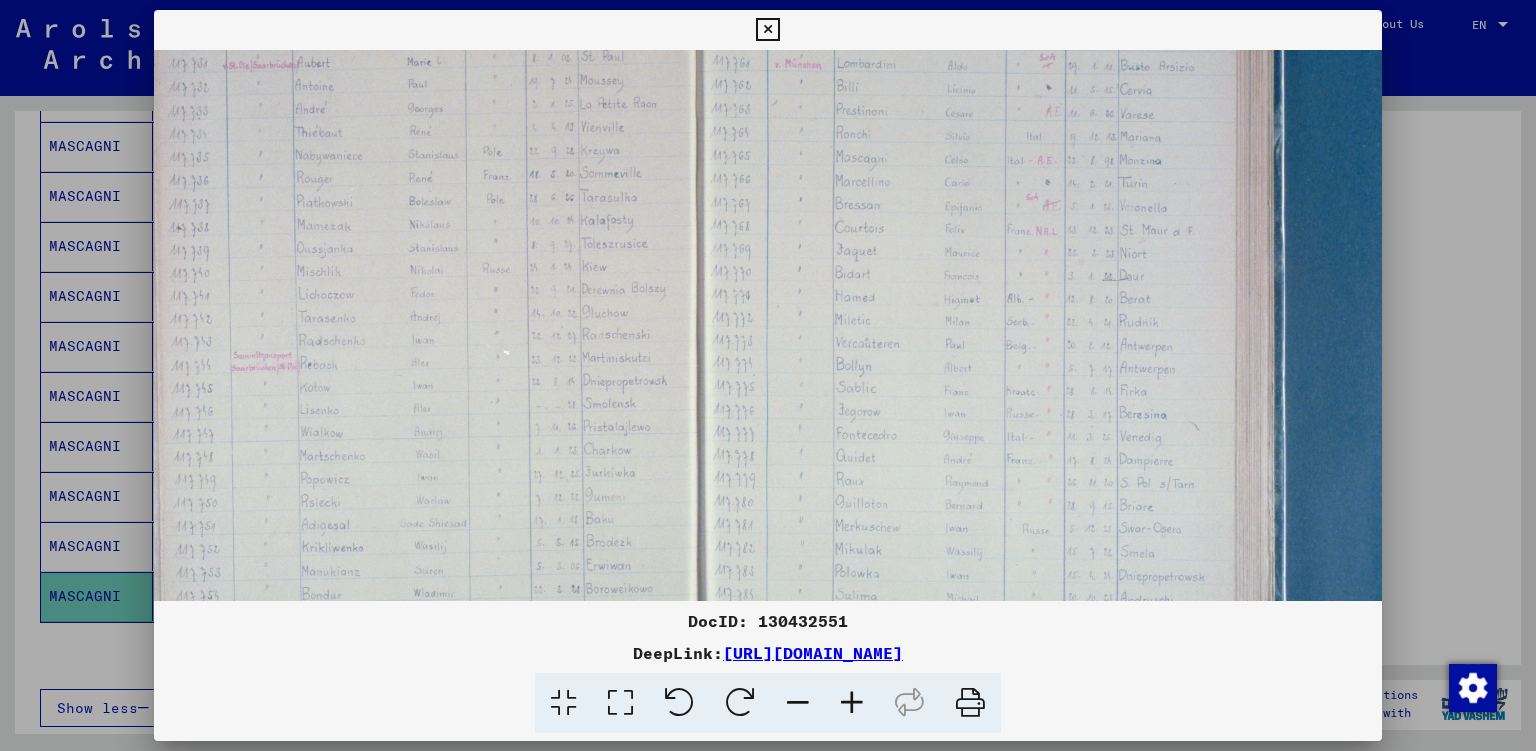 drag, startPoint x: 879, startPoint y: 531, endPoint x: 886, endPoint y: 413, distance: 118.20744 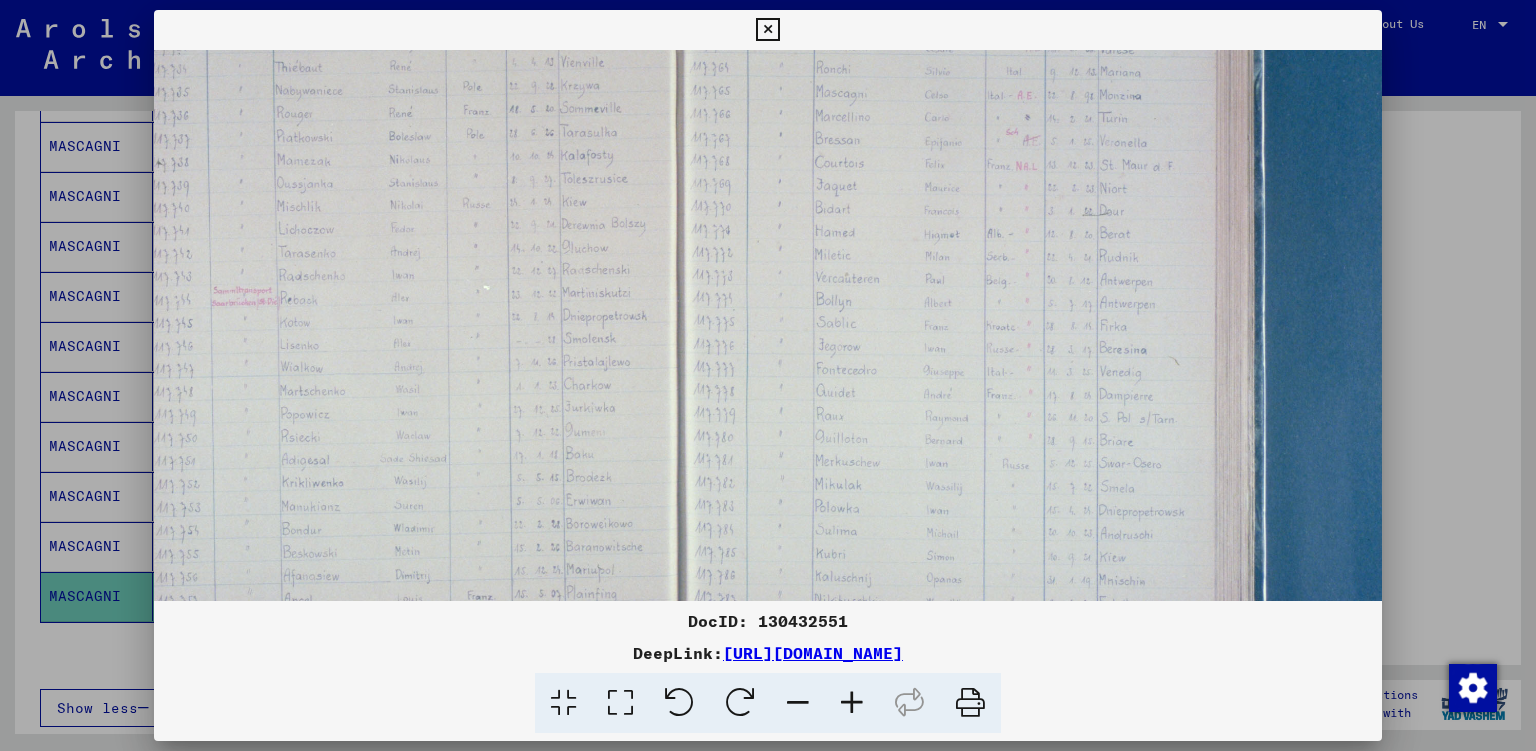 scroll, scrollTop: 268, scrollLeft: 252, axis: both 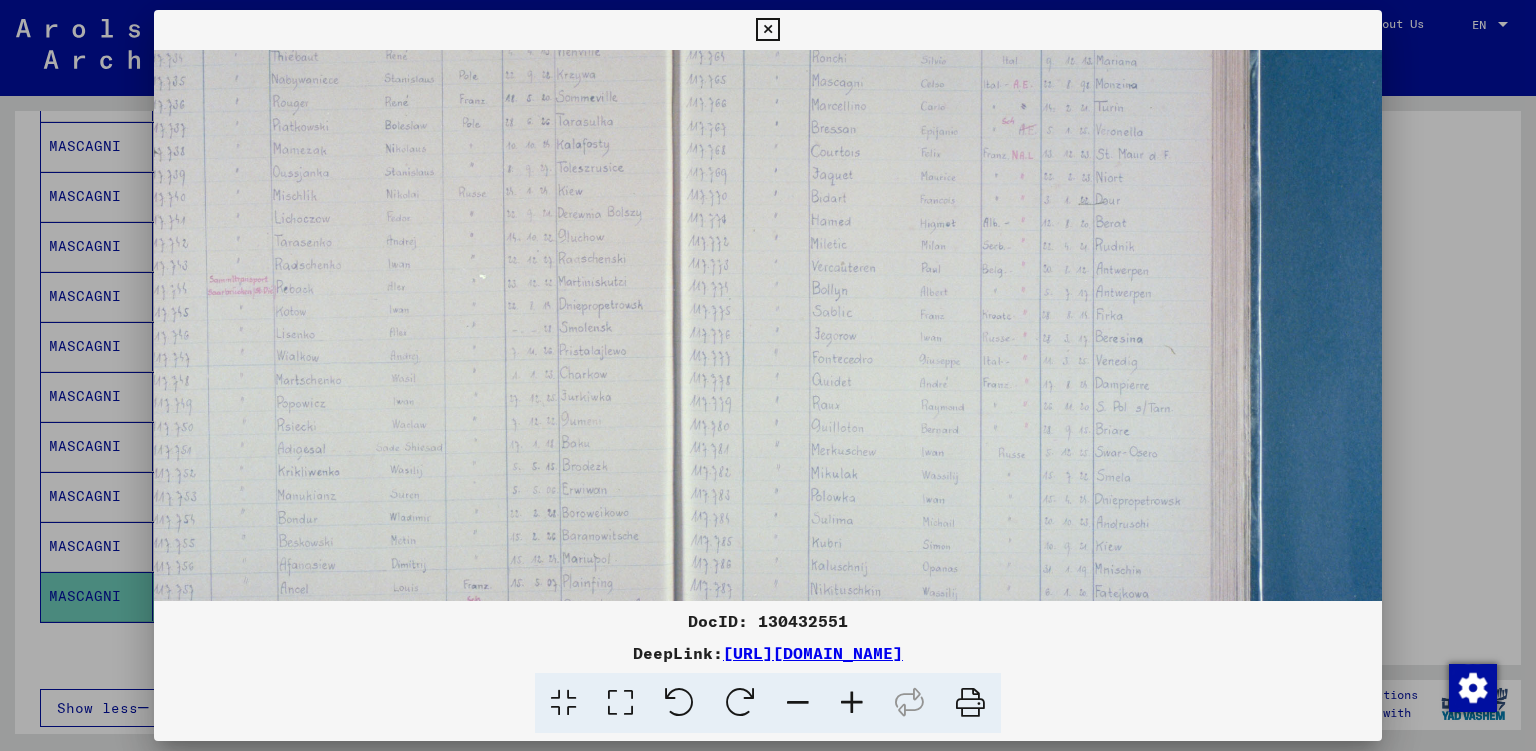 drag, startPoint x: 960, startPoint y: 473, endPoint x: 935, endPoint y: 411, distance: 66.85058 